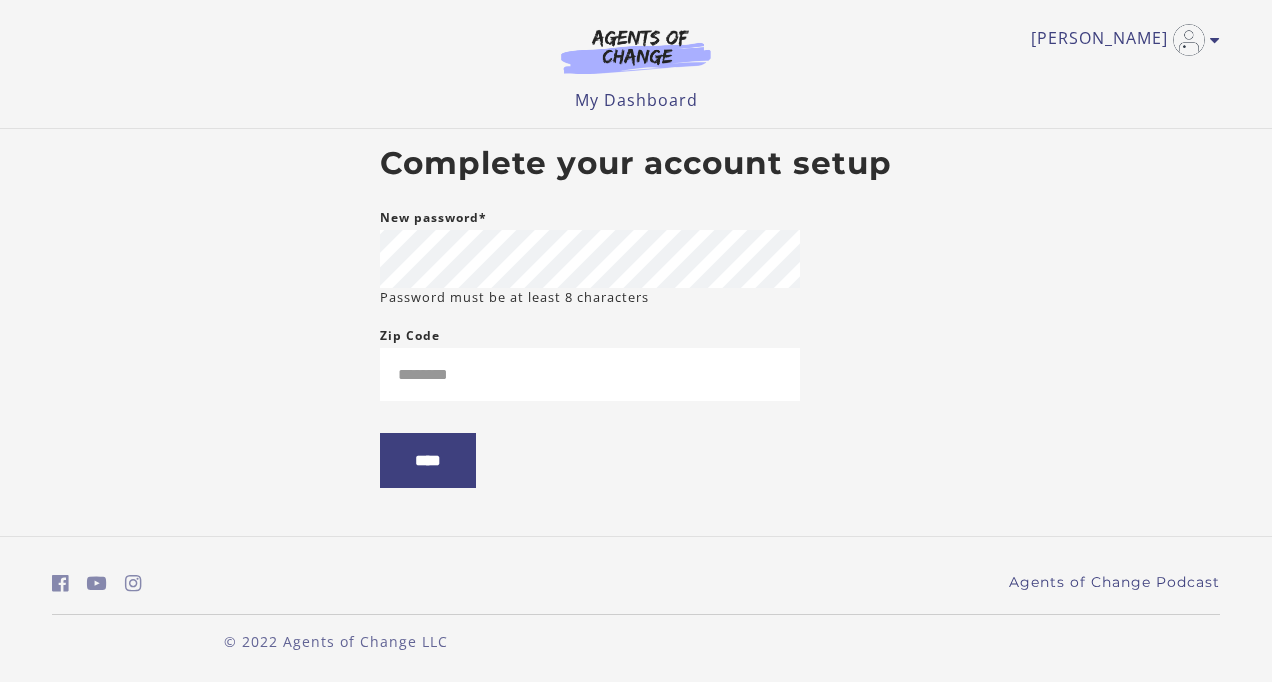 scroll, scrollTop: 0, scrollLeft: 0, axis: both 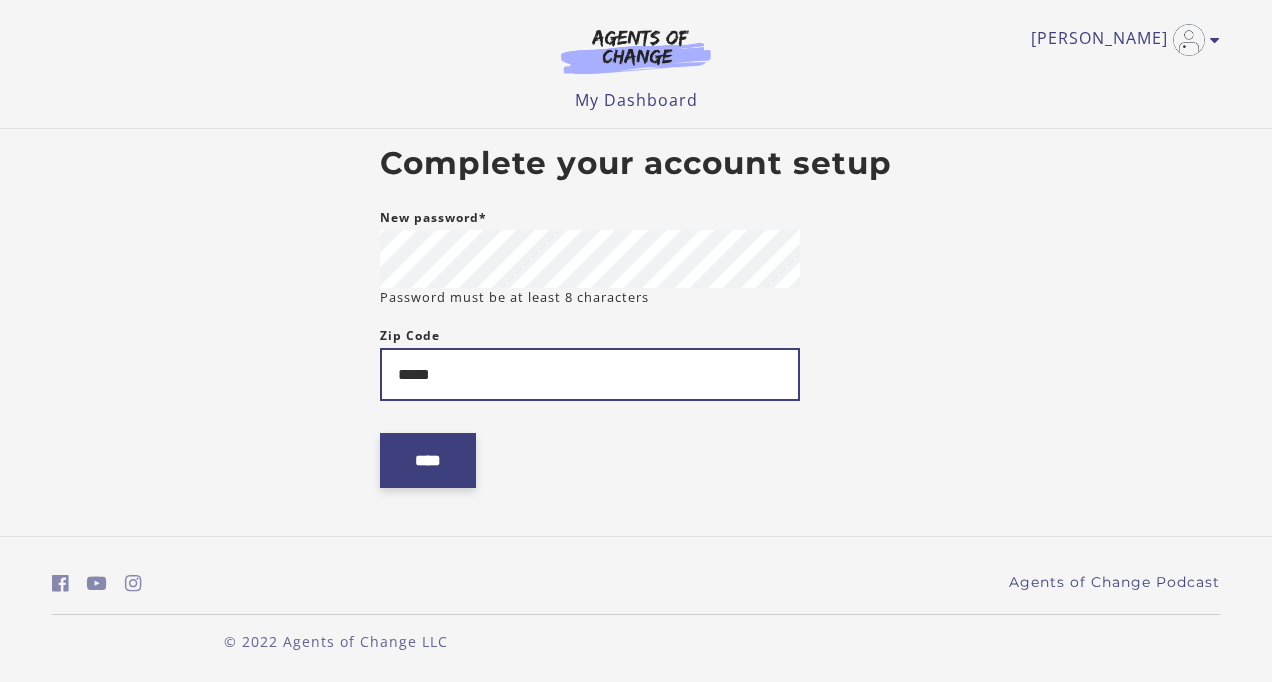 type on "*****" 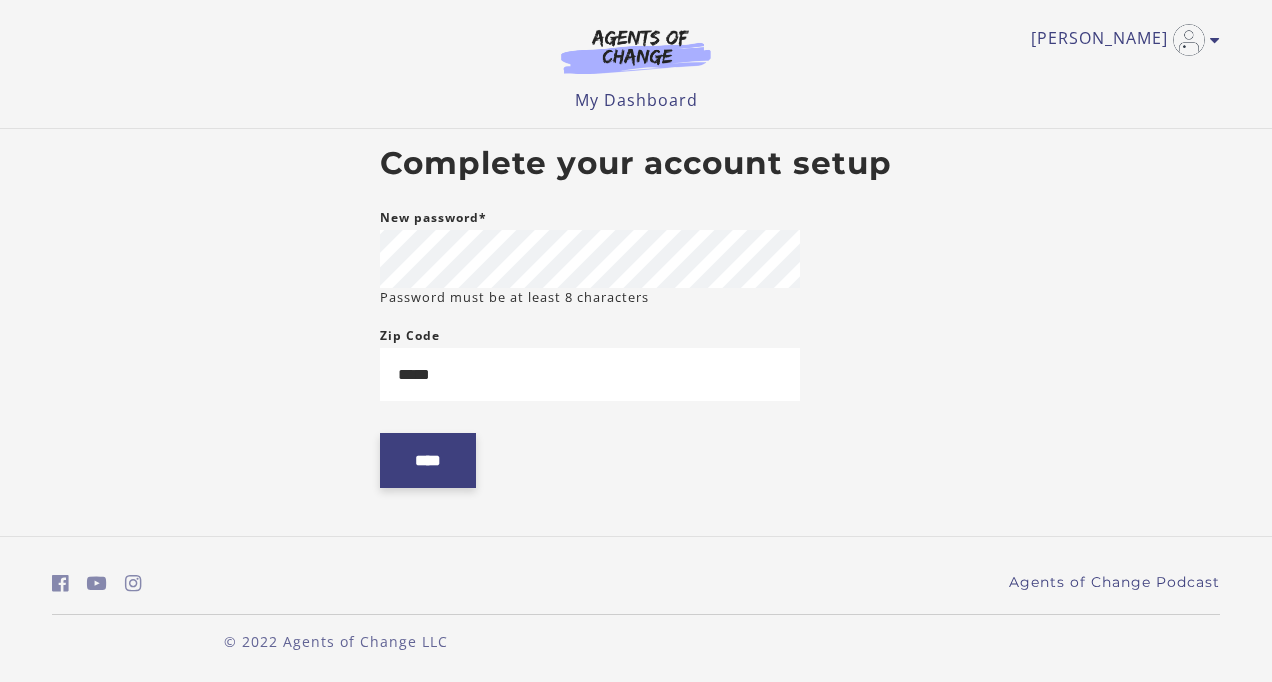 click on "****" at bounding box center [428, 460] 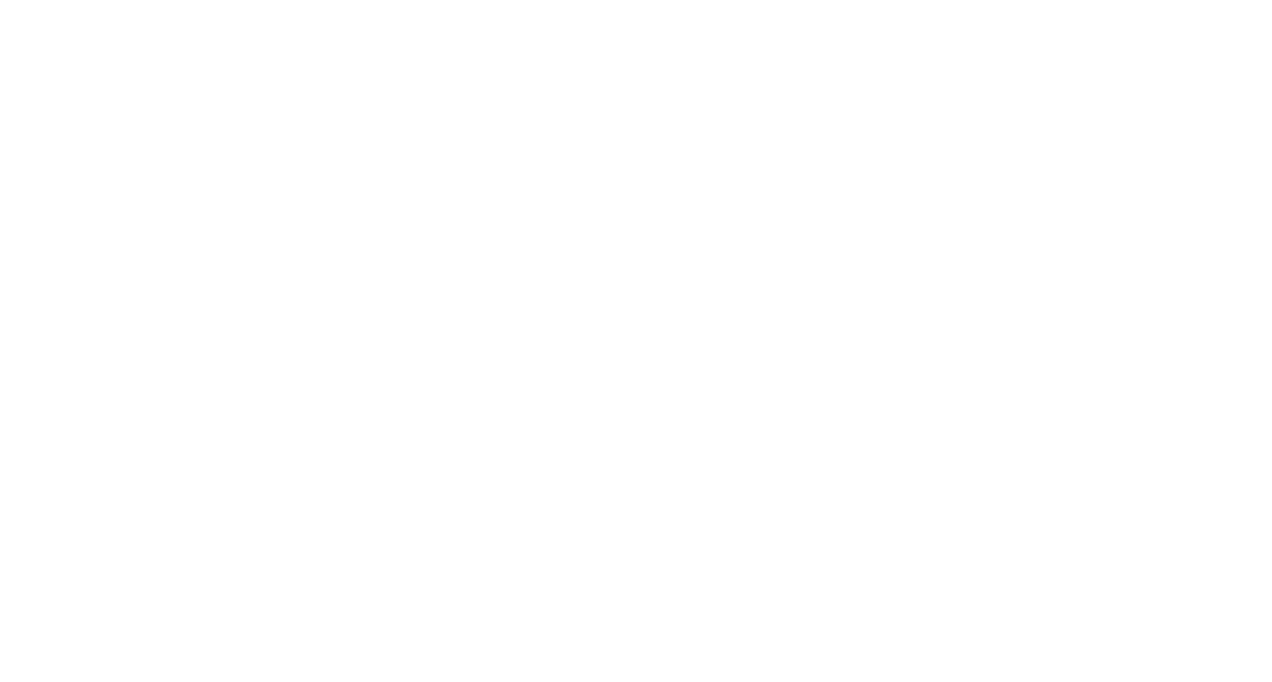 scroll, scrollTop: 0, scrollLeft: 0, axis: both 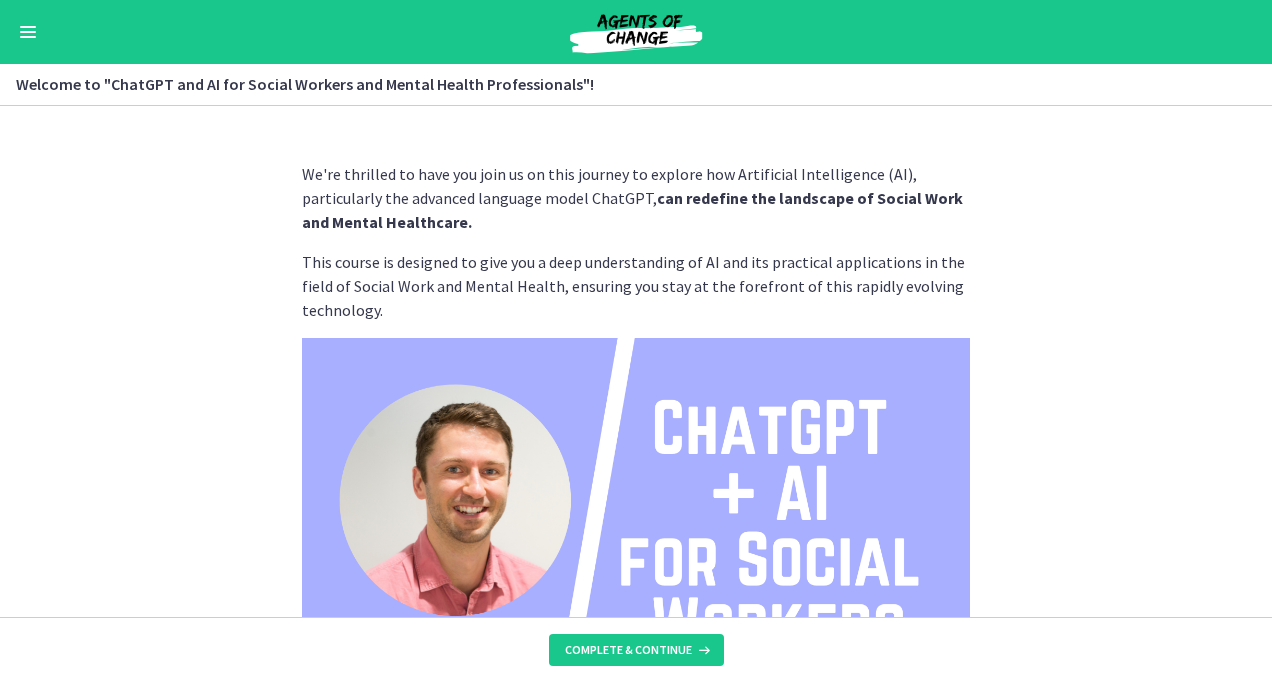 click on "We're thrilled to have you join us on this journey to explore how Artificial Intelligence (AI), particularly the advanced language model ChatGPT,  can redefine the landscape of Social Work and Mental Healthcare.
This course is designed to give you a deep understanding of AI and its practical applications in the field of Social Work and Mental Health, ensuring you stay at the forefront of this rapidly evolving technology.
Throughout this course, you can expect to:
Gain foundational knowledge of AI and the intricate workings of the ChatGPT model.
Navigate the complex ethical considerations associated with AI use in social work and mental healthcare, including issues of privacy, confidentiality, and potential bias.
Learn from real-world case studies how AI can assist in facilitating communication and performing predictive analytics, with a focus on diverse sectors within social work and mental healthcare.
Who am I?
I'm" at bounding box center (636, 361) 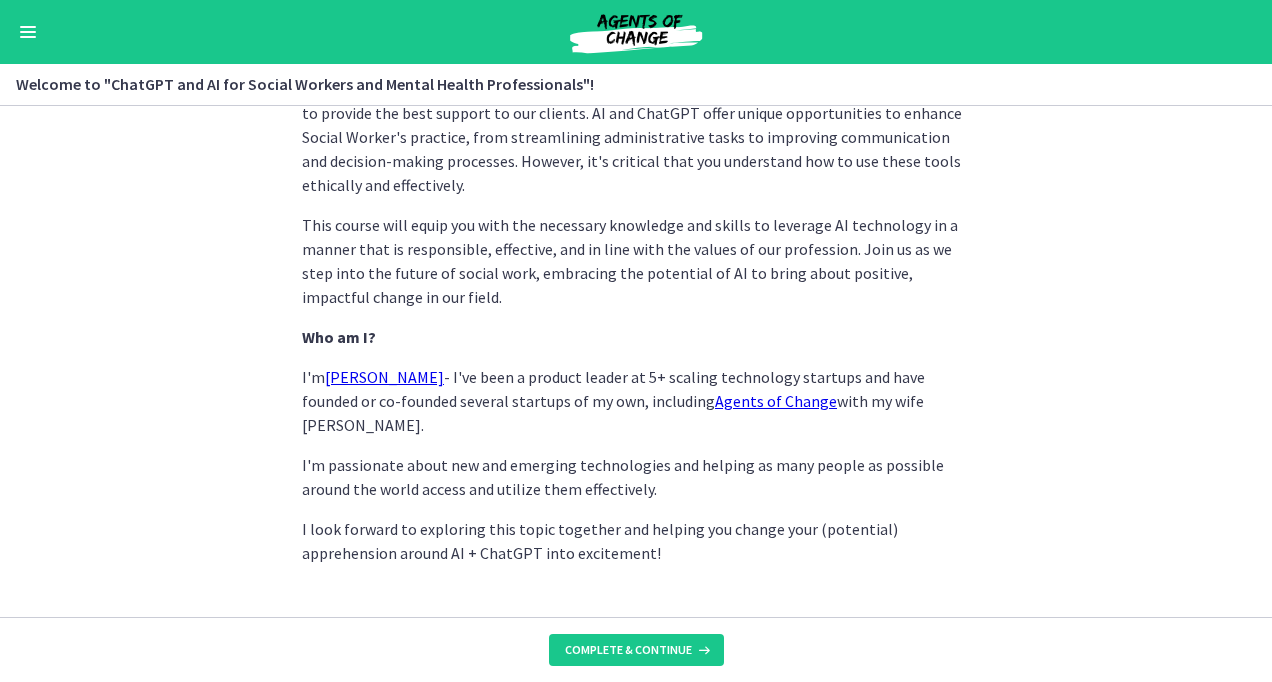 scroll, scrollTop: 1016, scrollLeft: 0, axis: vertical 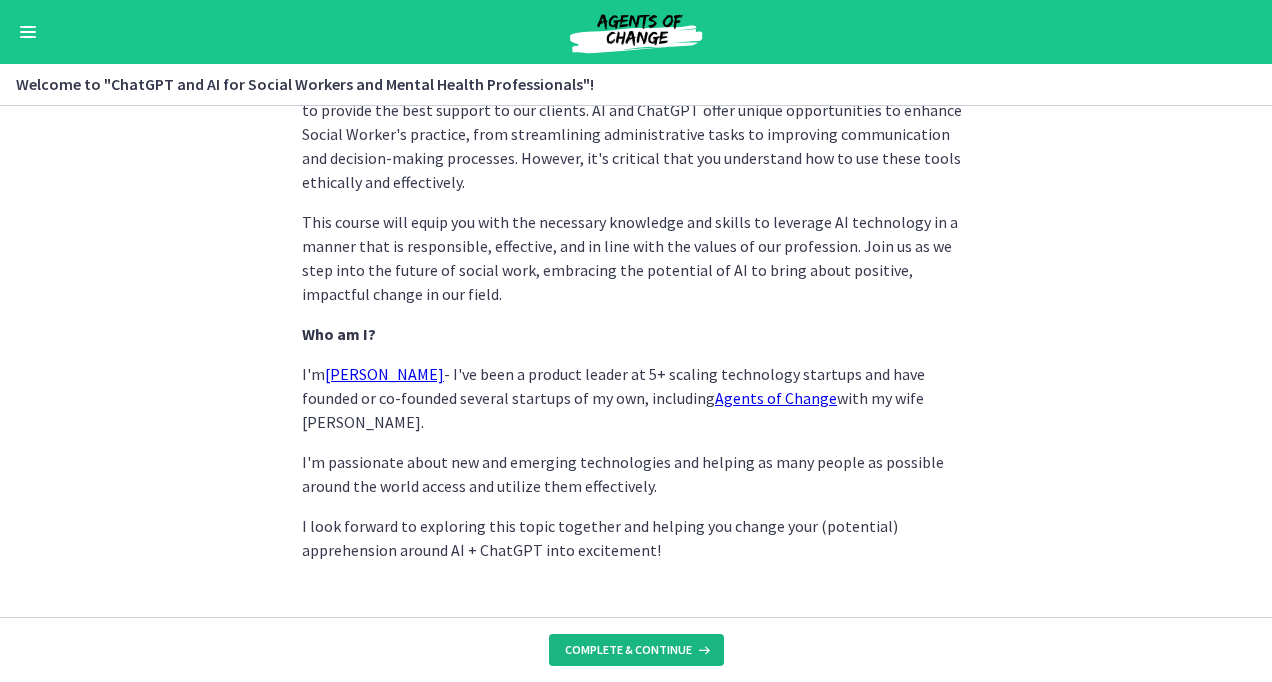 click on "Complete & continue" at bounding box center (628, 650) 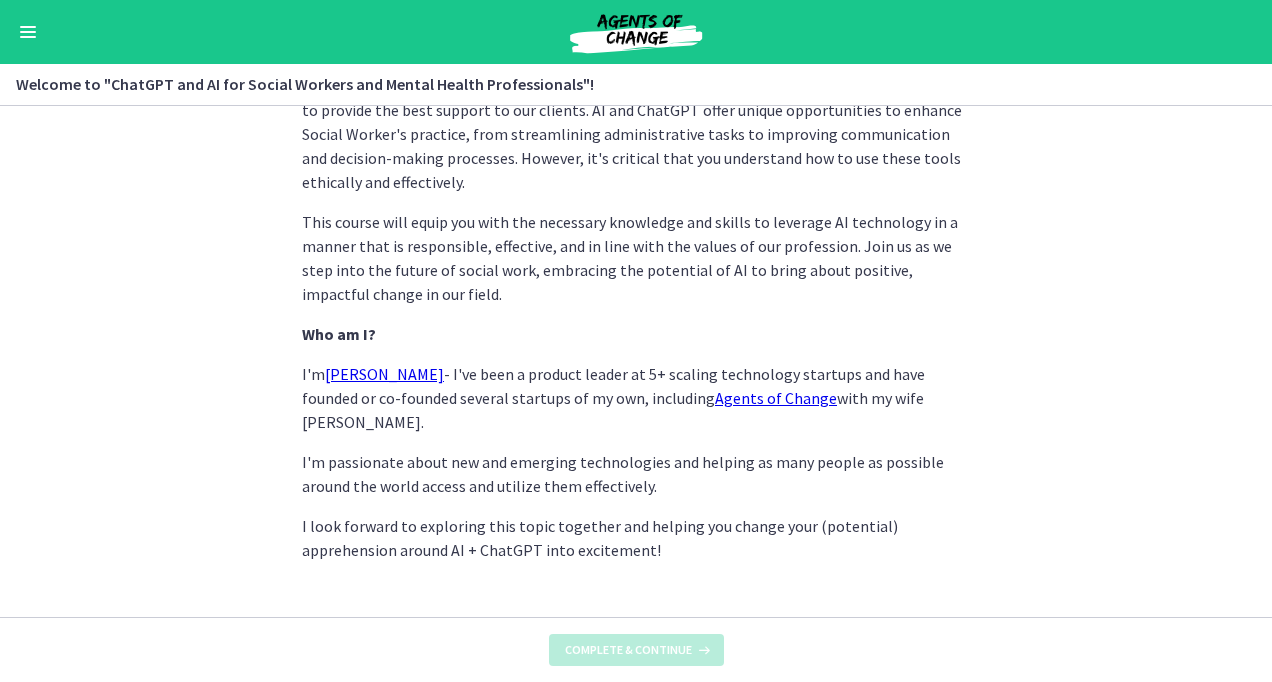 scroll, scrollTop: 0, scrollLeft: 0, axis: both 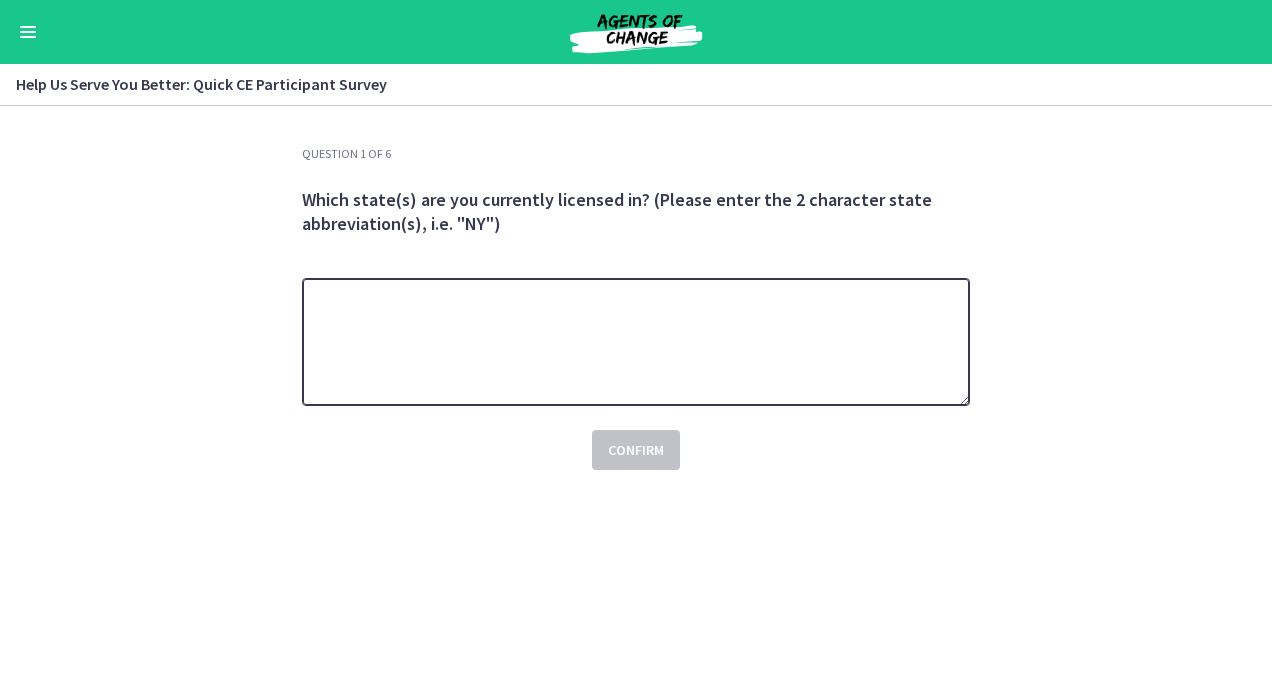 click at bounding box center [636, 342] 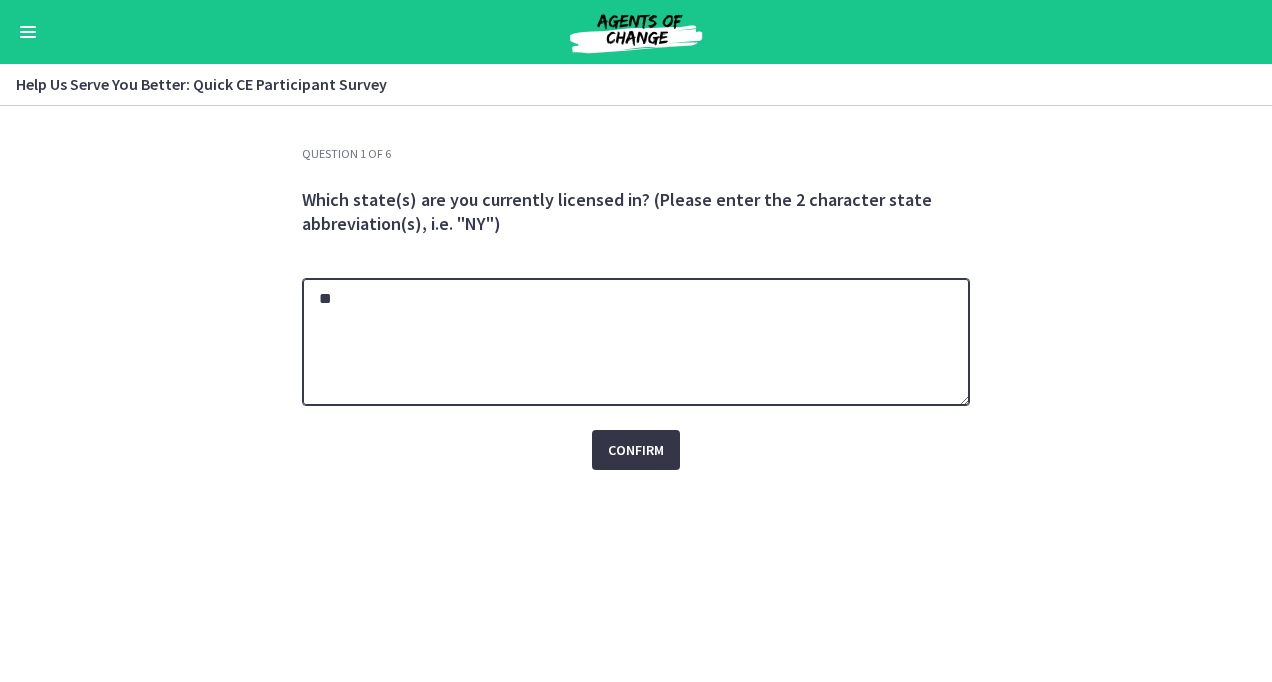 type on "**" 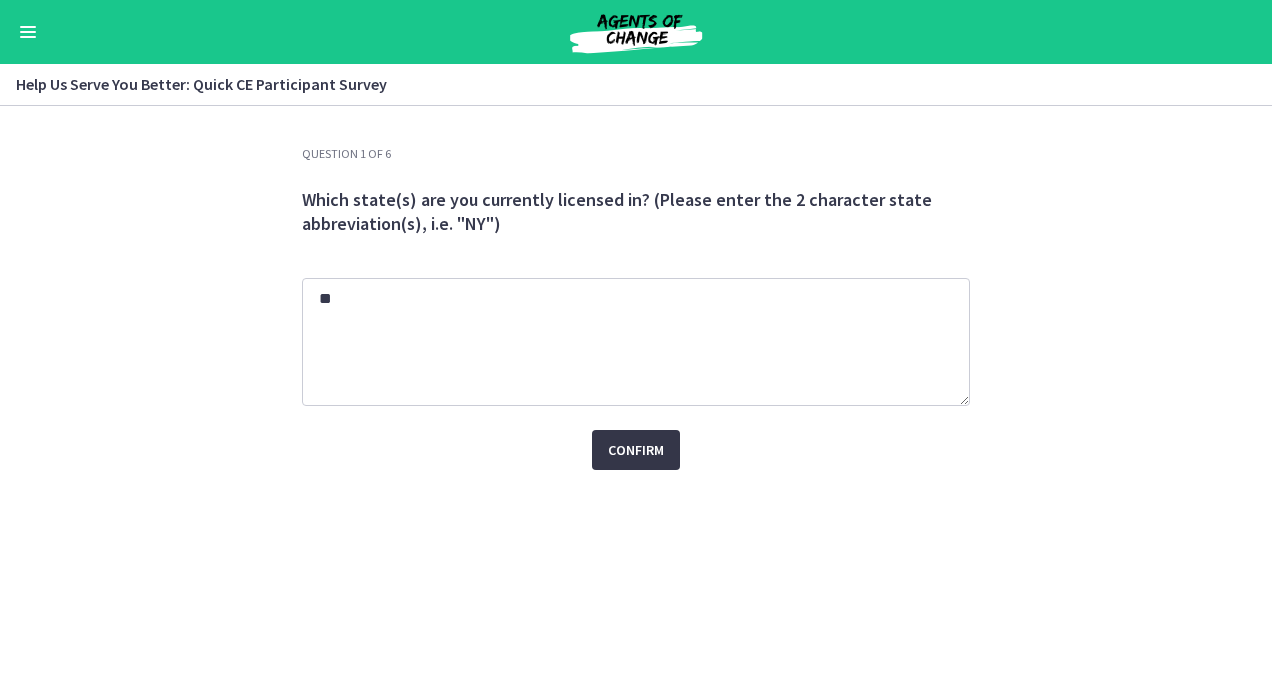 click on "Confirm" at bounding box center [636, 450] 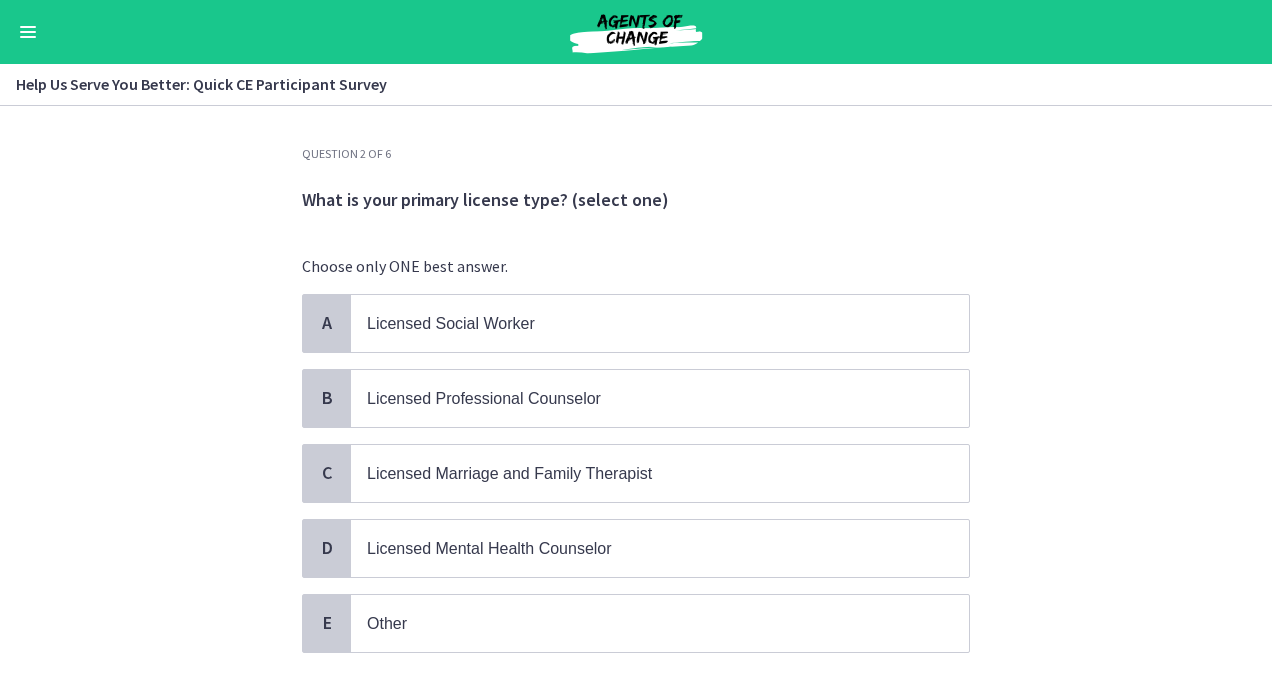 click on "Question   2   of   6
What is your primary license type? (select one)
Choose only ONE best answer.
A
Licensed Social Worker
B
Licensed Professional Counselor
C
Licensed Marriage and Family Therapist
D
Licensed Mental Health Counselor
E
Other
Confirm" at bounding box center [636, 394] 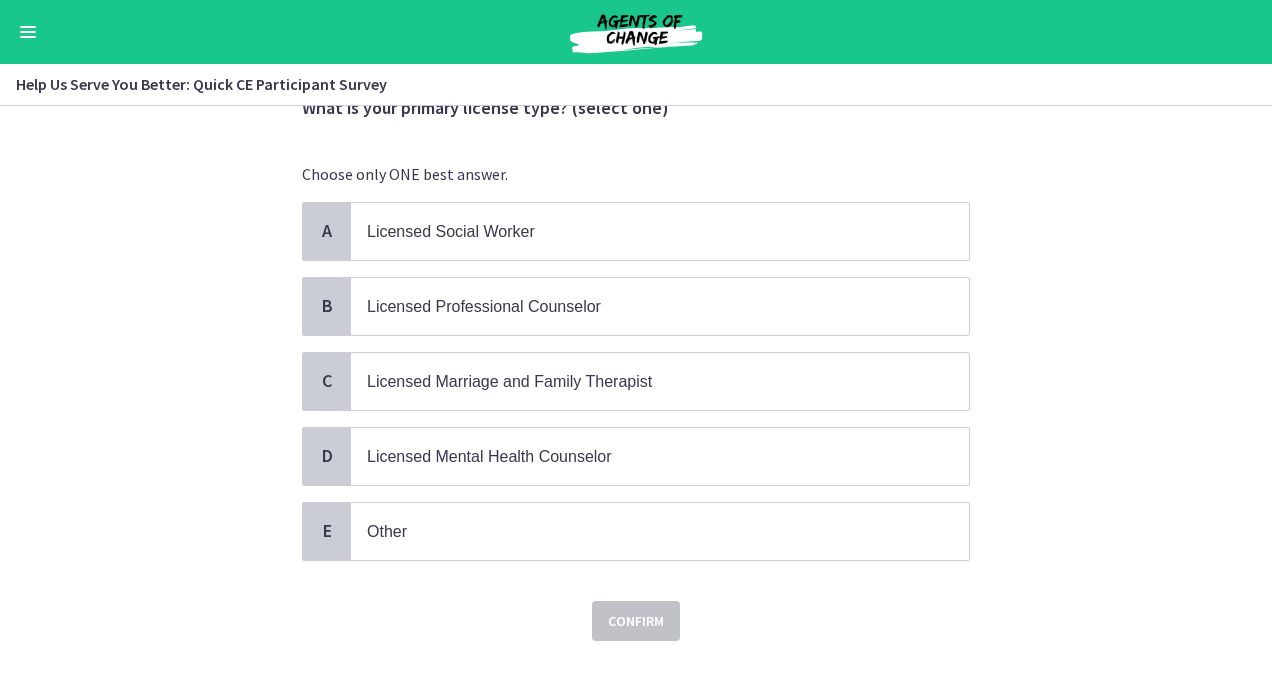 scroll, scrollTop: 100, scrollLeft: 0, axis: vertical 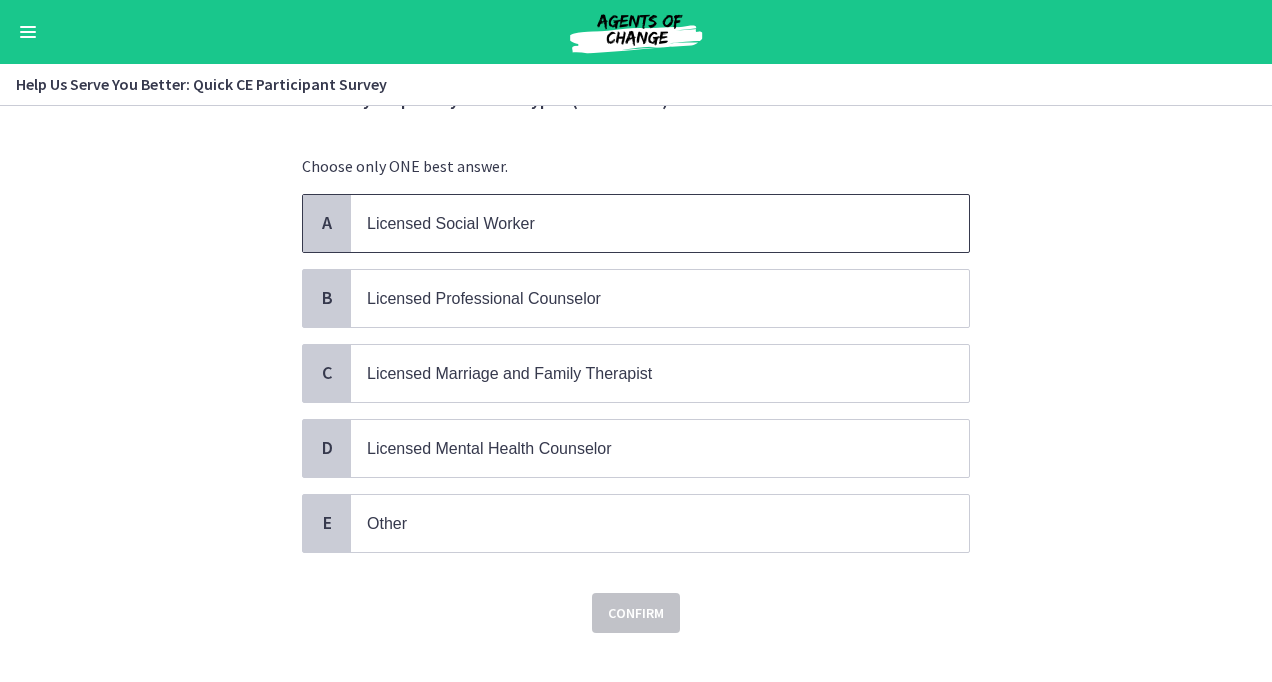 click on "Licensed Social Worker" at bounding box center [660, 223] 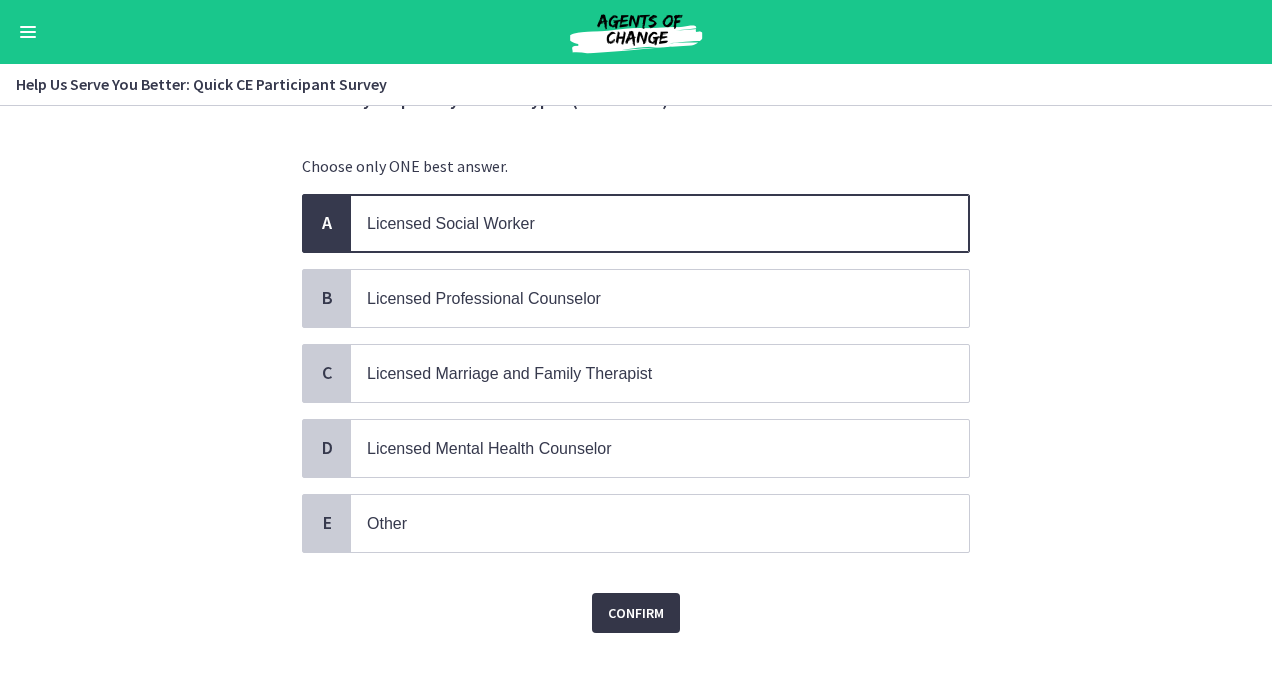 click on "Confirm" at bounding box center [636, 613] 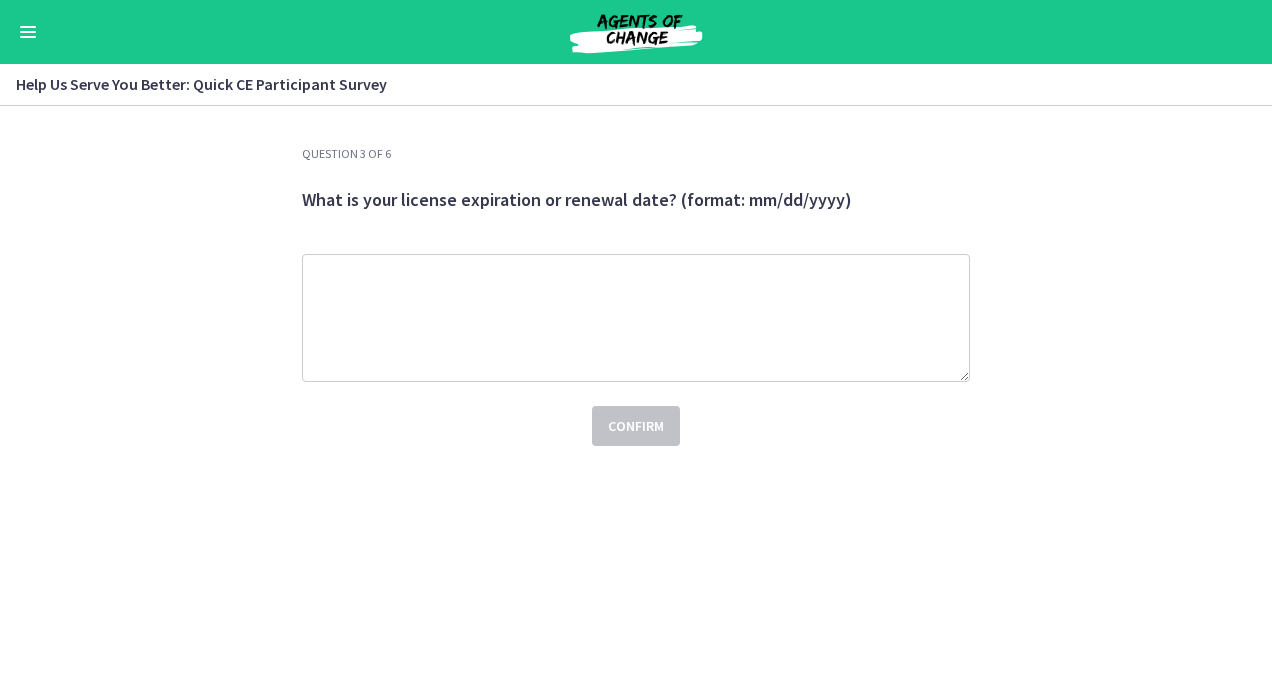 scroll, scrollTop: 0, scrollLeft: 0, axis: both 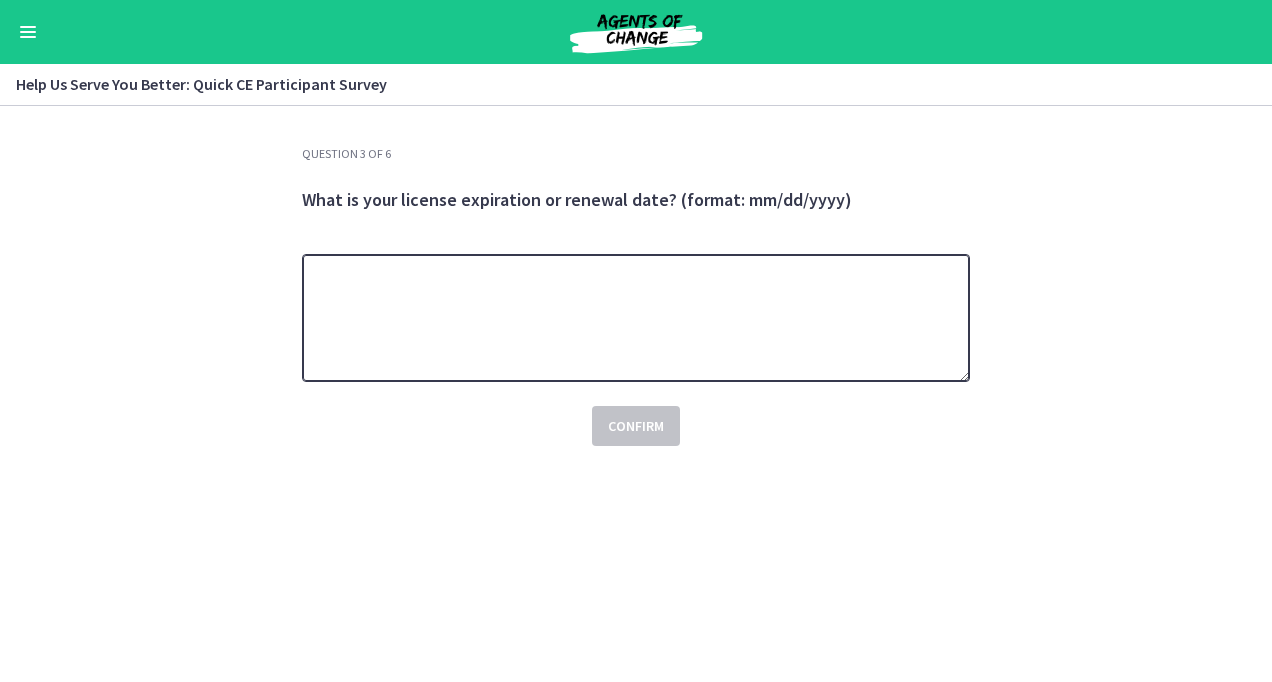 click at bounding box center (636, 318) 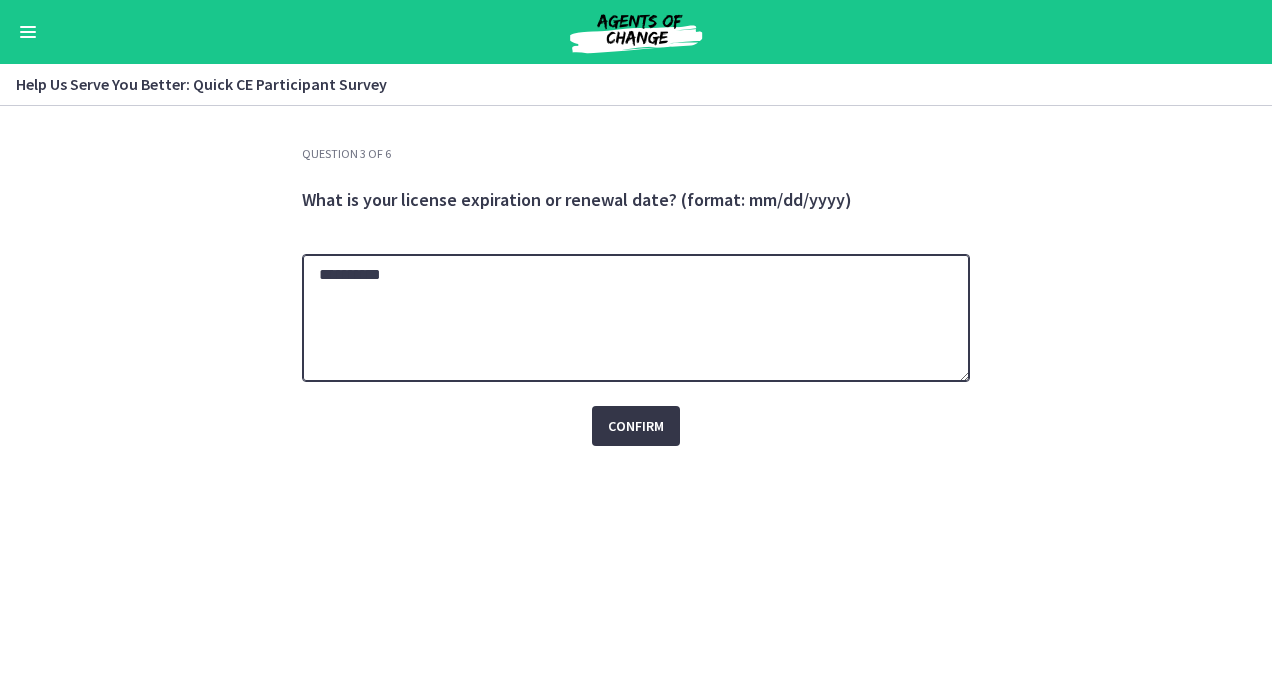 type on "**********" 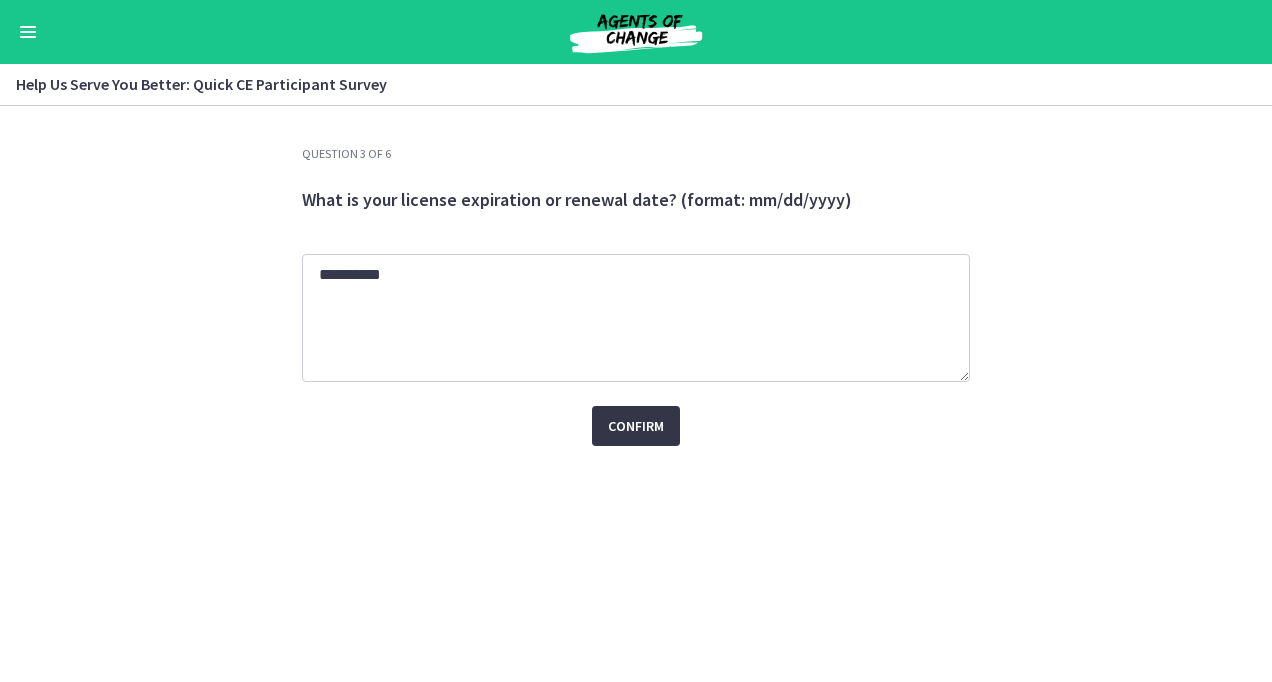 click on "Confirm" at bounding box center (636, 426) 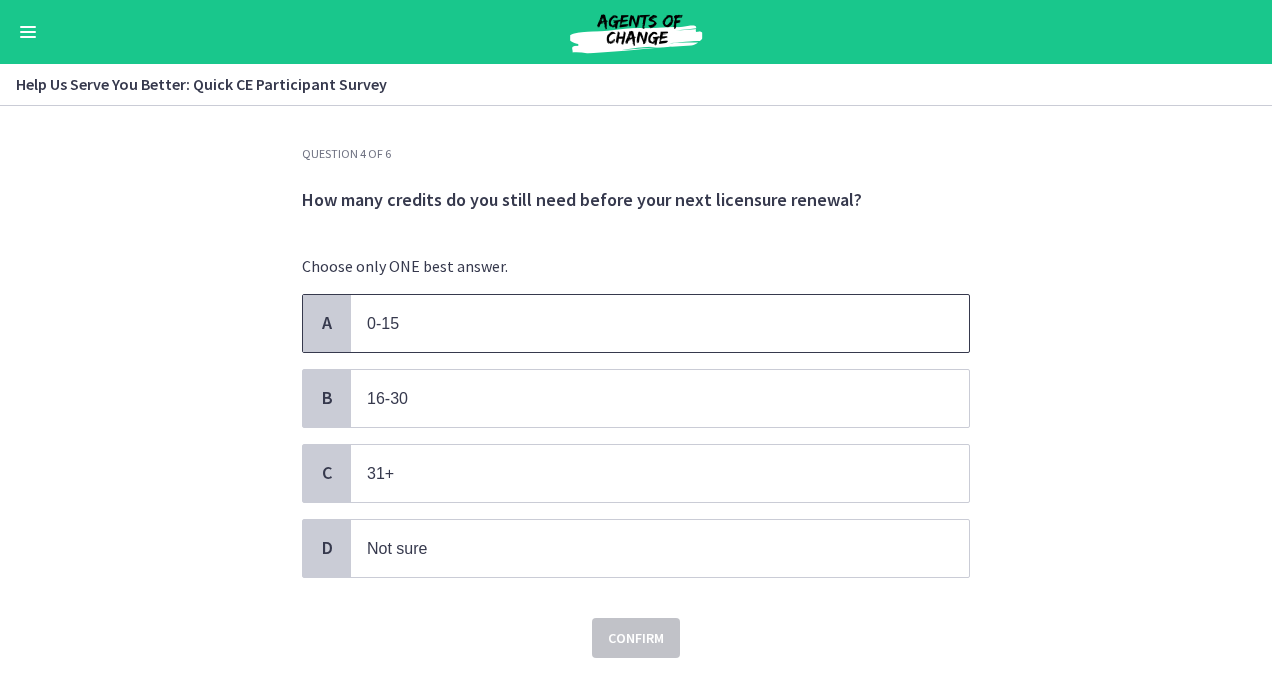 click on "A" at bounding box center [327, 323] 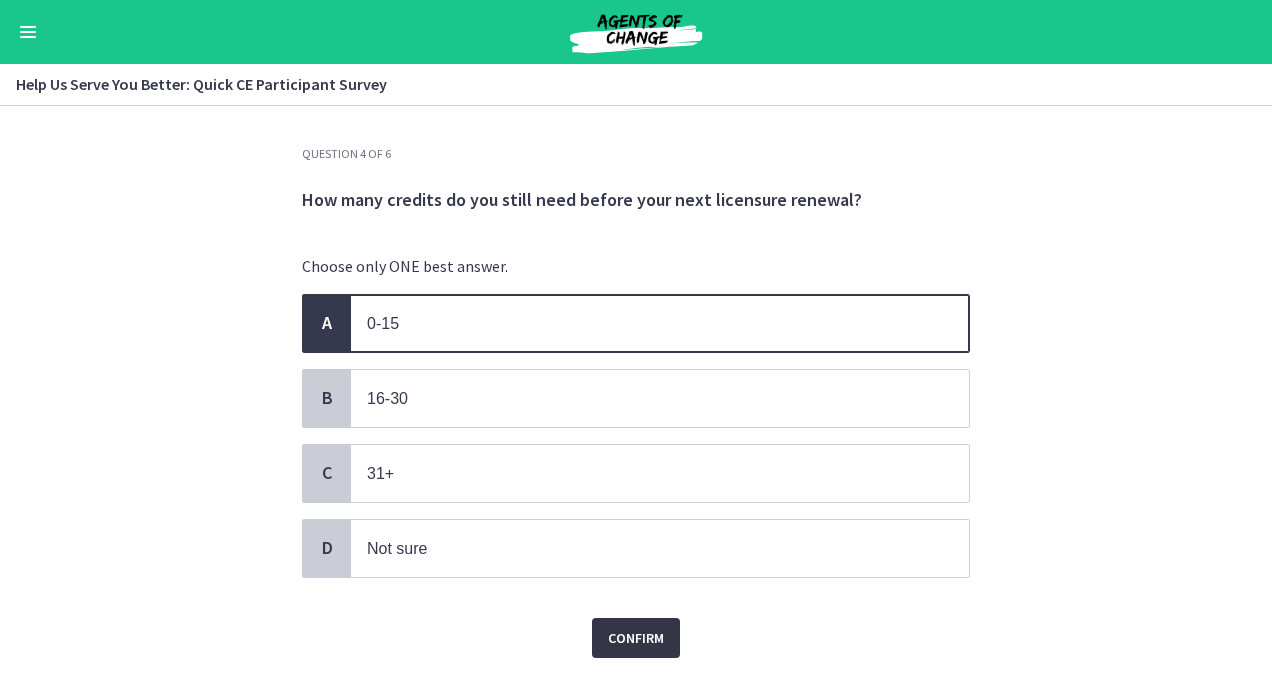 click on "Confirm" at bounding box center (636, 638) 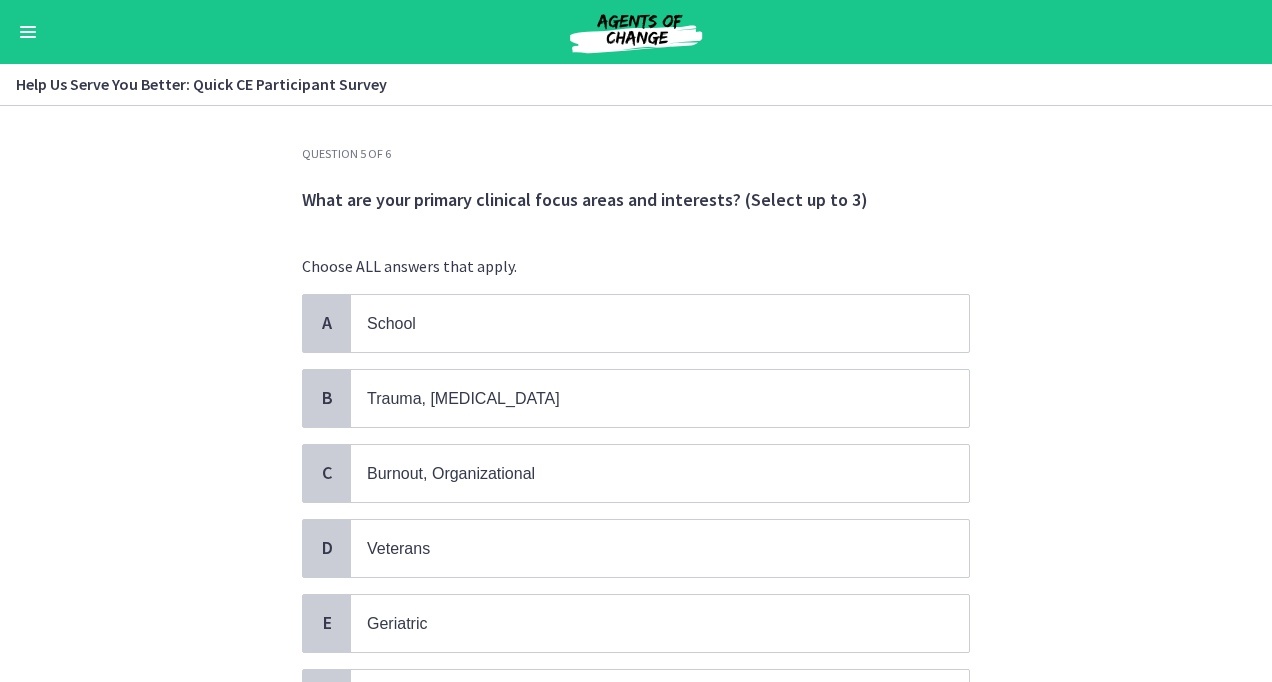 click on "Question   5   of   6
What are your primary clinical focus areas and interests? (Select up to 3)
Choose ALL answers that apply.
A
School
B
Trauma, [MEDICAL_DATA]
C
Burnout, Organizational
D
Veterans
E
[MEDICAL_DATA]
F
Child and Family
G
Macro/Policy
H
Teens
I
Substance Use & Addiction
J
Suicide" at bounding box center [636, 394] 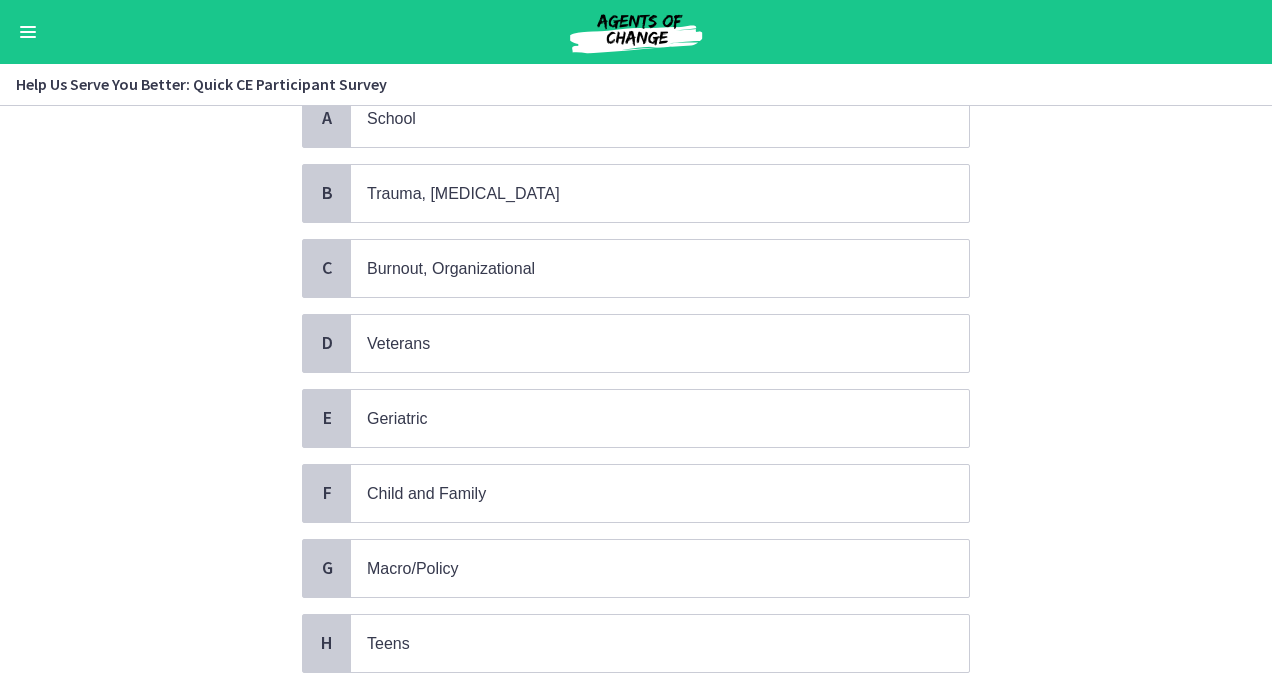 scroll, scrollTop: 100, scrollLeft: 0, axis: vertical 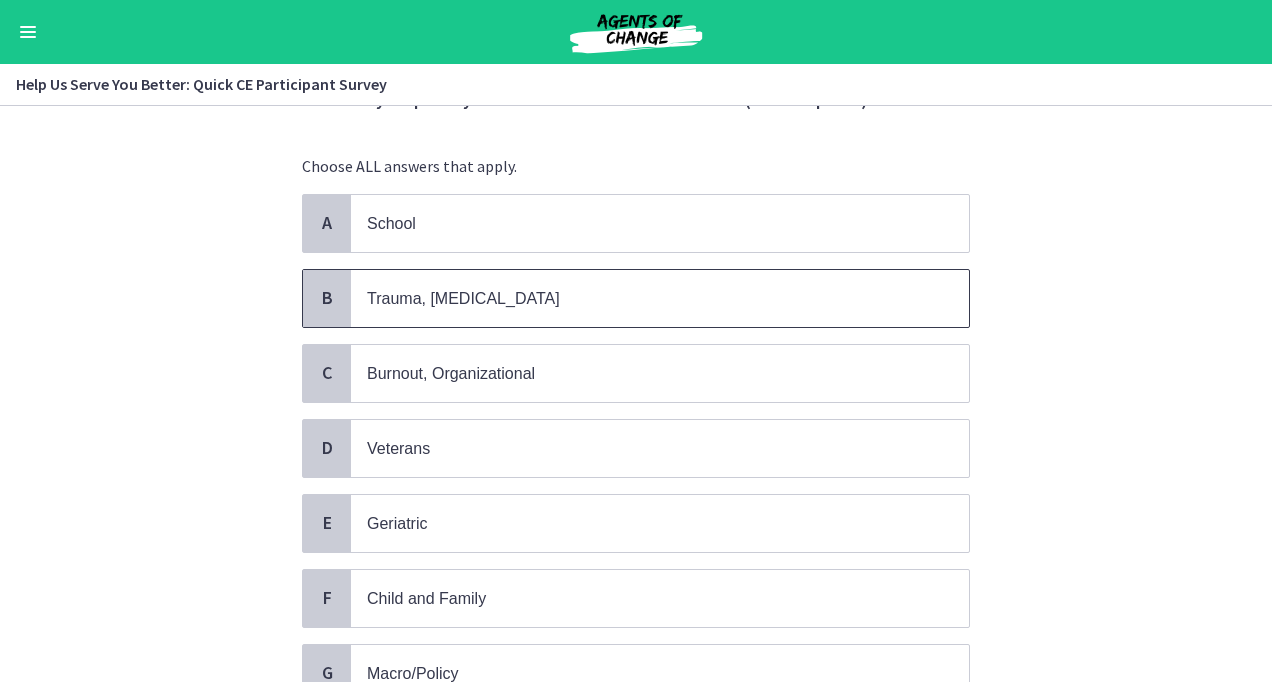 click on "B" at bounding box center (327, 298) 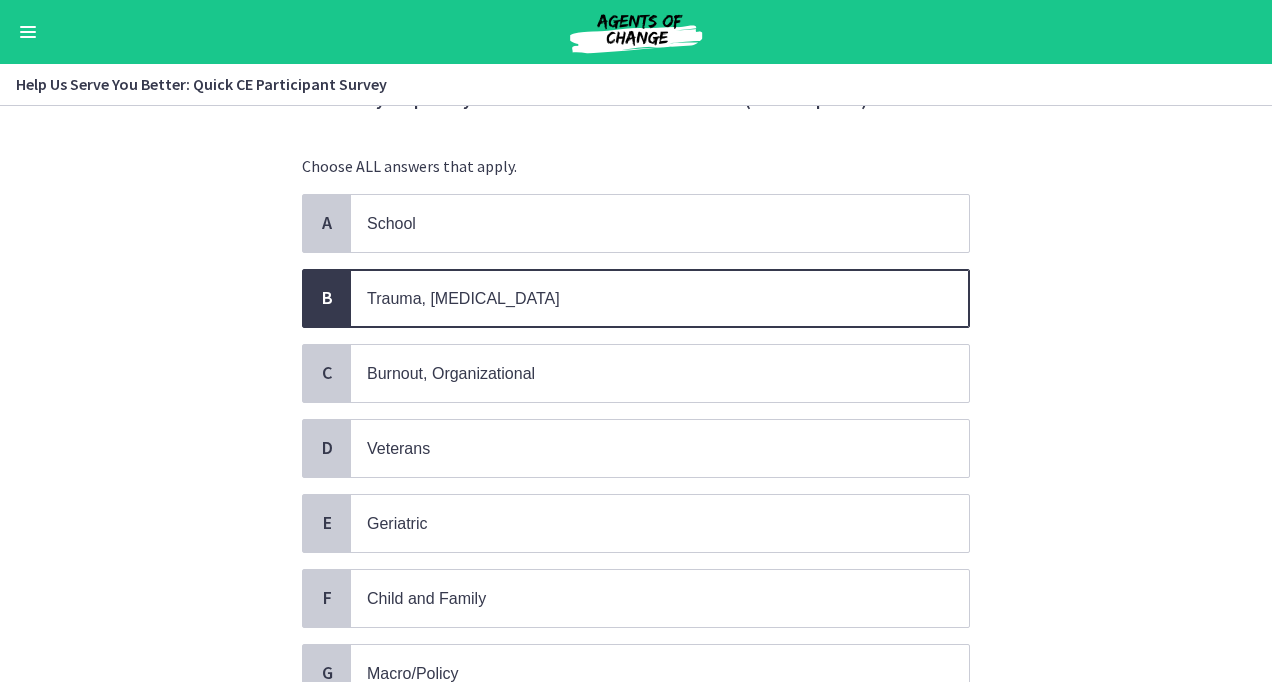 click on "Question   5   of   6
What are your primary clinical focus areas and interests? (Select up to 3)
Choose ALL answers that apply.
A
School
B
Trauma, [MEDICAL_DATA]
C
Burnout, Organizational
D
Veterans
E
[MEDICAL_DATA]
F
Child and Family
G
Macro/Policy
H
Teens
I
Substance Use & Addiction
J
Suicide" at bounding box center (636, 394) 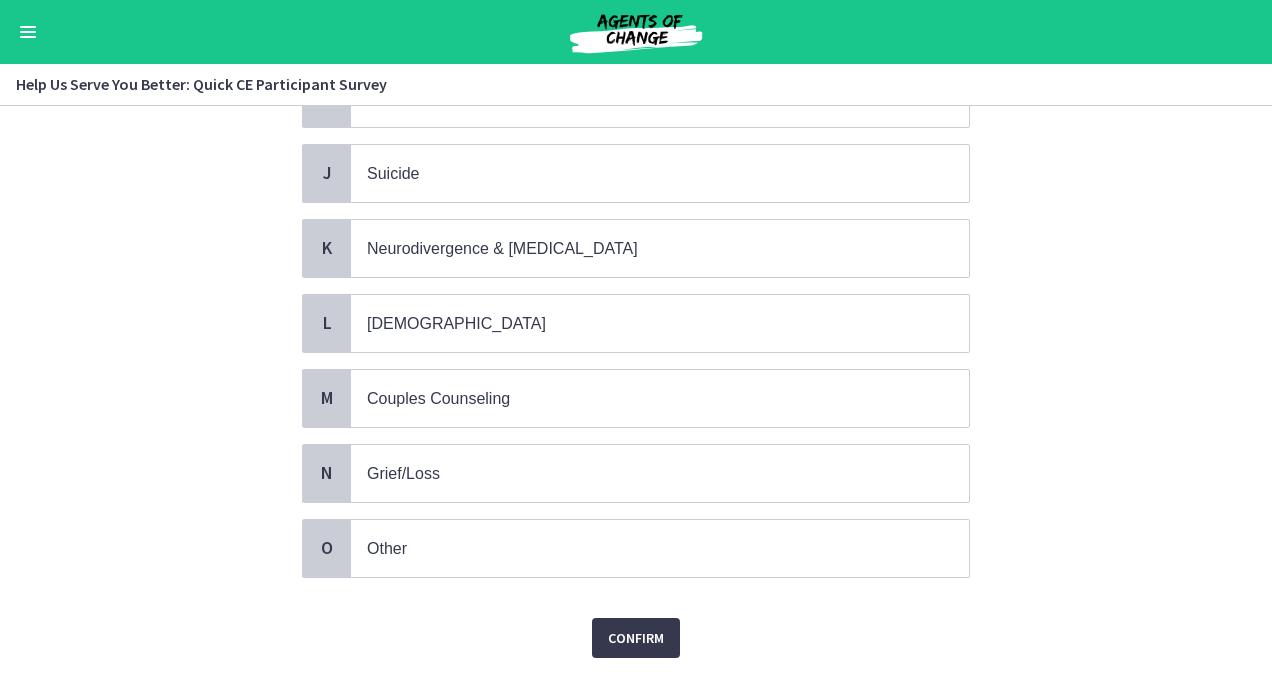 scroll, scrollTop: 856, scrollLeft: 0, axis: vertical 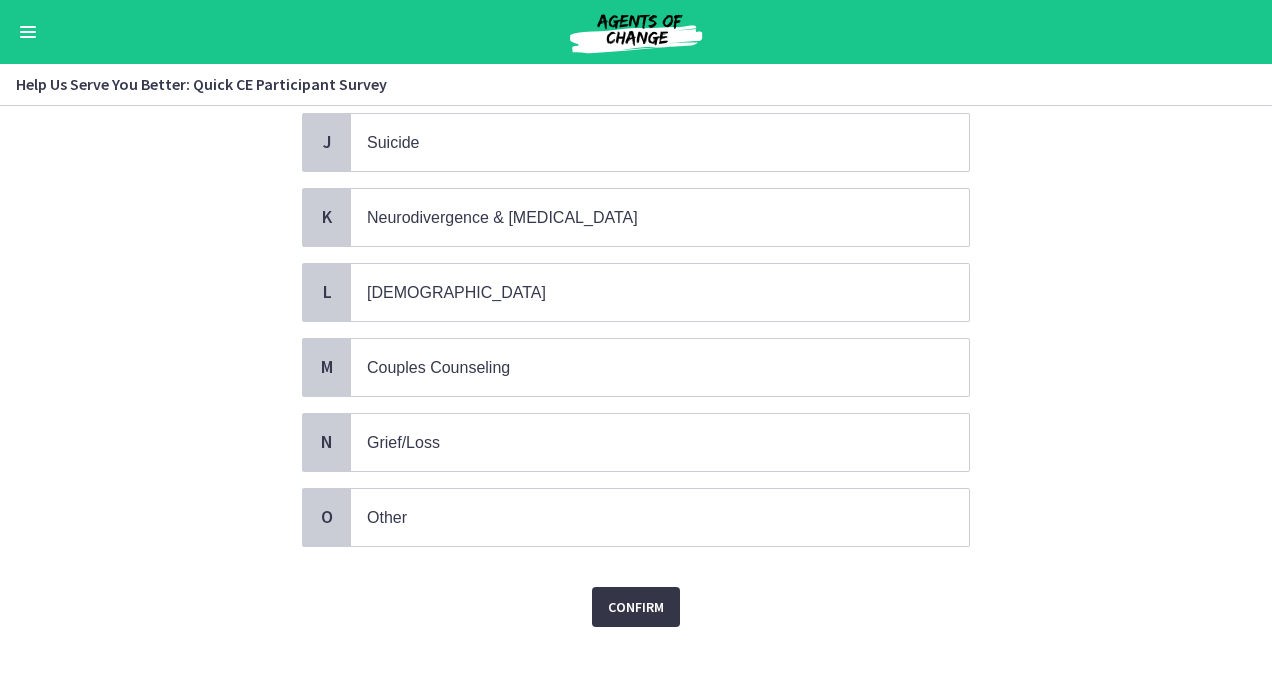 click on "Confirm" at bounding box center (636, 607) 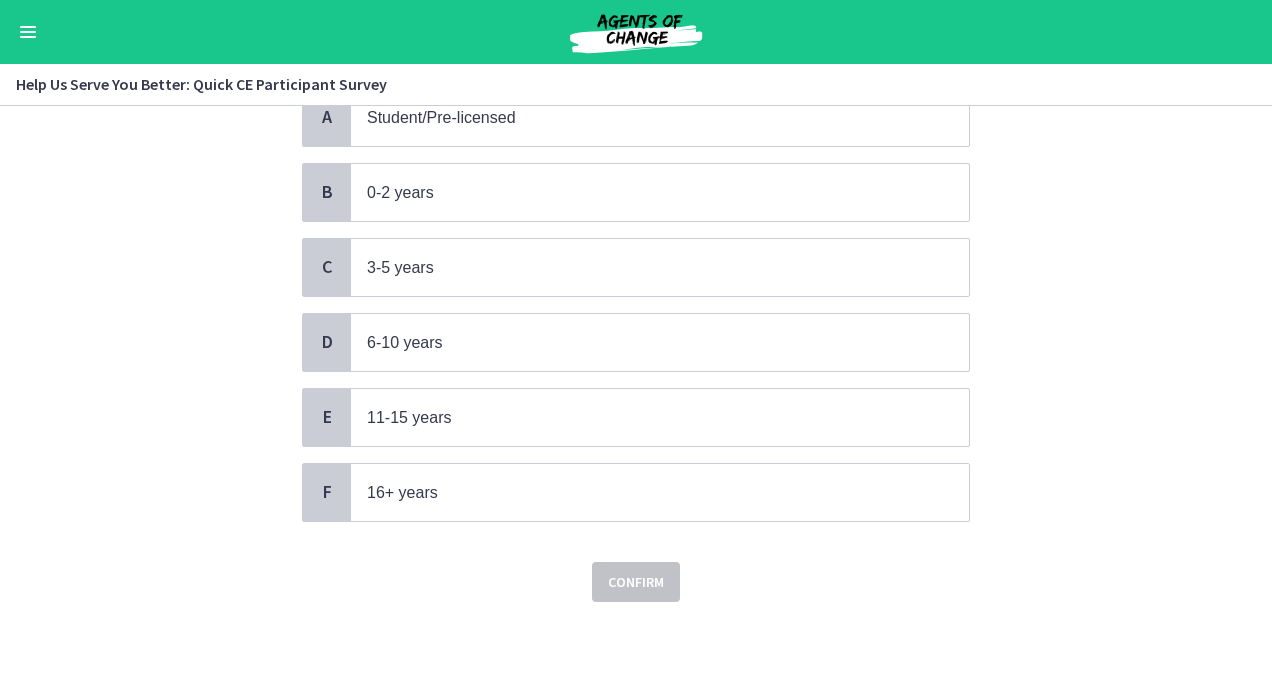 scroll, scrollTop: 0, scrollLeft: 0, axis: both 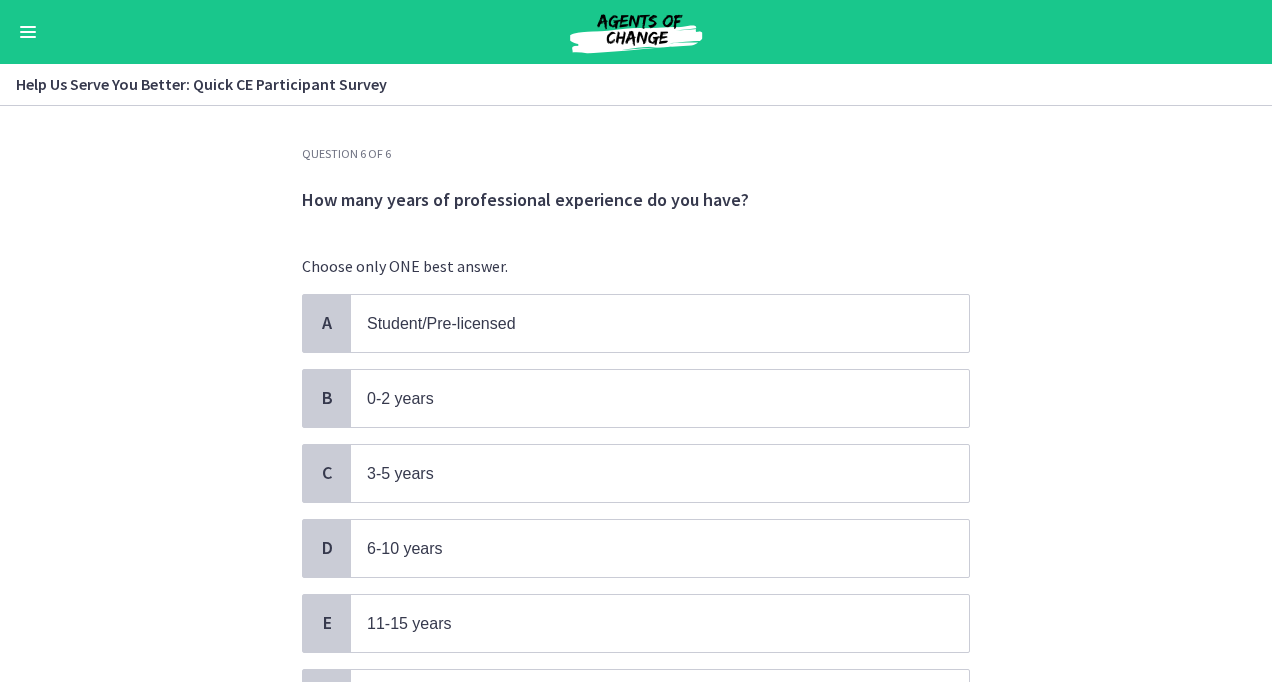 click on "Question   6   of   6
How many years of professional experience do you have?
Choose only ONE best answer.
A
Student/Pre-licensed
B
0-2 years
C
3-5 years
D
6-10 years
E
11-15 years
F
16+ years
Confirm" at bounding box center [636, 394] 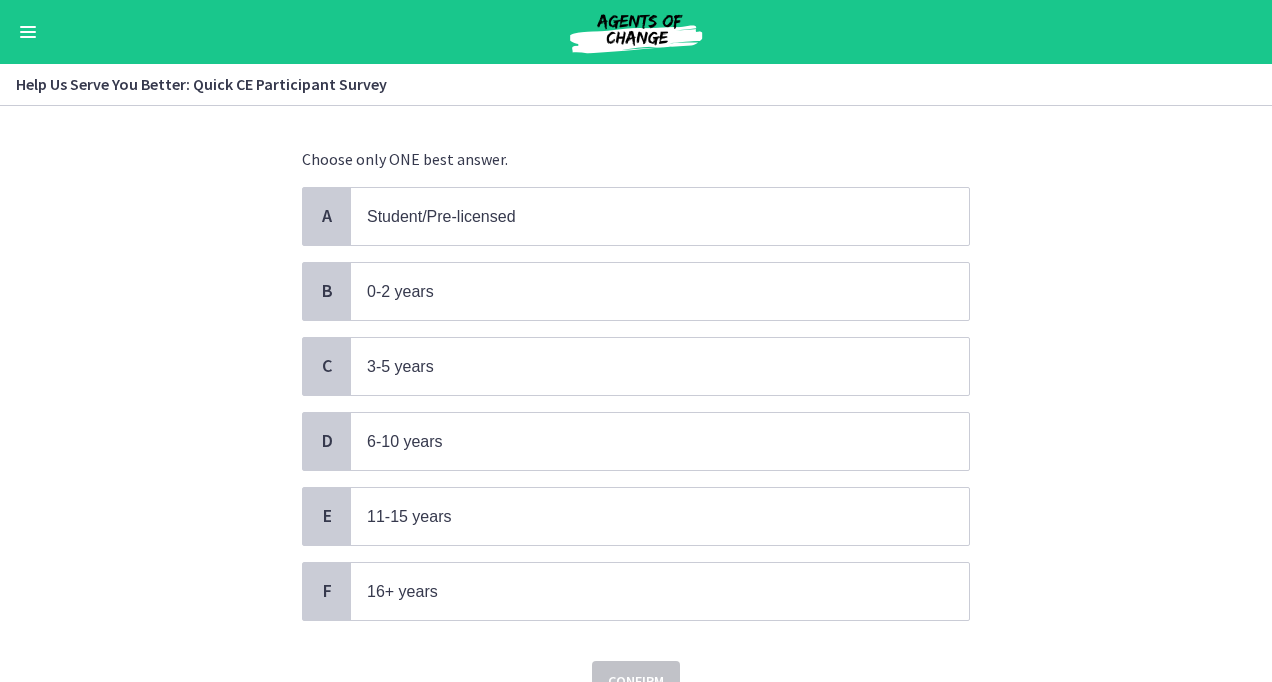 scroll, scrollTop: 196, scrollLeft: 0, axis: vertical 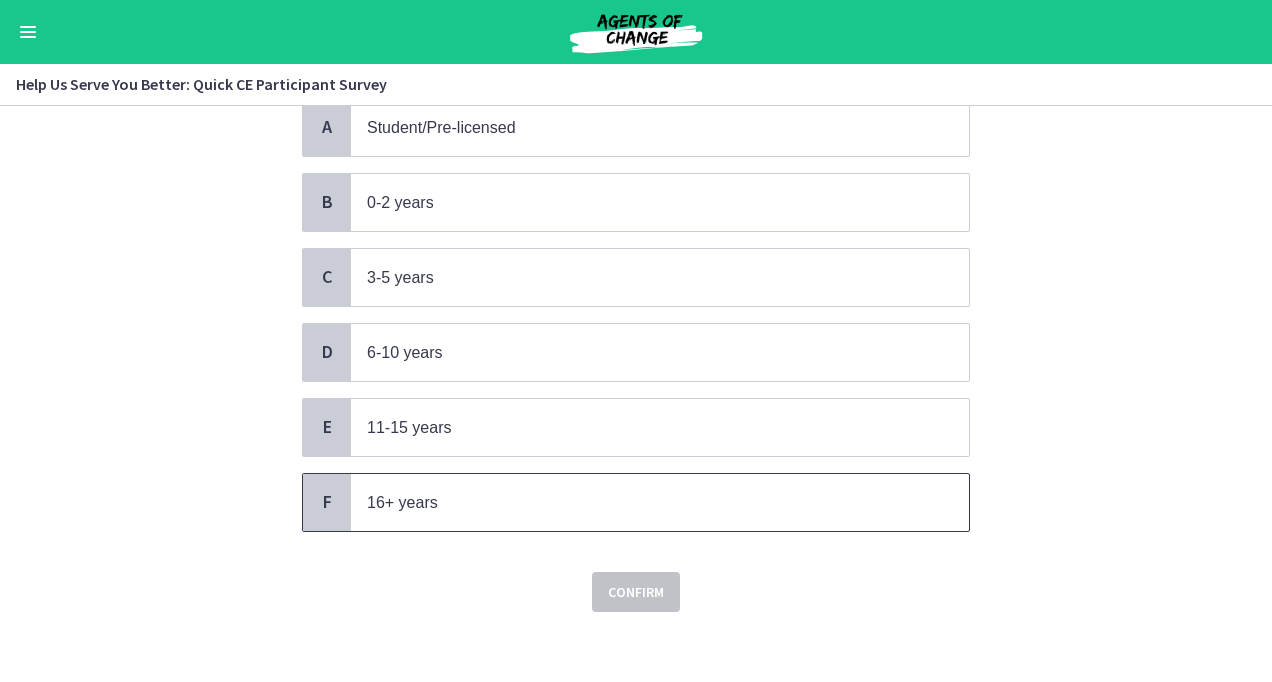 click on "F" at bounding box center [327, 502] 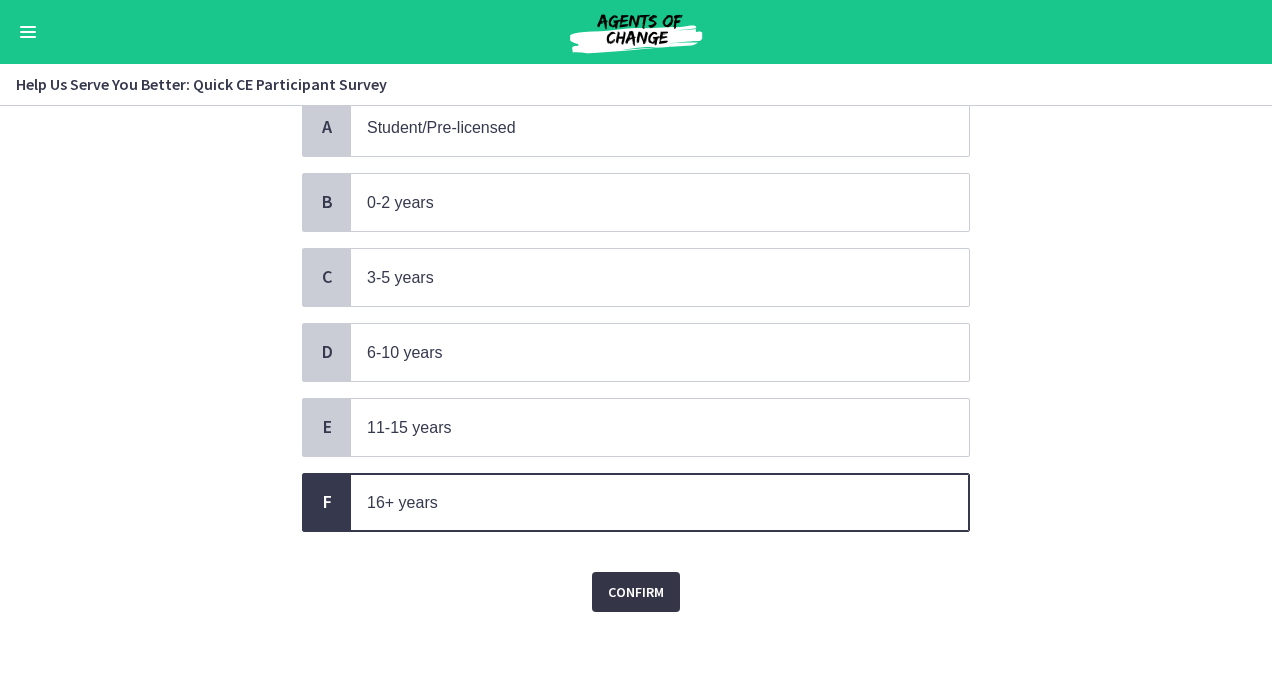 click on "Confirm" at bounding box center [636, 592] 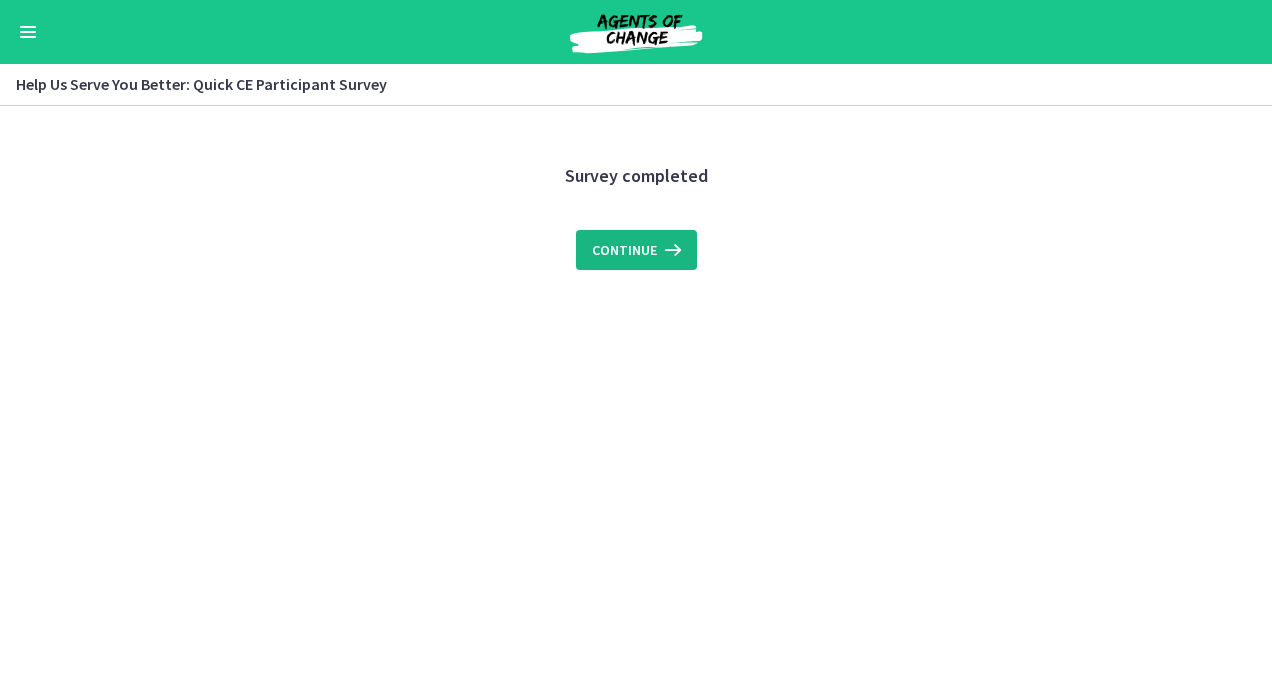 scroll, scrollTop: 0, scrollLeft: 0, axis: both 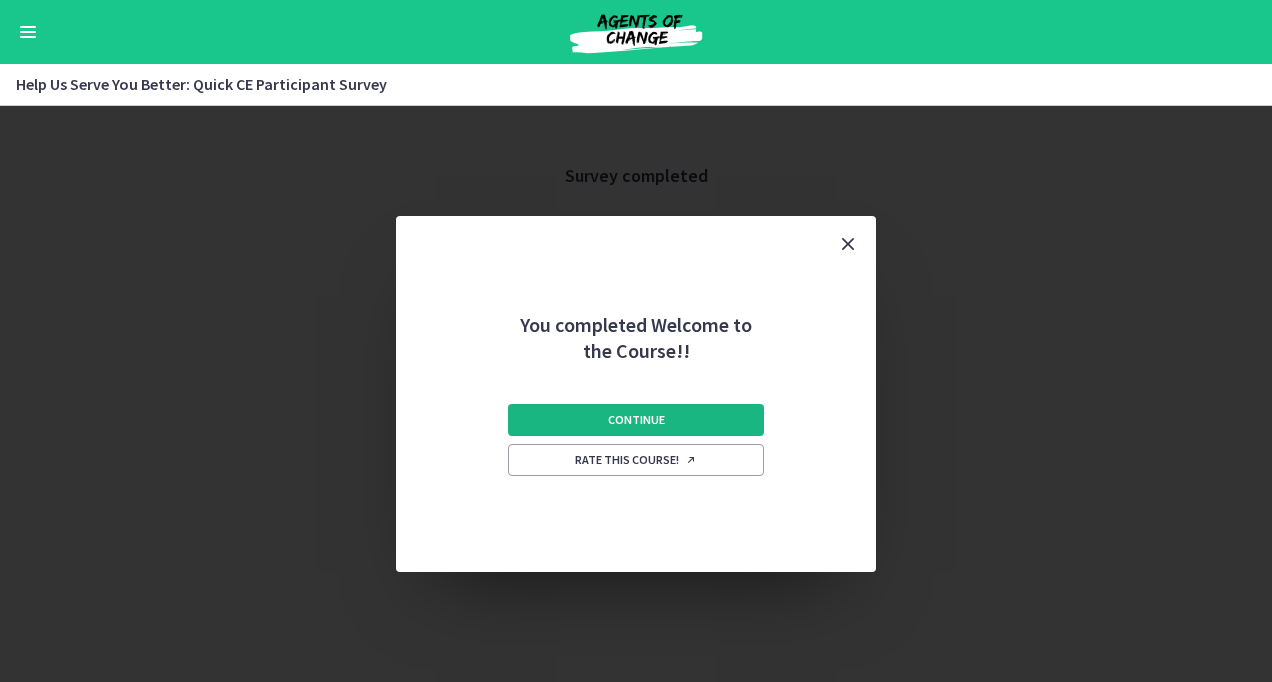 click on "Continue" at bounding box center [636, 420] 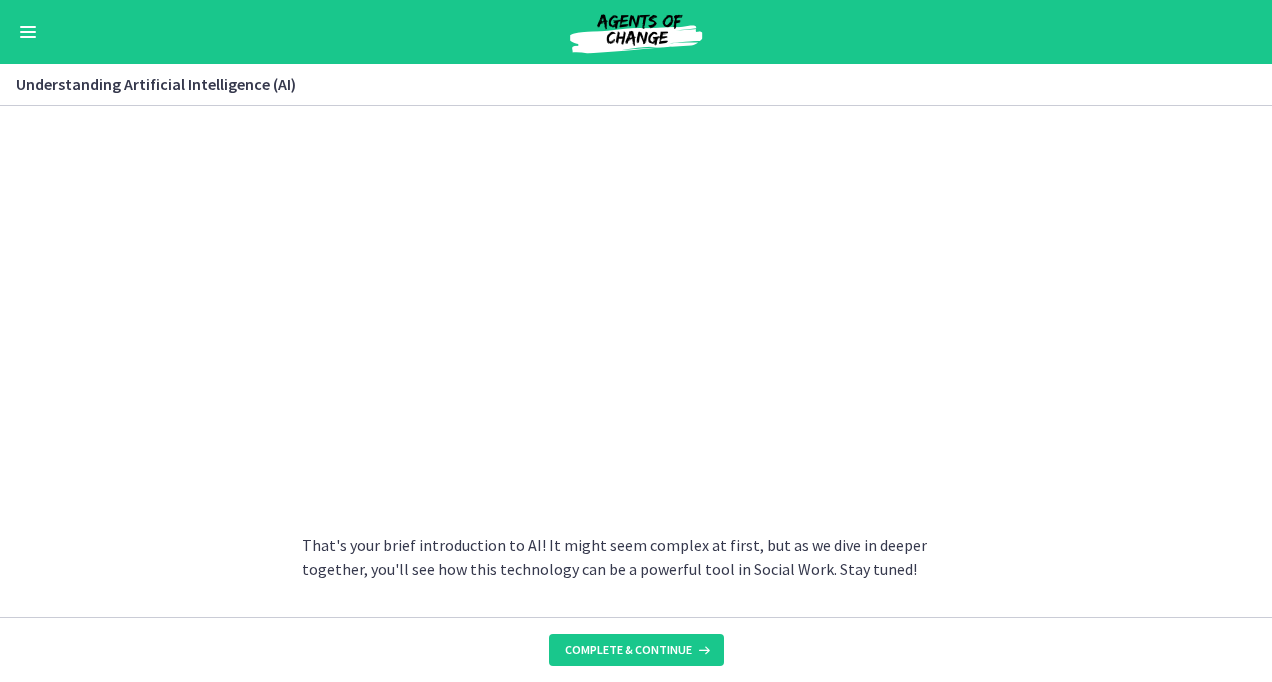 scroll, scrollTop: 902, scrollLeft: 0, axis: vertical 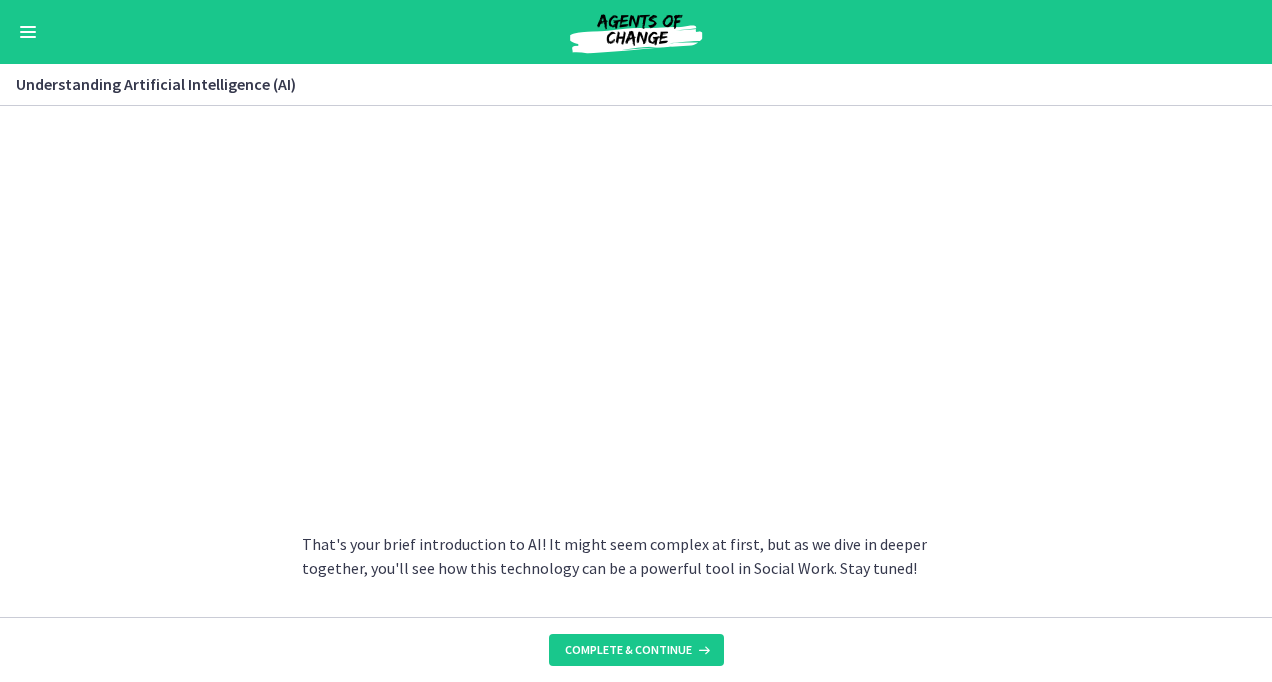 drag, startPoint x: 154, startPoint y: 368, endPoint x: 1078, endPoint y: 324, distance: 925.047 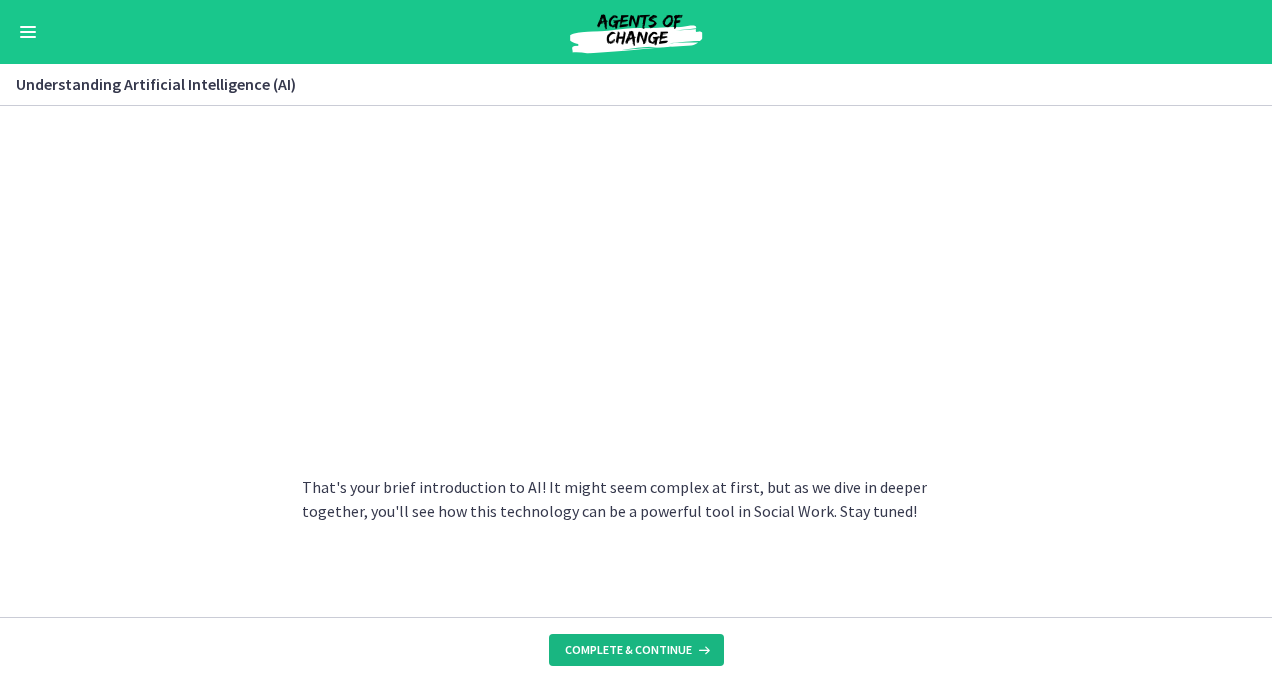 click on "Complete & continue" at bounding box center [628, 650] 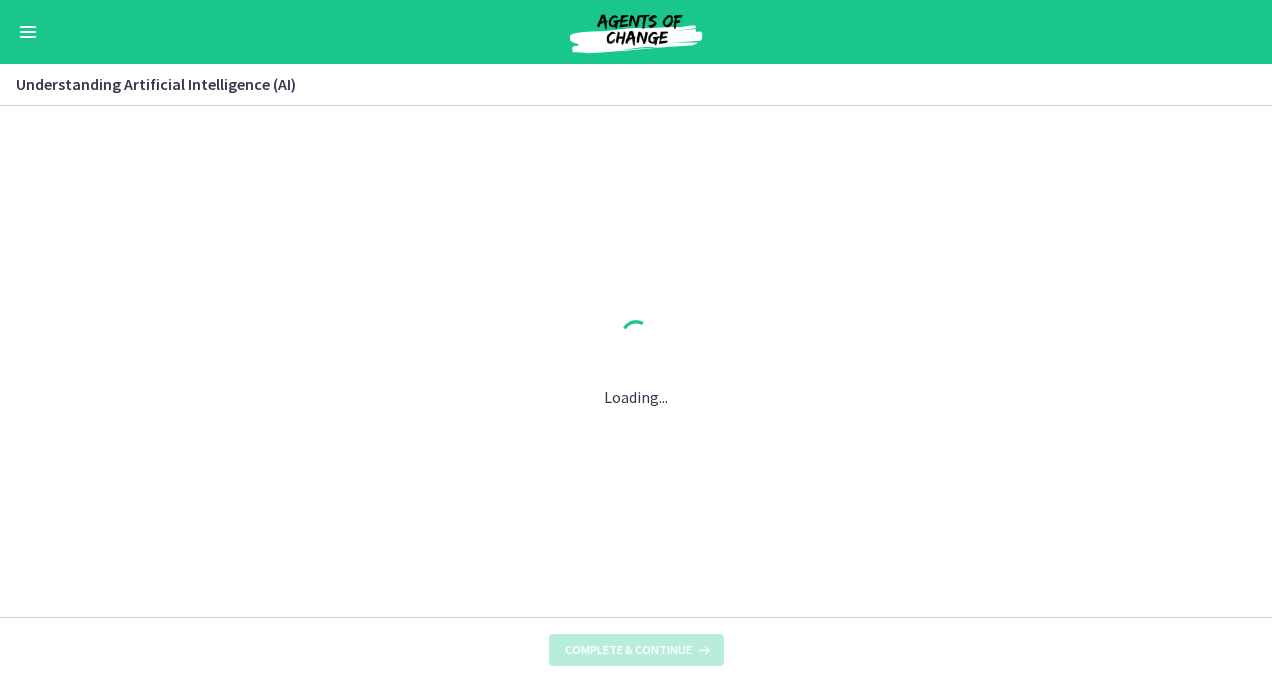 scroll, scrollTop: 0, scrollLeft: 0, axis: both 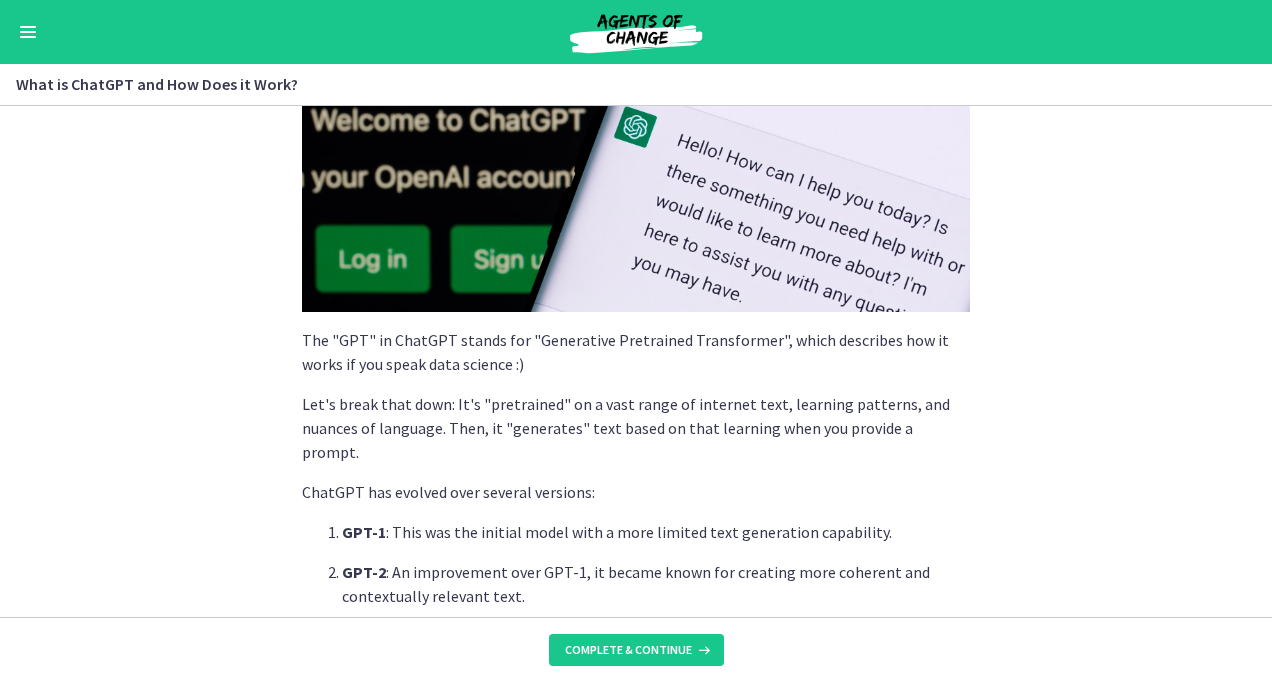 click on "ChatGPT , developed by  OpenAI , is a language model powered by AI. But what does that mean?
Imagine having a tool that can generate human-like text based on the prompts you provide. From answering queries to creating entire articles, ChatGPT can do it all. The secret is mastering the right way to "prompt" or instruct ChatGPT to produce exactly what you want!
Looking for ChatGPT prompts you can use [DATE] in your Social Work practice?  Skip ahead to our "bonus" section where you'll find close to 100 prompts.
The "GPT" in ChatGPT stands for "Generative Pretrained Transformer", which describes how it works if you speak data science :)
Let's break that down: It's "pretrained" on a vast range of internet text, learning patterns, and nuances of language. Then, it "generates" text based on that learning when you provide a prompt.
ChatGPT has evolved over several versions:
GPT-1
GPT-2
GPT-3
GPT-4
:" at bounding box center (636, 361) 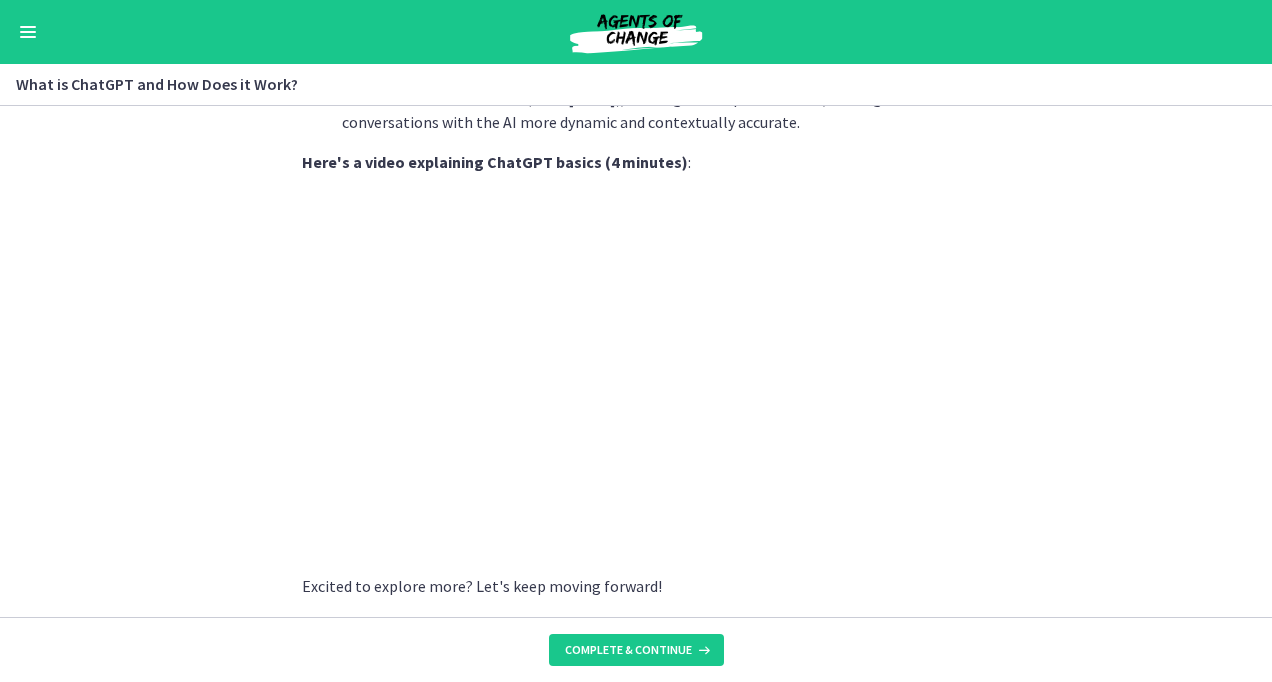 scroll, scrollTop: 1071, scrollLeft: 0, axis: vertical 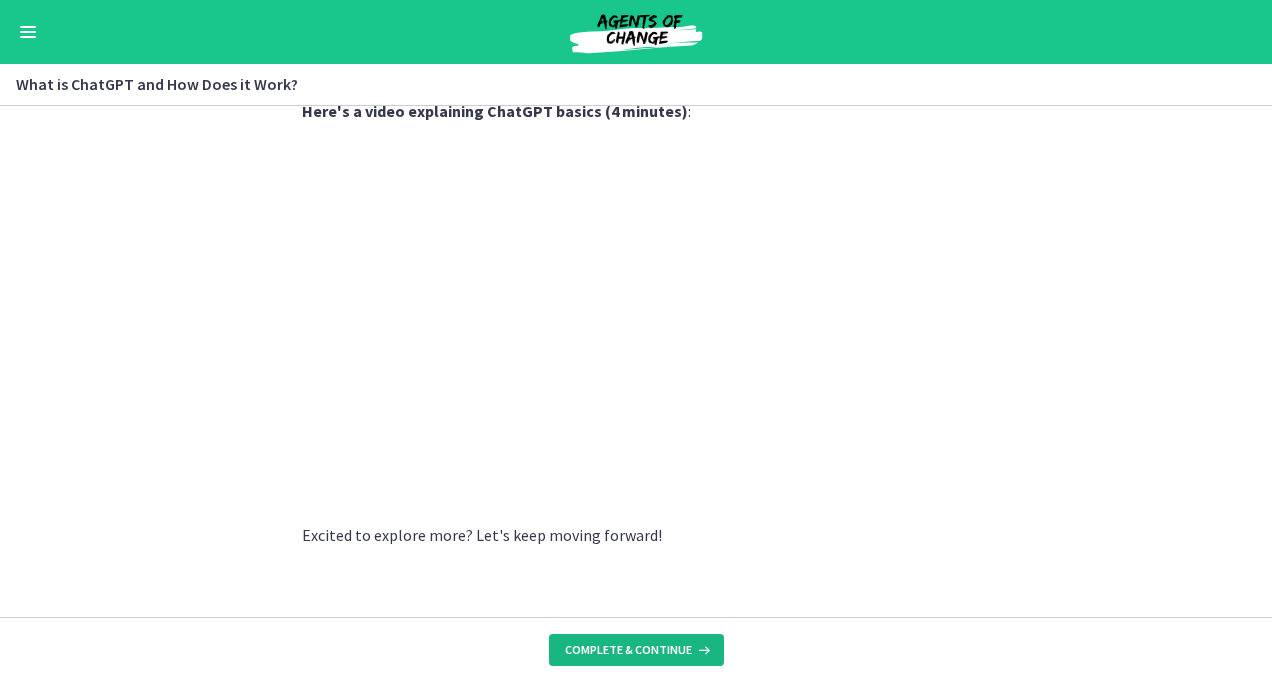 click on "Complete & continue" at bounding box center (628, 650) 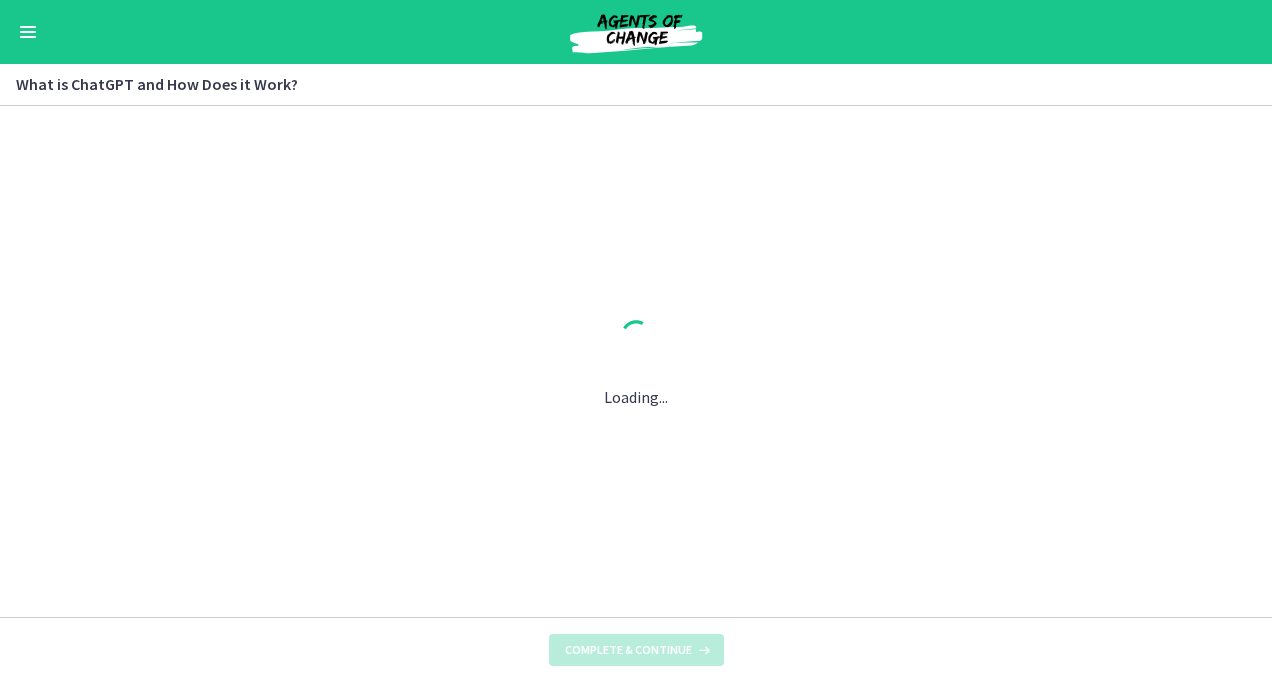 scroll, scrollTop: 0, scrollLeft: 0, axis: both 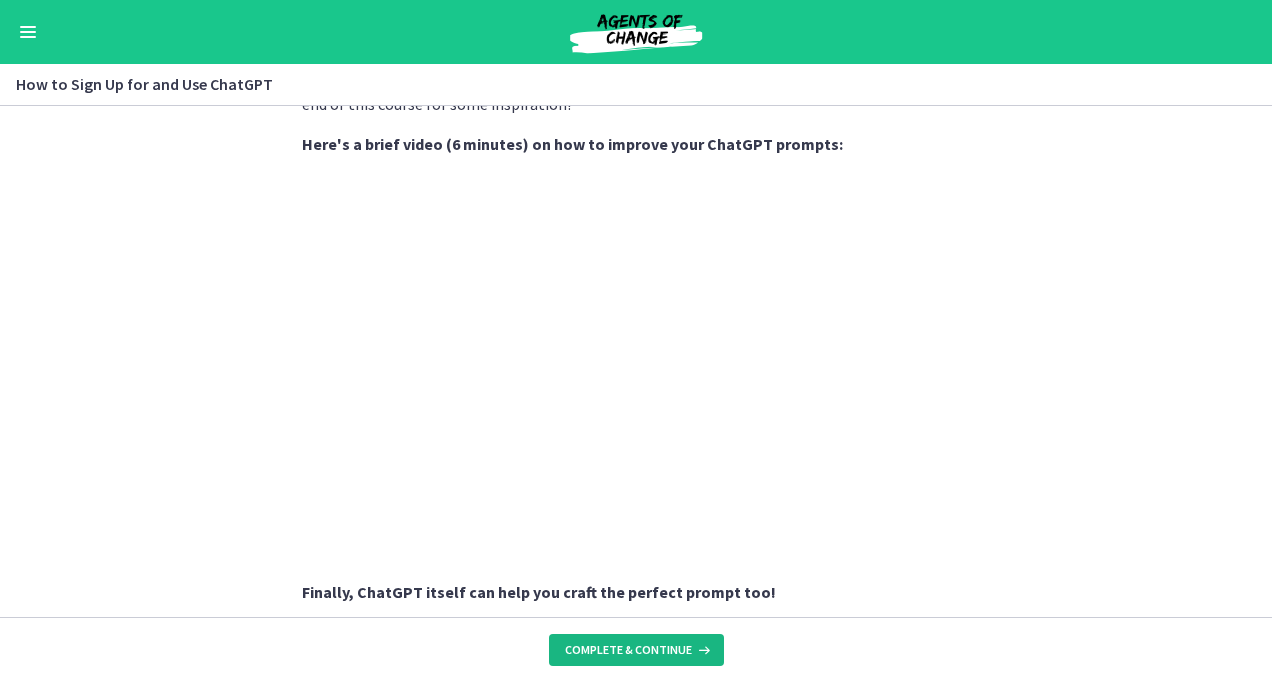 click on "Complete & continue" at bounding box center (628, 650) 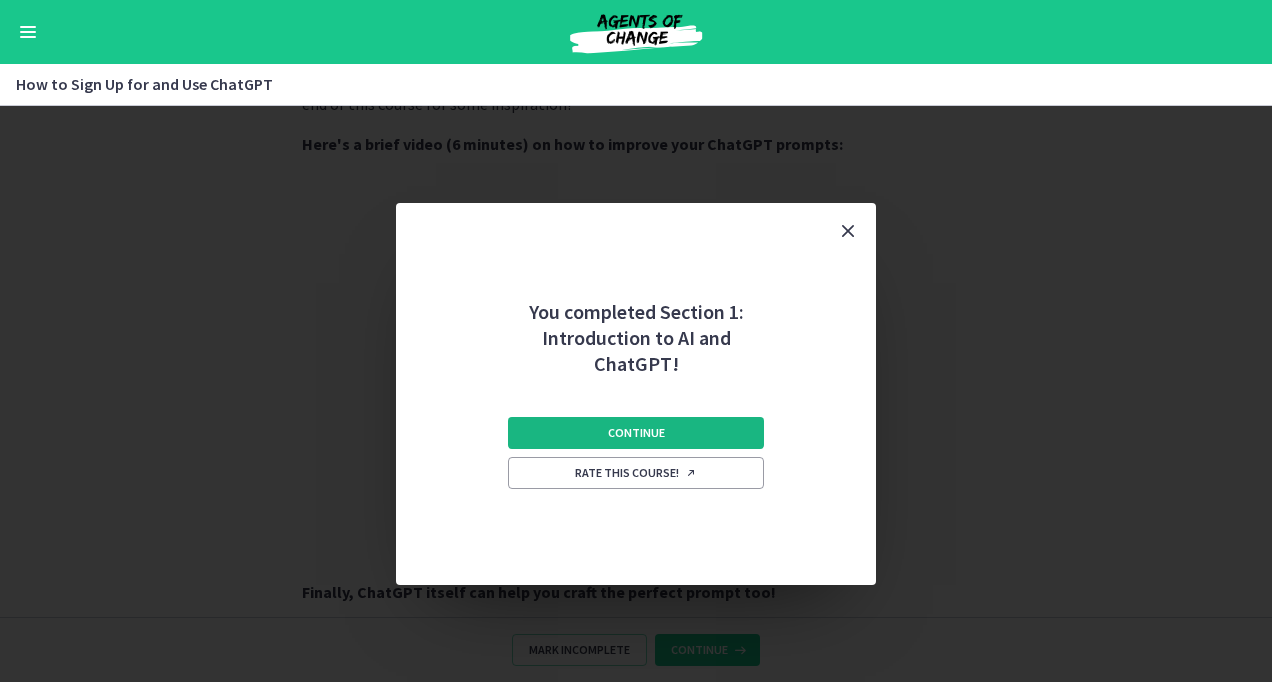 click on "Continue" at bounding box center (636, 433) 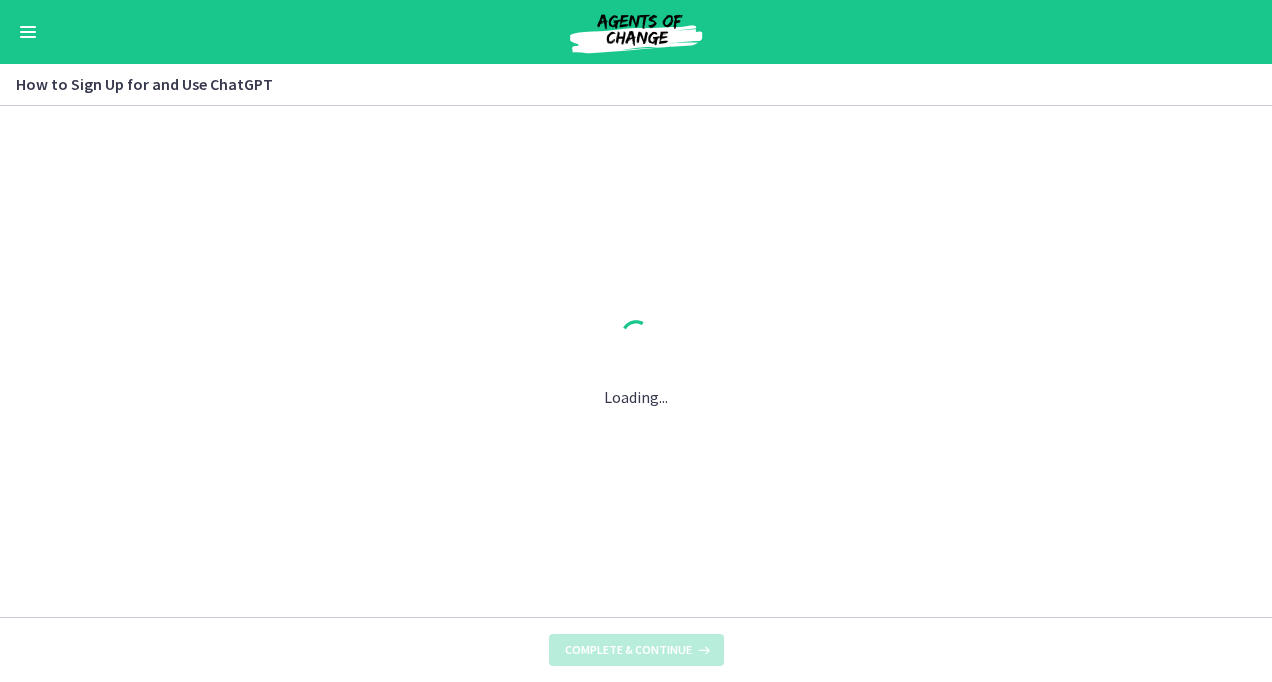 scroll, scrollTop: 0, scrollLeft: 0, axis: both 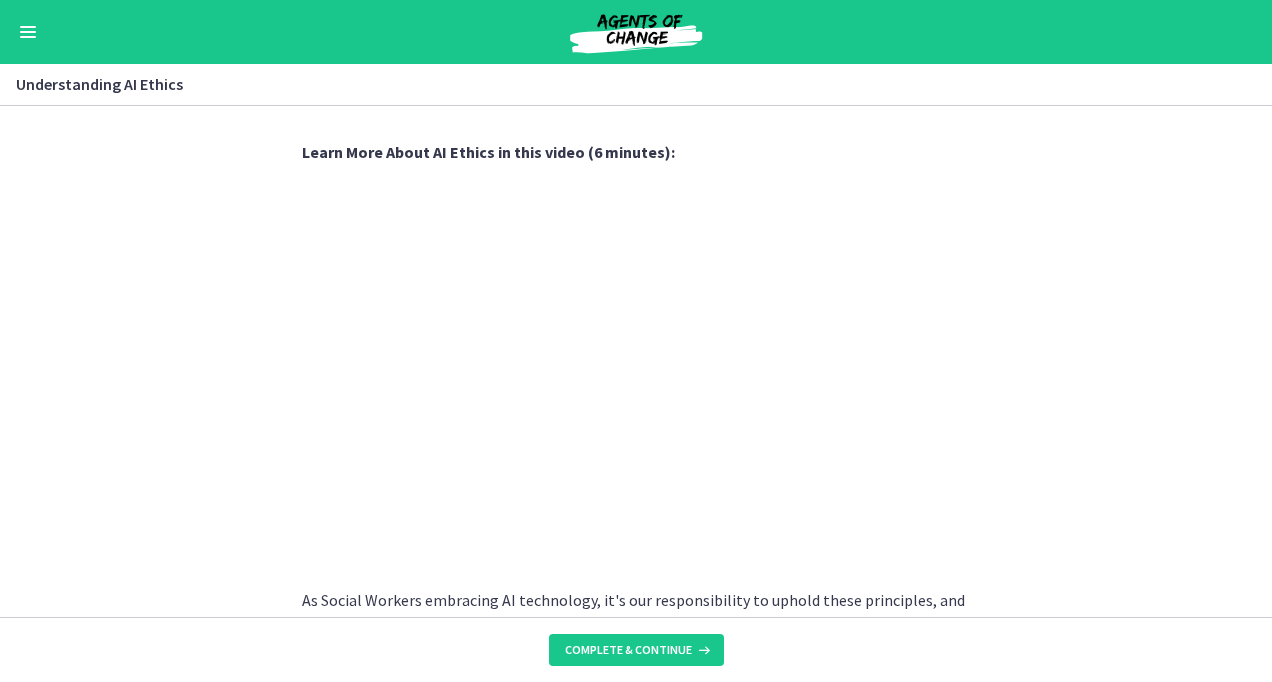 click on "Complete & continue" at bounding box center (636, 649) 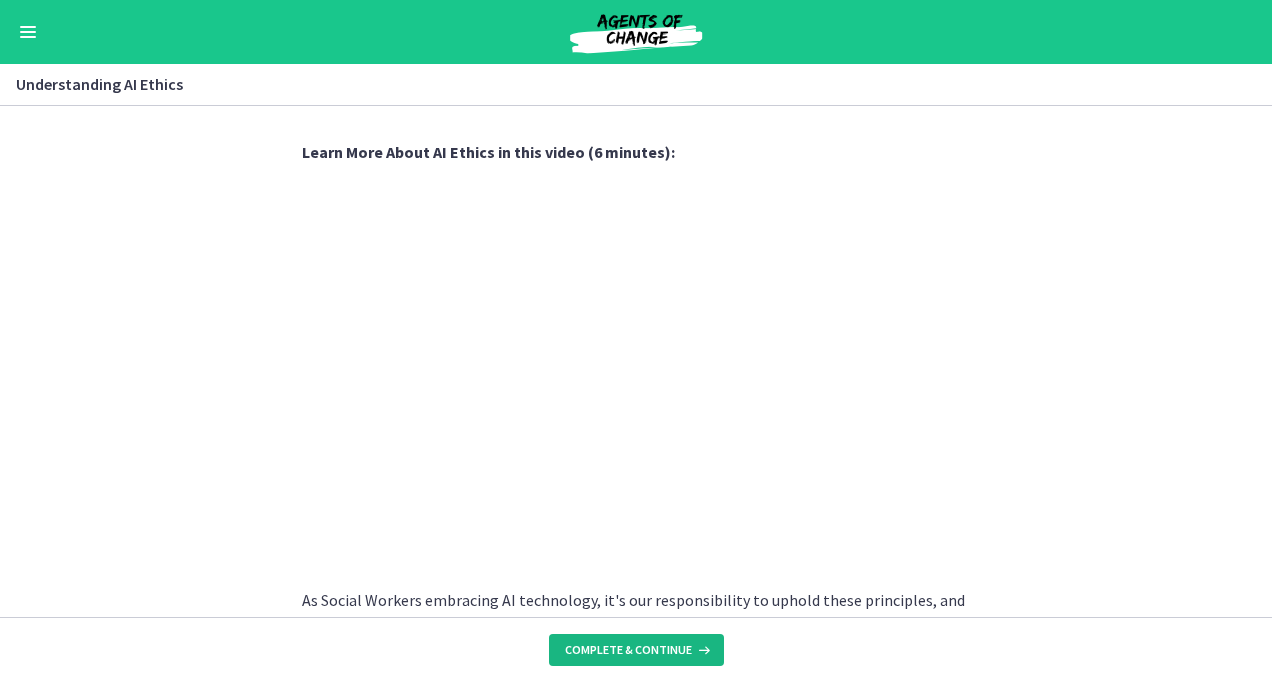 click on "Complete & continue" at bounding box center (628, 650) 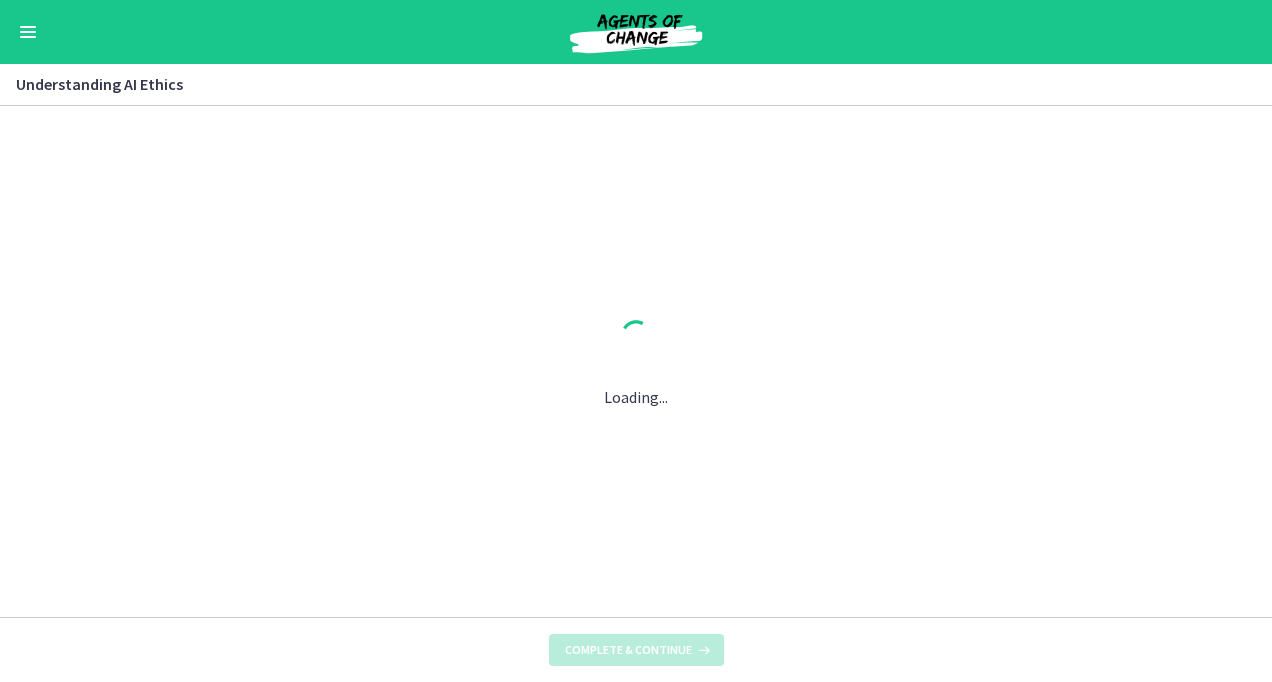 scroll, scrollTop: 0, scrollLeft: 0, axis: both 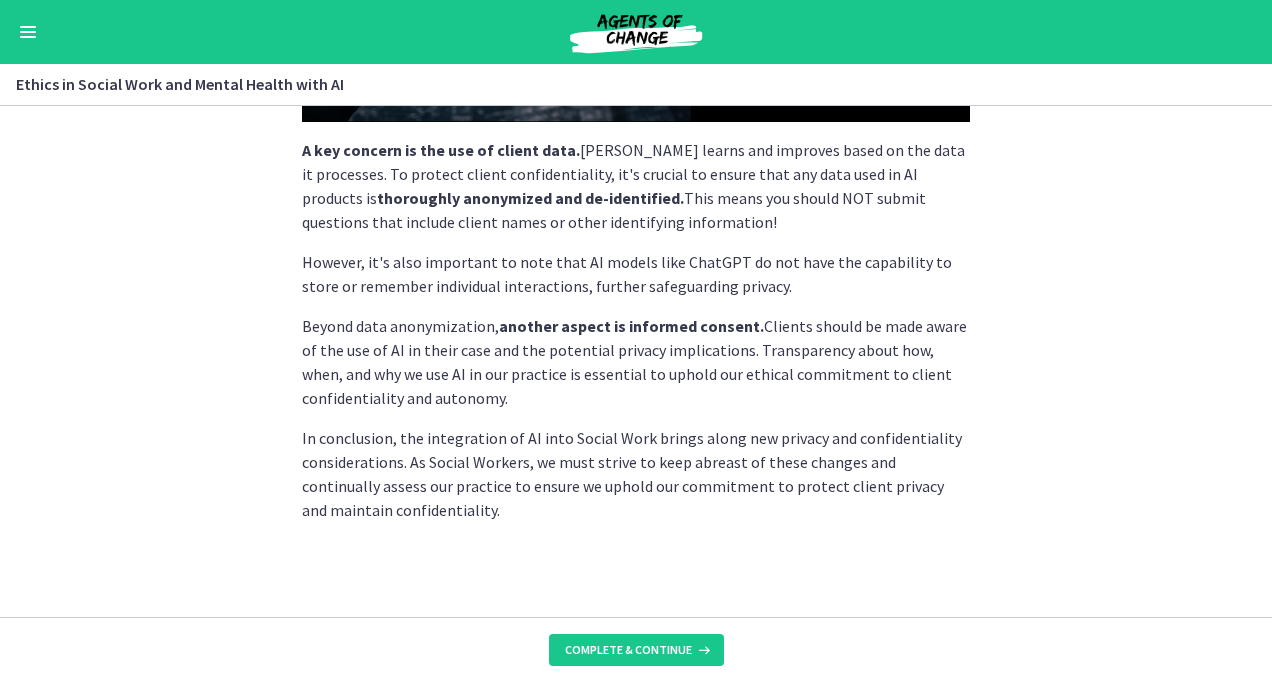 click on "Social Workers are often privy to personal, sensitive information about our clients. The principle of confidentiality is a cornerstone of the practice, as it fosters trust and respect between Social Workers and clients.
When incorporating AI technologies, like ChatGPT, into our practice, we need to consider the implications for privacy and confidentiality. Even though these technologies can facilitate our work, they also pose potential and serious risks.
A key concern is the use of client data.  [PERSON_NAME] learns and improves based on the data it processes. To protect client confidentiality, it's crucial to ensure that any data used in AI products is  thoroughly anonymized and de-identified.  This means you should NOT submit questions that include client names or other identifying information!
However, it's also important to note that AI models like ChatGPT do not have the capability to store or remember individual interactions, further safeguarding privacy.
Beyond data anonymization," 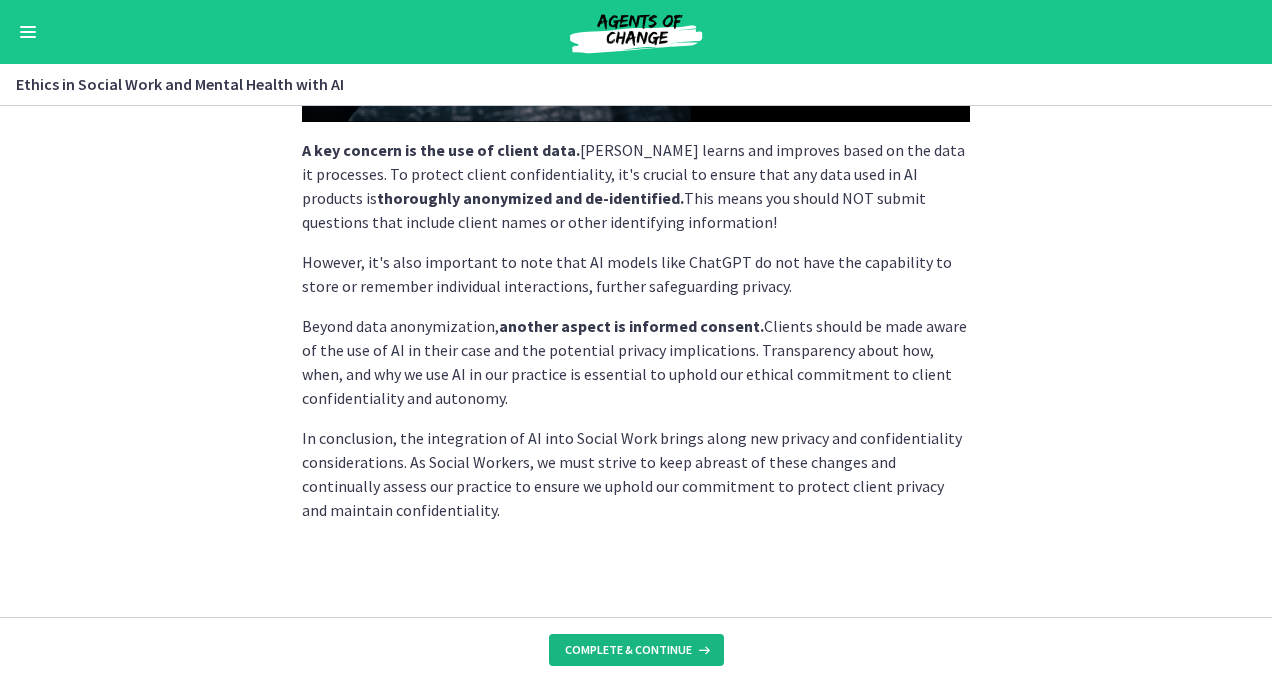 click on "Complete & continue" at bounding box center [628, 650] 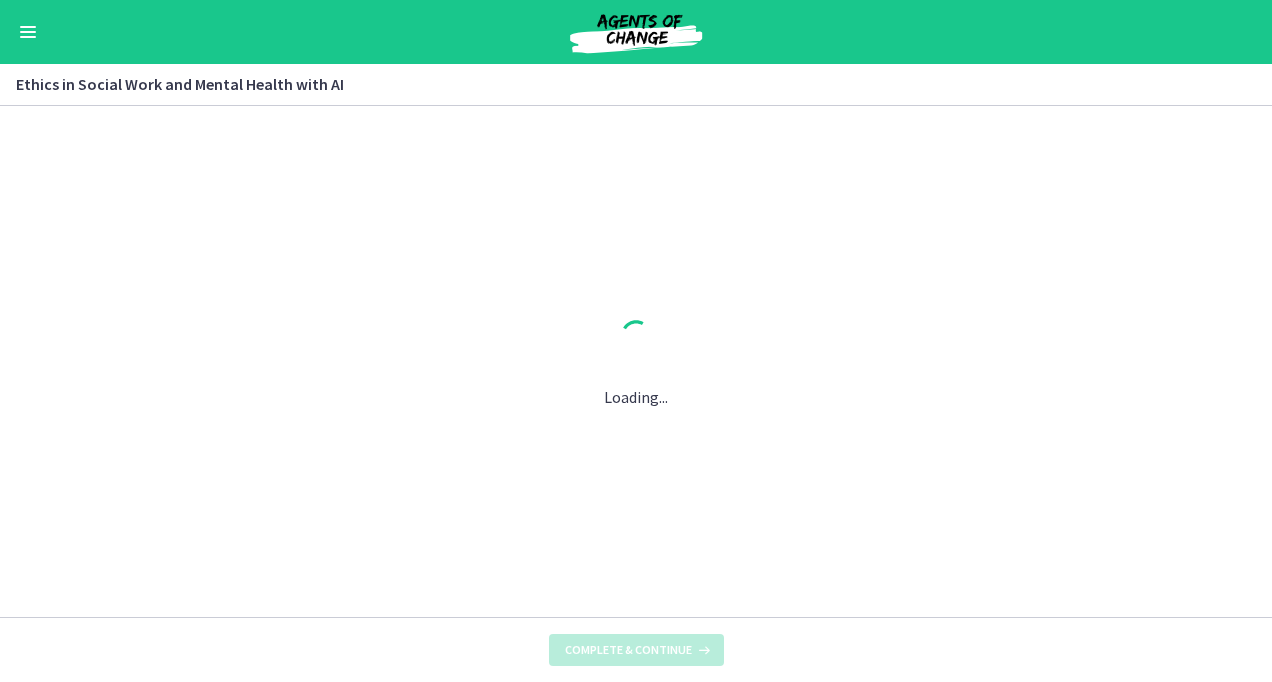 scroll, scrollTop: 0, scrollLeft: 0, axis: both 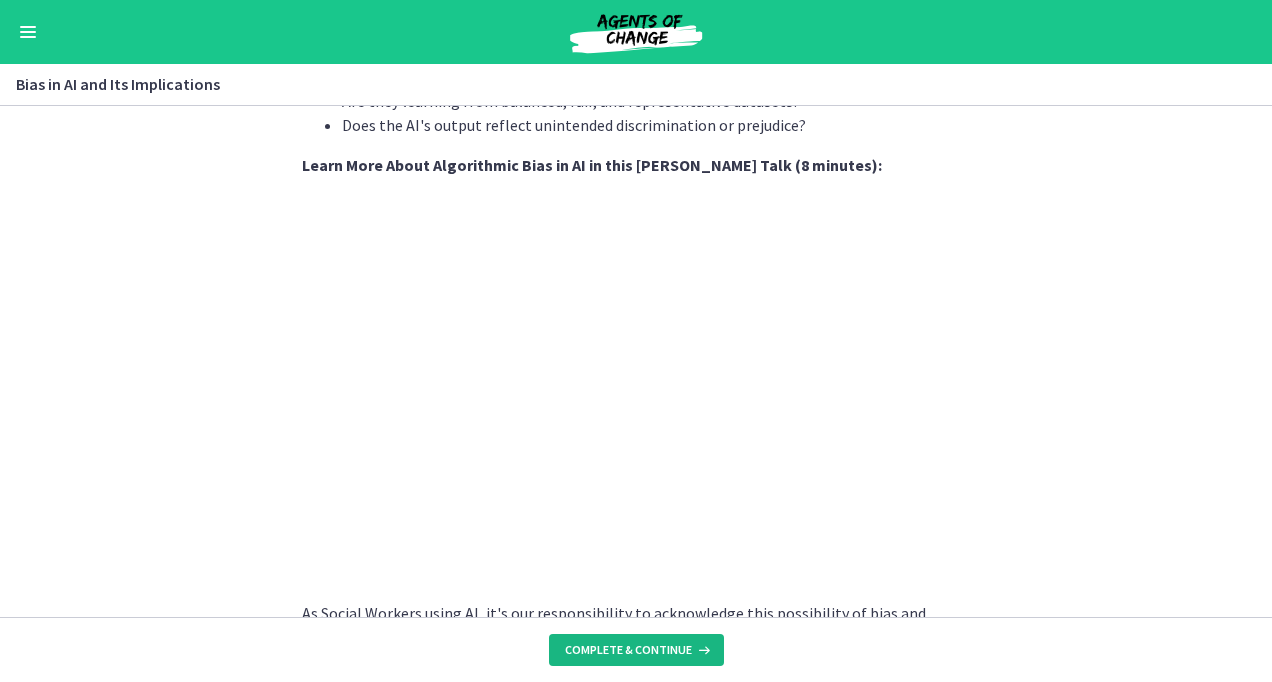 click on "Complete & continue" at bounding box center (628, 650) 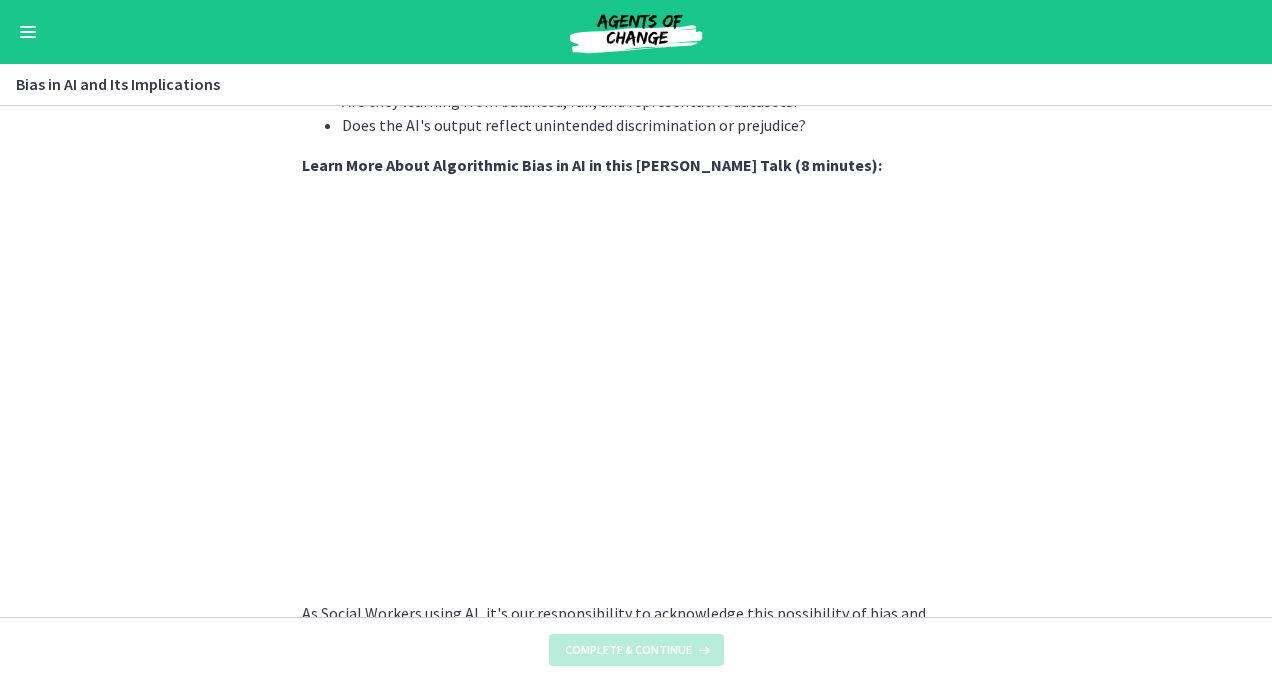 scroll, scrollTop: 0, scrollLeft: 0, axis: both 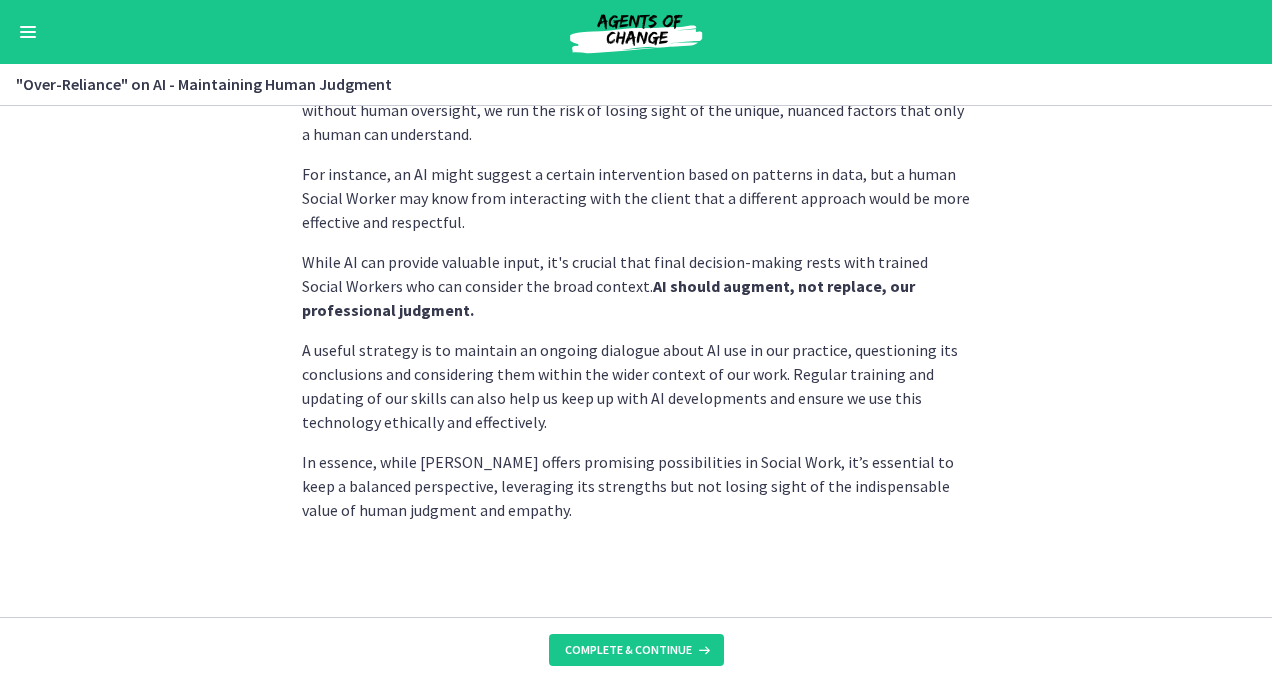 click on "Artificial Intelligence, while a powerful tool, is not a silver bullet. Its strength lies in its ability to process vast amounts of data rapidly and draw insights that may not be apparent to humans.  However, AI lacks the empathetic, human touch that forms the bedrock of Social Work.
The risk of over-reliance on AI is significant. If we allow AI to make decisions autonomously, without human oversight, we run the risk of losing sight of the unique, nuanced factors that only a human can understand.
For instance, an AI might suggest a certain intervention based on patterns in data, but a human Social Worker may know from interacting with the client that a different approach would be more effective and respectful.
While AI can provide valuable input, it's crucial that final decision-making rests with trained Social Workers who can consider the broad context.  AI should augment, not replace, our professional judgment." 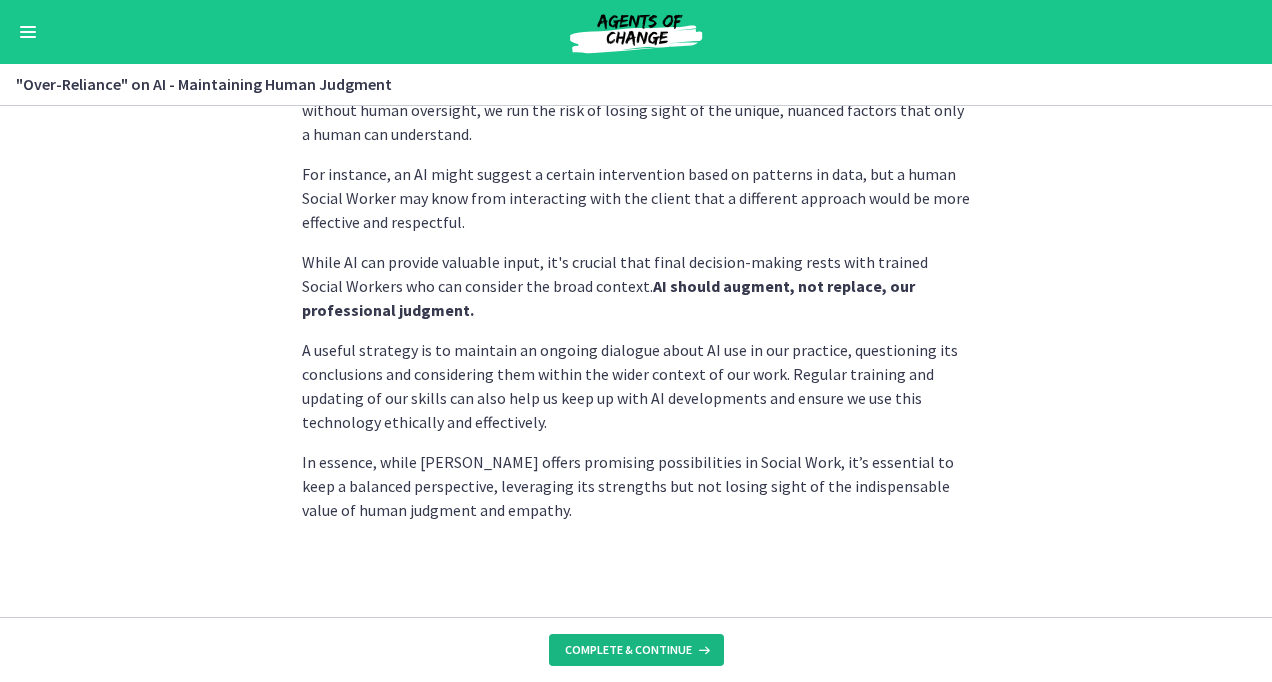 click on "Complete & continue" at bounding box center (628, 650) 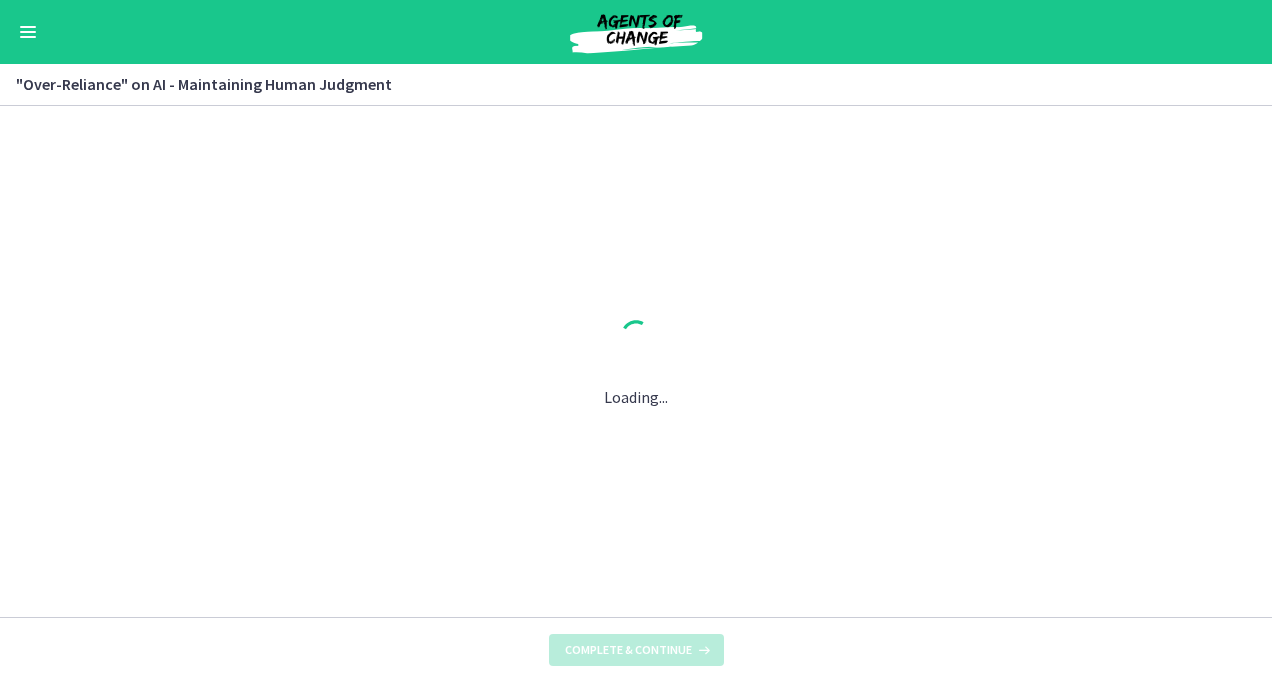 scroll, scrollTop: 0, scrollLeft: 0, axis: both 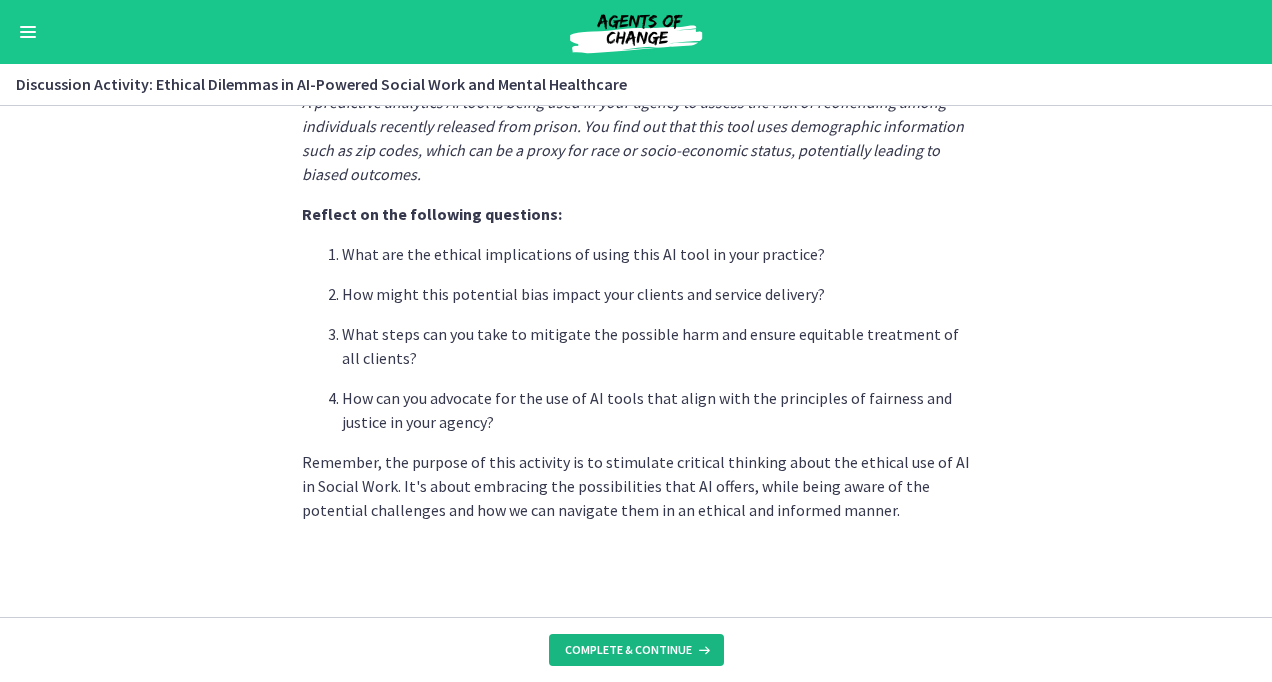 click on "Complete & continue" at bounding box center (628, 650) 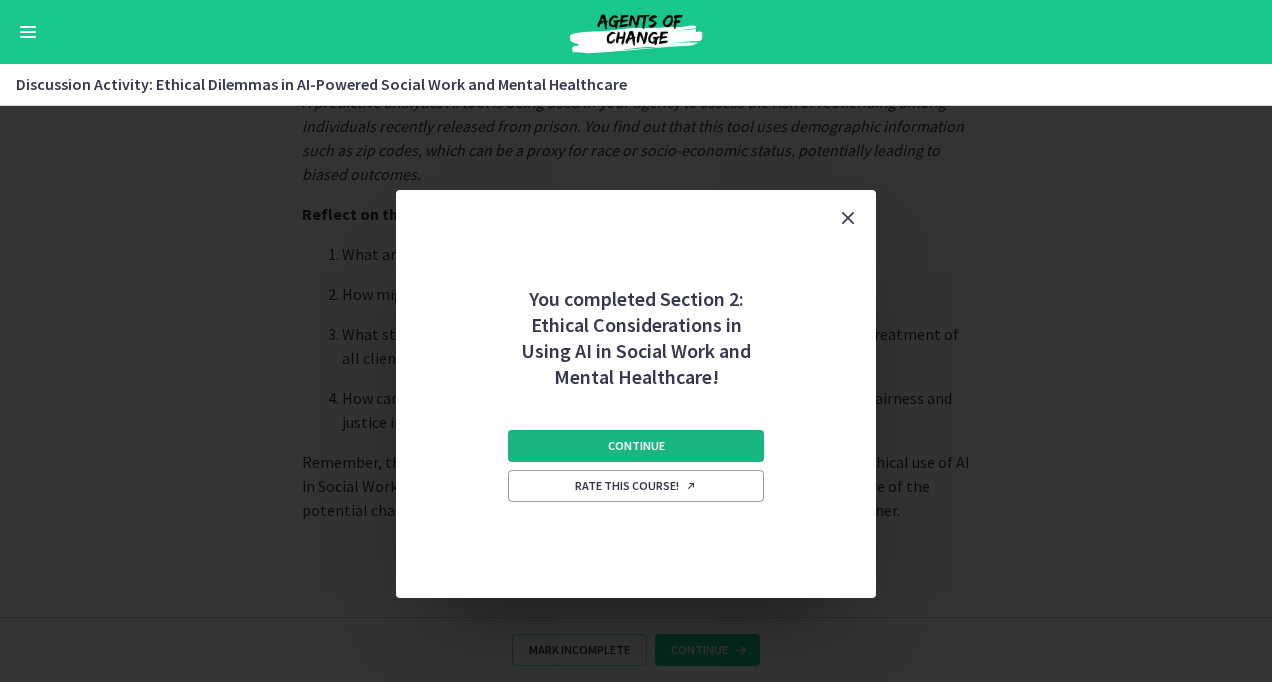 click on "Continue" at bounding box center [636, 446] 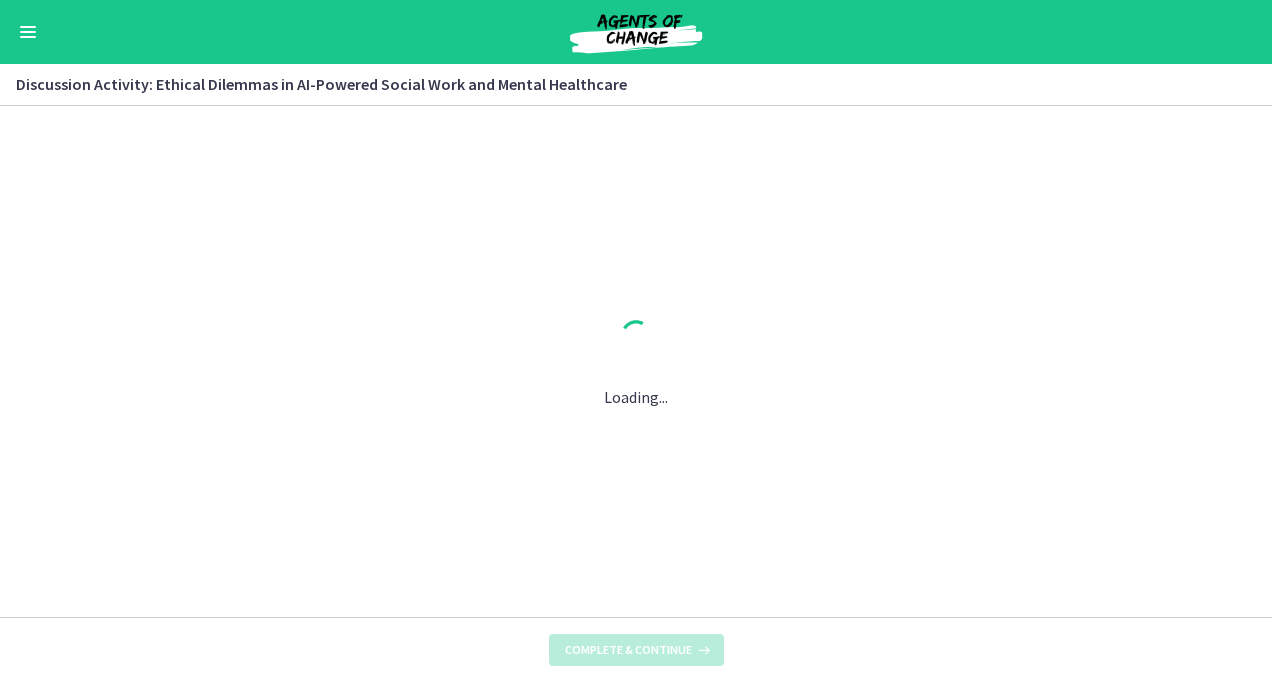 scroll, scrollTop: 0, scrollLeft: 0, axis: both 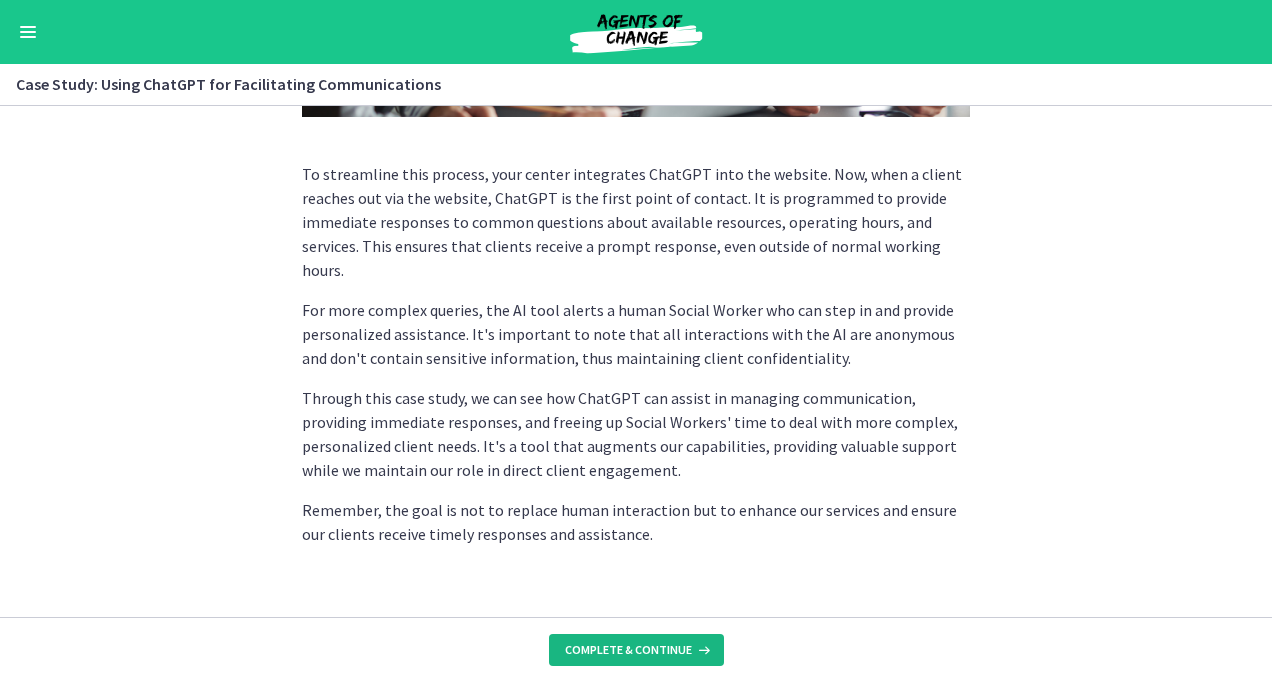 click on "Complete & continue" at bounding box center (636, 650) 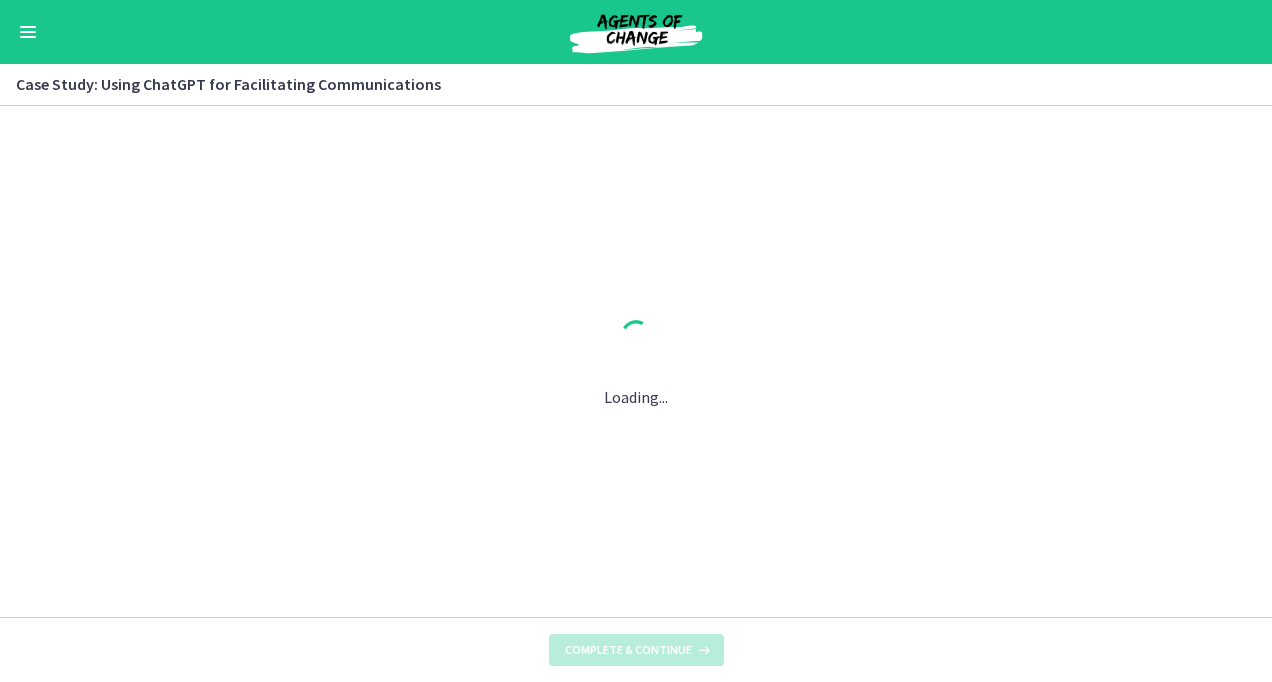 scroll, scrollTop: 0, scrollLeft: 0, axis: both 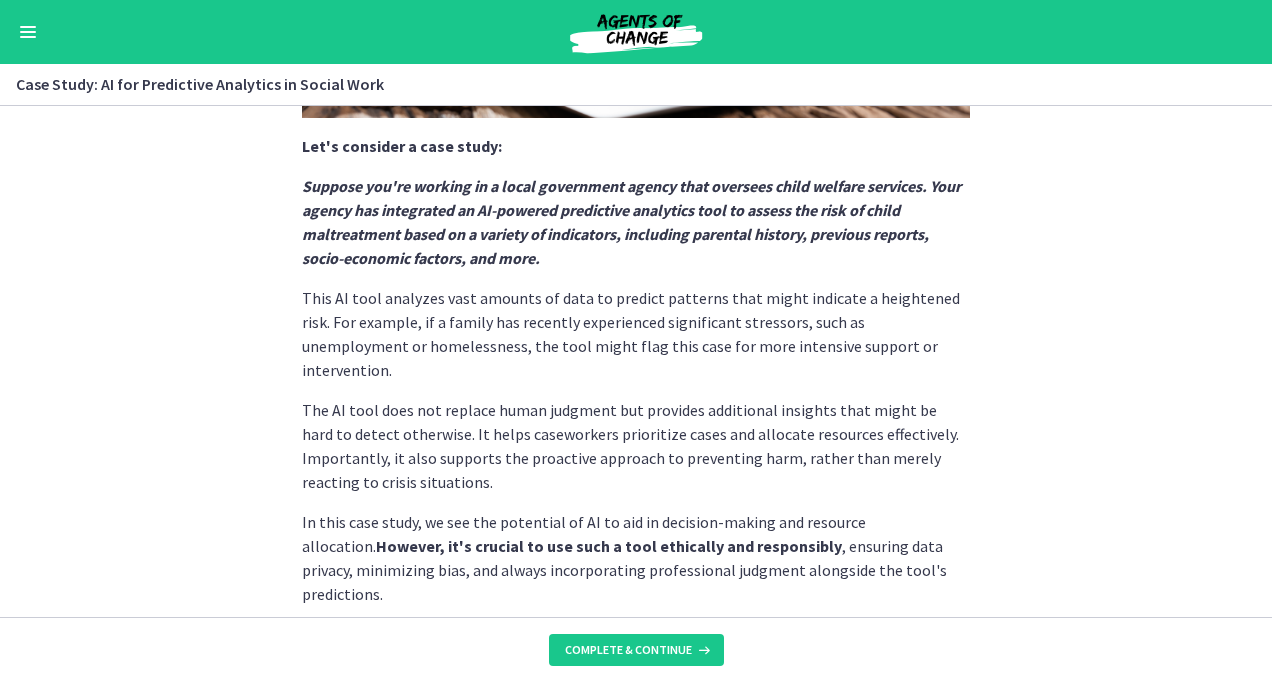 click on "Predictive analytics involves using data, statistical algorithms, and AI to identify the likelihood of future outcomes based on historical data. In the field of Social Work, predictive analytics can help identify trends, risks, and needs at an early stage, enabling timely and effective interventions.
Let's consider a case study:
Suppose you're working in a local government agency that oversees child welfare services. Your agency has integrated an AI-powered predictive analytics tool to assess the risk of child maltreatment based on a variety of indicators, including parental history, previous reports, socio-economic factors, and more.
This AI tool analyzes vast amounts of data to predict patterns that might indicate a heightened risk. For example, if a family has recently experienced significant stressors, such as unemployment or homelessness, the tool might flag this case for more intensive support or intervention." at bounding box center [636, 361] 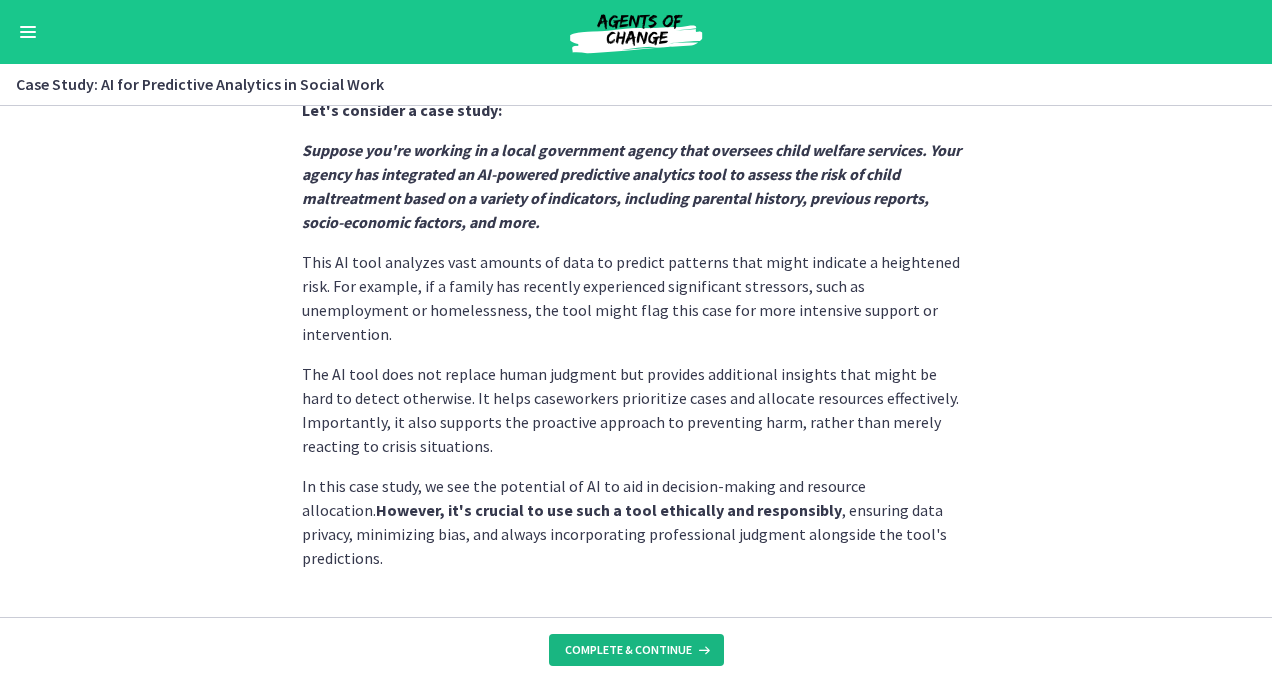 click on "Complete & continue" at bounding box center [628, 650] 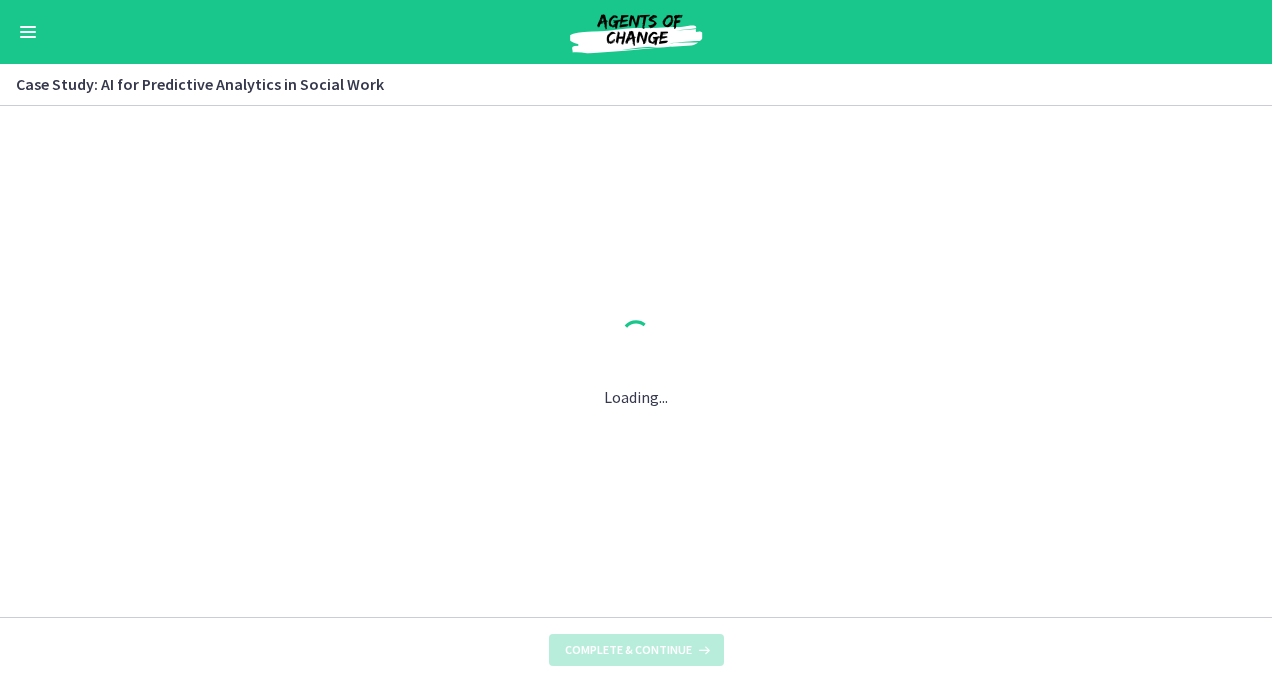 scroll, scrollTop: 0, scrollLeft: 0, axis: both 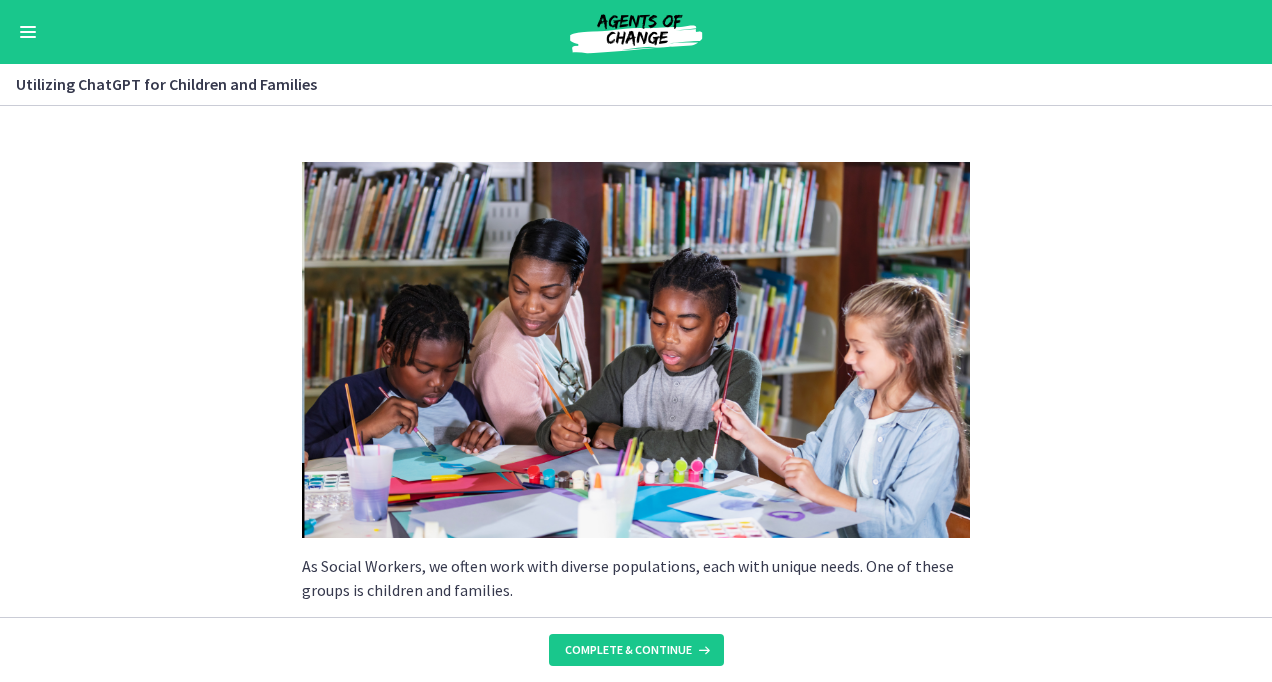 click on "As Social Workers, we often work with diverse populations, each with unique needs. One of these groups is children and families.
ChatGPT, with its ability to understand and generate human-like text, can be a beneficial tool when working with this demographic. Let's explore how.
Information and Resource Sharing : ChatGPT can help with providing information and resources to families in need. It can be programmed to respond to commonly asked questions or prompts such as "What resources are available for food assistance in my area?" or "What steps should I take if my child is being bullied at school?"
Limitation: While ChatGPT can provide generic information, it may not be able to offer specific advice tailored to the unique circumstances of each family. Also, the information provided should always be checked for accuracy and relevance.
Interactive Learning for Children
Parenting Tips and Advice
Potential Risks:" at bounding box center (636, 361) 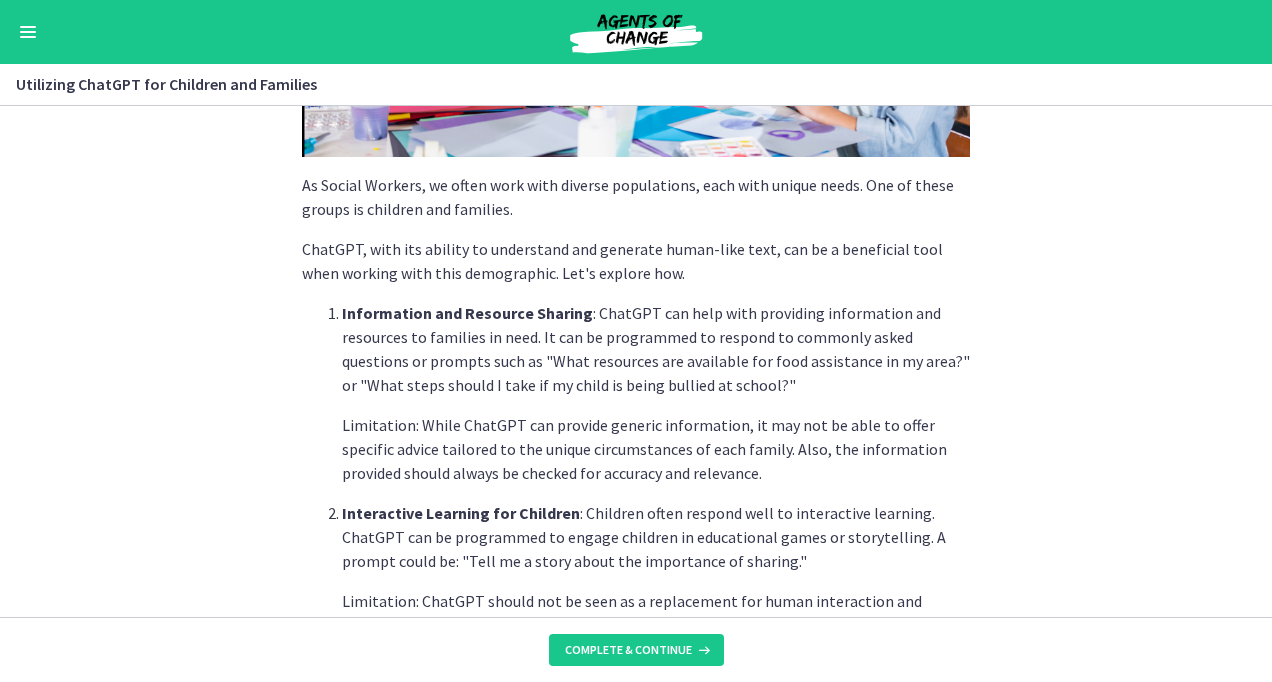 scroll, scrollTop: 404, scrollLeft: 0, axis: vertical 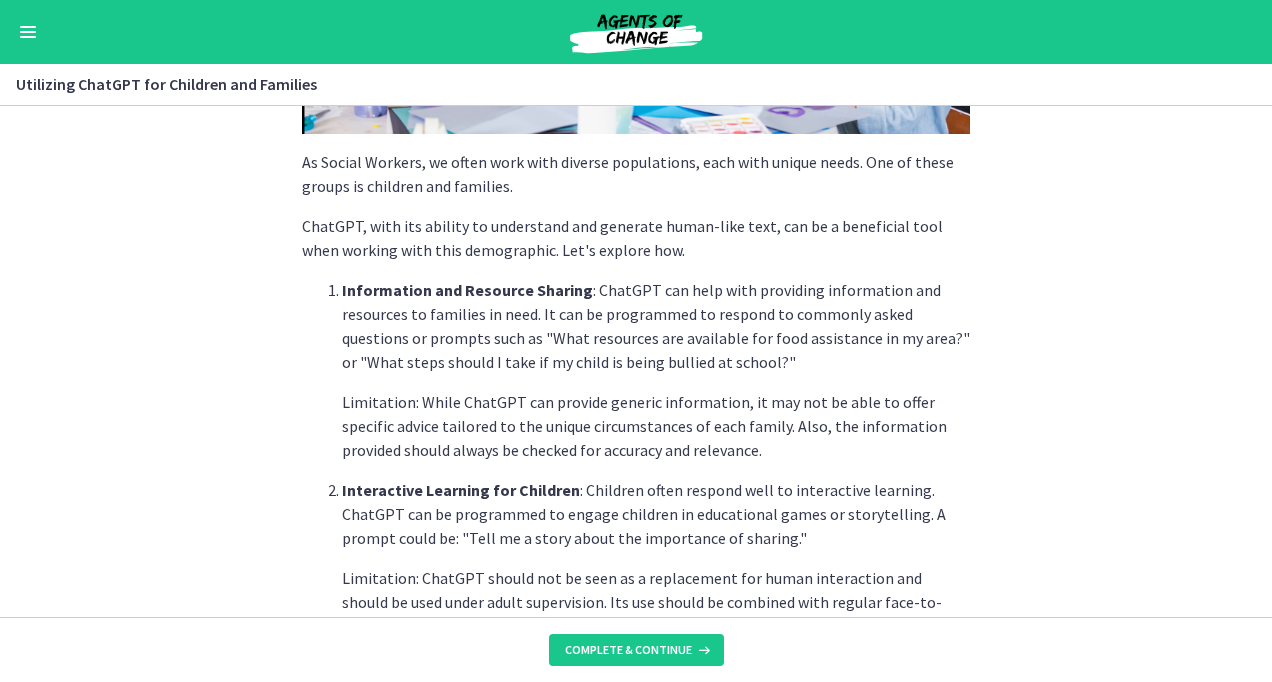click on "As Social Workers, we often work with diverse populations, each with unique needs. One of these groups is children and families.
ChatGPT, with its ability to understand and generate human-like text, can be a beneficial tool when working with this demographic. Let's explore how.
Information and Resource Sharing : ChatGPT can help with providing information and resources to families in need. It can be programmed to respond to commonly asked questions or prompts such as "What resources are available for food assistance in my area?" or "What steps should I take if my child is being bullied at school?"
Limitation: While ChatGPT can provide generic information, it may not be able to offer specific advice tailored to the unique circumstances of each family. Also, the information provided should always be checked for accuracy and relevance.
Interactive Learning for Children
Parenting Tips and Advice
Potential Risks:" at bounding box center (636, 361) 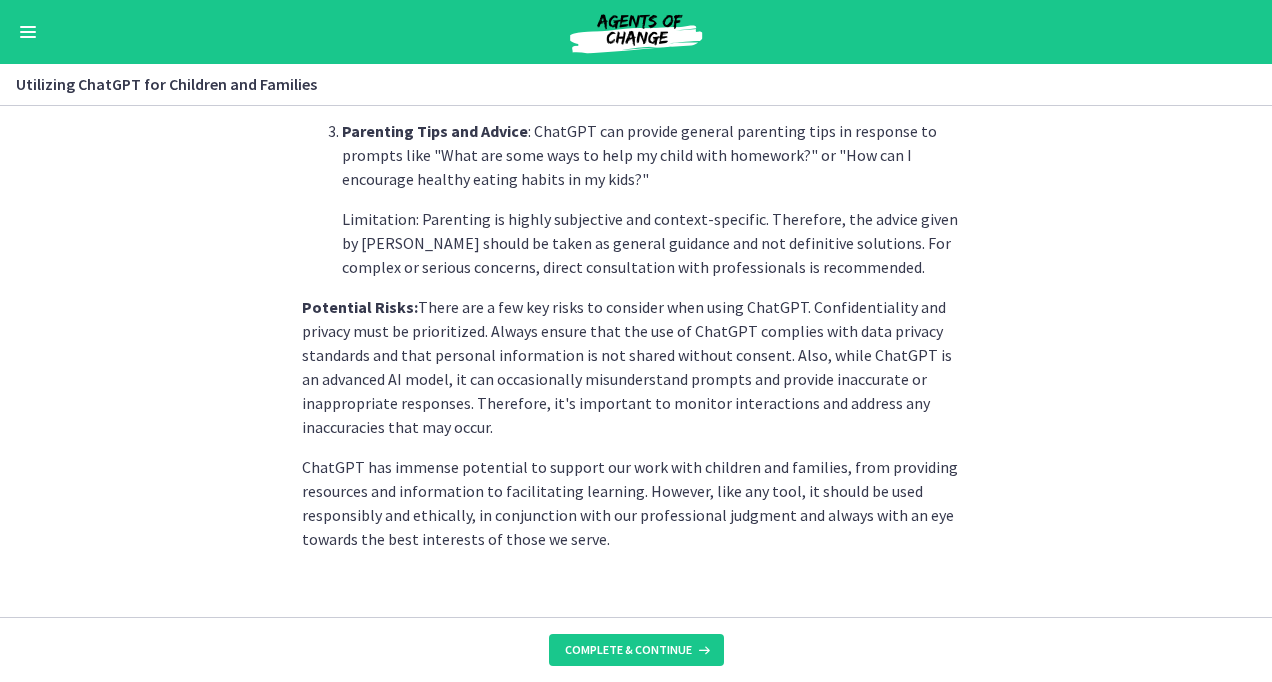 scroll, scrollTop: 937, scrollLeft: 0, axis: vertical 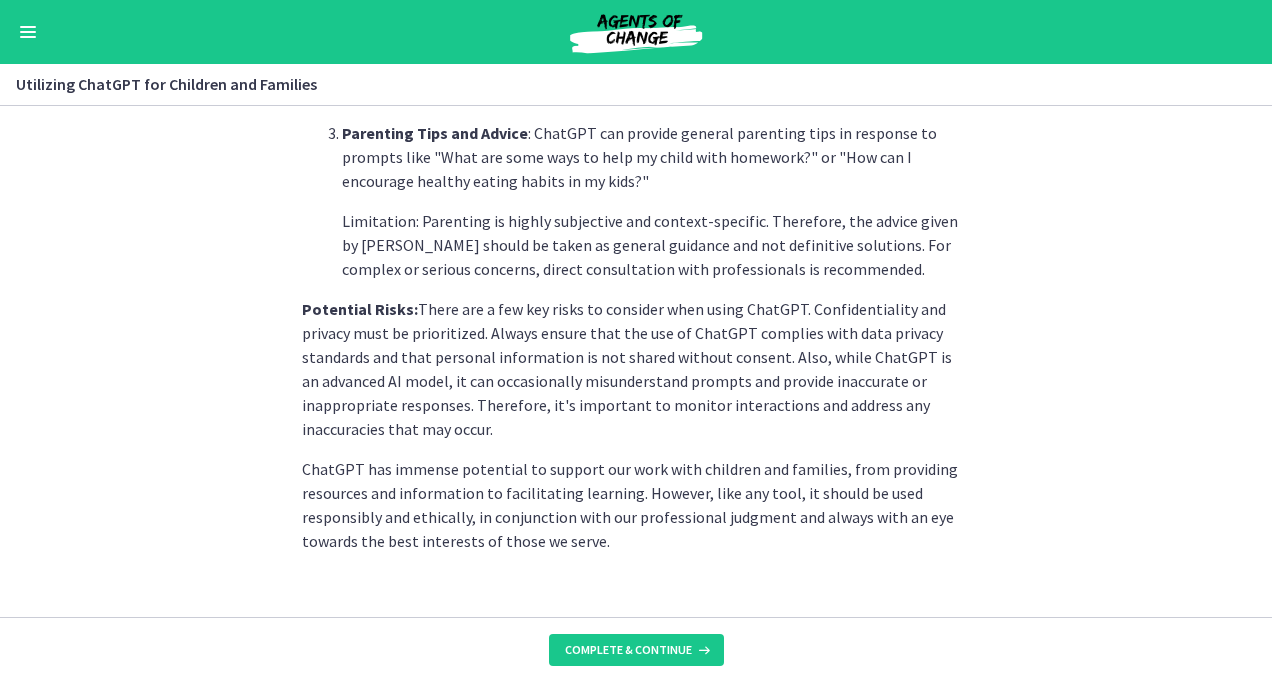 click on "As Social Workers, we often work with diverse populations, each with unique needs. One of these groups is children and families.
ChatGPT, with its ability to understand and generate human-like text, can be a beneficial tool when working with this demographic. Let's explore how.
Information and Resource Sharing : ChatGPT can help with providing information and resources to families in need. It can be programmed to respond to commonly asked questions or prompts such as "What resources are available for food assistance in my area?" or "What steps should I take if my child is being bullied at school?"
Limitation: While ChatGPT can provide generic information, it may not be able to offer specific advice tailored to the unique circumstances of each family. Also, the information provided should always be checked for accuracy and relevance.
Interactive Learning for Children
Parenting Tips and Advice
Potential Risks:" at bounding box center [636, 361] 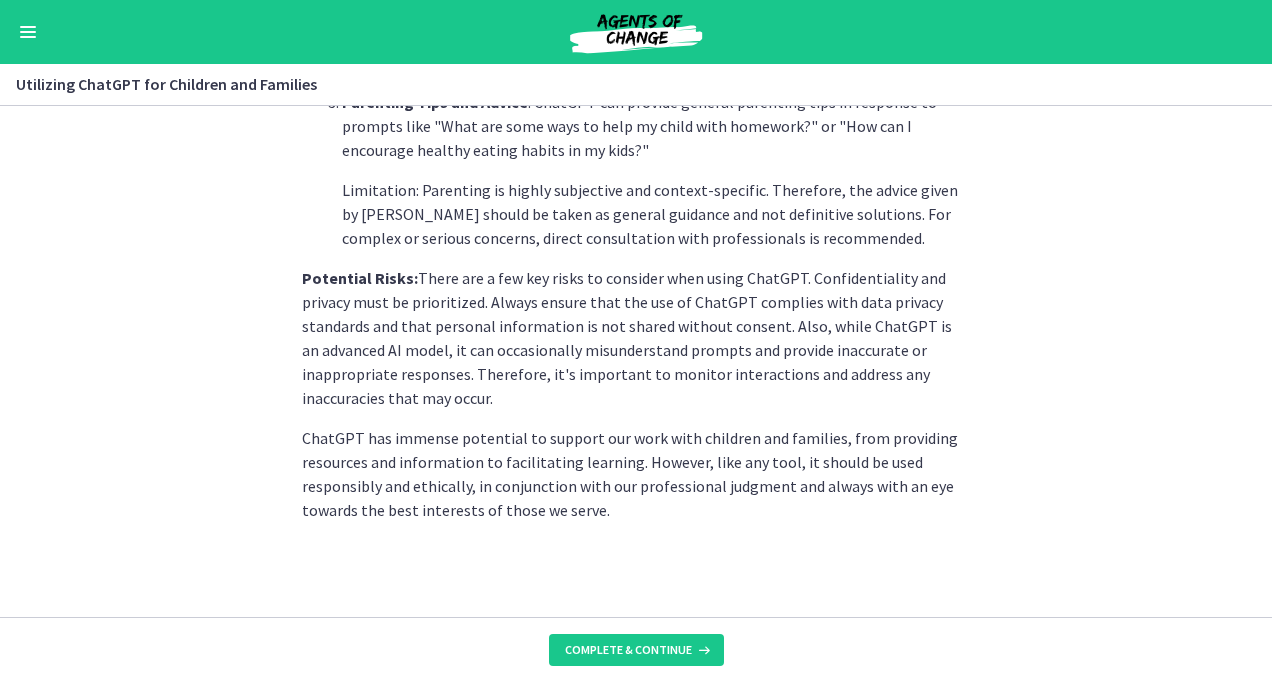 scroll, scrollTop: 968, scrollLeft: 0, axis: vertical 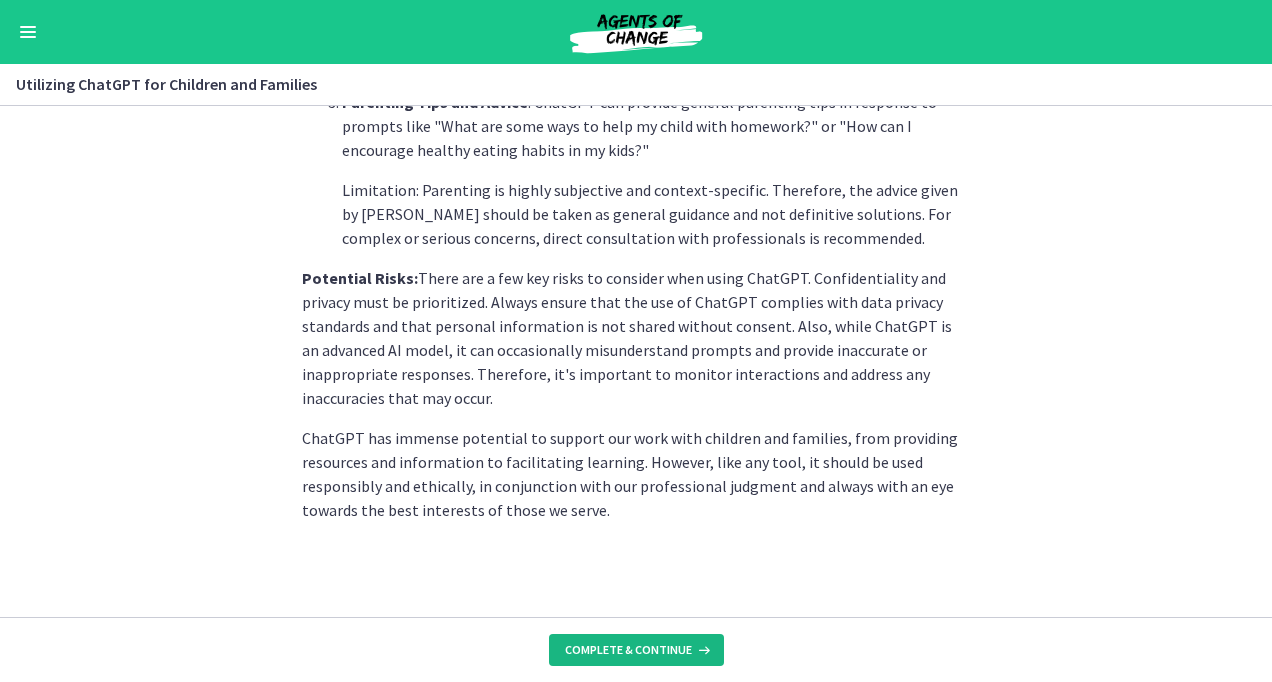 click on "Complete & continue" at bounding box center [628, 650] 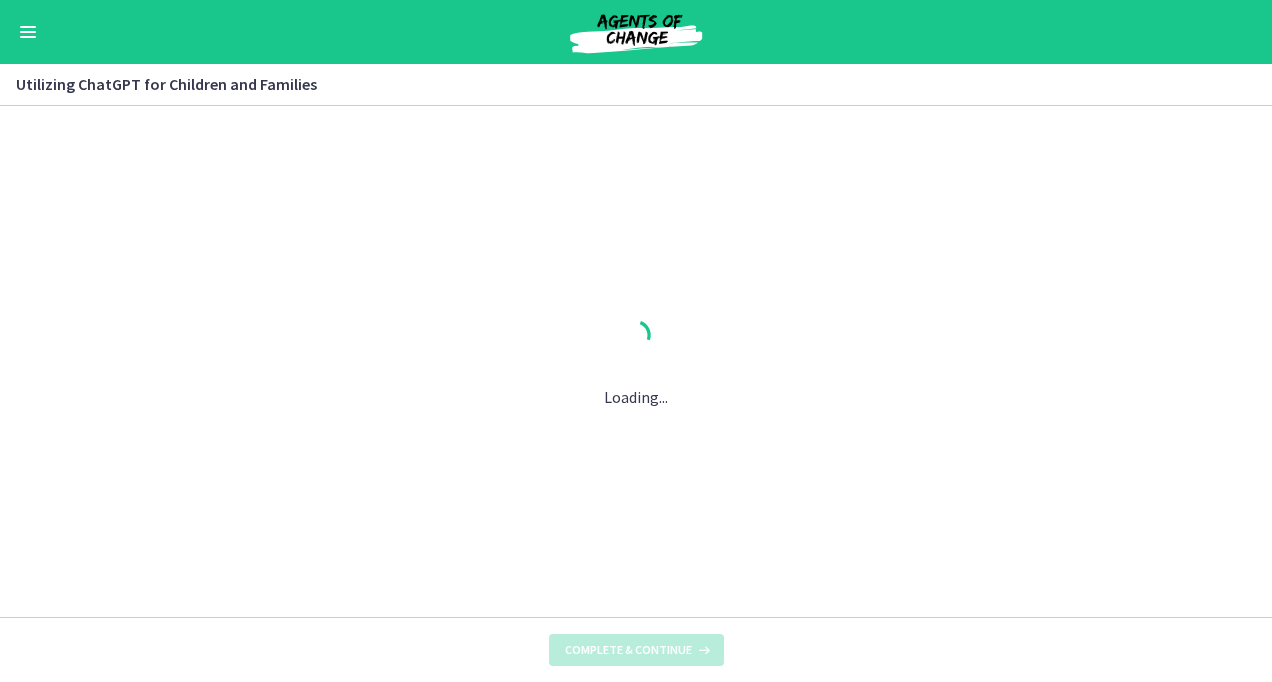 scroll, scrollTop: 0, scrollLeft: 0, axis: both 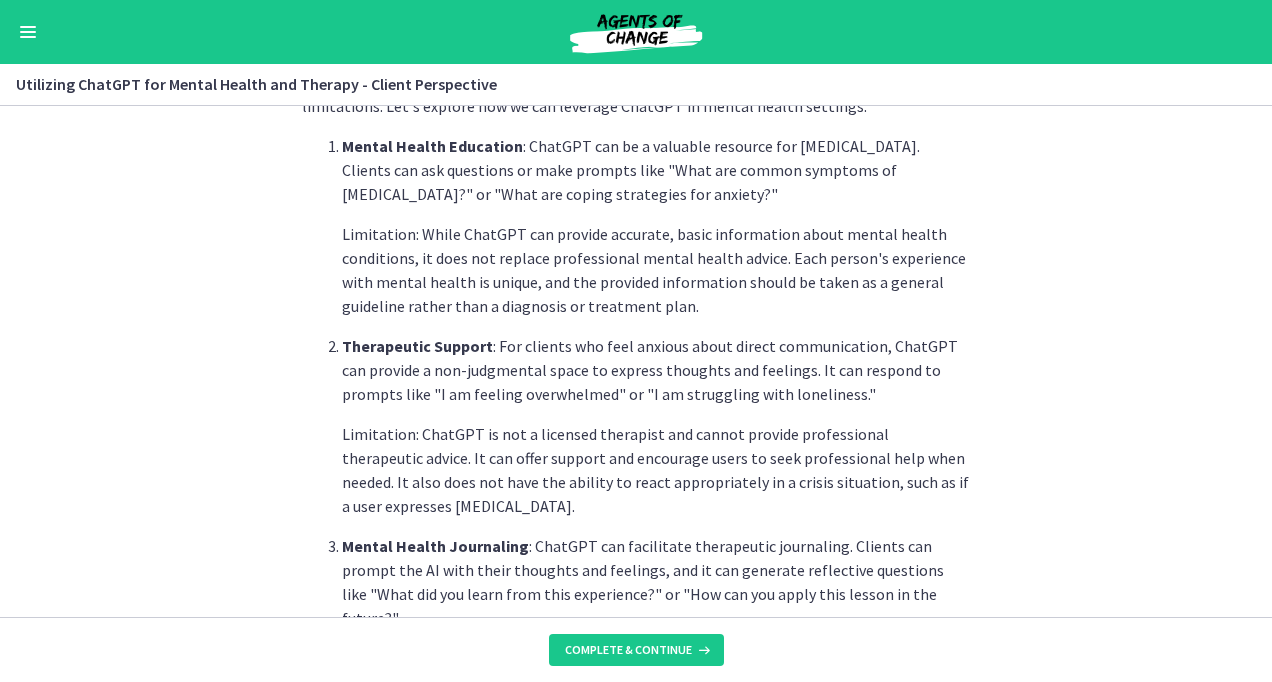 click on "Mental health is an integral aspect of social work, and AI tools like ChatGPT can contribute to our efforts in this area. However, it's crucial to understand its appropriate use and potential limitations. Let's explore how we can leverage ChatGPT in mental health settings.
Mental Health Education : ChatGPT can be a valuable resource for [MEDICAL_DATA]. Clients can ask questions or make prompts like "What are common symptoms of [MEDICAL_DATA]?" or "What are coping strategies for anxiety?"
Limitation: While ChatGPT can provide accurate, basic information about mental health conditions, it does not replace professional mental health advice. Each person's experience with mental health is unique, and the provided information should be taken as a general guideline rather than a diagnosis or treatment plan.
Therapeutic Support
Mental Health Journaling
Potential Risks:" at bounding box center (636, 361) 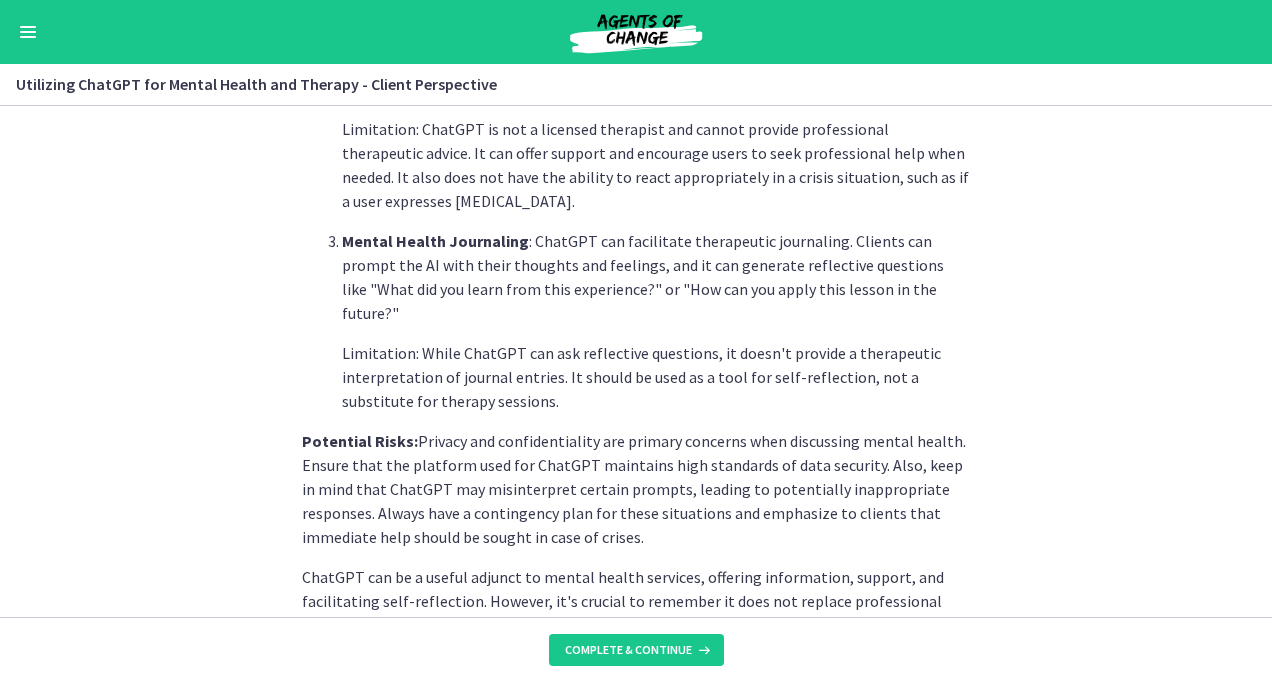 scroll, scrollTop: 814, scrollLeft: 0, axis: vertical 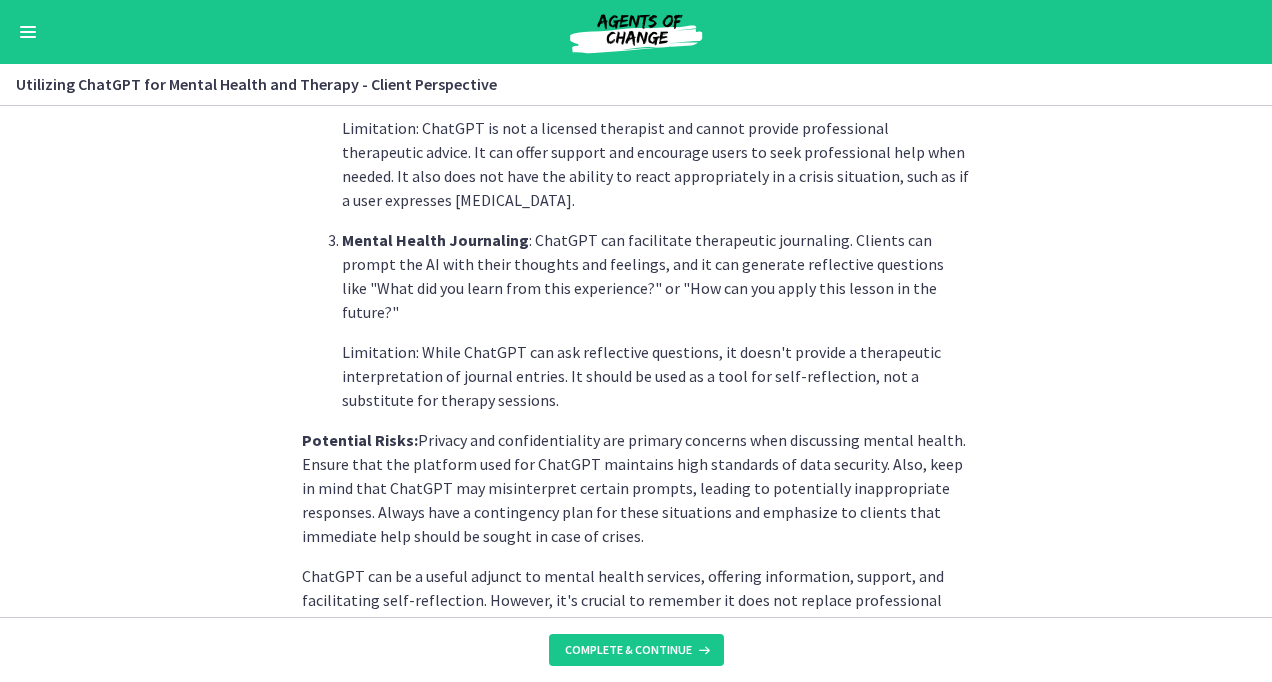 click on "Mental health is an integral aspect of social work, and AI tools like ChatGPT can contribute to our efforts in this area. However, it's crucial to understand its appropriate use and potential limitations. Let's explore how we can leverage ChatGPT in mental health settings.
Mental Health Education : ChatGPT can be a valuable resource for [MEDICAL_DATA]. Clients can ask questions or make prompts like "What are common symptoms of [MEDICAL_DATA]?" or "What are coping strategies for anxiety?"
Limitation: While ChatGPT can provide accurate, basic information about mental health conditions, it does not replace professional mental health advice. Each person's experience with mental health is unique, and the provided information should be taken as a general guideline rather than a diagnosis or treatment plan.
Therapeutic Support
Mental Health Journaling
Potential Risks:" at bounding box center [636, 361] 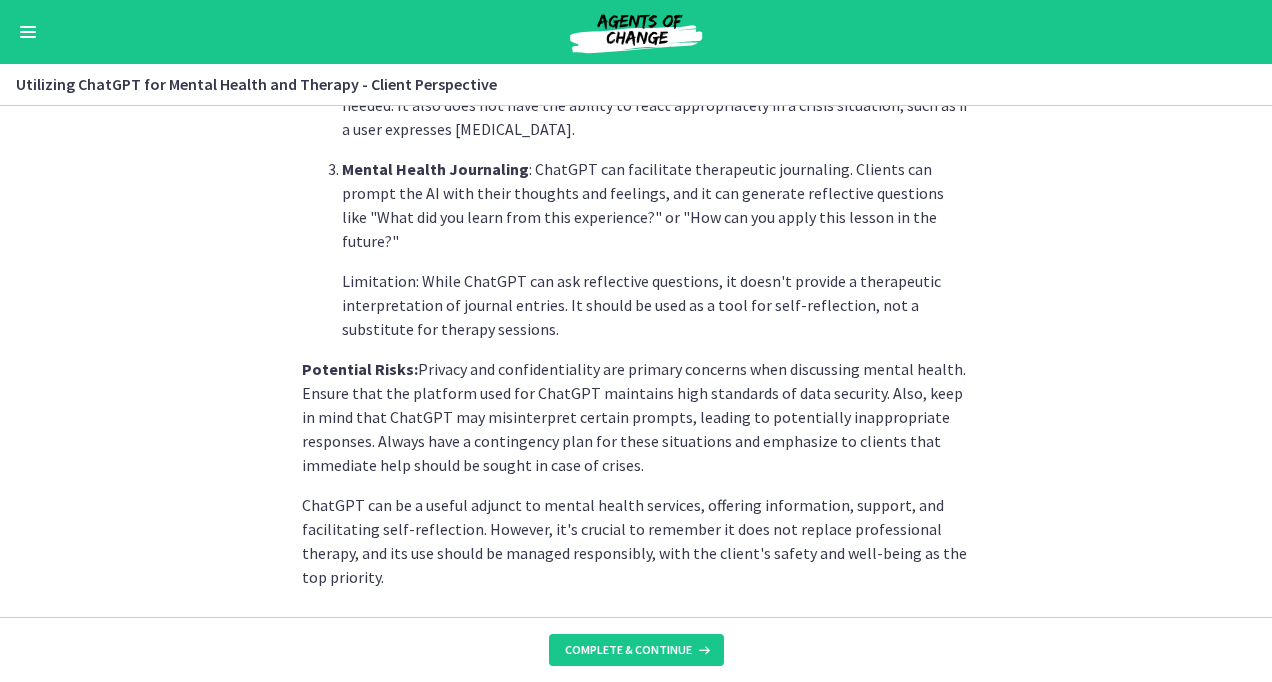 scroll, scrollTop: 928, scrollLeft: 0, axis: vertical 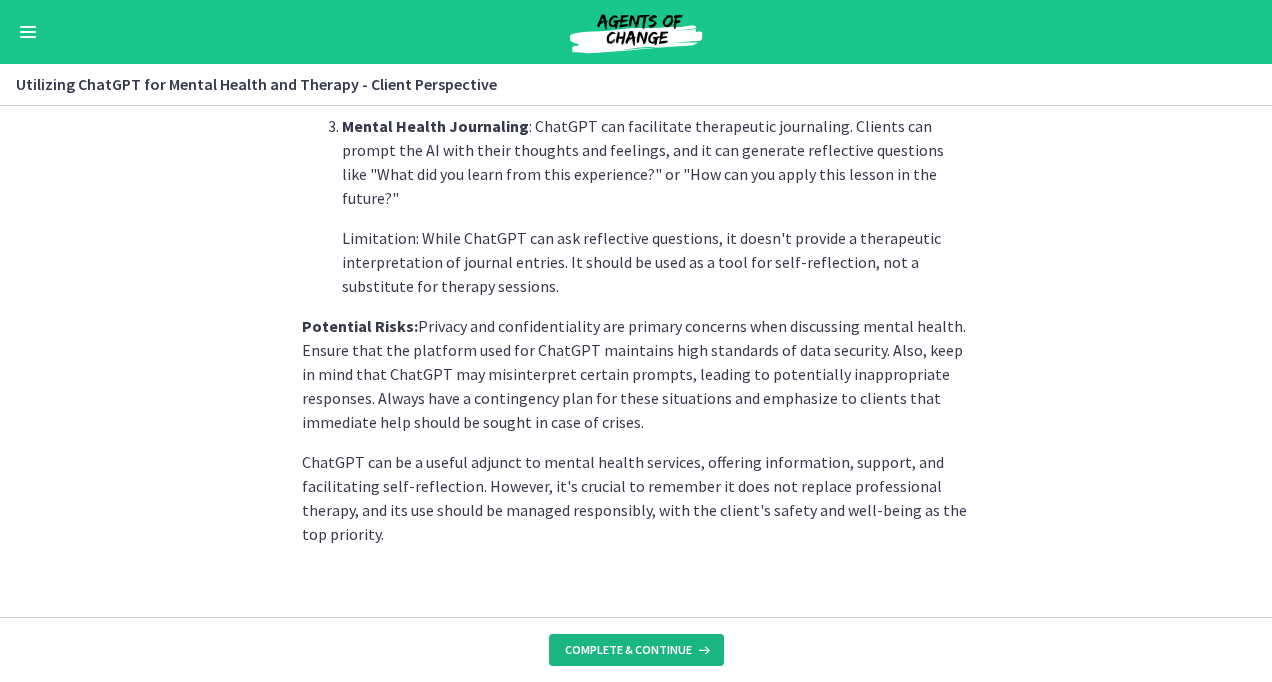click on "Complete & continue" at bounding box center [628, 650] 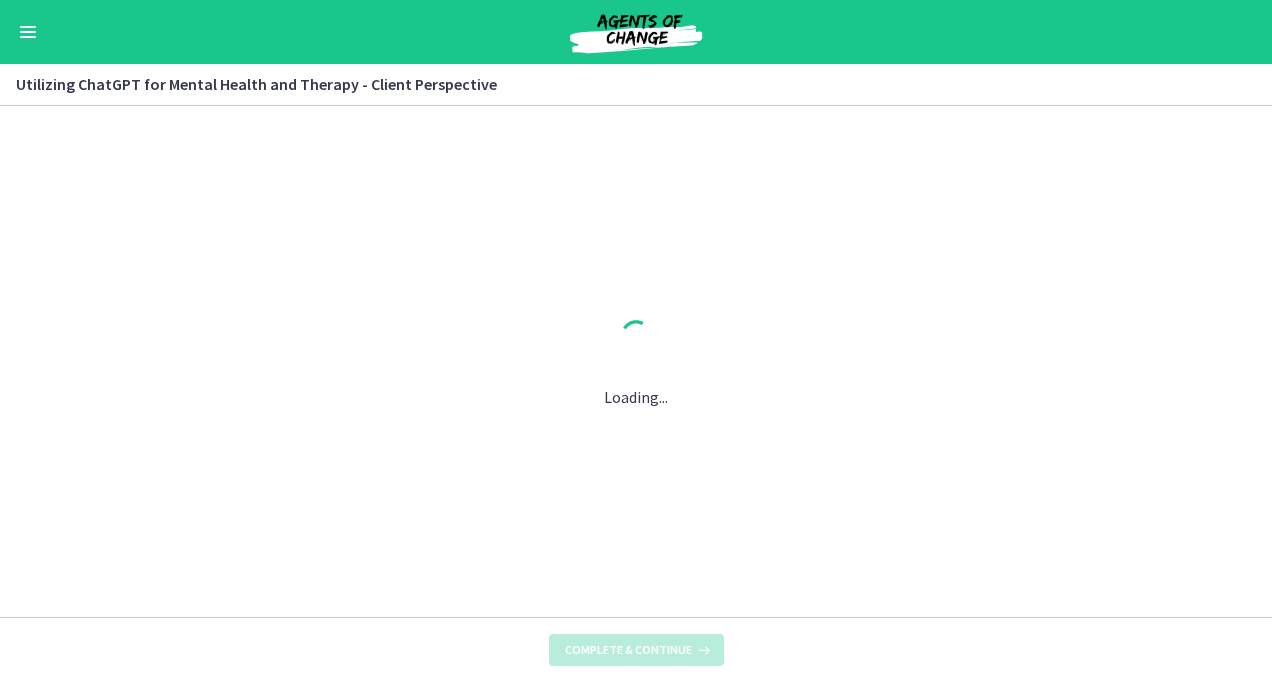 scroll, scrollTop: 0, scrollLeft: 0, axis: both 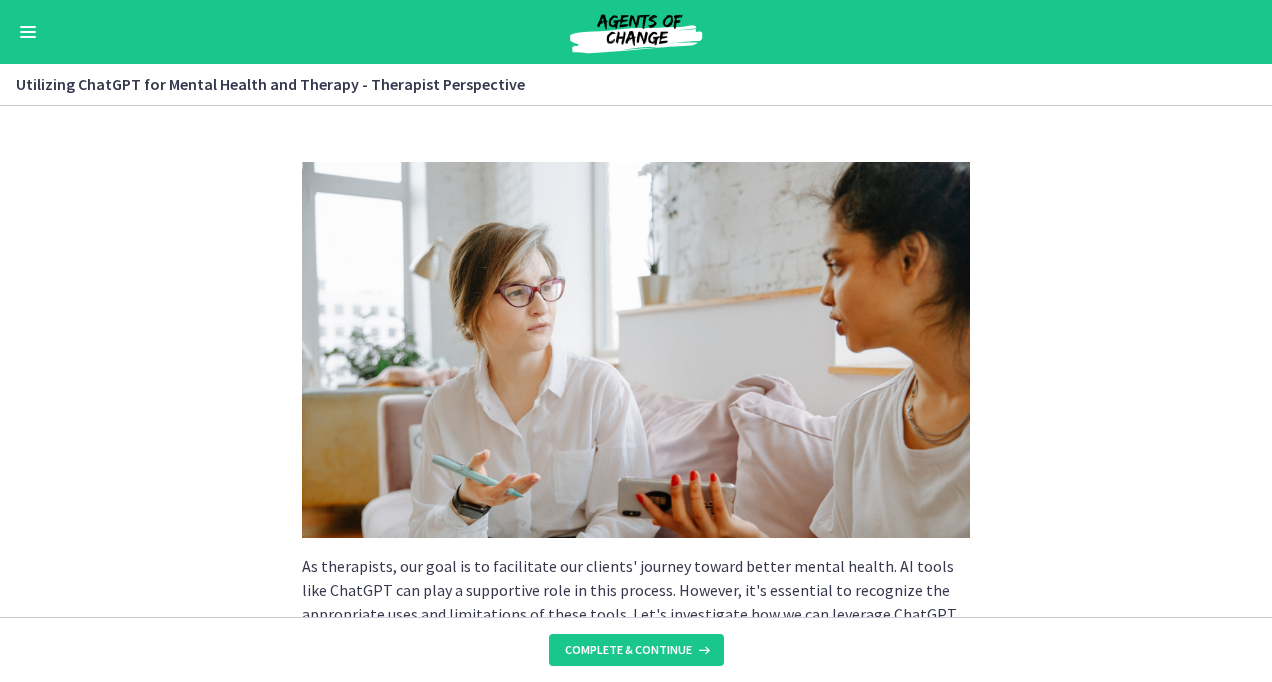 click on "As therapists, our goal is to facilitate our clients' journey toward better mental health. AI tools like ChatGPT can play a supportive role in this process. However, it's essential to recognize the appropriate uses and limitations of these tools. Let's investigate how we can leverage ChatGPT in a therapy setting.
Supplemental [MEDICAL_DATA] : ChatGPT can assist in reinforcing psychoeducational elements you're incorporating in your therapy sessions. For instance, if a client wants to review some aspects of Cognitive Behavioral Therapy (CBT) outside of your sessions, ChatGPT can provide that information based on prompts like "What are the basics of CBT?" or "What is cognitive distortion?"
Limitation: Although ChatGPT can offer accurate general information, it doesn't replace the nuanced explanations and tailored guidance that you, as a professional, can provide based on your understanding of the client's specific circumstances." at bounding box center [636, 361] 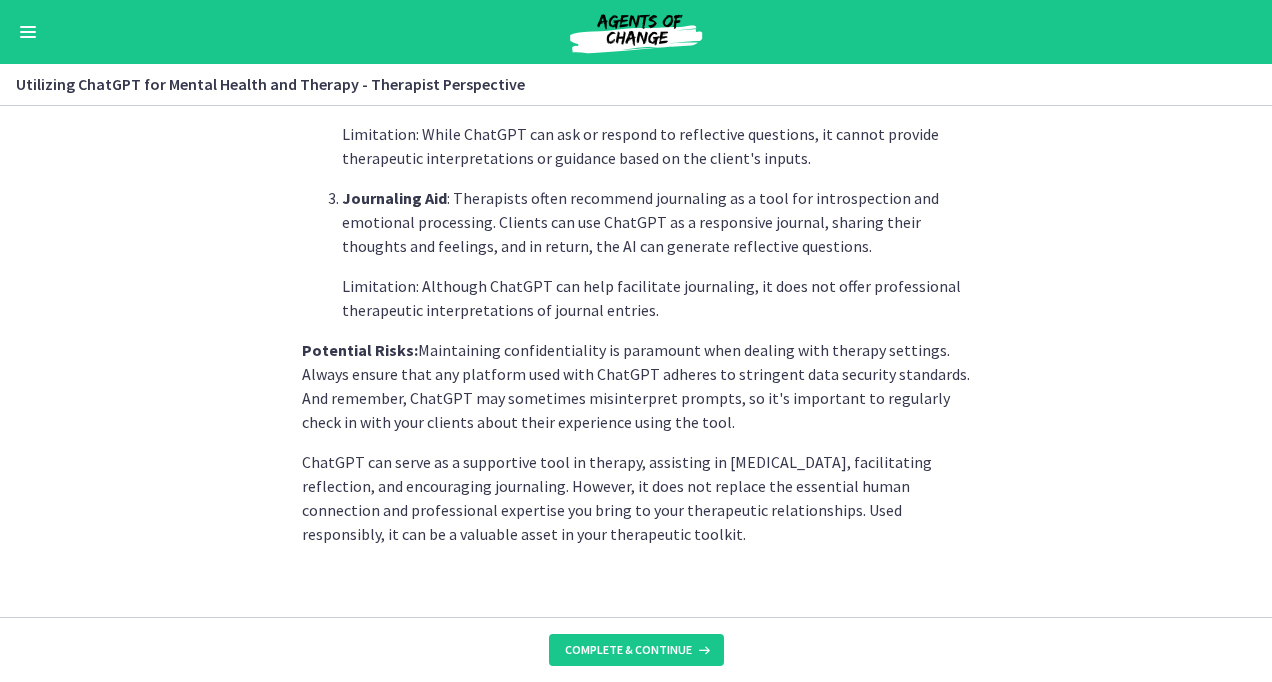 scroll, scrollTop: 880, scrollLeft: 0, axis: vertical 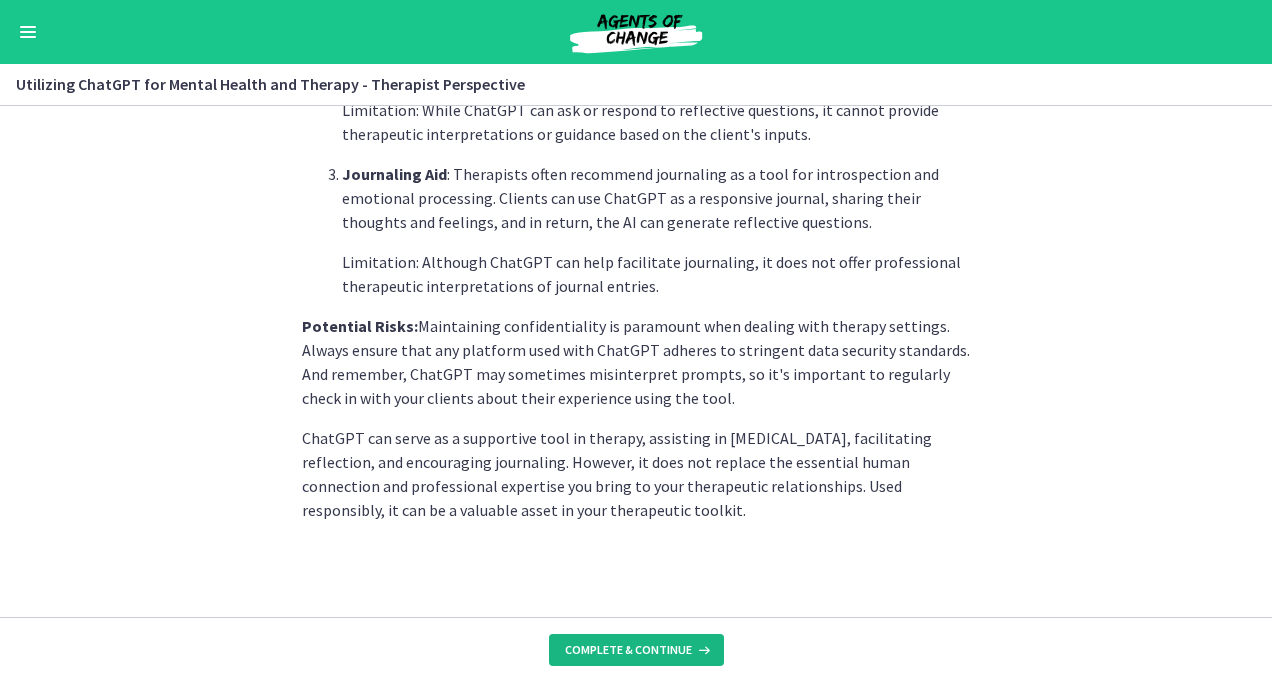 click on "Complete & continue" at bounding box center (628, 650) 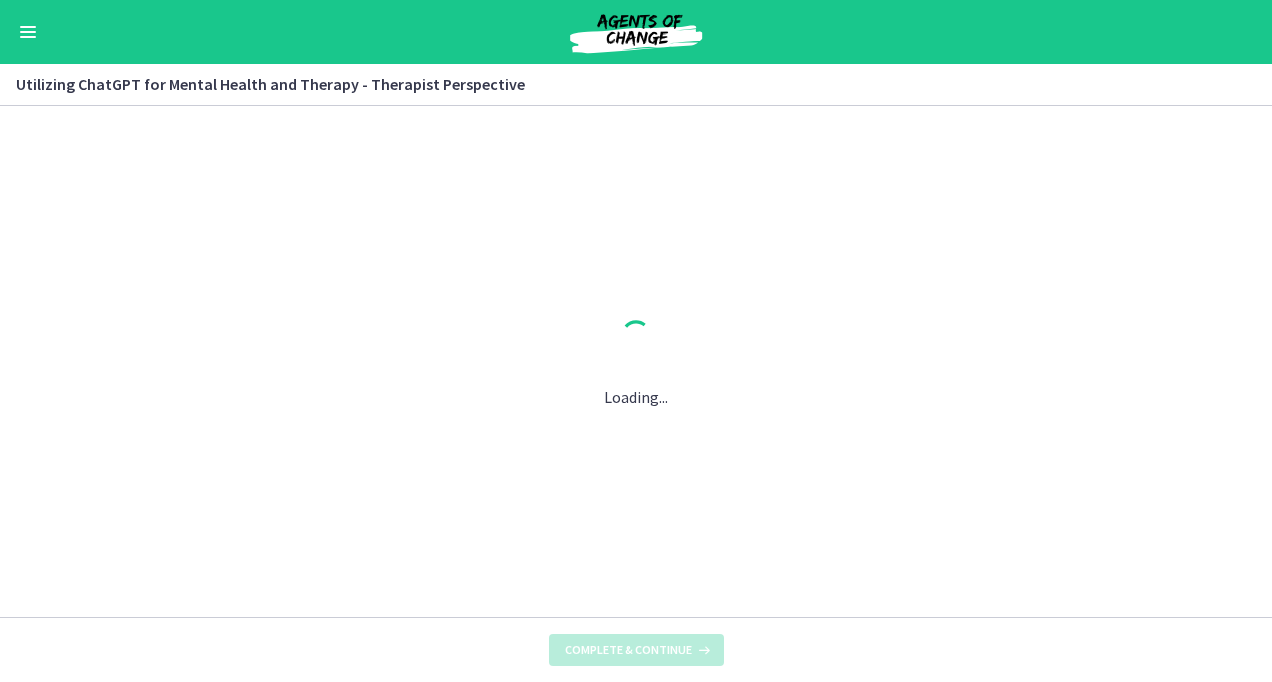 scroll, scrollTop: 0, scrollLeft: 0, axis: both 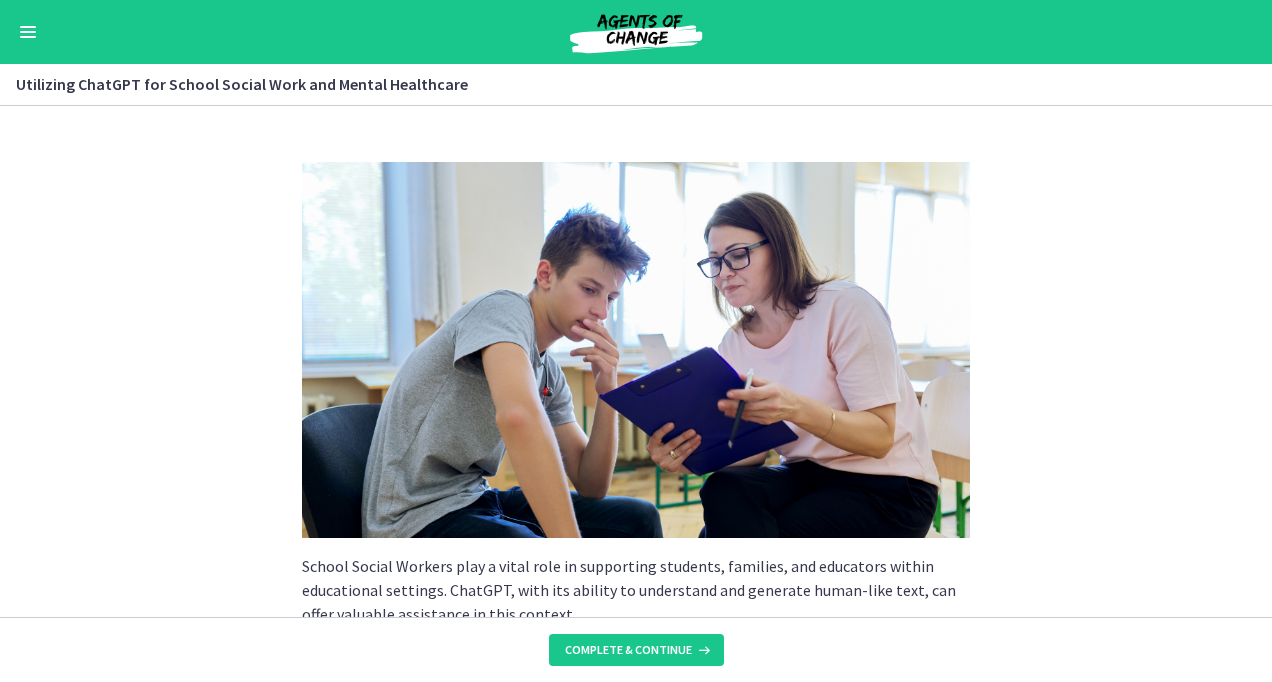 click on "School Social Workers play a vital role in supporting students, families, and educators within educational settings. ChatGPT, with its ability to understand and generate human-like text, can offer valuable assistance in this context.
Information and Resource Sharing : ChatGPT can serve as a valuable resource for providing information and resources to students, parents, and educators. Sample prompts could include "What are effective study techniques?" or "How can parents support their child's emotional well-being during exam stress?"
Limitation: While ChatGPT can provide general information and suggestions, it may not account for individual student needs or specific school policies. It should be used as a supplemental resource alongside professional guidance.
Emotional Support and Coping Strategies
Career Exploration and Guidance
Potential Risks:" at bounding box center (636, 361) 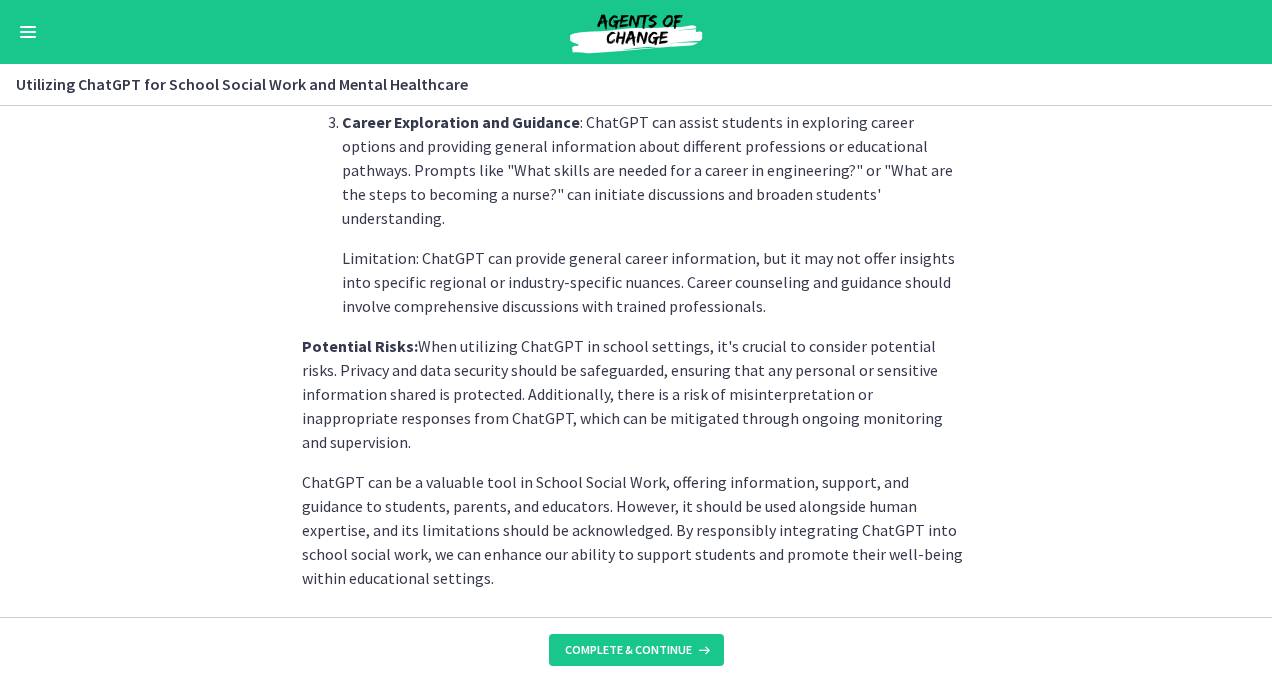 scroll, scrollTop: 976, scrollLeft: 0, axis: vertical 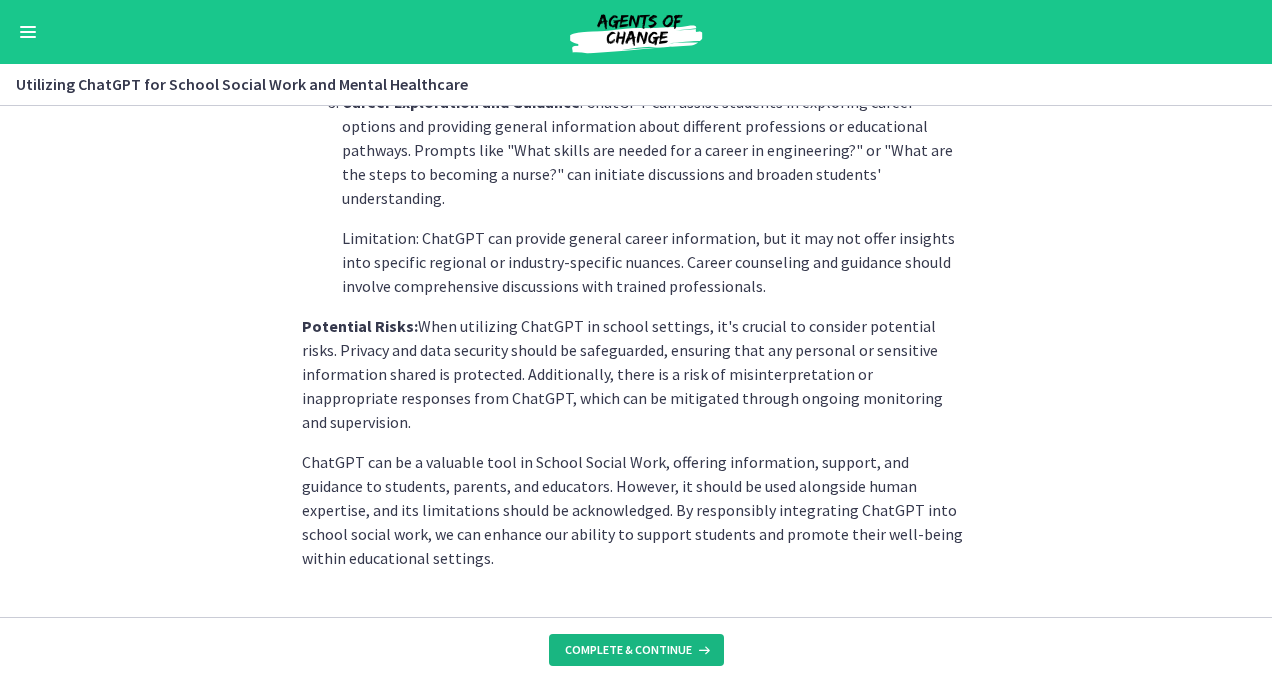 click on "Complete & continue" at bounding box center (636, 650) 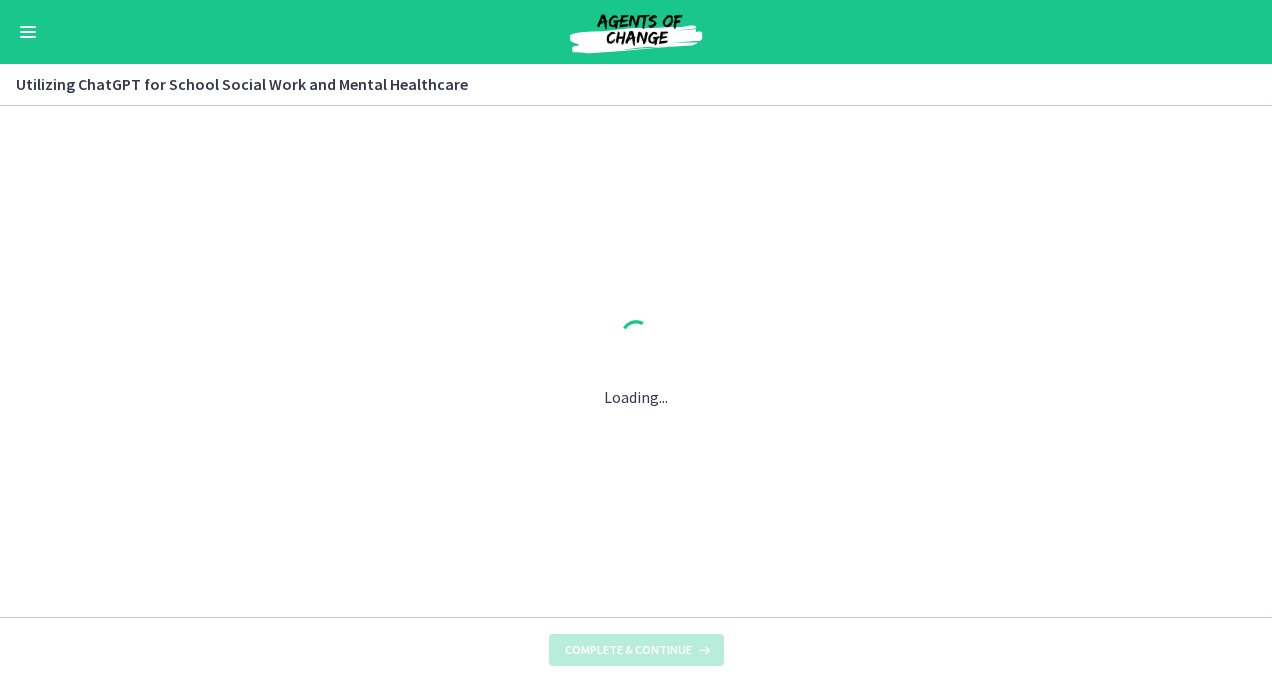 scroll, scrollTop: 0, scrollLeft: 0, axis: both 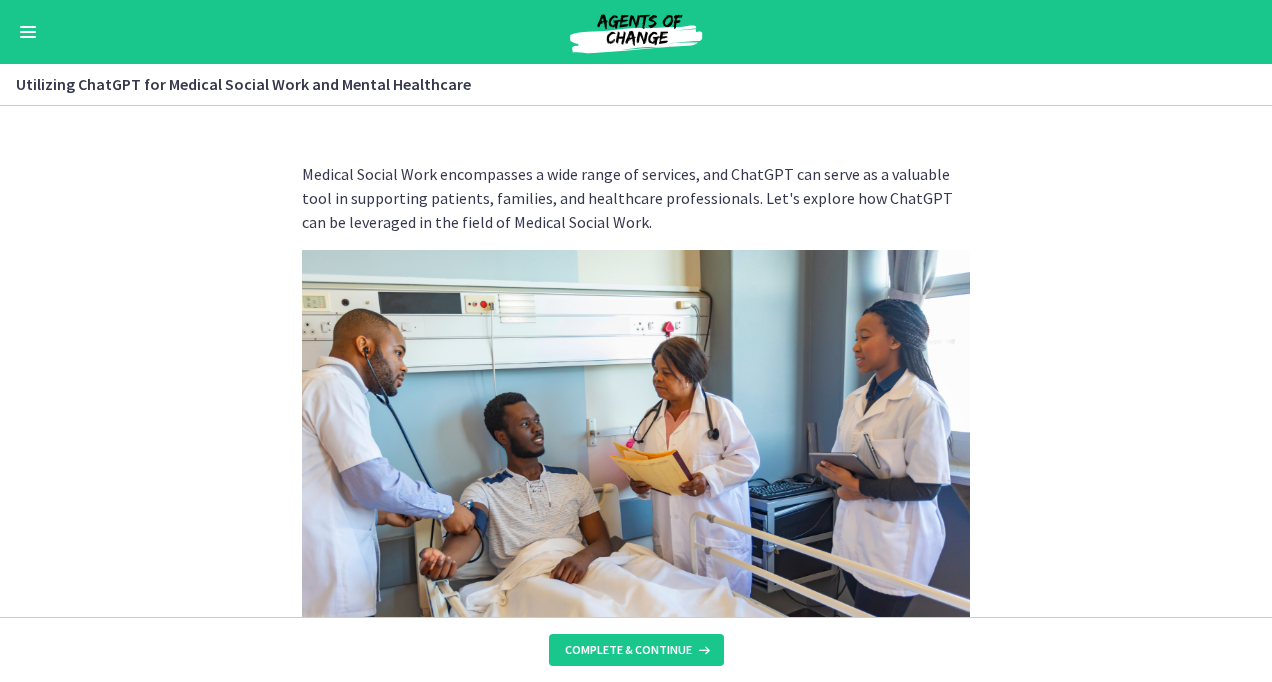 click on "Medical Social Work encompasses a wide range of services, and ChatGPT can serve as a valuable tool in supporting patients, families, and healthcare professionals. Let's explore how ChatGPT can be leveraged in the field of Medical Social Work.
Health Education and Information : ChatGPT can provide general health information to patients and families. Sample prompts may include "What are the common symptoms of [MEDICAL_DATA]?" or "How can I manage stress during [MEDICAL_DATA] treatment?"
Limitation: While ChatGPT can offer general health information, it may not be able to address specific medical conditions or individualized treatment plans. It should not replace professional medical advice, but rather serve as a supplement to support [MEDICAL_DATA].
Emotional Support for Patients and Families
Navigating Resources and Support Services
Potential Risks:" at bounding box center [636, 361] 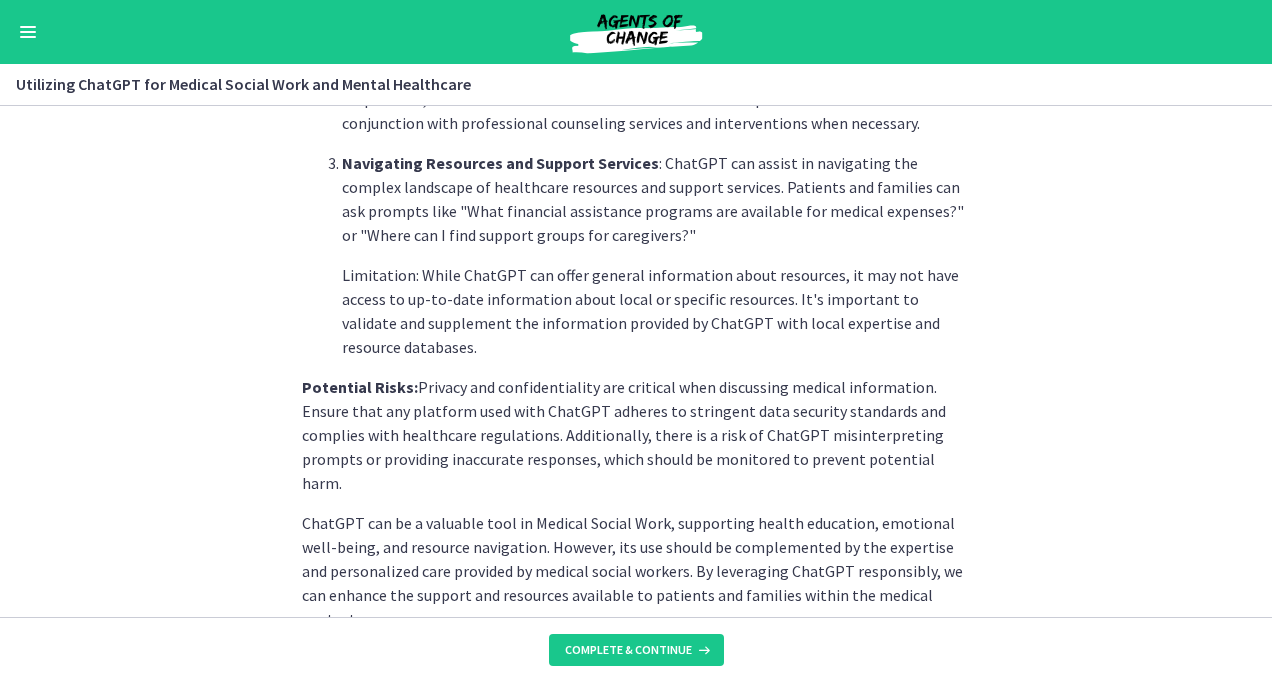 scroll, scrollTop: 904, scrollLeft: 0, axis: vertical 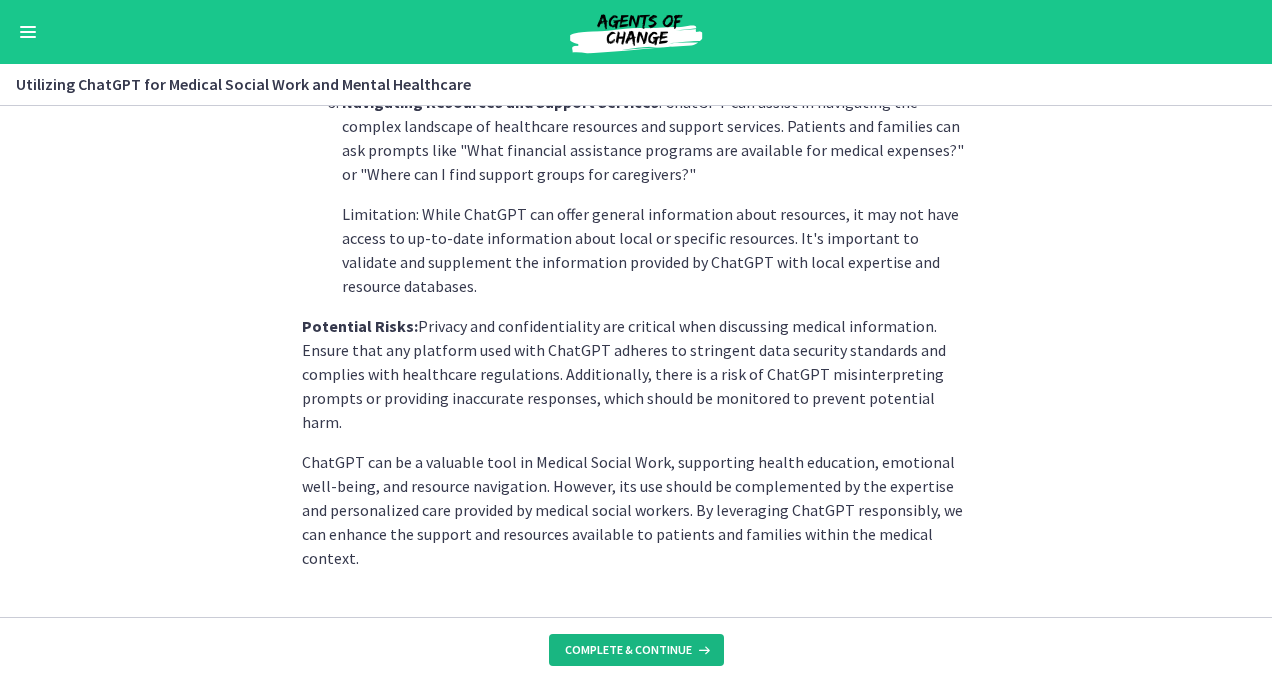 click on "Complete & continue" at bounding box center (636, 650) 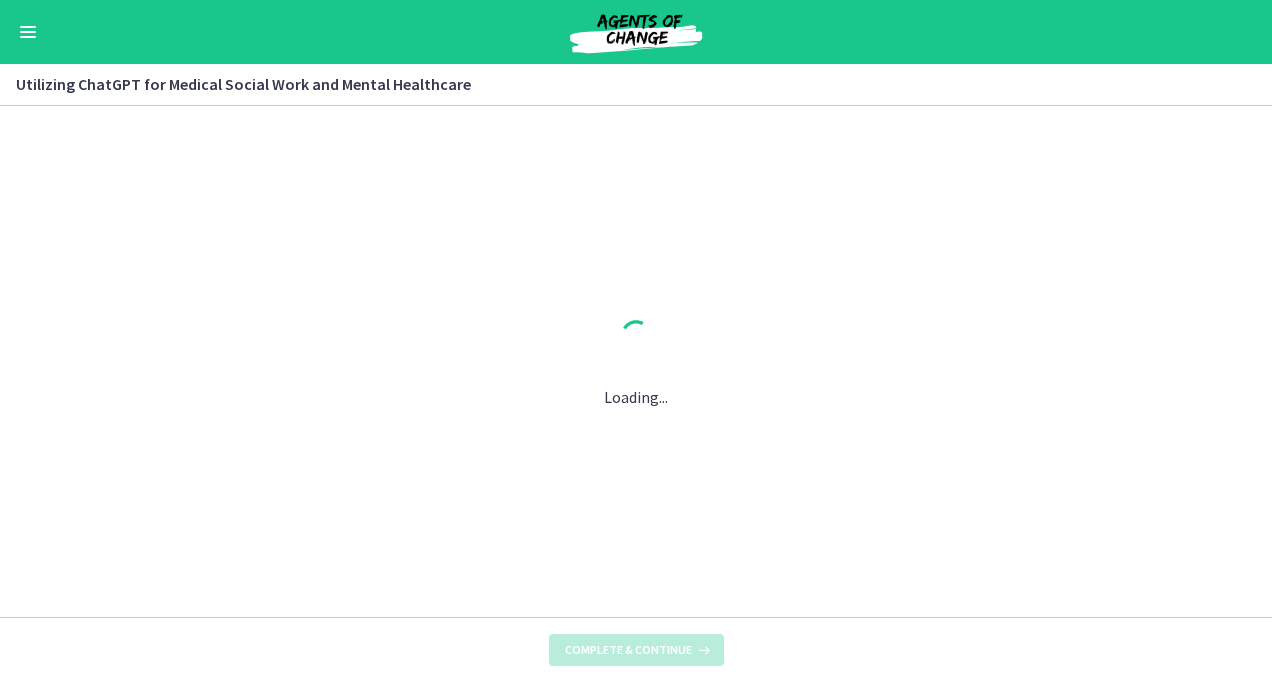 scroll, scrollTop: 0, scrollLeft: 0, axis: both 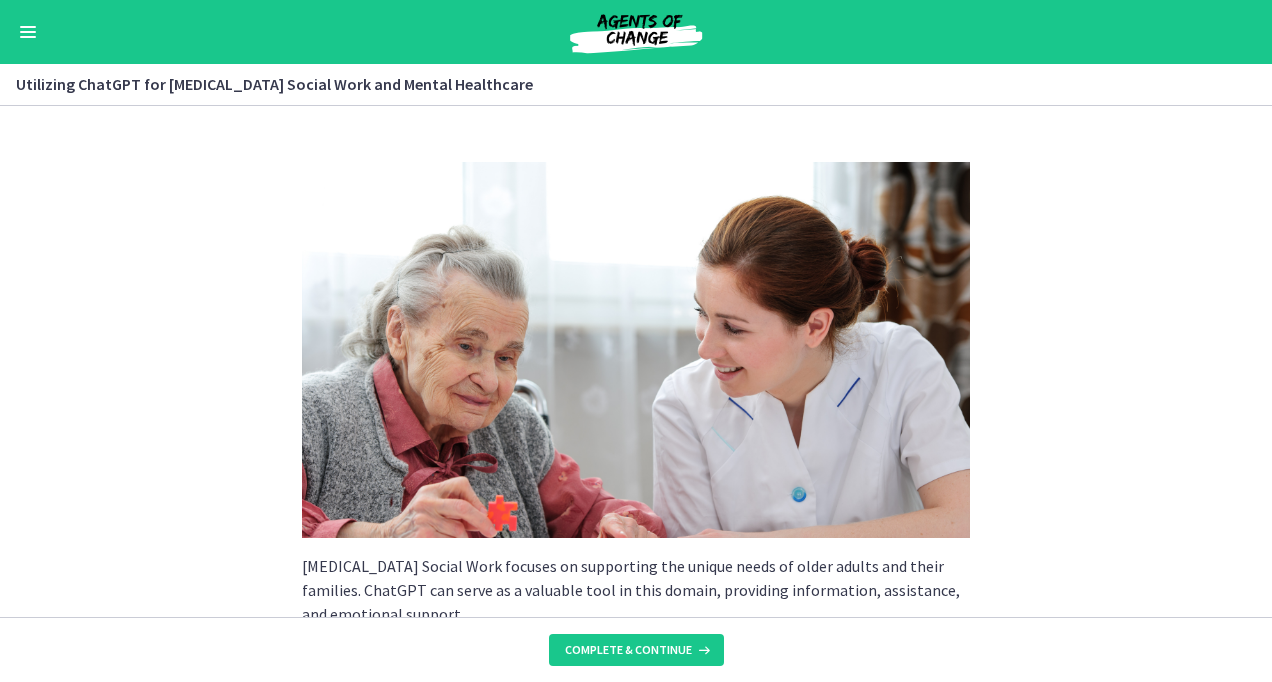 click on "[MEDICAL_DATA] Social Work focuses on supporting the unique needs of older adults and their families. ChatGPT can serve as a valuable tool in this domain, providing information, assistance, and emotional support.
Information and Resources : ChatGPT can offer information and resources related to aging, health conditions, and available services. Sample prompts may include "What are common symptoms of dementia?" or "Where can I find support for caregivers of older adults?"
Limitation: While ChatGPT can provide general information, it may not capture the nuances of individual cases or regional-specific resources. It should be used alongside professional assessment and consultation to ensure the information aligns with the unique needs of each older adult.
Support for Emotional Well-being
Reminiscence and Life Review" at bounding box center (636, 361) 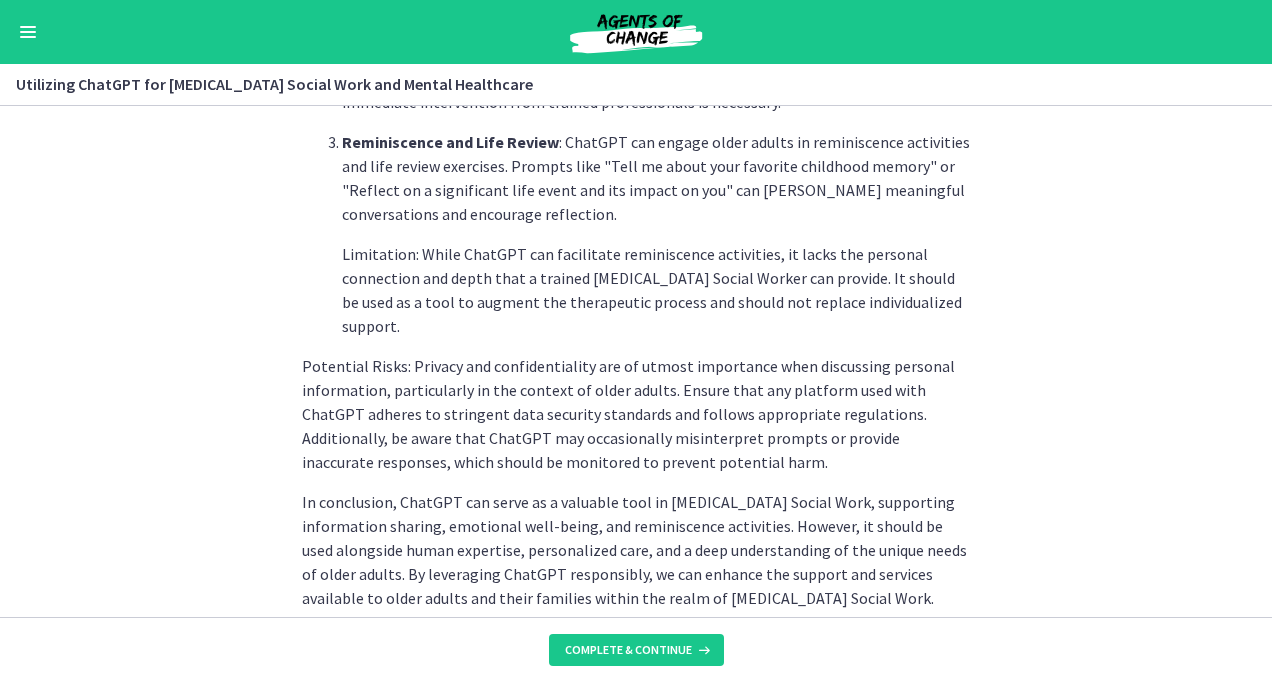 scroll, scrollTop: 1000, scrollLeft: 0, axis: vertical 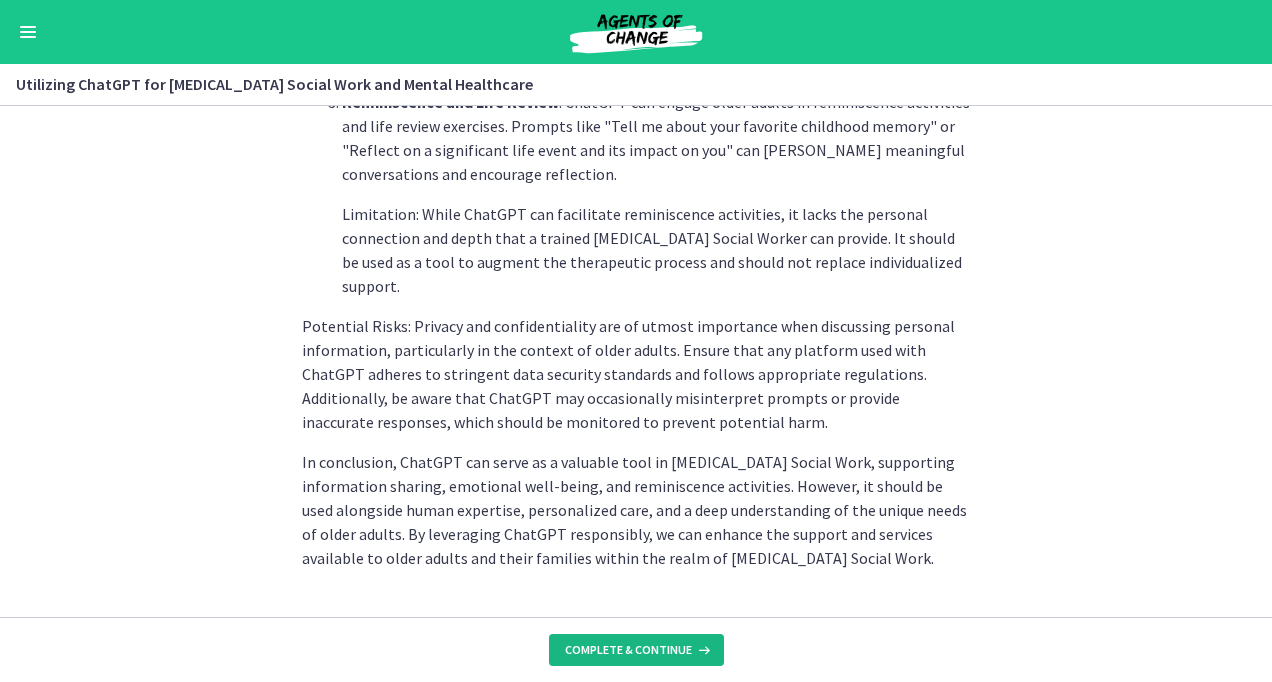 click on "Complete & continue" at bounding box center (636, 650) 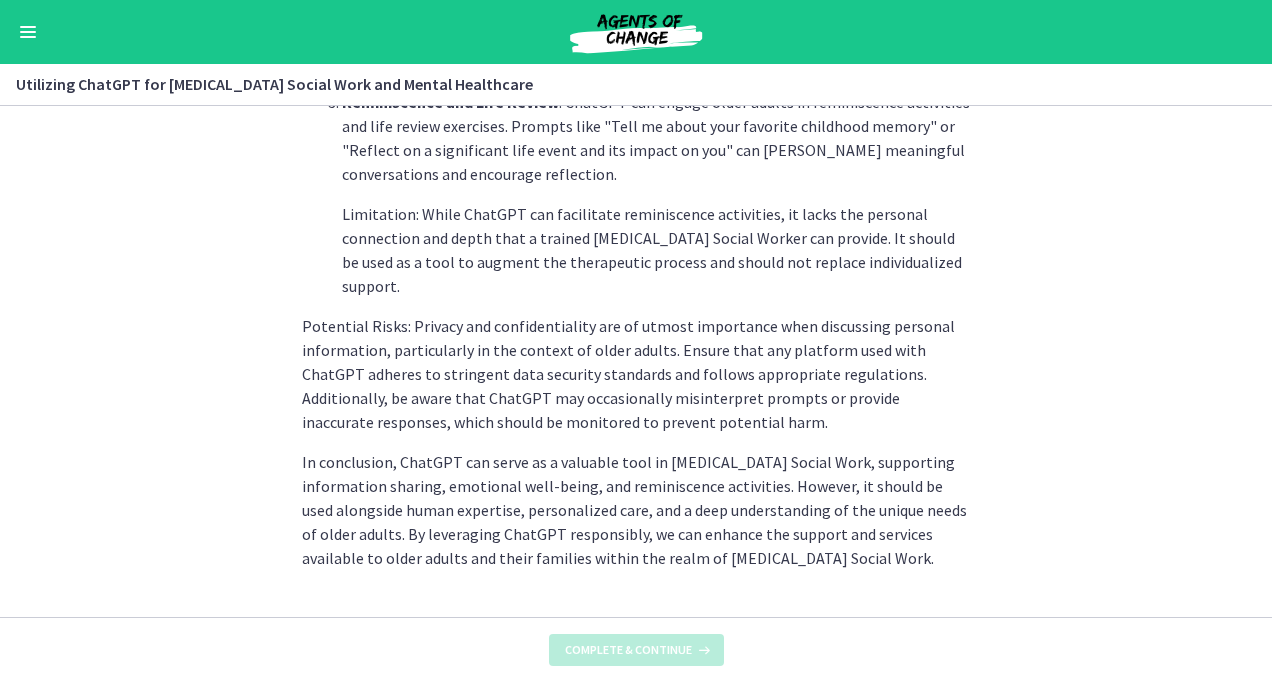 scroll, scrollTop: 0, scrollLeft: 0, axis: both 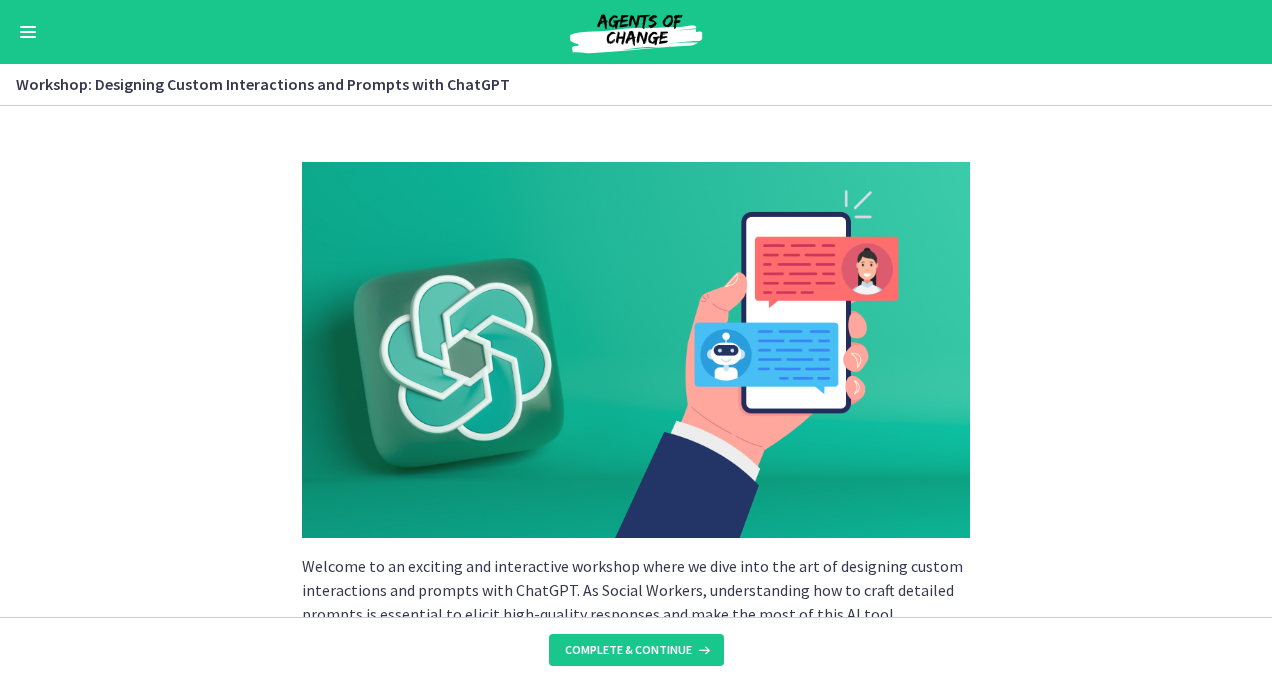 click on "Welcome to an exciting and interactive workshop where we dive into the art of designing custom interactions and prompts with ChatGPT. As Social Workers, understanding how to craft detailed prompts is essential to elicit high-quality responses and make the most of this AI tool.
However, it's important to be aware of the risks and limitations associated with the answers received.
Clarity and Specificity : When designing prompts, it's crucial to be clear and specific about the information or assistance you seek. For example, instead of asking a general question like "Tell me about mental health," consider a more specific prompt such as "What are evidence-based coping strategies for managing anxiety in children?"
Including Contextual Information
Considering Ethical and Legal Boundaries
Monitoring and Fact-Checking
Remember, ChatGPT is a tool to augment your professional judgment and expertise,  n" at bounding box center (636, 361) 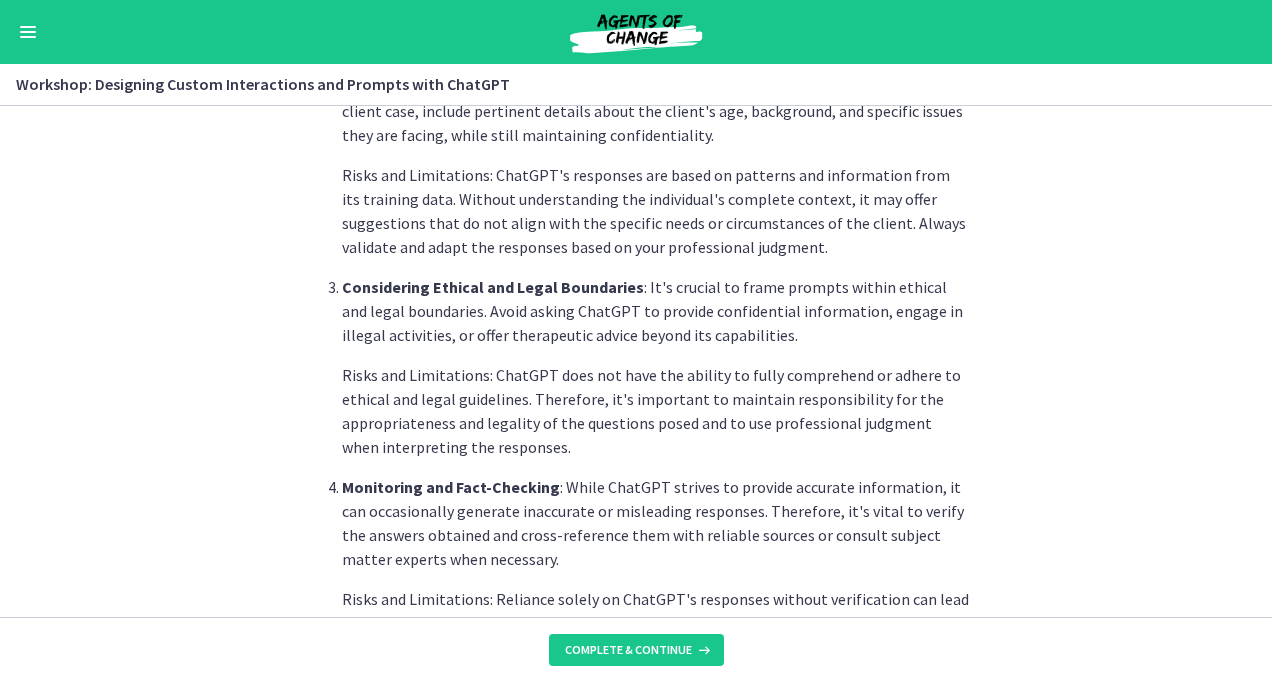 scroll, scrollTop: 880, scrollLeft: 0, axis: vertical 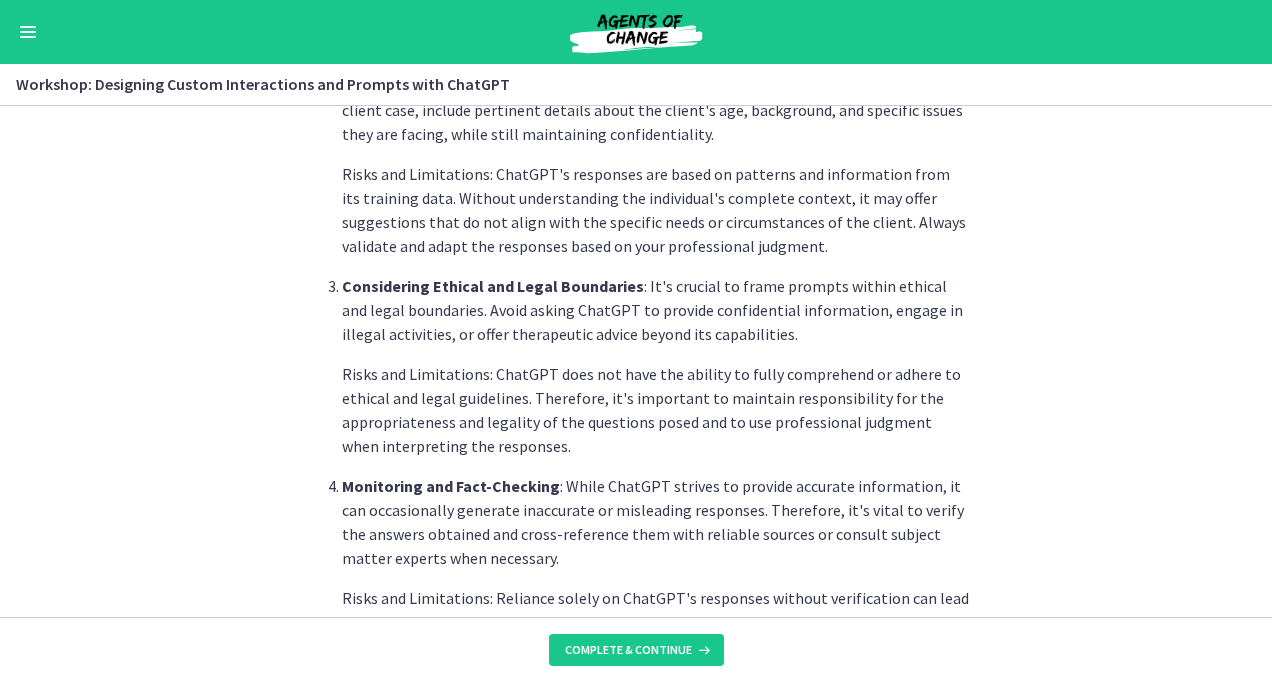 click on "Welcome to an exciting and interactive workshop where we dive into the art of designing custom interactions and prompts with ChatGPT. As Social Workers, understanding how to craft detailed prompts is essential to elicit high-quality responses and make the most of this AI tool.
However, it's important to be aware of the risks and limitations associated with the answers received.
Clarity and Specificity : When designing prompts, it's crucial to be clear and specific about the information or assistance you seek. For example, instead of asking a general question like "Tell me about mental health," consider a more specific prompt such as "What are evidence-based coping strategies for managing anxiety in children?"
Including Contextual Information
Considering Ethical and Legal Boundaries
Monitoring and Fact-Checking
Remember, ChatGPT is a tool to augment your professional judgment and expertise,  n" at bounding box center (636, 361) 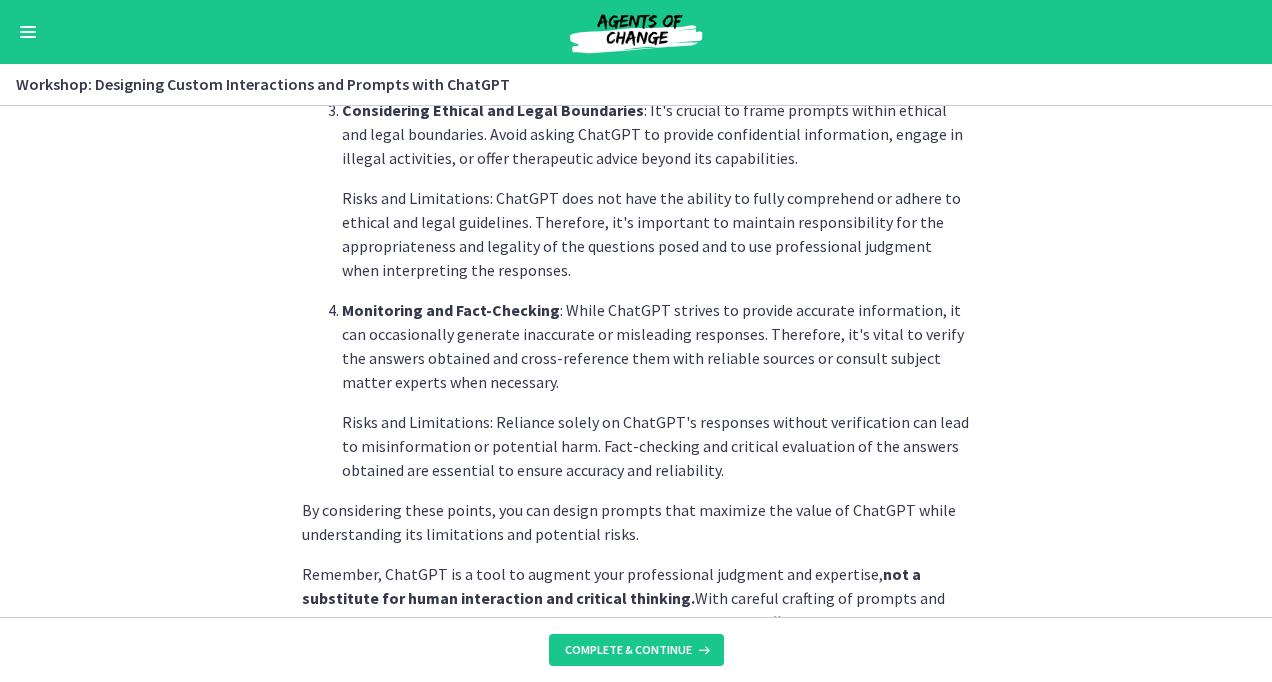 scroll, scrollTop: 1168, scrollLeft: 0, axis: vertical 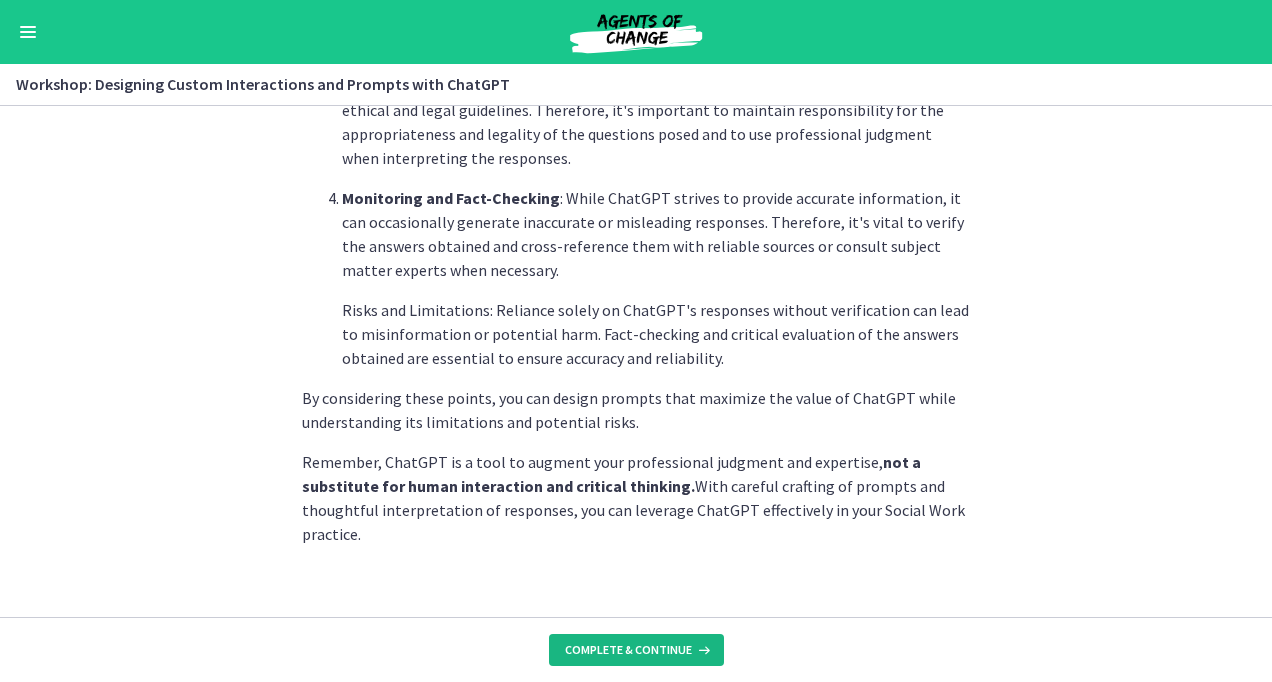 click on "Complete & continue" at bounding box center [628, 650] 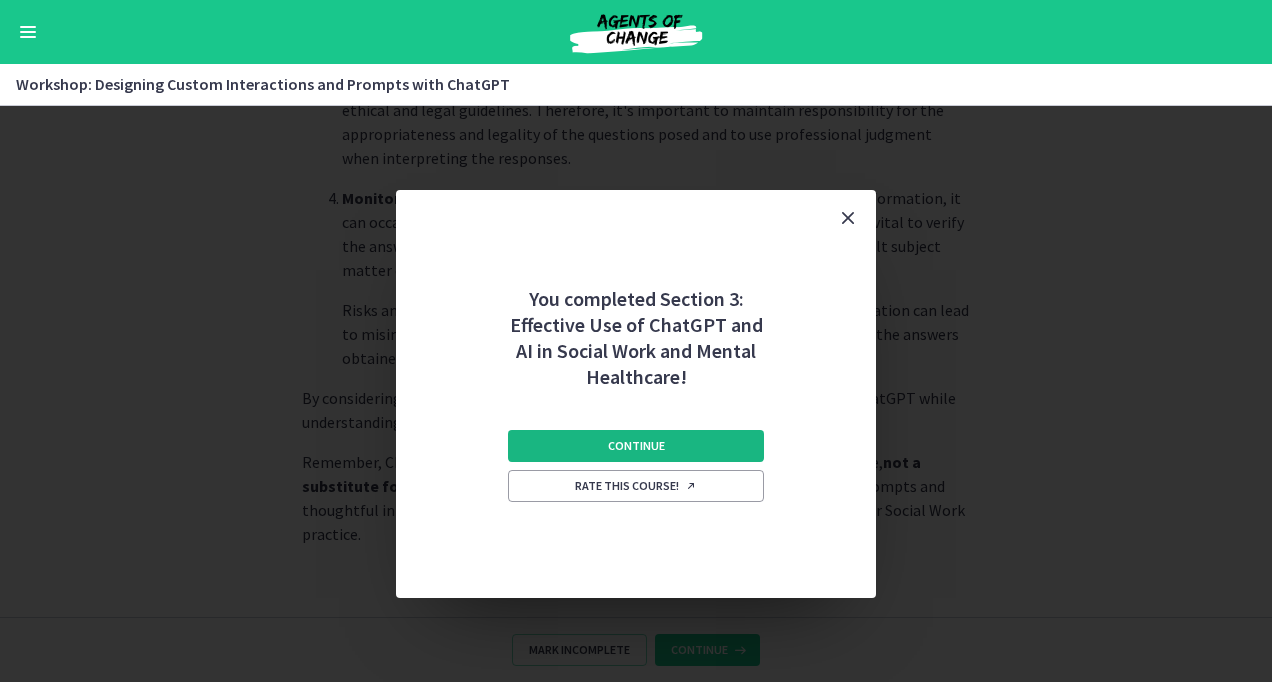 click on "Continue" at bounding box center (636, 446) 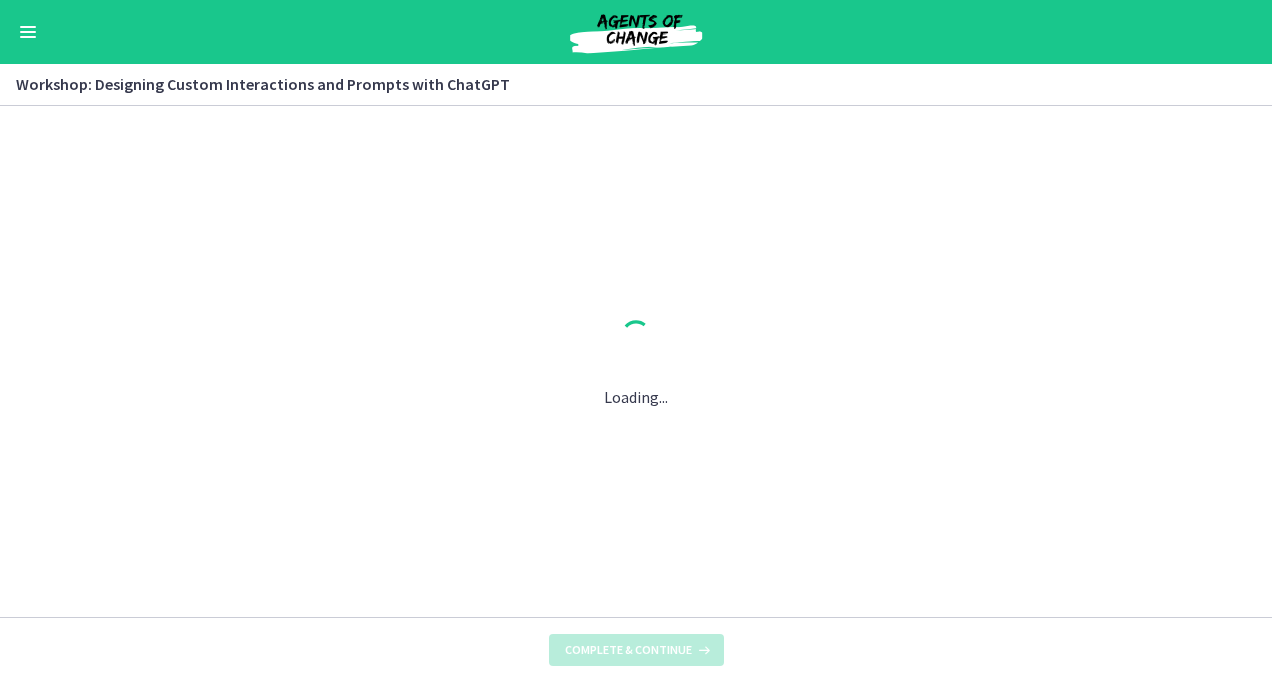 scroll, scrollTop: 0, scrollLeft: 0, axis: both 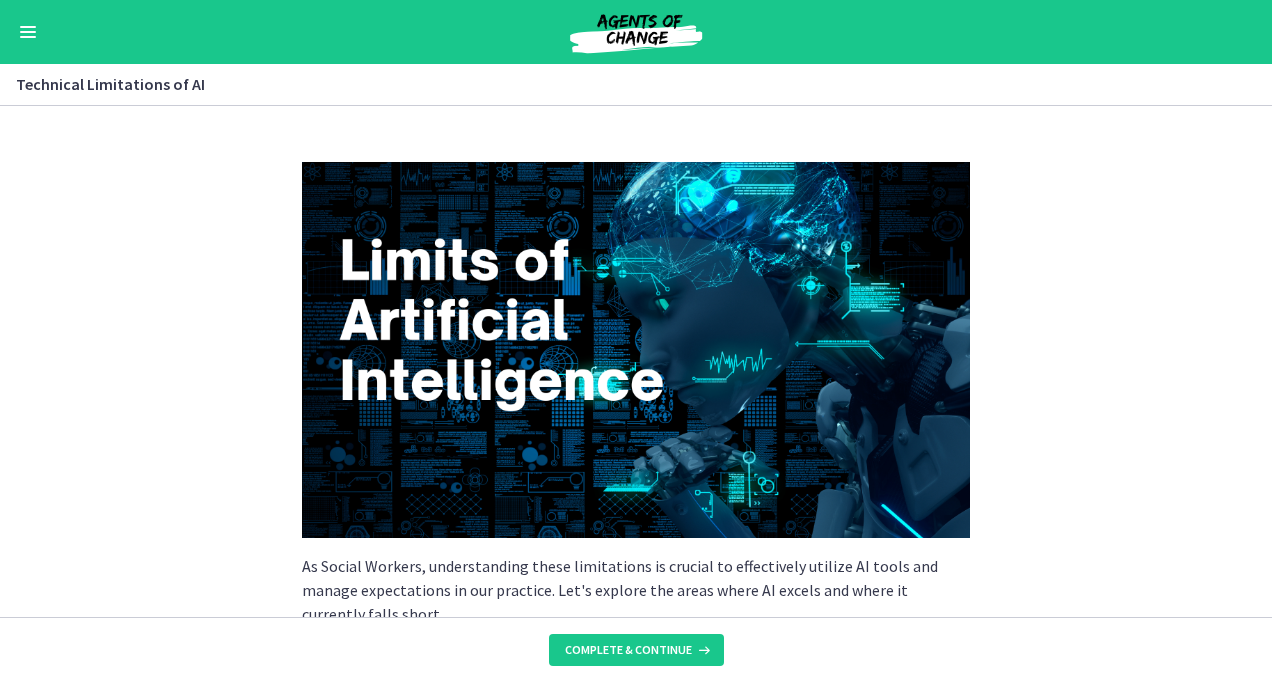 click on "As Social Workers, understanding these limitations is crucial to effectively utilize AI tools and manage expectations in our practice. Let's explore the areas where AI excels and where it currently falls short.
Pattern Recognition and Data Processing : AI excels at tasks that involve pattern recognition and processing large amounts of data. It can quickly identify trends, extract insights, and detect patterns that may not be apparent to human observers. For example, AI algorithms can analyze vast datasets to identify risk factors for certain social issues or inform decision-making processes.
Language Processing and Natural Language Understanding
Repetitive and Routine Tasks : AI is well-suited for automating repetitive and routine tasks, such as data entry, scheduling, and basic administrative functions. By delegating these tasks to AI systems, Social Workers can free up time for more complex and meaningful client interactions." at bounding box center (636, 361) 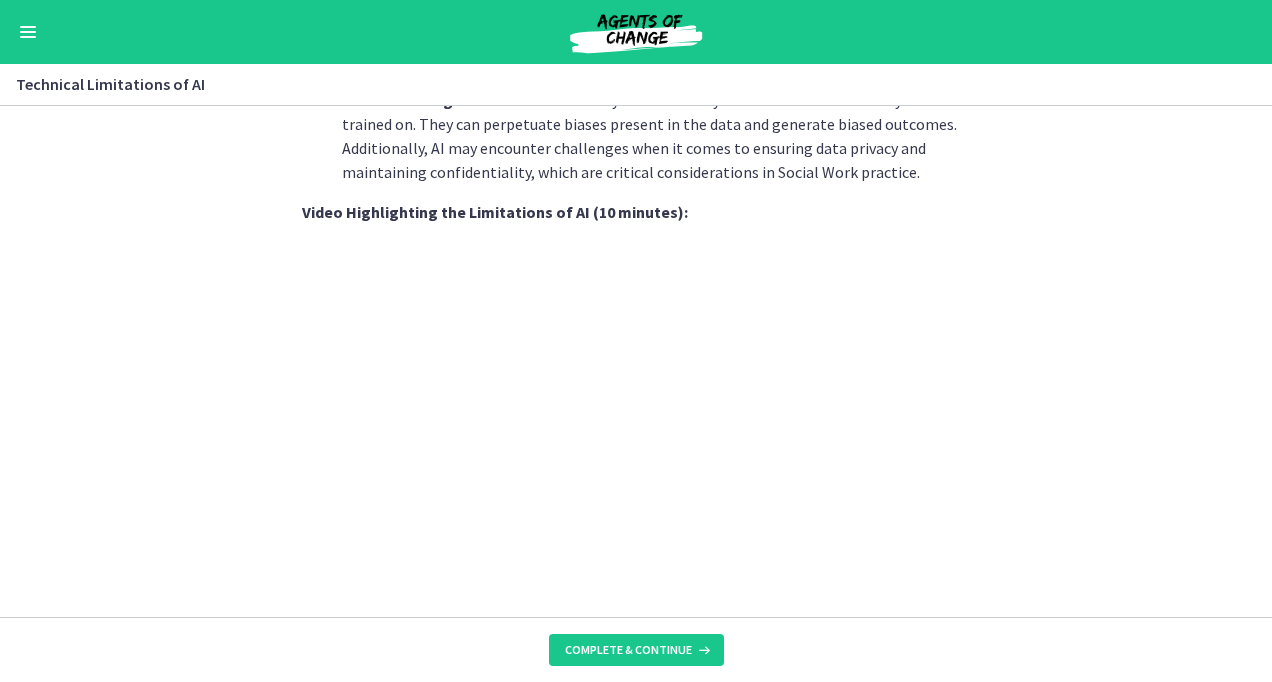 scroll, scrollTop: 1256, scrollLeft: 0, axis: vertical 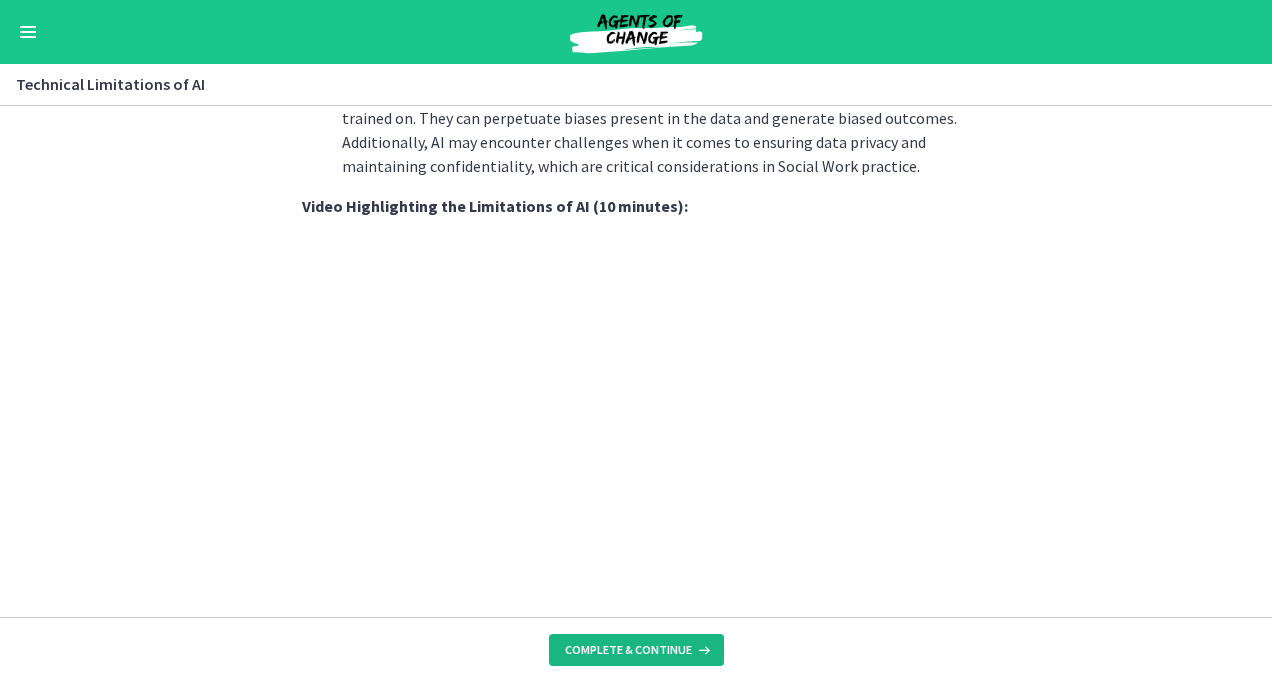click on "Complete & continue" at bounding box center (628, 650) 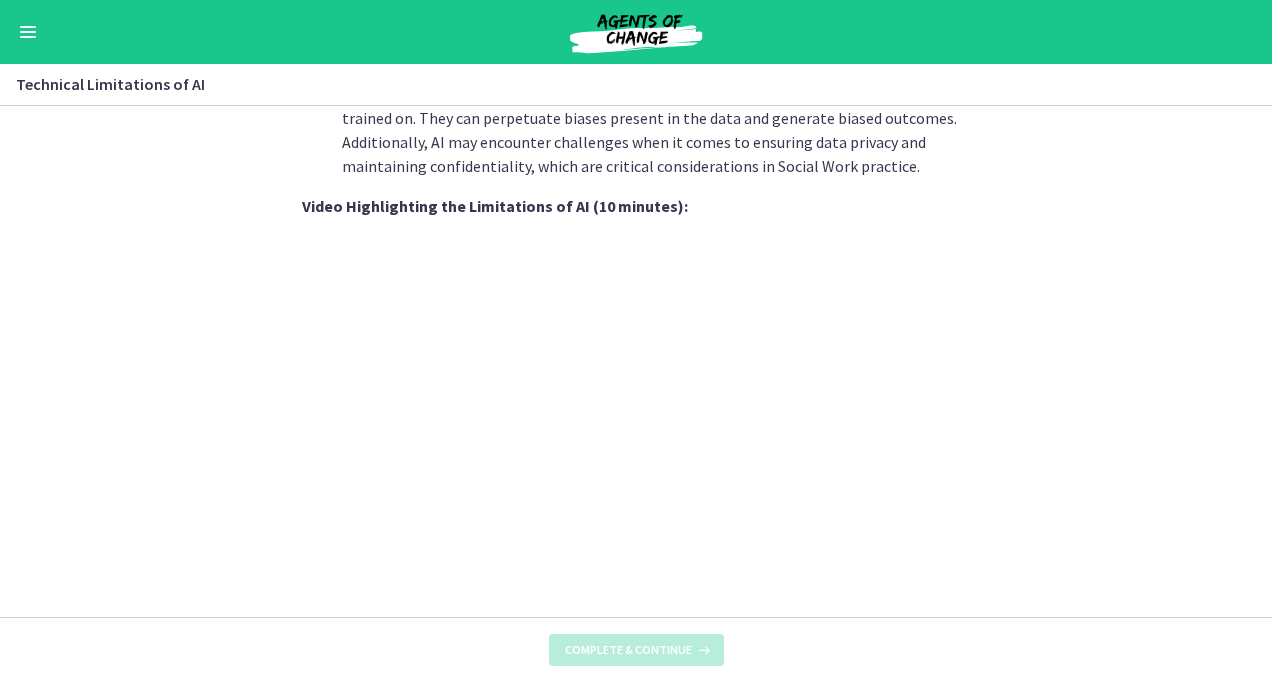 scroll, scrollTop: 0, scrollLeft: 0, axis: both 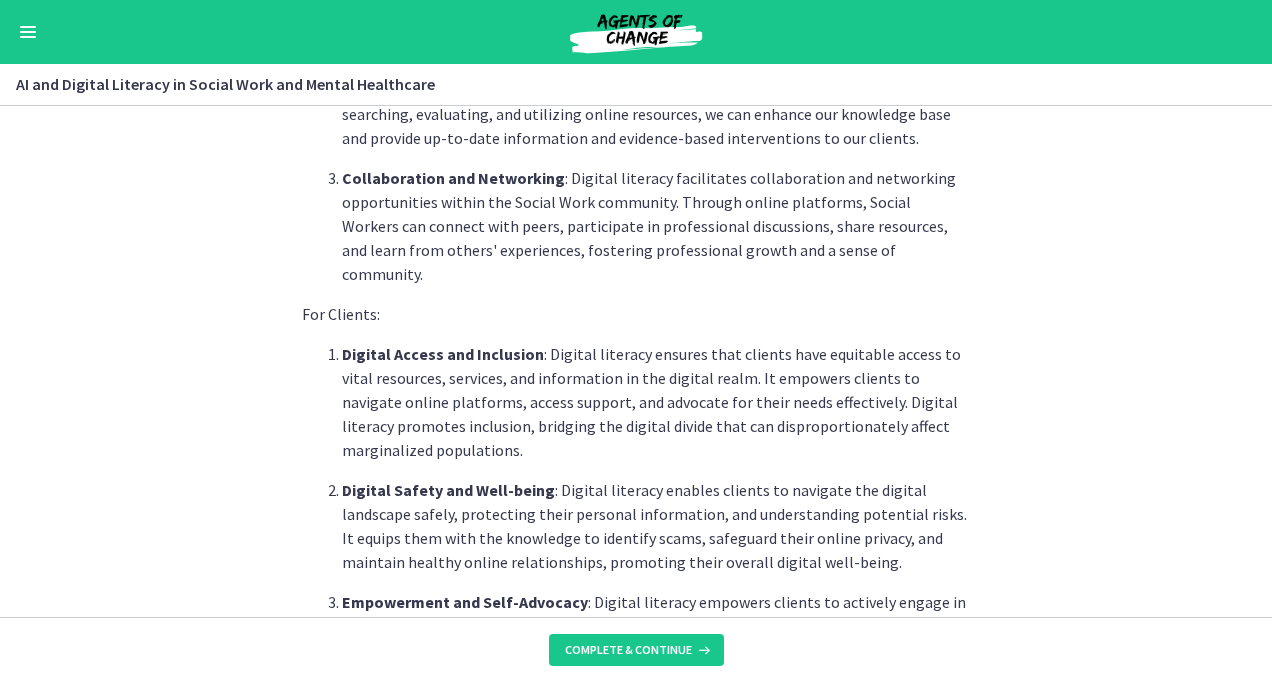 click on "In [DATE] rapidly advancing digital age, understanding and promoting digital literacy is crucial for both Social Workers and their clients. Let's explore why digital literacy is so important in our field.
For Social Workers:
Enhanced Professional Practice : Digital literacy equips Social Workers with the skills and knowledge needed to navigate digital platforms, utilize online resources, and effectively communicate with clients through various digital channels. It expands our professional toolkit, enabling us to adapt to the evolving landscape of Social Work practice.
Access to Information and Resources : Digital literacy empowers Social Workers to access a wealth of information, research, and best practices available online. By effectively searching, evaluating, and utilizing online resources, we can enhance our knowledge base and provide up-to-date information and evidence-based interventions to our clients.
For Clients:" at bounding box center (636, 361) 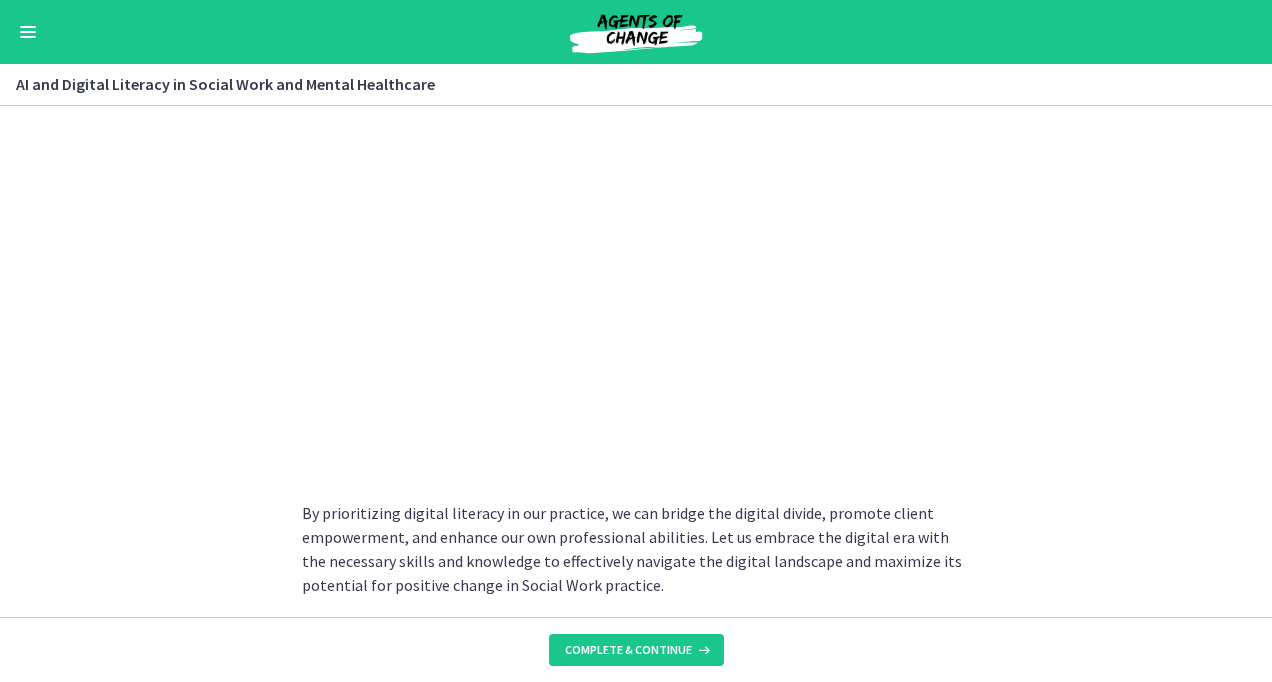 scroll, scrollTop: 1783, scrollLeft: 0, axis: vertical 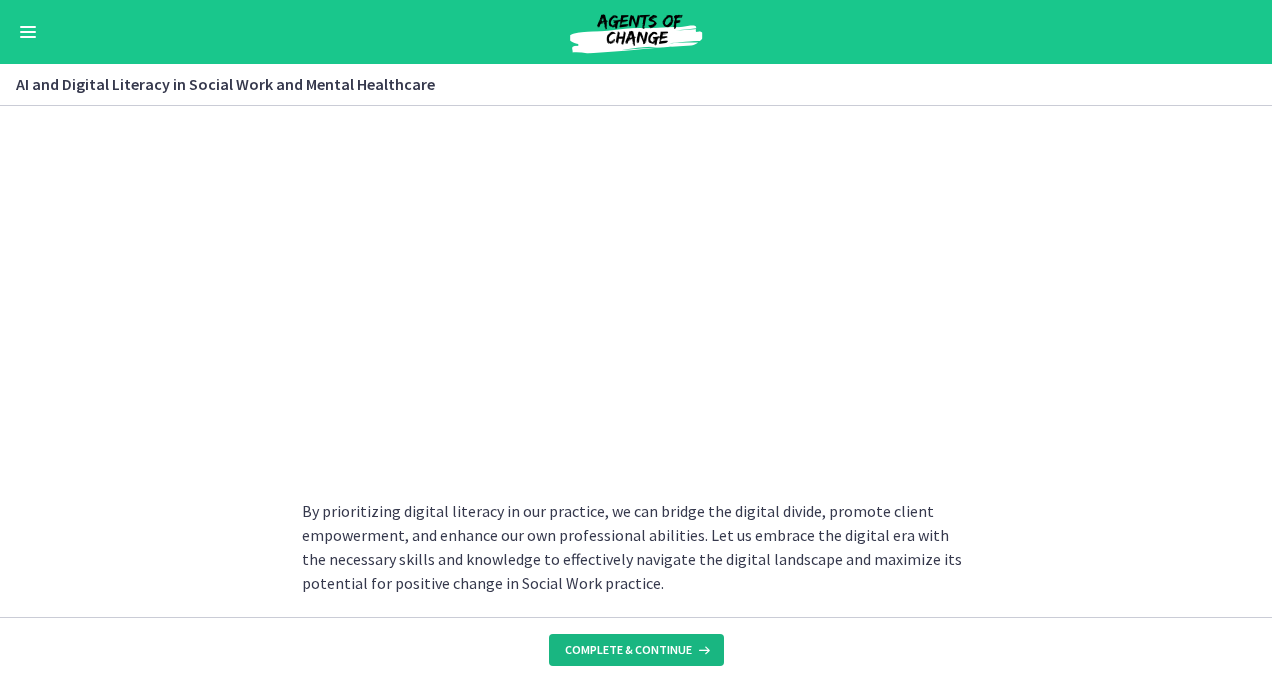 click on "Complete & continue" at bounding box center [628, 650] 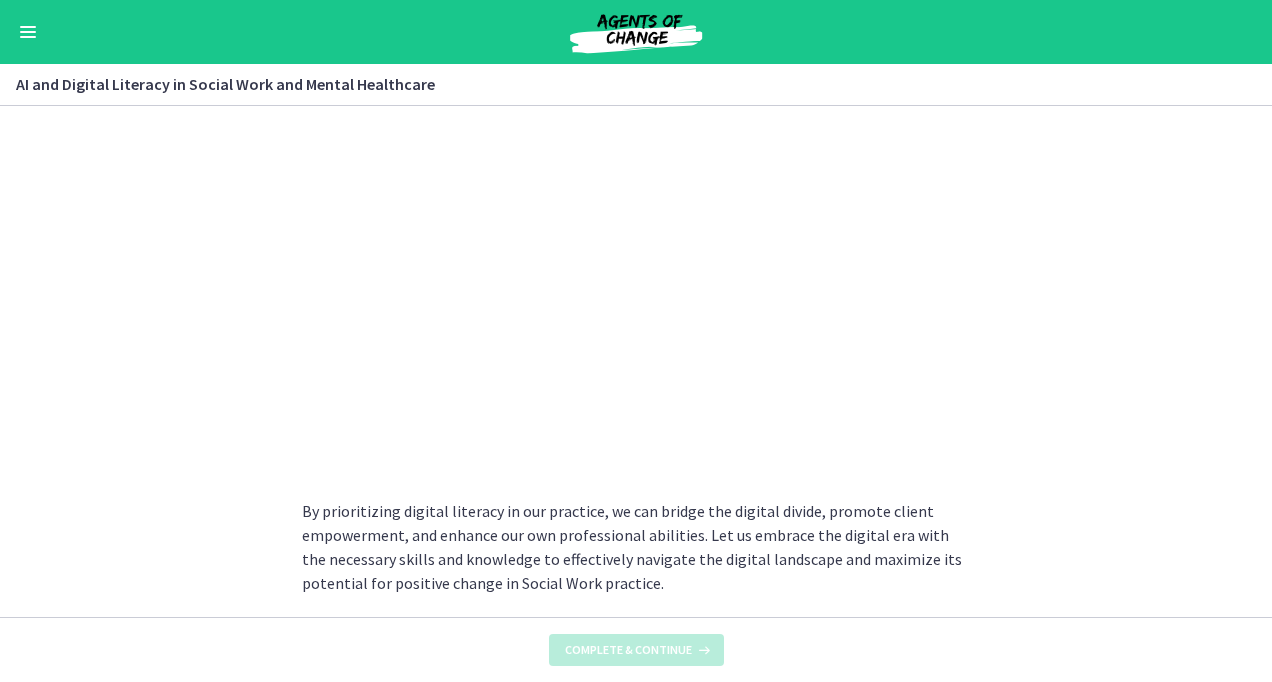 scroll, scrollTop: 0, scrollLeft: 0, axis: both 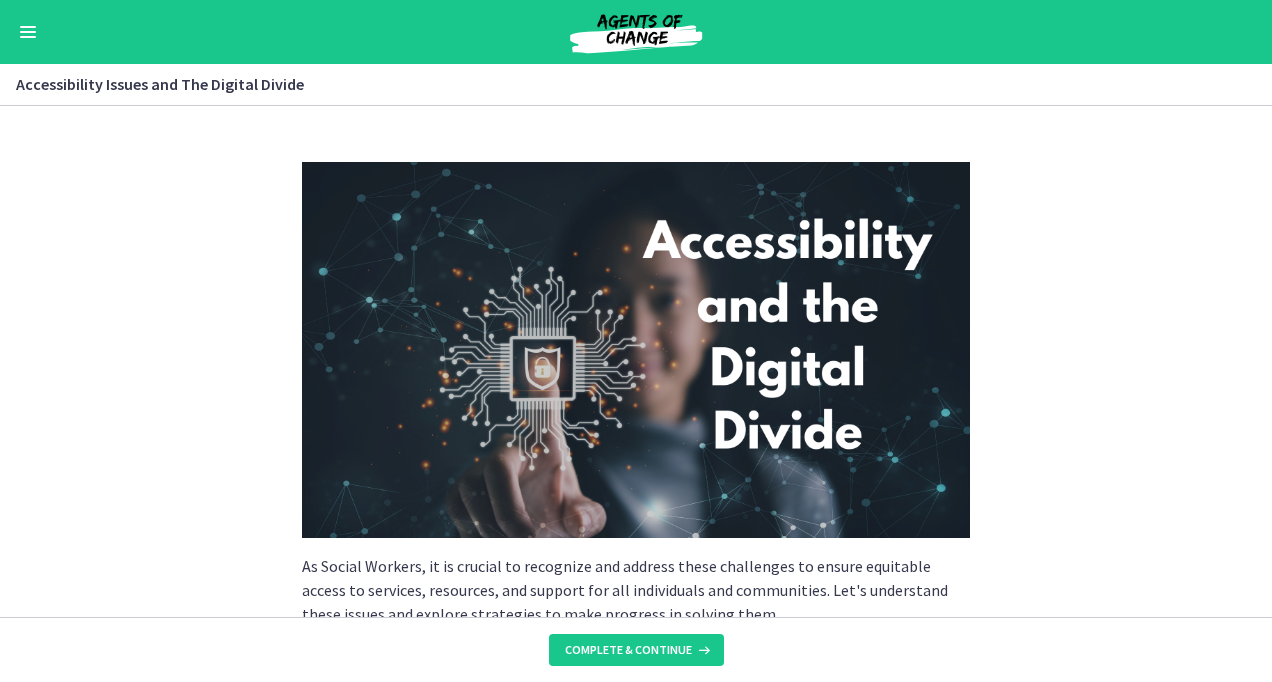 click on "As Social Workers, it is crucial to recognize and address these challenges to ensure equitable access to services, resources, and support for all individuals and communities. Let's understand these issues and explore strategies to make progress in solving them.
Understanding Accessibility Issues:
Lack of Access to Technology and Internet : Many individuals and communities face barriers due to a lack of access to technology devices (e.g., computers, smartphones) and reliable internet connections. This digital divide can disproportionately impact marginalized populations, including [MEDICAL_DATA] individuals, rural communities, older adults, and people with disabilities.
Limited Digital Literacy Skills : Digital literacy skills are essential for navigating online platforms, accessing information, and utilizing digital tools effectively. However, some individuals may lack the necessary skills, which further contributes to the digital divide." at bounding box center (636, 361) 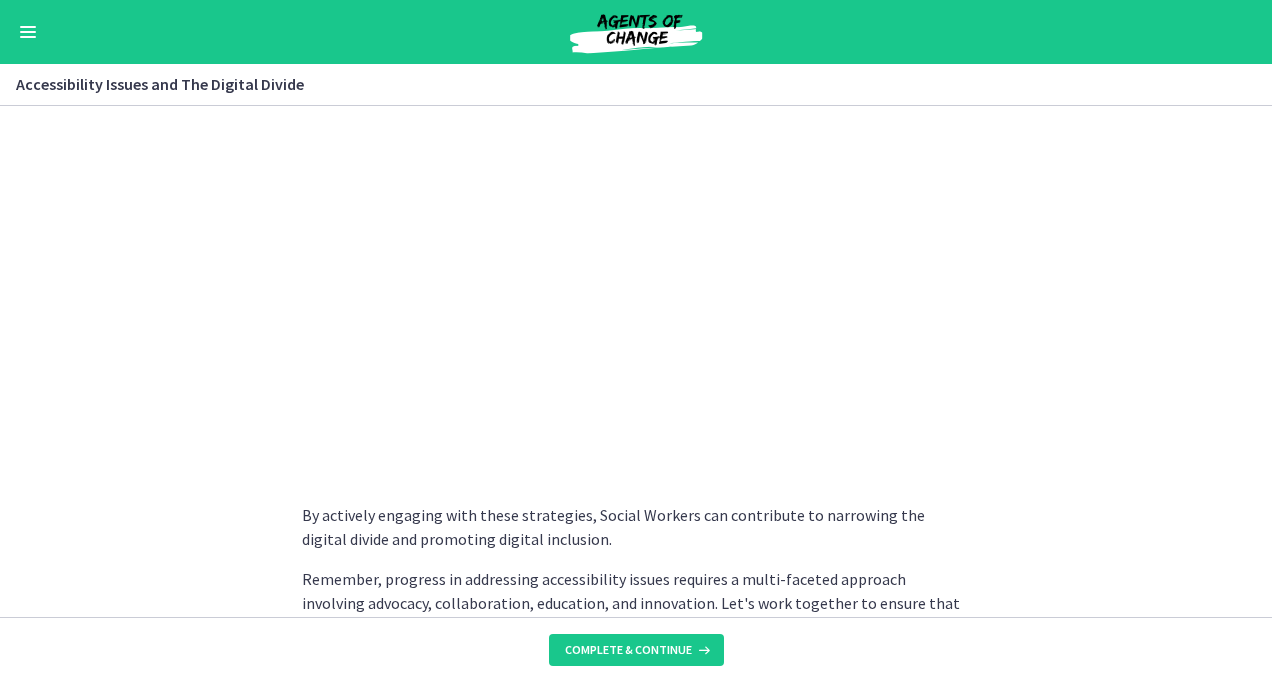 scroll, scrollTop: 1791, scrollLeft: 0, axis: vertical 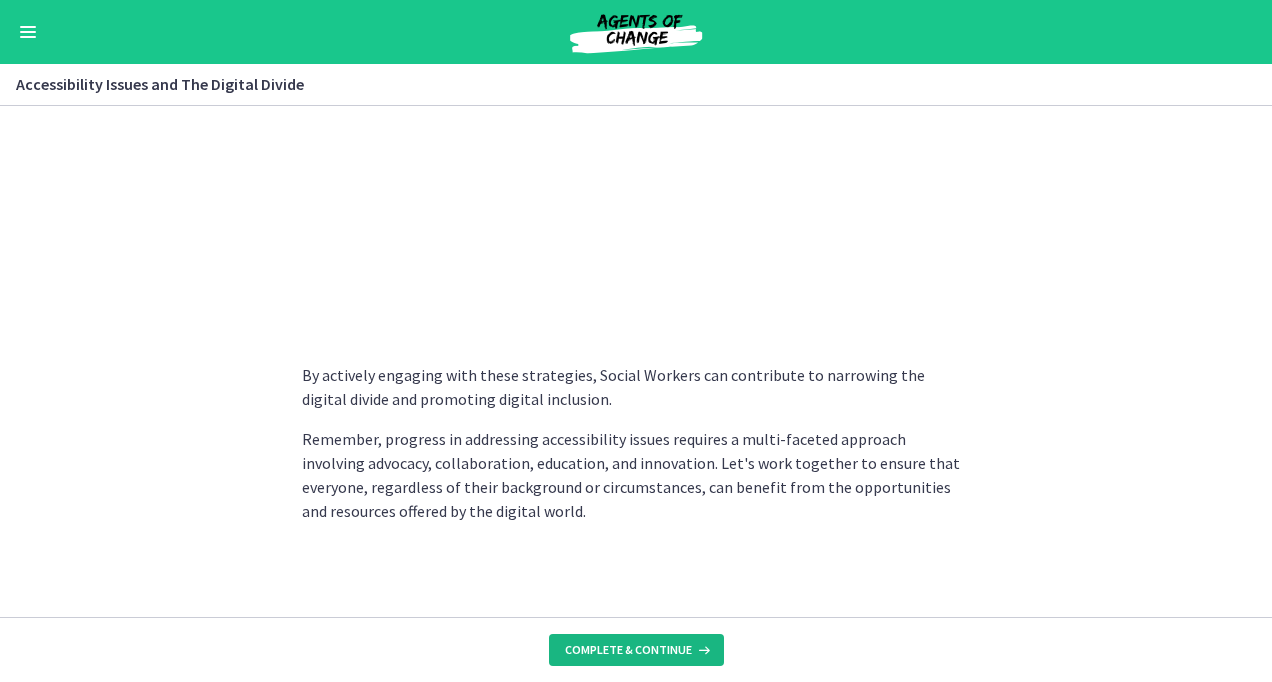 click on "Complete & continue" at bounding box center [628, 650] 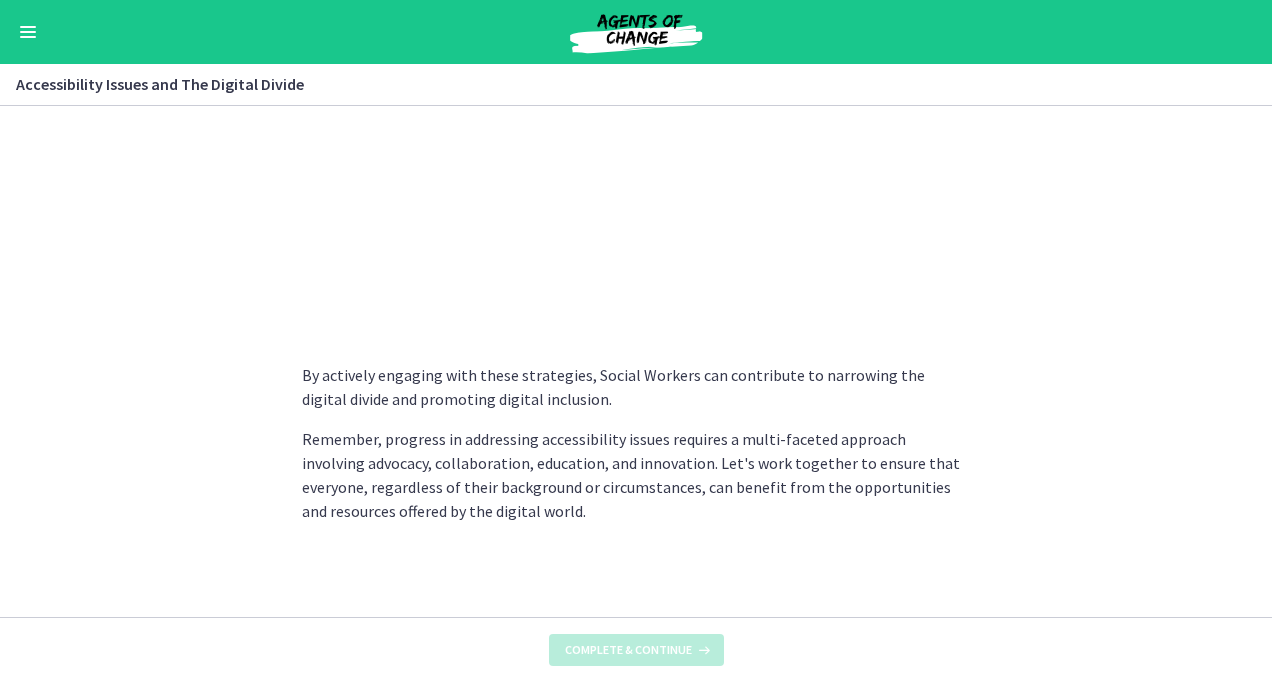 scroll, scrollTop: 0, scrollLeft: 0, axis: both 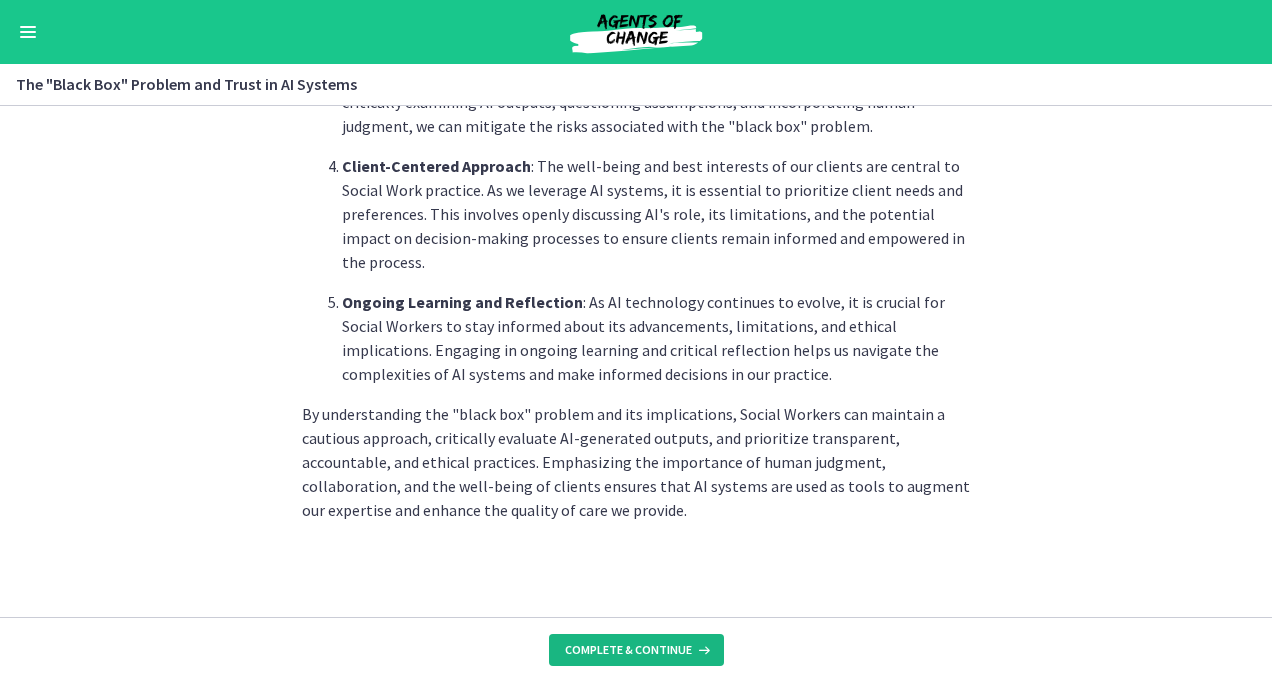 click on "Complete & continue" at bounding box center [628, 650] 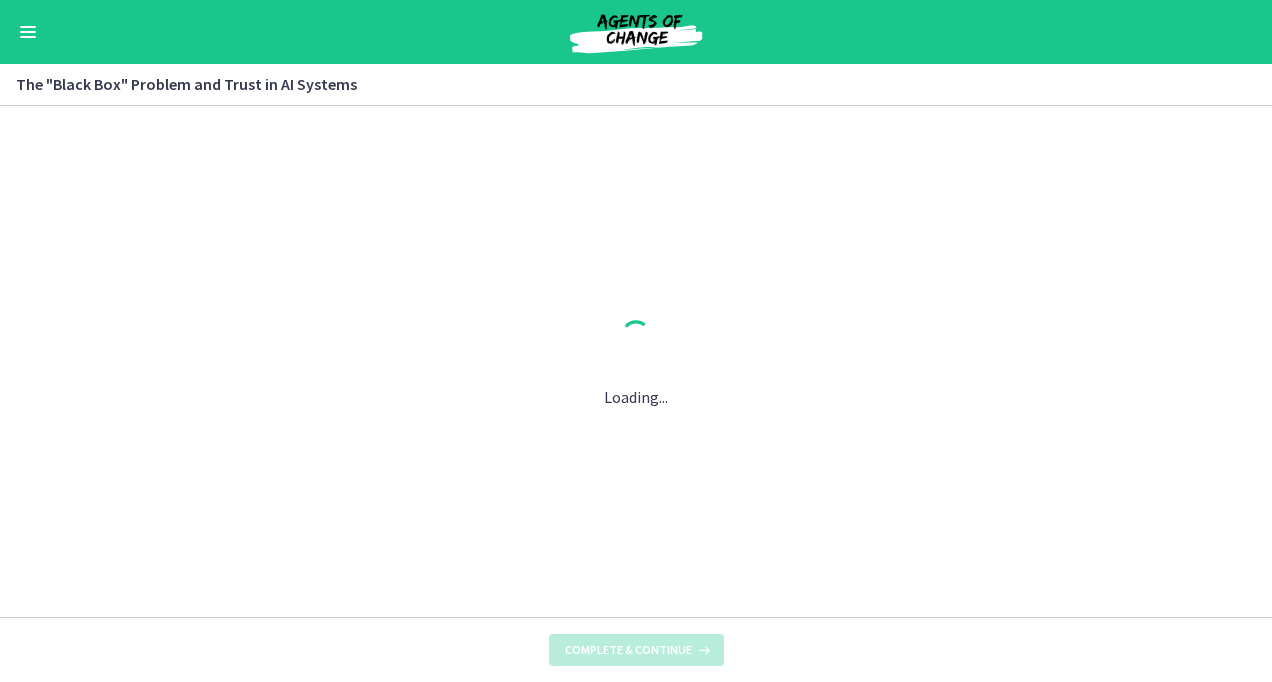 scroll, scrollTop: 0, scrollLeft: 0, axis: both 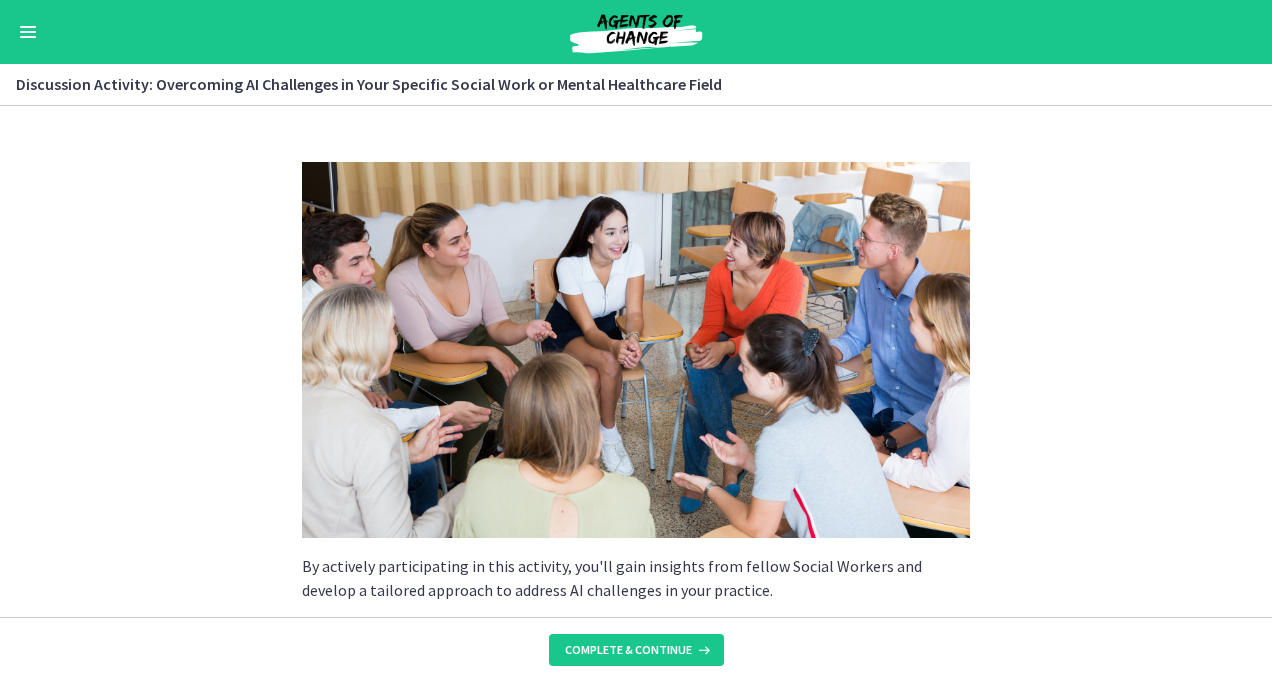 click on "By actively participating in this activity, you'll gain insights from fellow Social Workers and develop a tailored approach to address AI challenges in your practice.
Step 1: Identify AI Challenges: In your field of Social Work, reflect on the specific challenges you may encounter when integrating AI. Consider the following questions:
What are the potential limitations or risks of using AI in your field?
Are there any ethical or legal considerations that need to be addressed?
How might AI impact the human connection and empathy that is integral to your work?
Are there concerns about bias or the "black box" problem specific to your field?
What are the barriers to digital literacy or accessibility that you and your clients may face?
Share a challenge you've encountered when integrating AI in your field. How does it impact your practice?
How do you maintain a client-centered approach while incorporating AI tools or systems?" at bounding box center [636, 361] 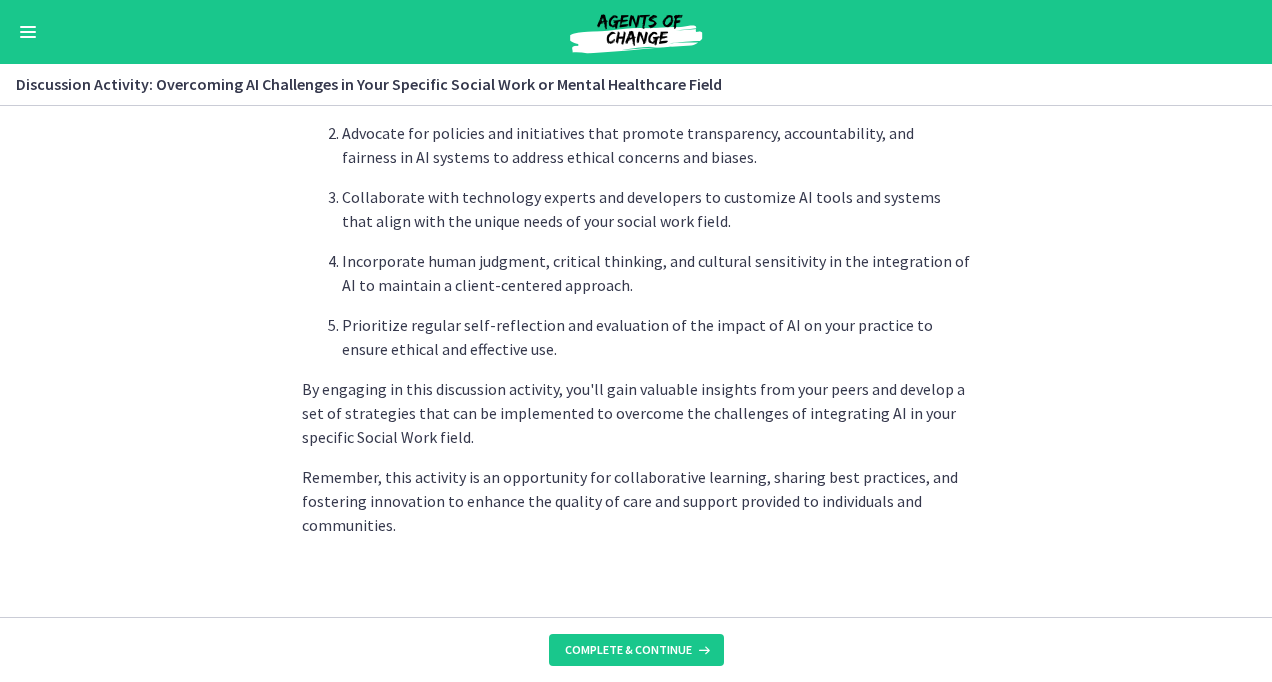 scroll, scrollTop: 1312, scrollLeft: 0, axis: vertical 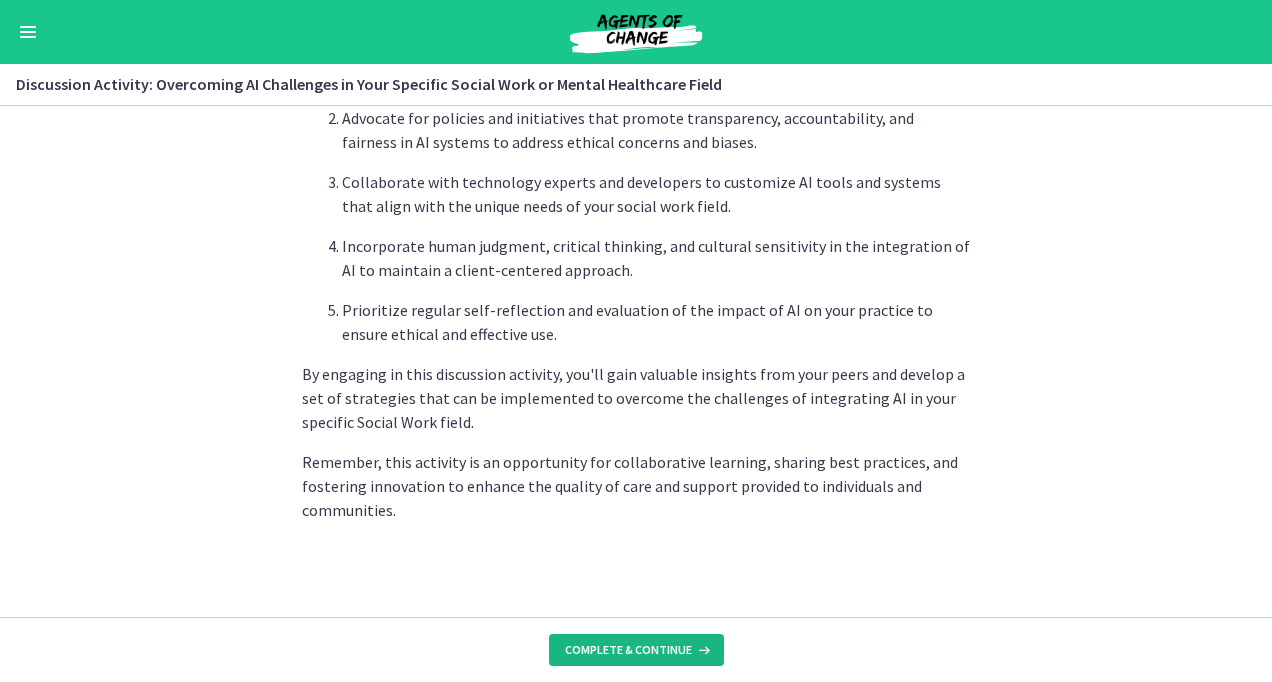 click on "Complete & continue" at bounding box center (628, 650) 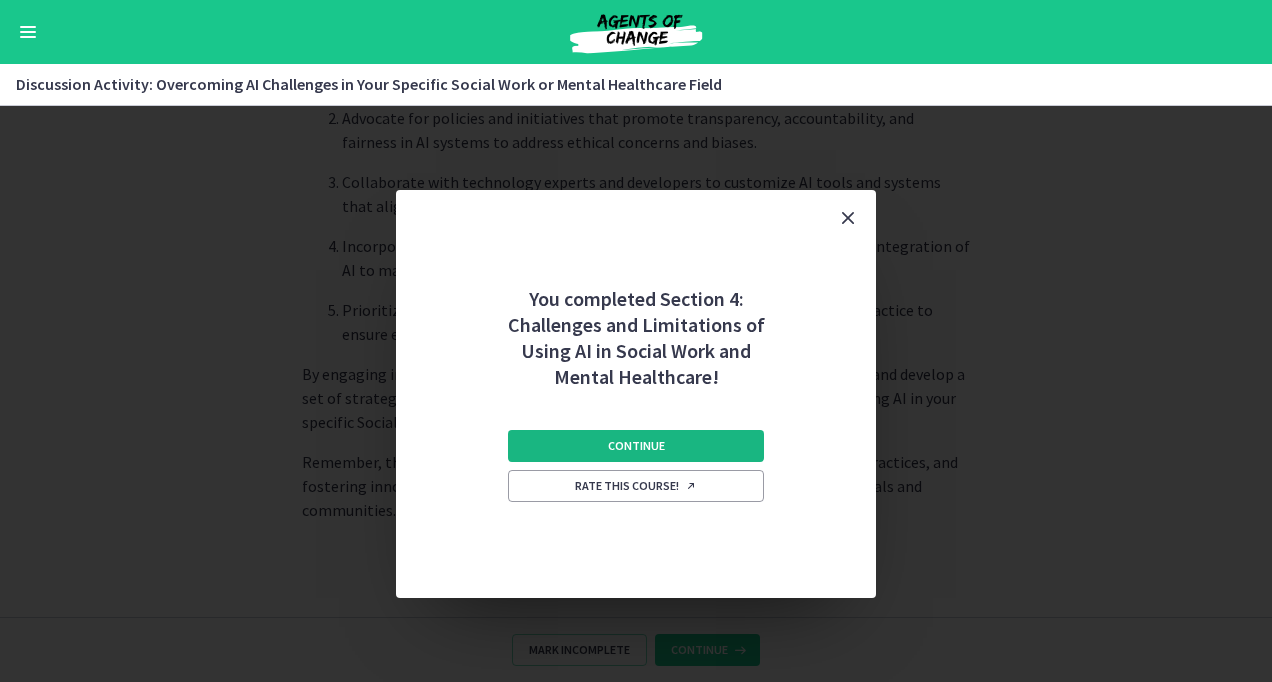 click on "Continue" at bounding box center (636, 446) 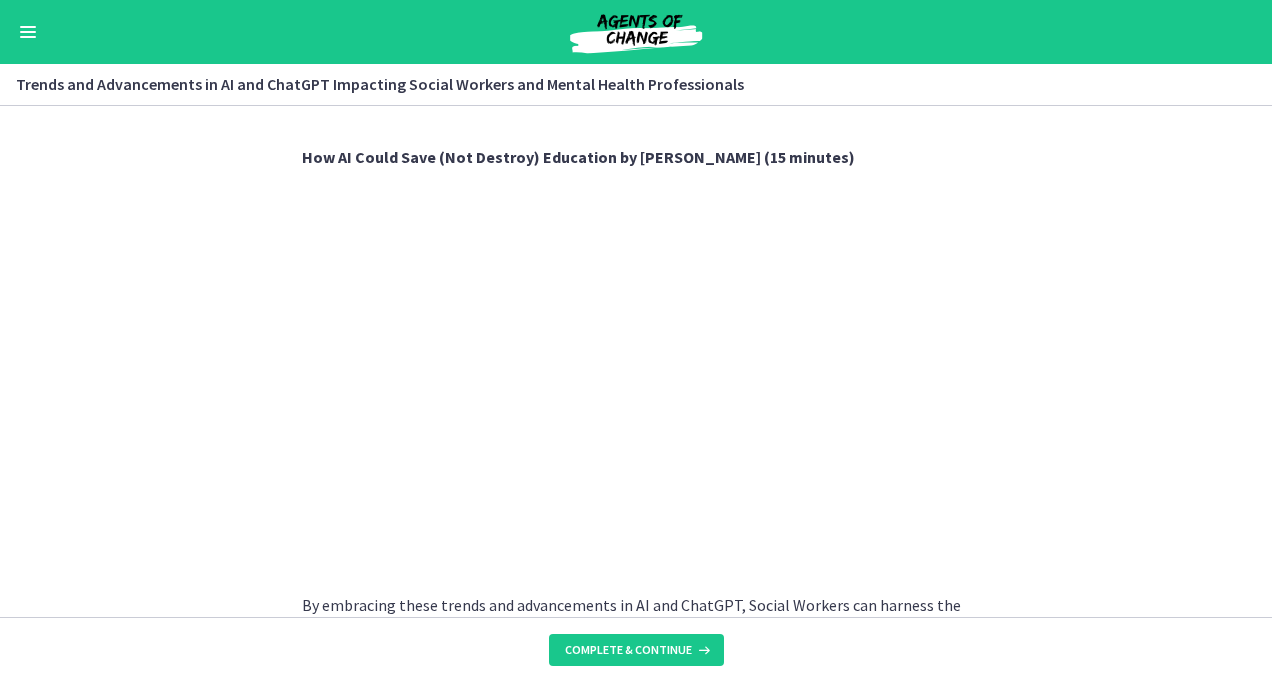 scroll, scrollTop: 1450, scrollLeft: 0, axis: vertical 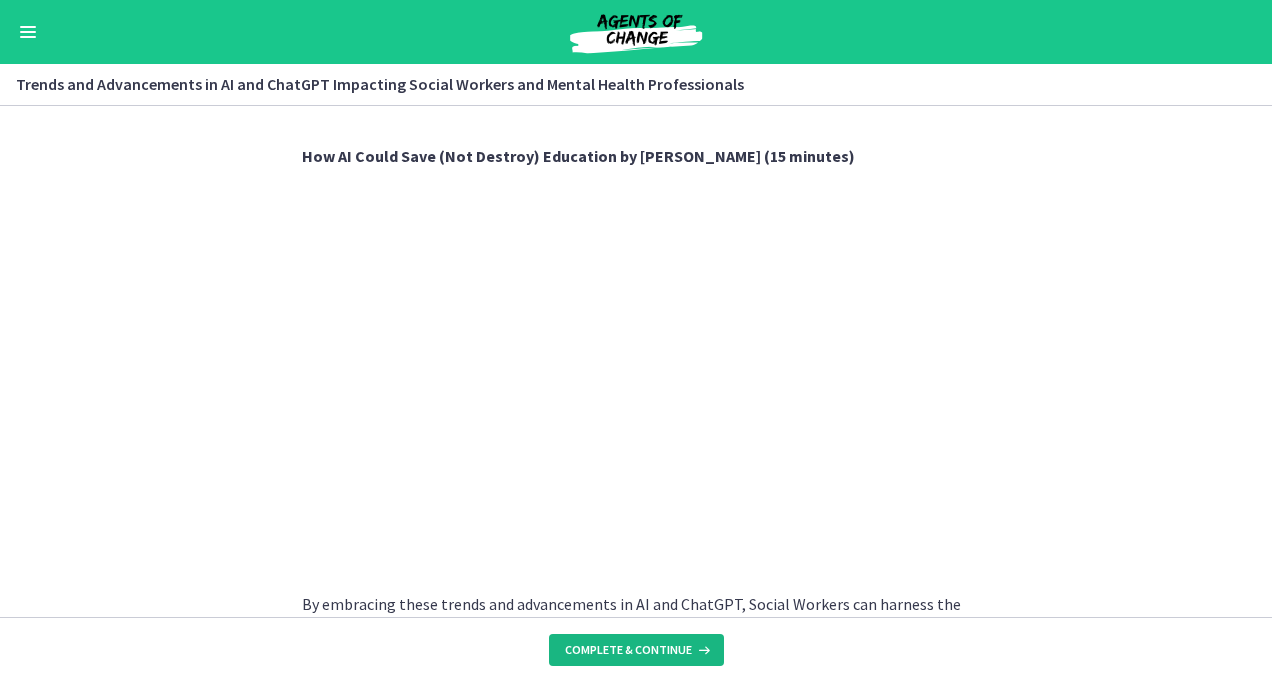 click on "Complete & continue" at bounding box center (628, 650) 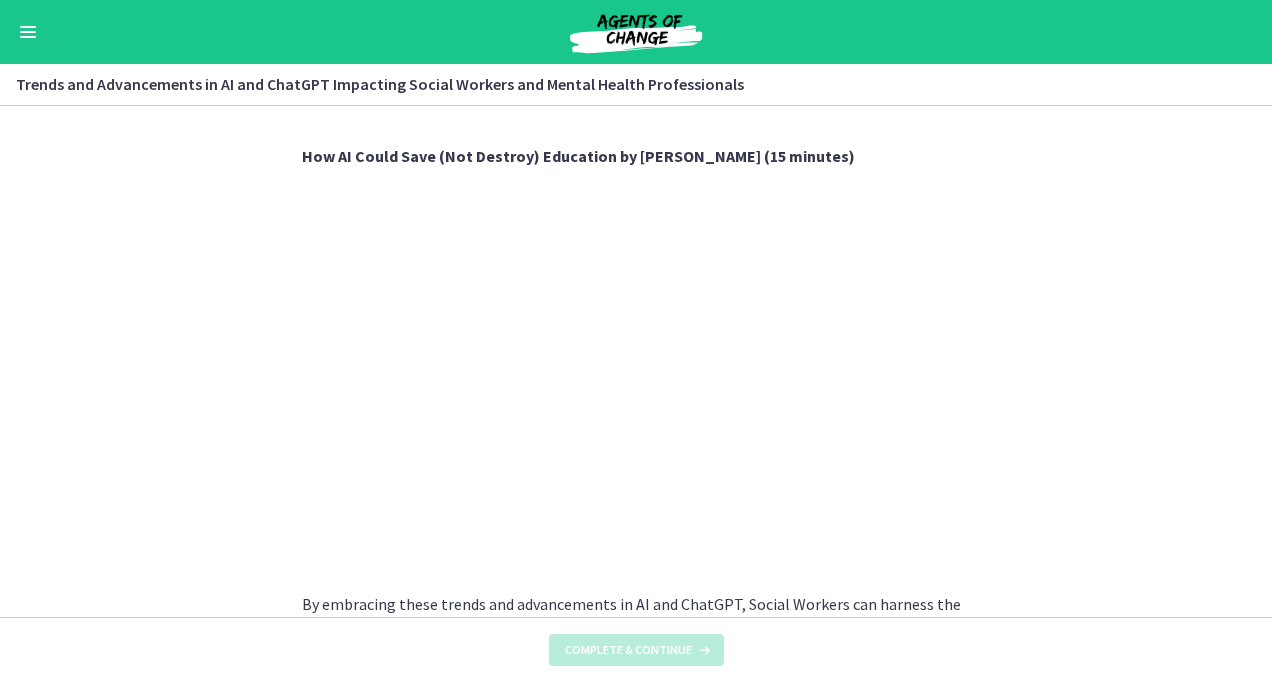 scroll, scrollTop: 0, scrollLeft: 0, axis: both 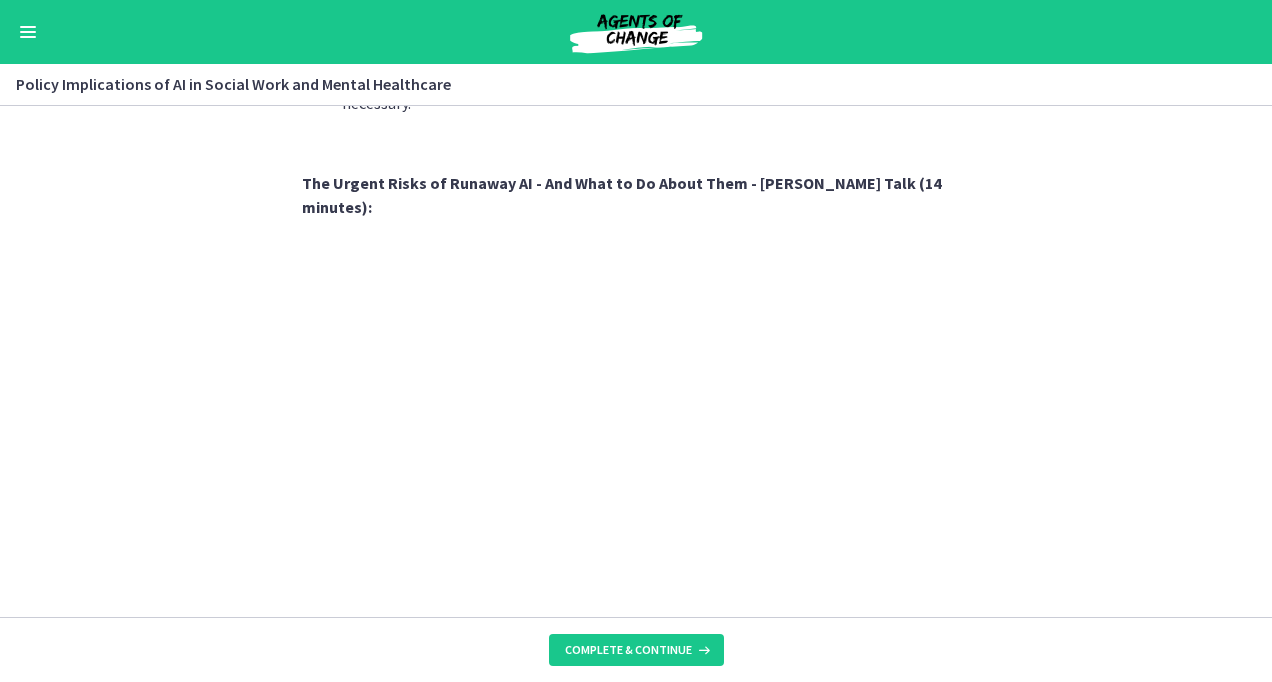click on "As AI technology continues to advance, it is essential for Social Workers to consider the broader policy landscape and advocate for policies that promote ethical, equitable, and responsible use of AI in our field. Let's explore the policy implications and discuss how Social Workers can play a proactive role in shaping AI policies.
Data Privacy and Confidentiality : The use of AI in Social Work involves the collection and analysis of sensitive client data. It is crucial to have policies in place that safeguard the privacy and confidentiality of individuals accessing Social Work services. Social Workers can advocate for policies that protect client information, ensure informed consent, and establish secure data storage and sharing practices.
Ethical Guidelines and Standards
Equity and Inclusion
Training and Professional Development
Accountability and Transparency
Collaboration and Multi-sector Engagement" at bounding box center (636, 361) 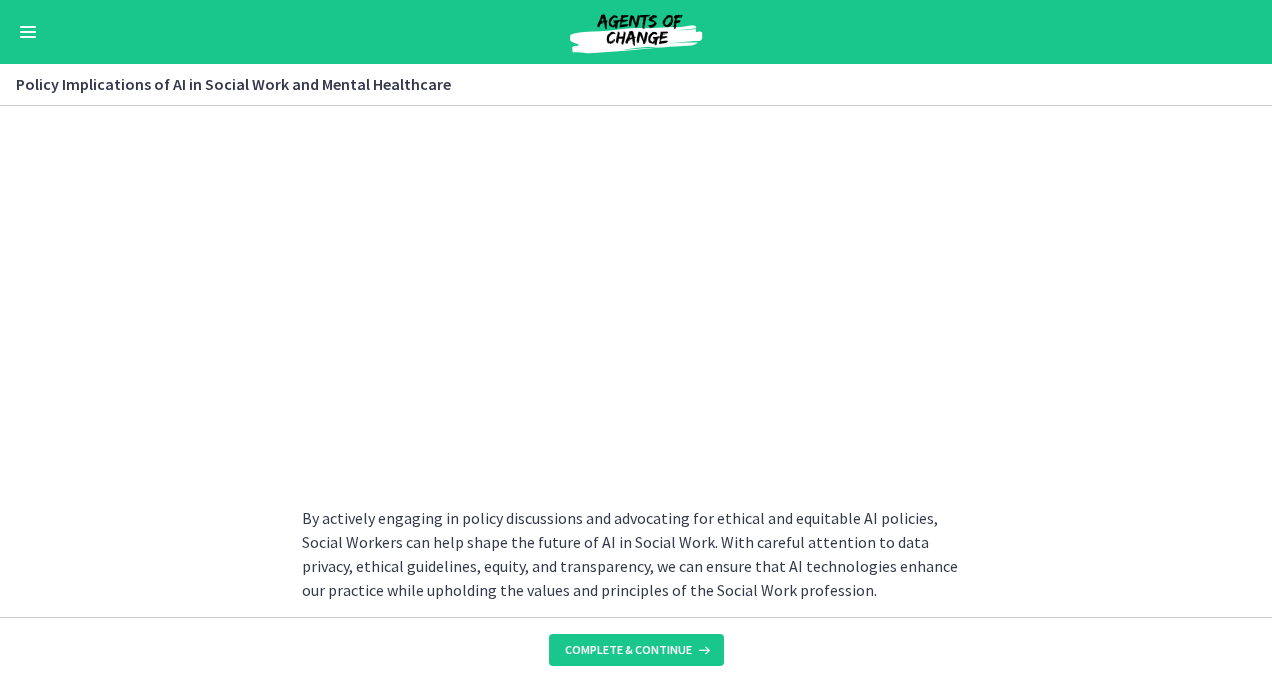 scroll, scrollTop: 1855, scrollLeft: 0, axis: vertical 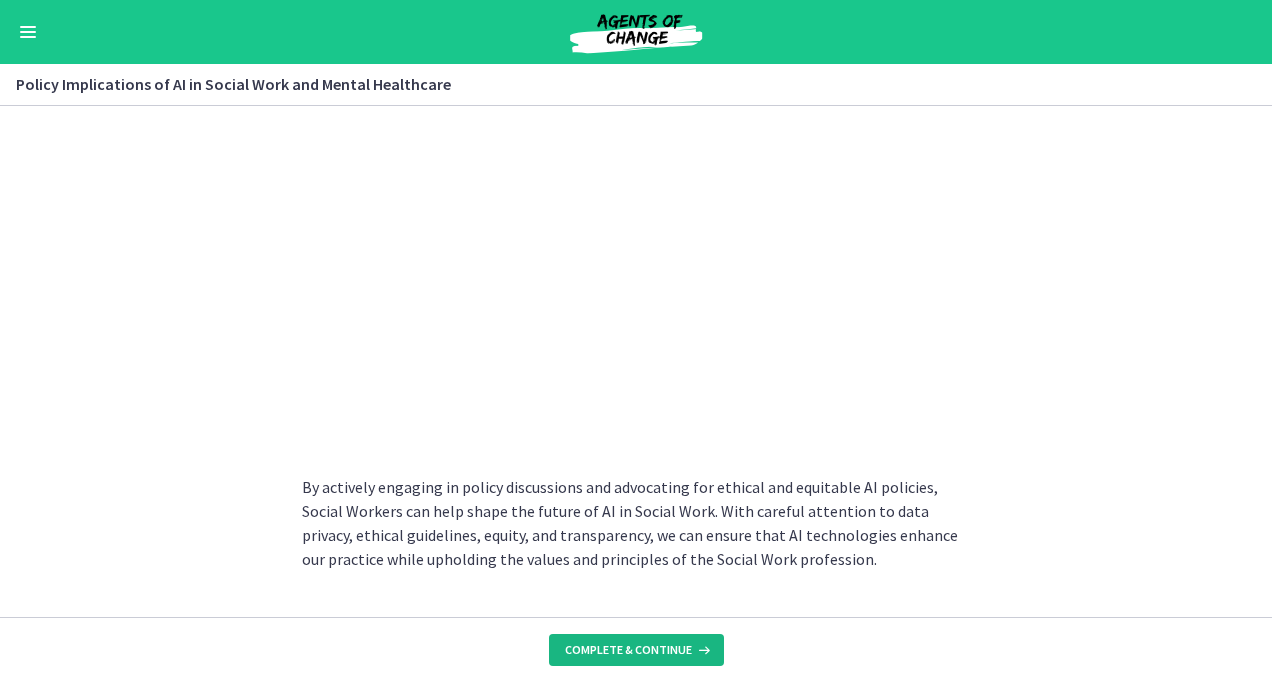click on "Complete & continue" at bounding box center [628, 650] 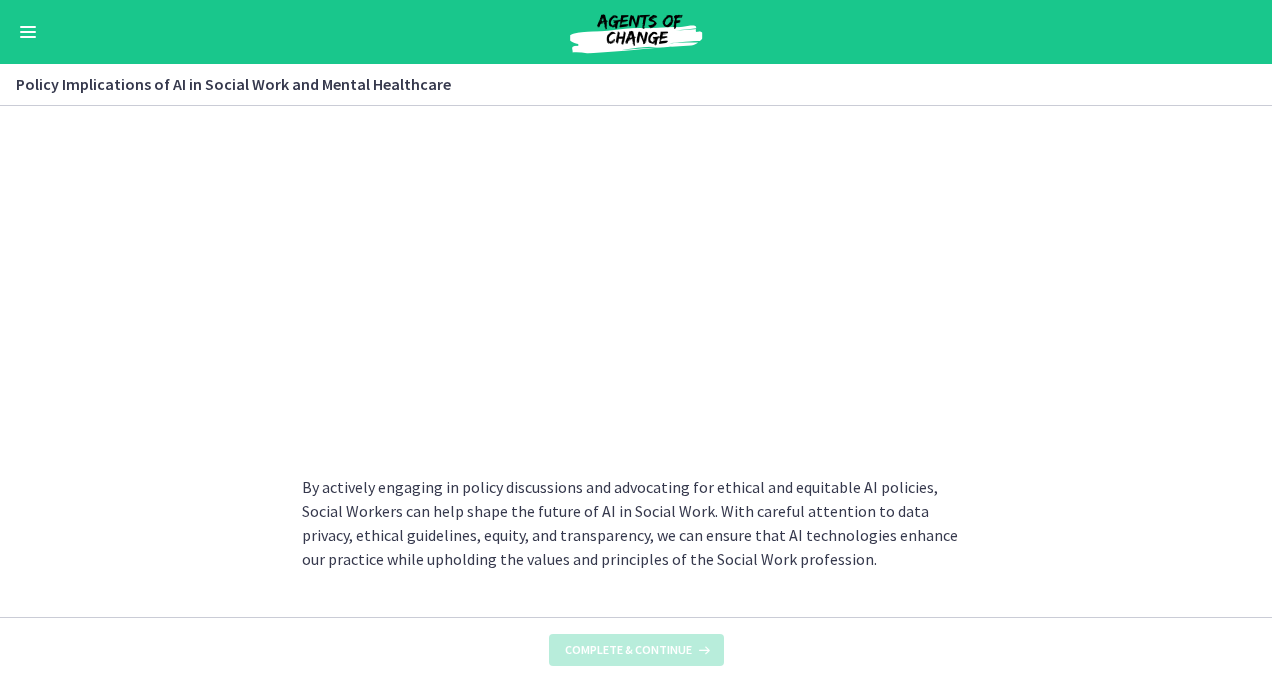 scroll, scrollTop: 0, scrollLeft: 0, axis: both 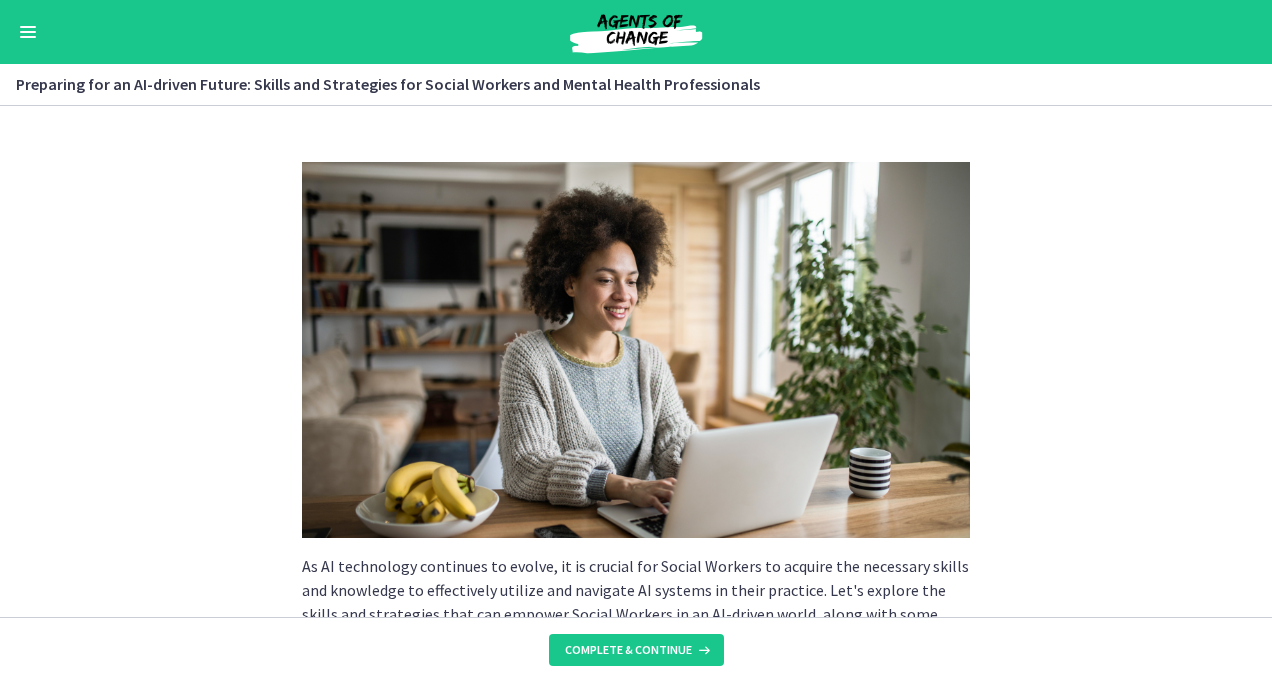 click on "As AI technology continues to evolve, it is crucial for Social Workers to acquire the necessary skills and knowledge to effectively utilize and navigate AI systems in their practice. Let's explore the skills and strategies that can empower Social Workers in an AI-driven world, along with some recommended courses to enhance AI literacy.
Digital Literacy and AI Awareness : Developing digital literacy skills and a strong foundation in AI awareness is essential. Understanding AI concepts, terminology, and its potential applications in Social Work will help social workers engage confidently with AI tools and technologies.
Recommended Courses:
Introduction to Artificial Intelligence  on Coursera: This course provides a non-technical introduction to AI concepts and applications, offering a solid understanding of AI's impact on various industries, including Social Work.
Ethical Considerations and Bias Awareness
Recommended Courses:" at bounding box center [636, 361] 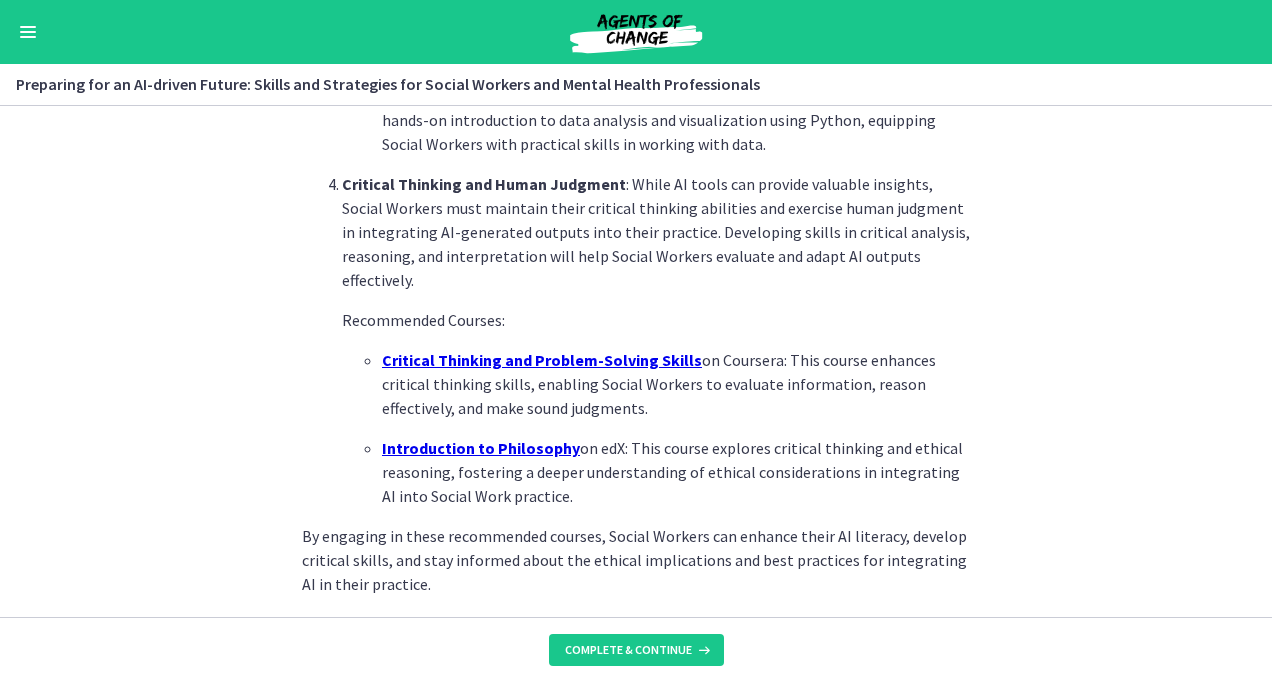 scroll, scrollTop: 1504, scrollLeft: 0, axis: vertical 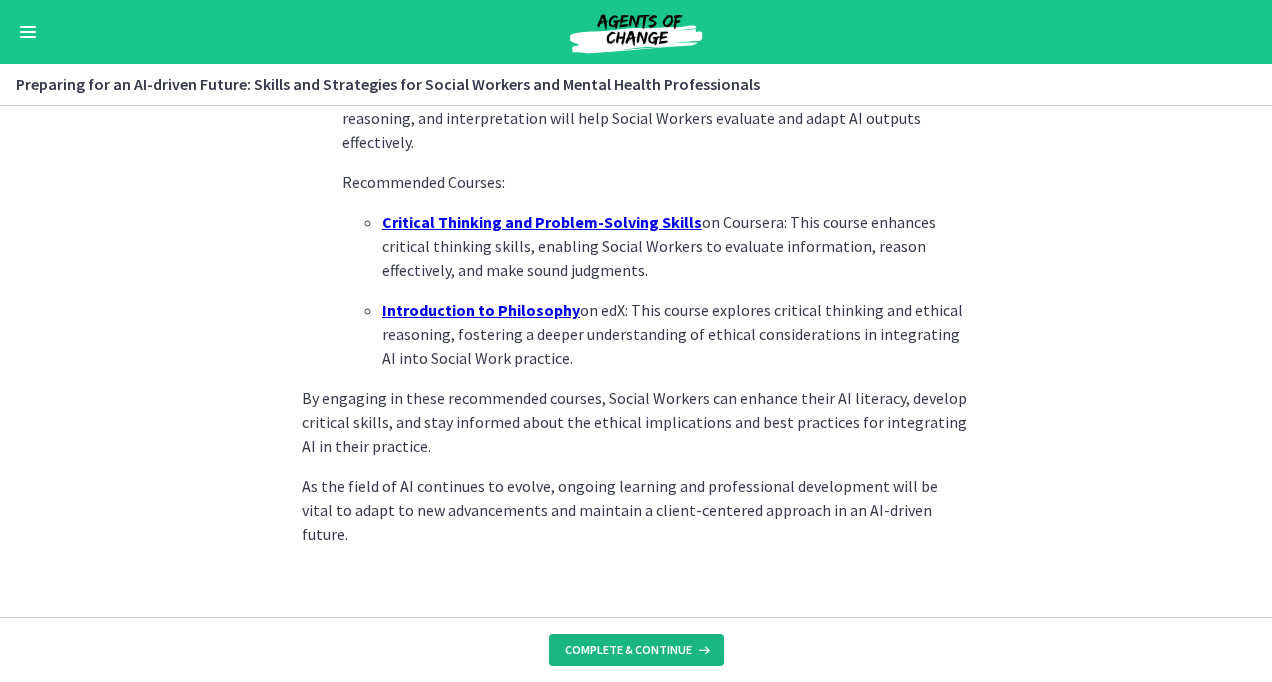click on "Complete & continue" at bounding box center [628, 650] 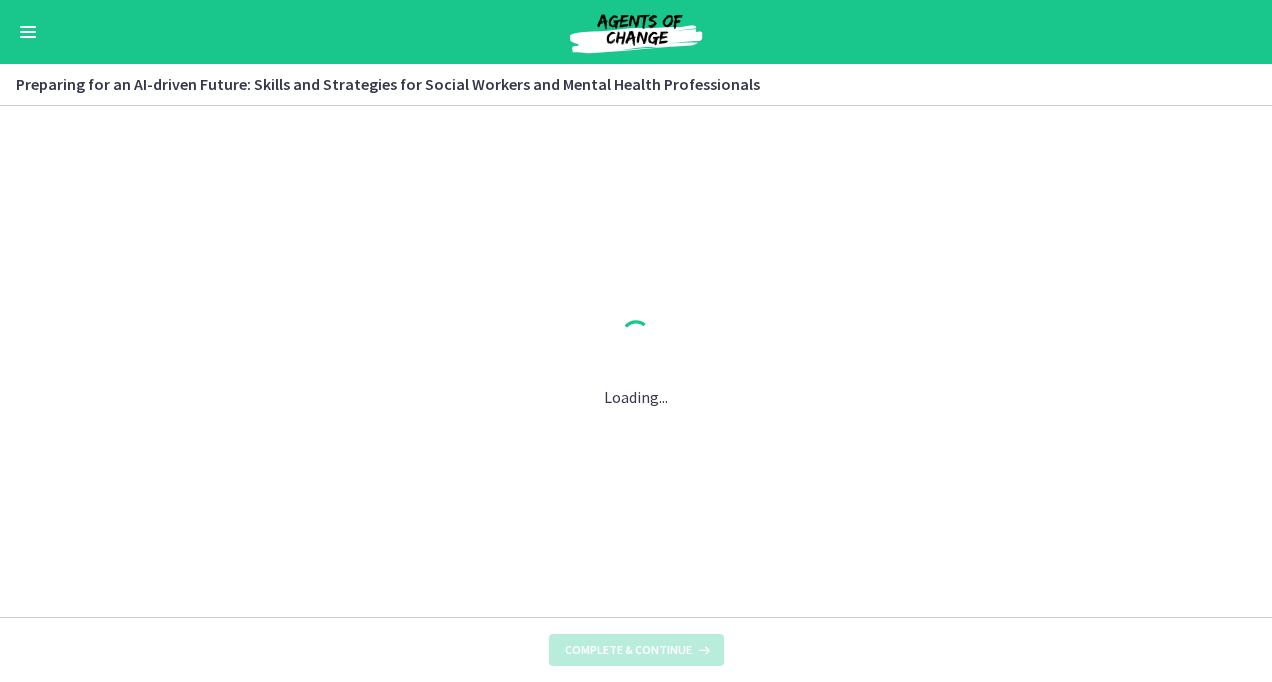 scroll, scrollTop: 0, scrollLeft: 0, axis: both 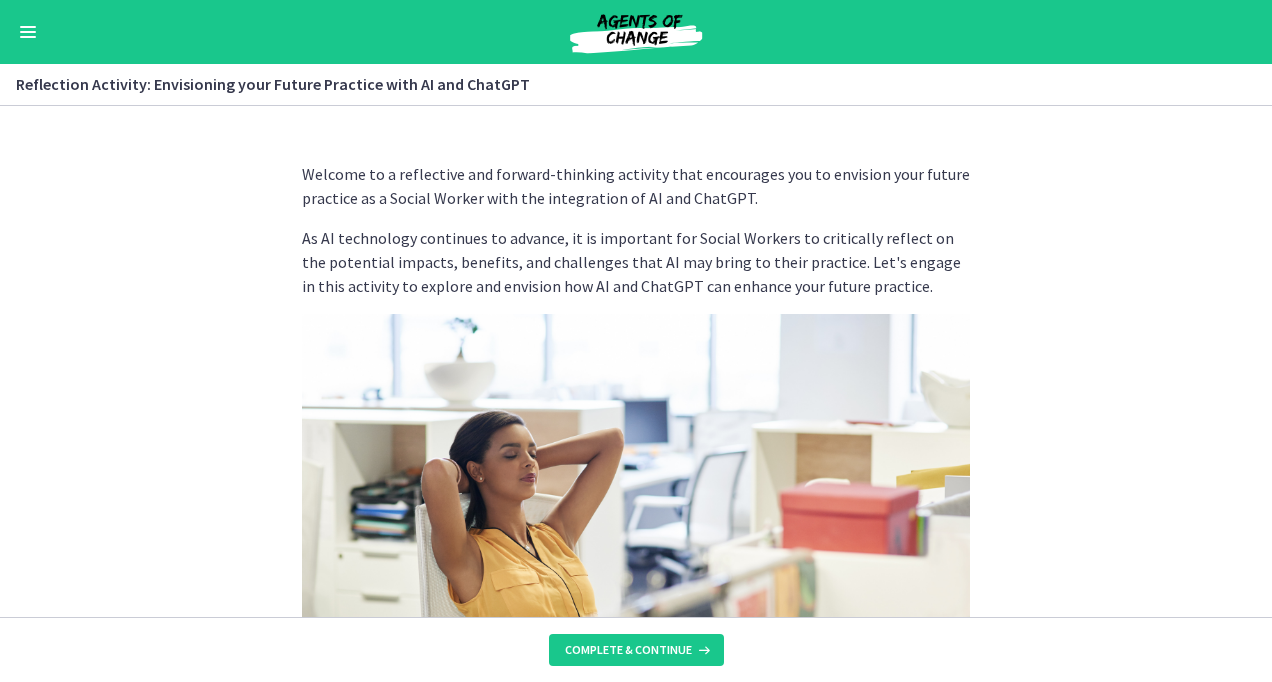 click on "Welcome to a reflective and forward-thinking activity that encourages you to envision your future practice as a Social Worker with the integration of AI and ChatGPT.
As AI technology continues to advance, it is important for Social Workers to critically reflect on the potential impacts, benefits, and challenges that AI may bring to their practice. Let's engage in this activity to explore and envision how AI and ChatGPT can enhance your future practice.
Step 1: Reflect on Current Practice: Take a moment to reflect on your current Social Work practice. Consider the following questions:
What are the primary challenges you face in your current practice?
How do you currently utilize technology to support your work?
What aspects of your practice would you like to enhance or improve?
Efficiency and Time Management
Information and Resource Access
Enhanced Communication and Engagement
Data-Informed Decision Making" at bounding box center (636, 361) 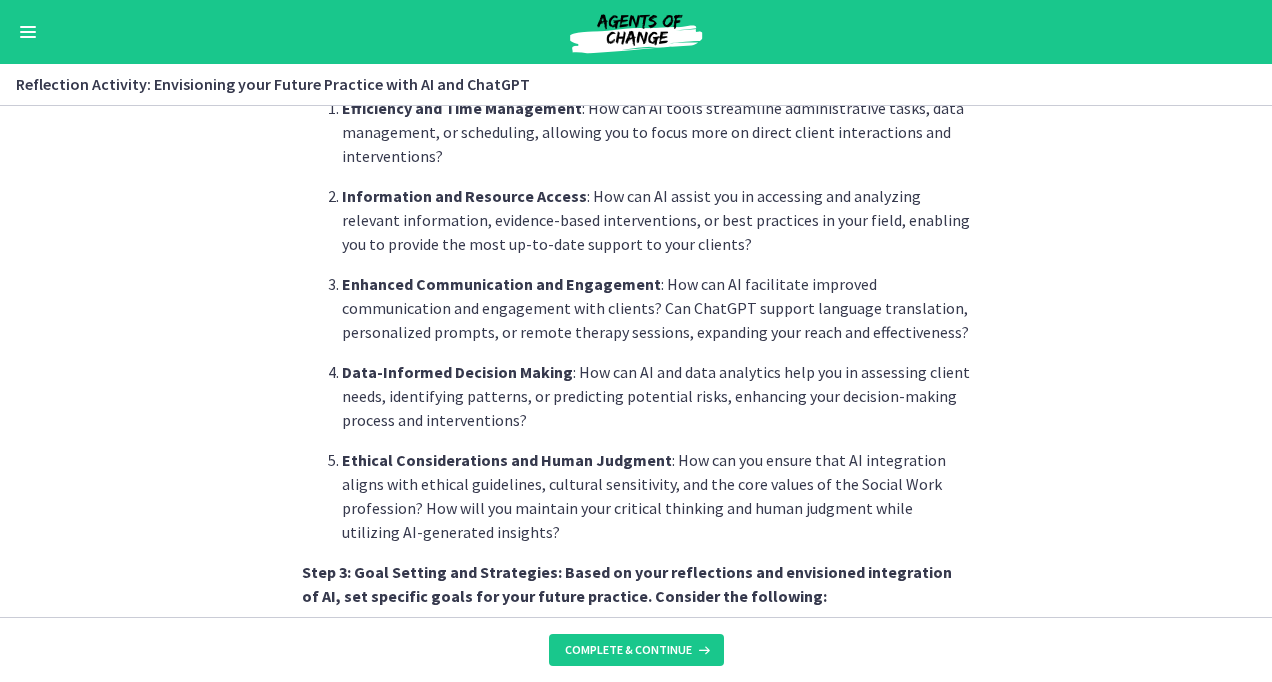 scroll, scrollTop: 896, scrollLeft: 0, axis: vertical 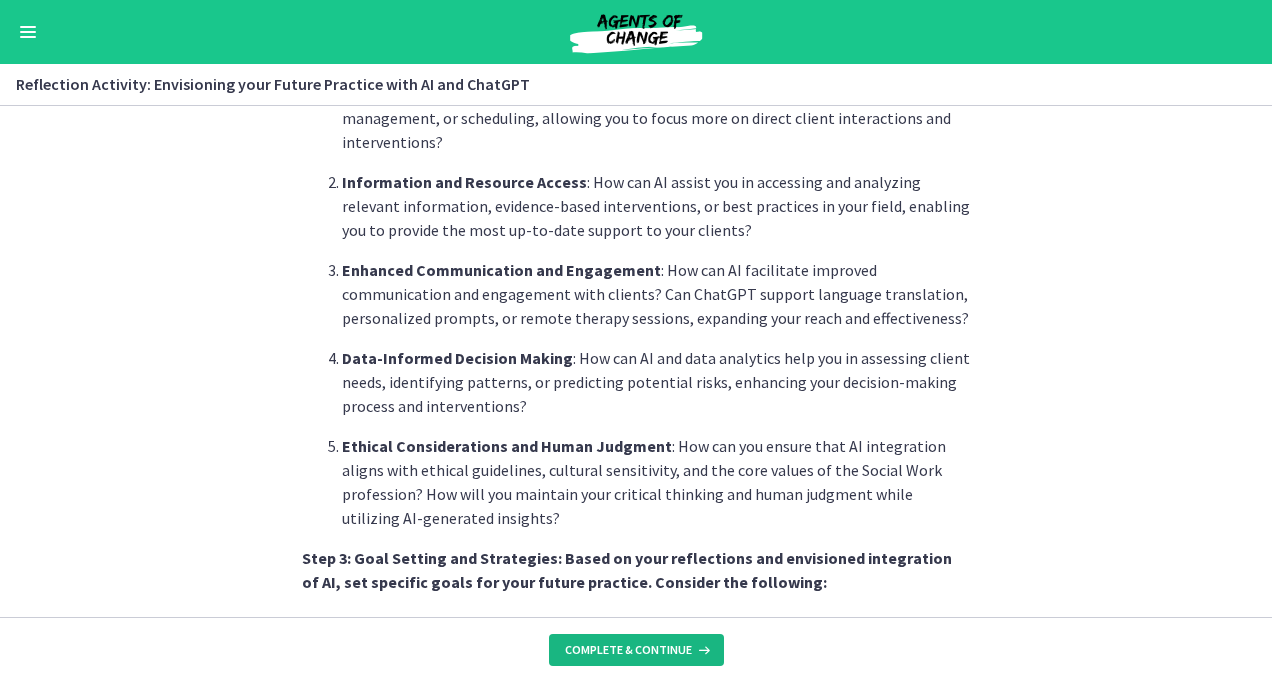 click on "Complete & continue" at bounding box center (628, 650) 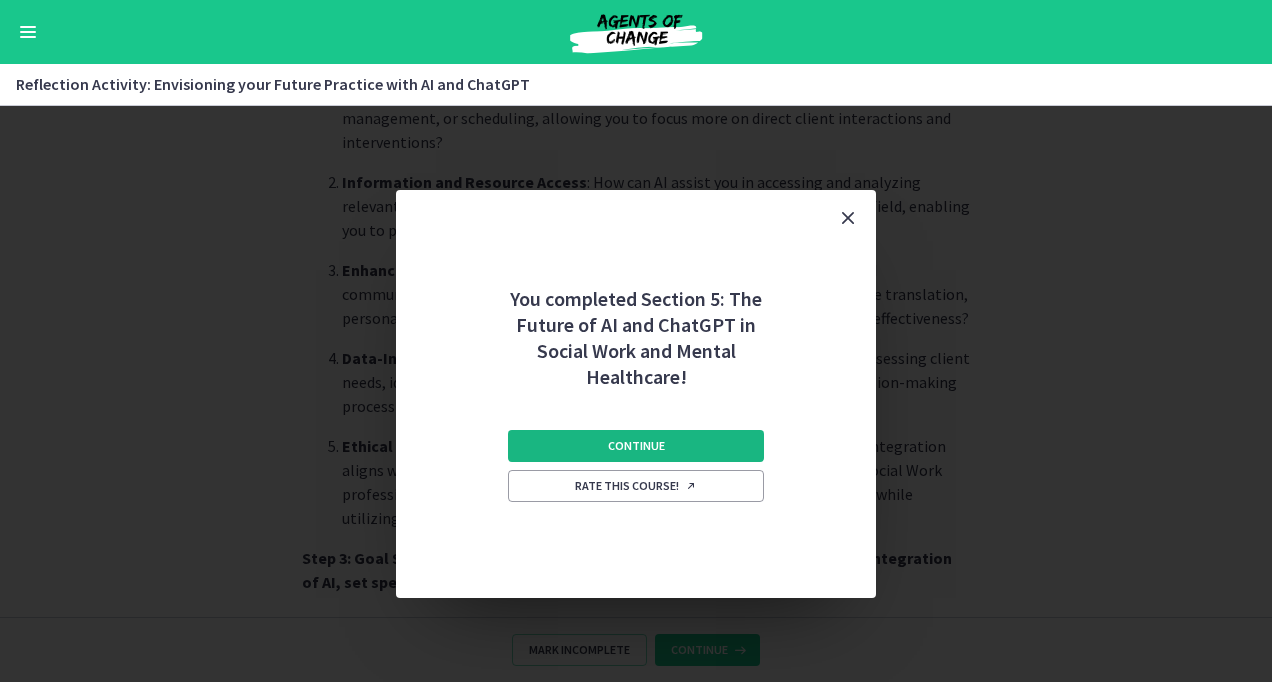 click on "Continue" at bounding box center [636, 446] 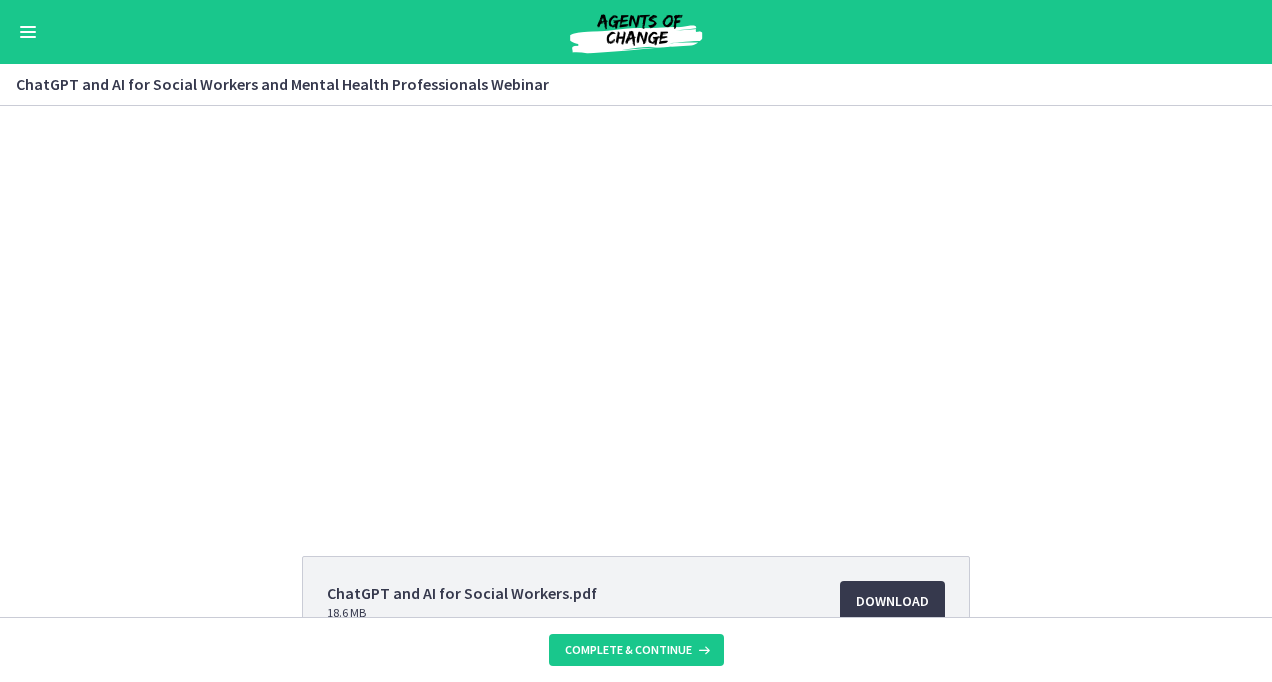 scroll, scrollTop: 0, scrollLeft: 0, axis: both 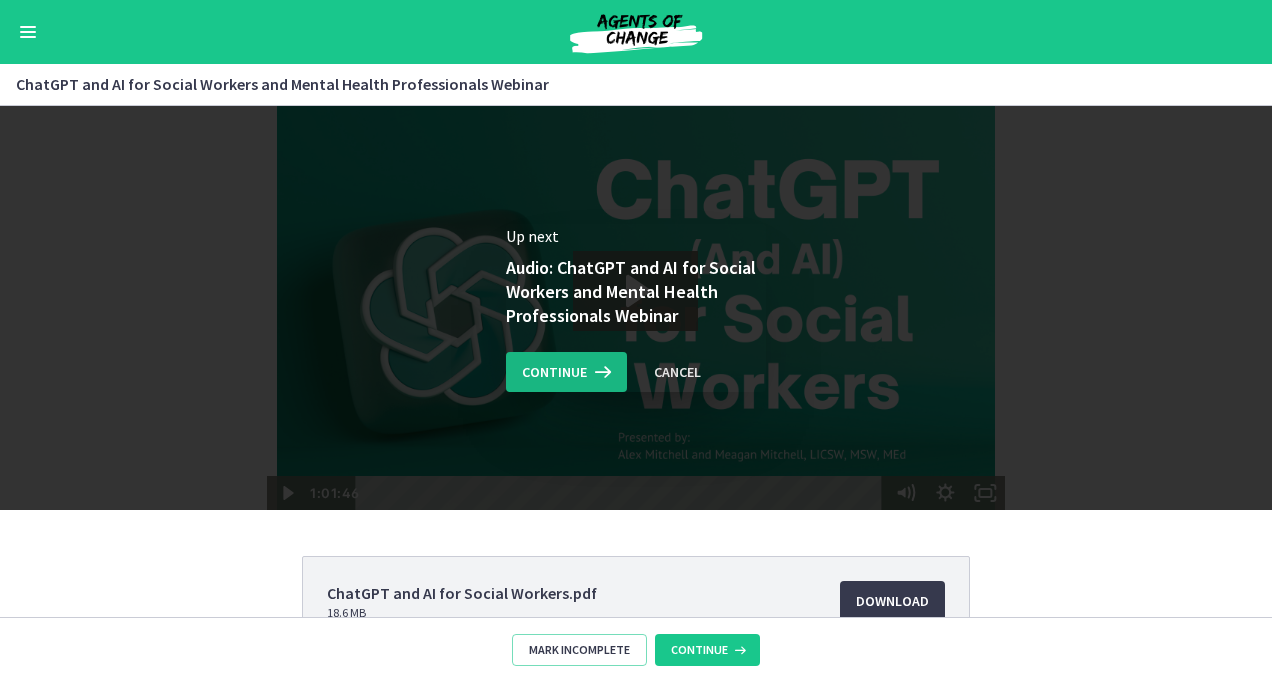 click on "Continue" at bounding box center (554, 372) 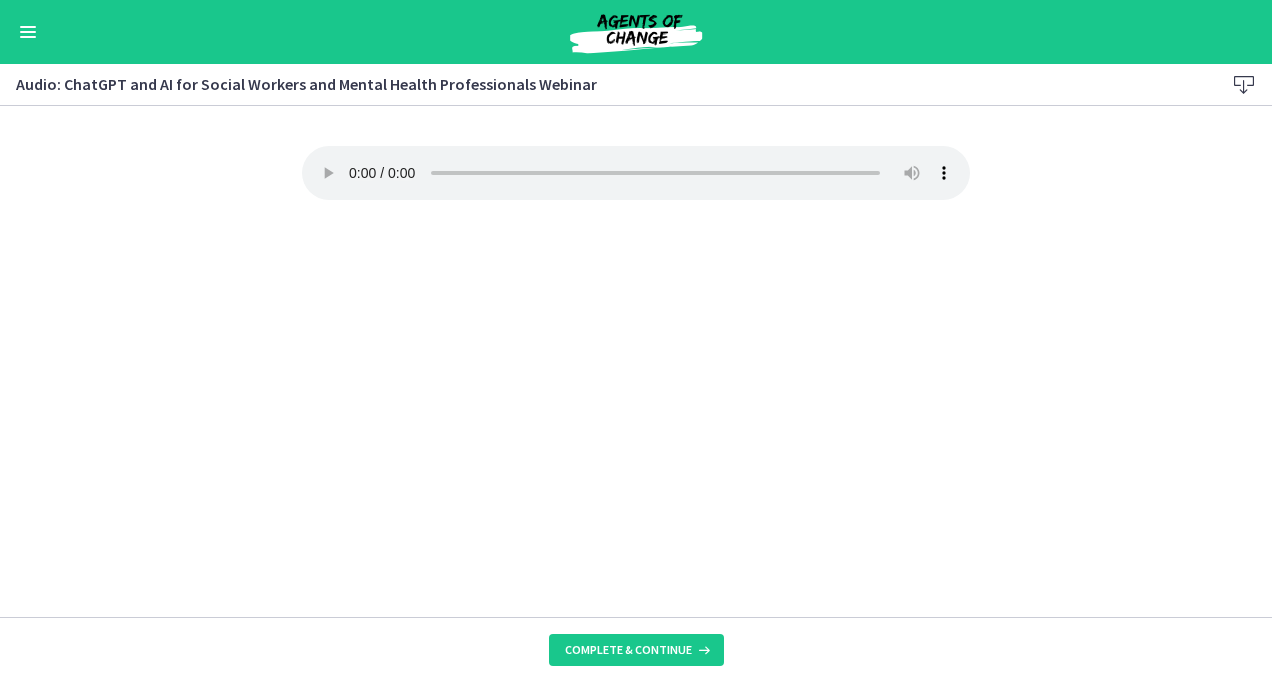 type 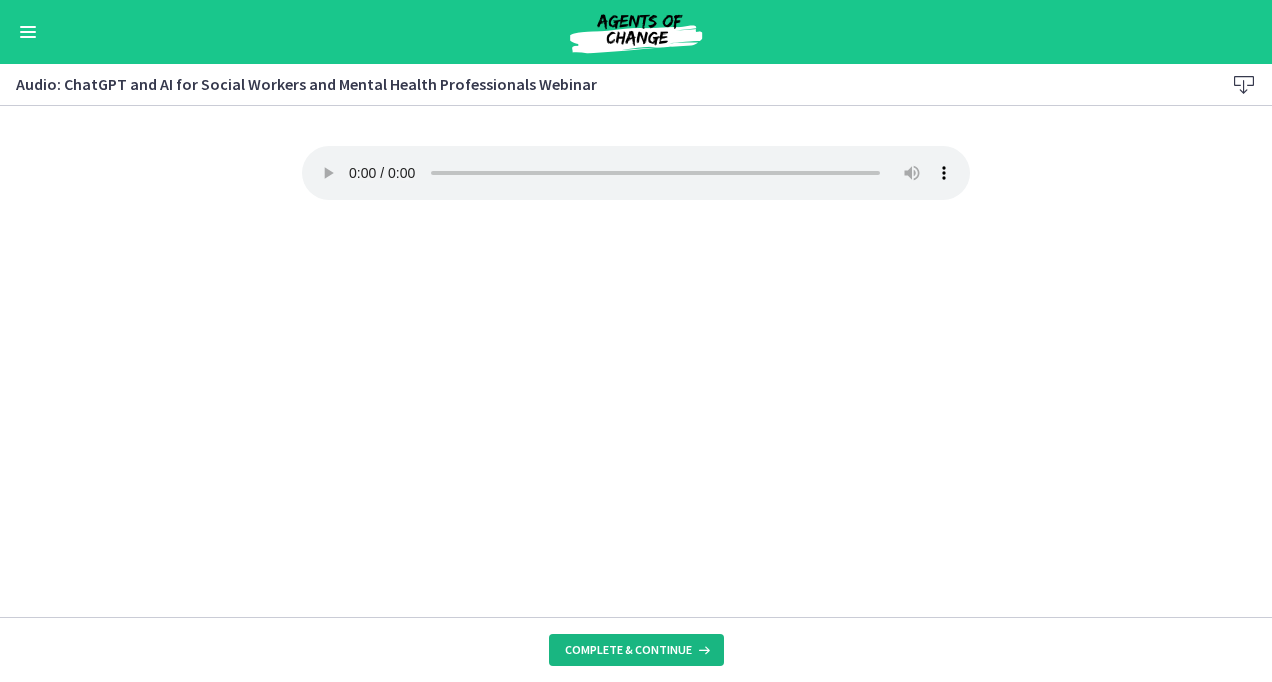 click on "Complete & continue" at bounding box center [628, 650] 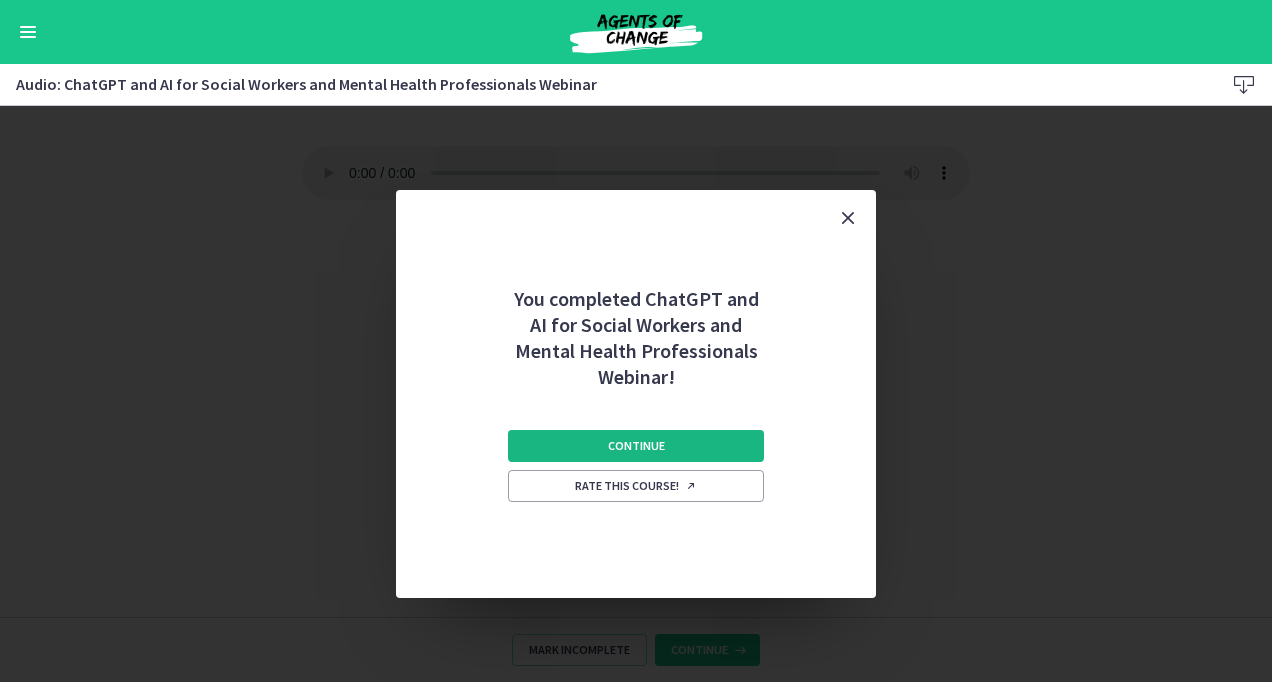 click on "Continue" at bounding box center [636, 446] 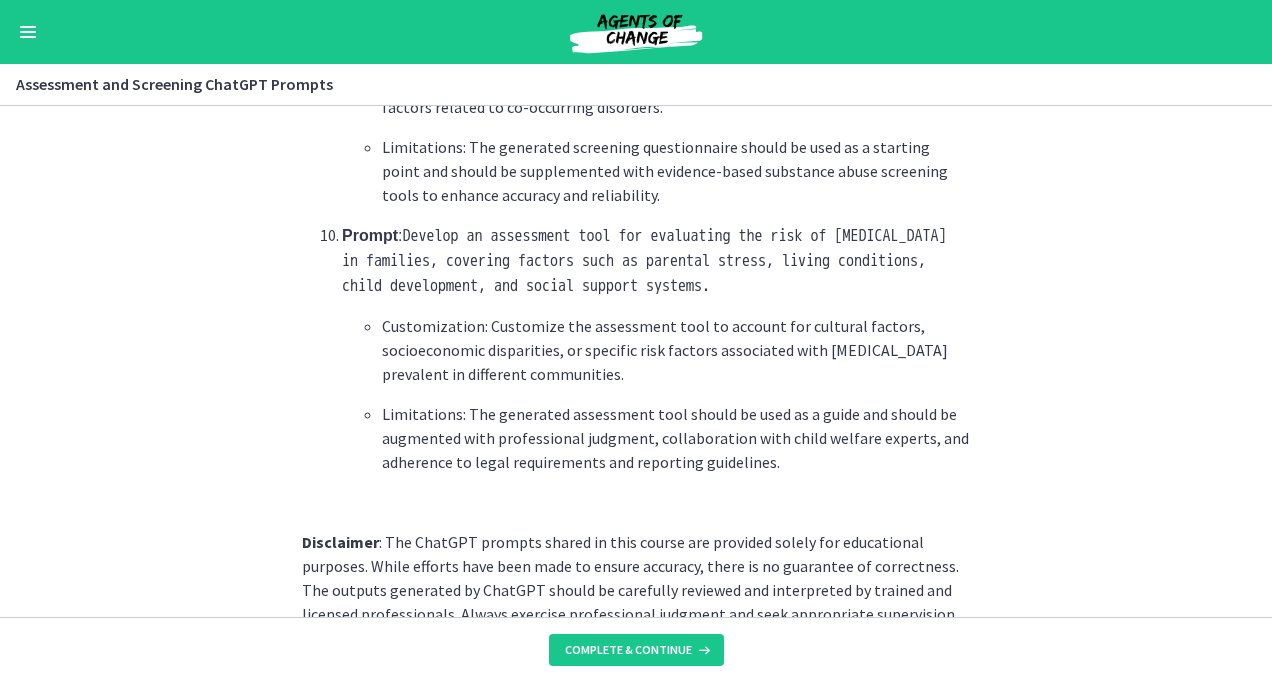 scroll, scrollTop: 3074, scrollLeft: 0, axis: vertical 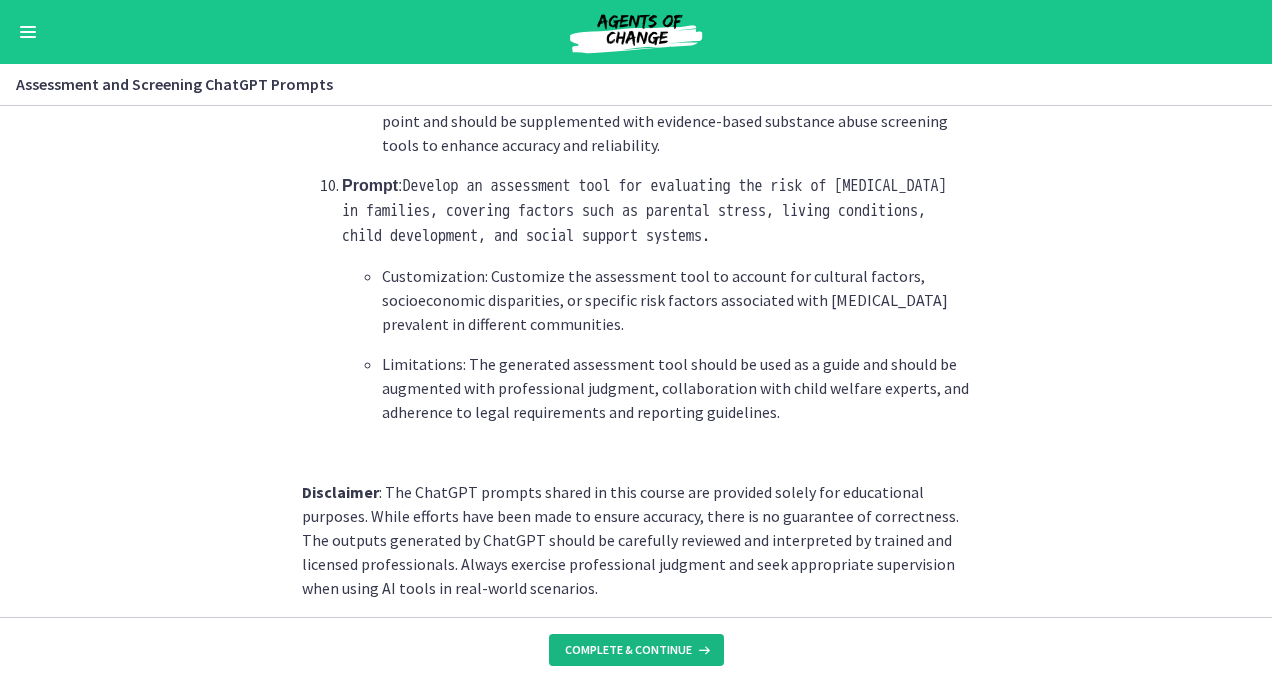 click on "Complete & continue" at bounding box center (628, 650) 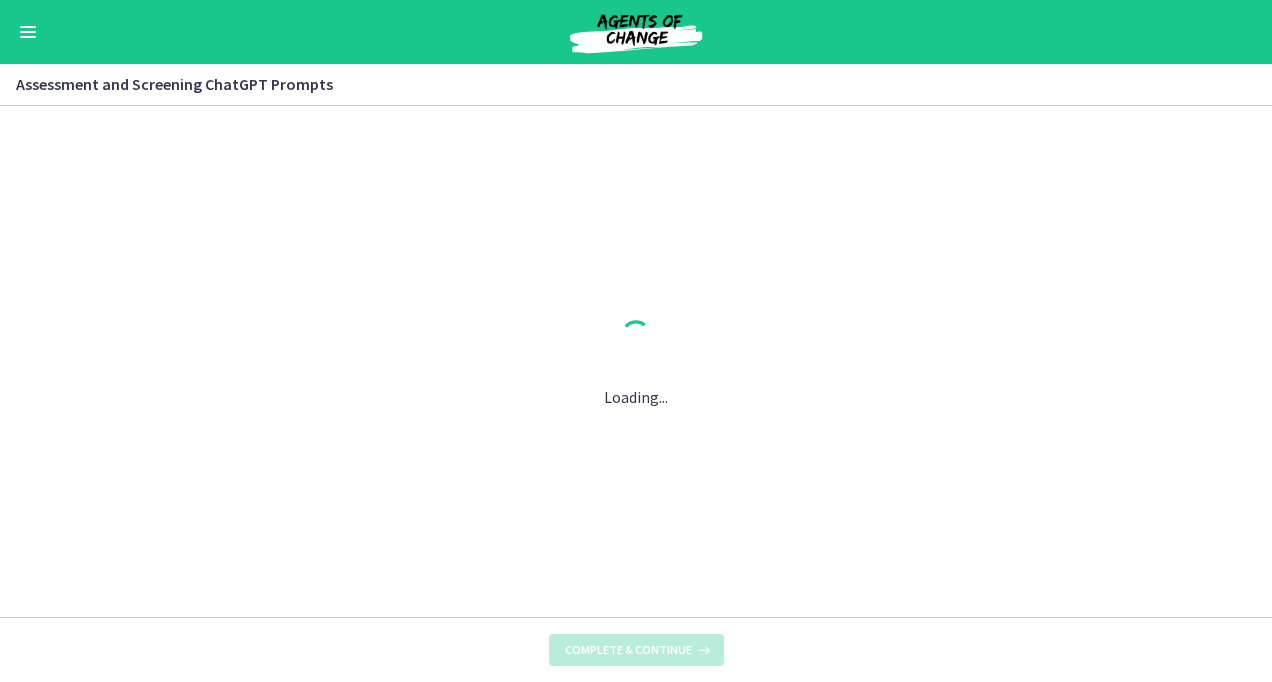 scroll, scrollTop: 0, scrollLeft: 0, axis: both 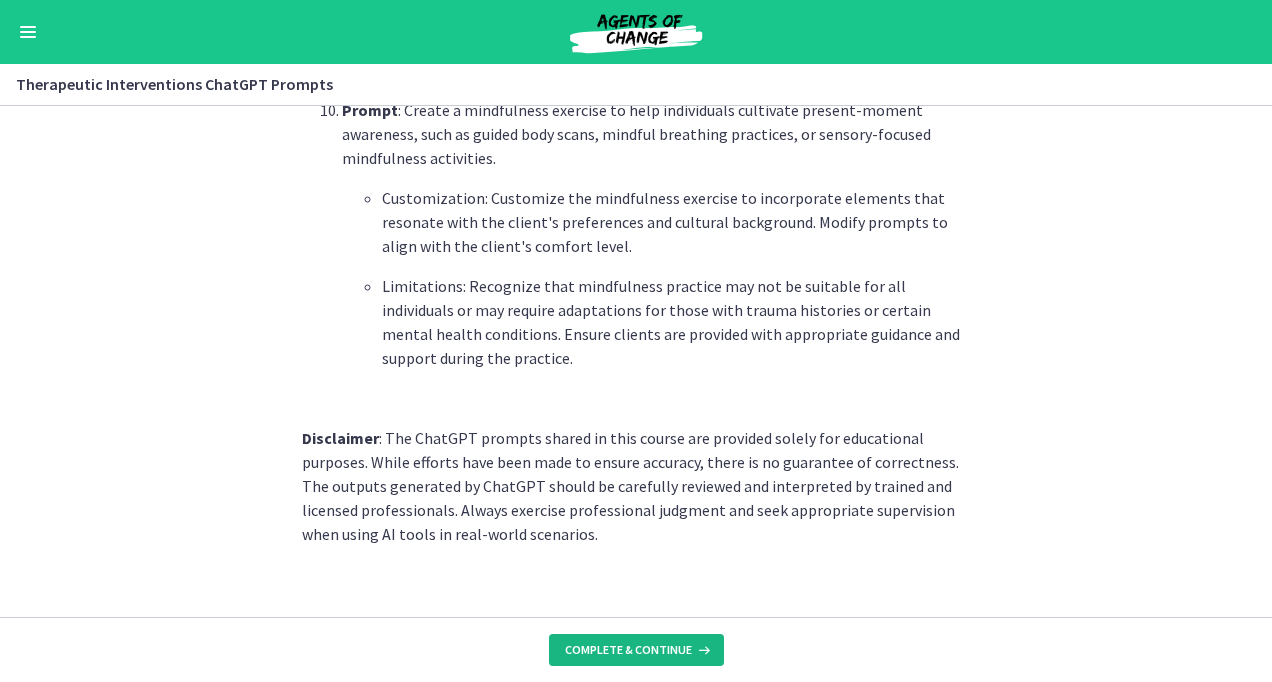 click on "Complete & continue" at bounding box center (636, 650) 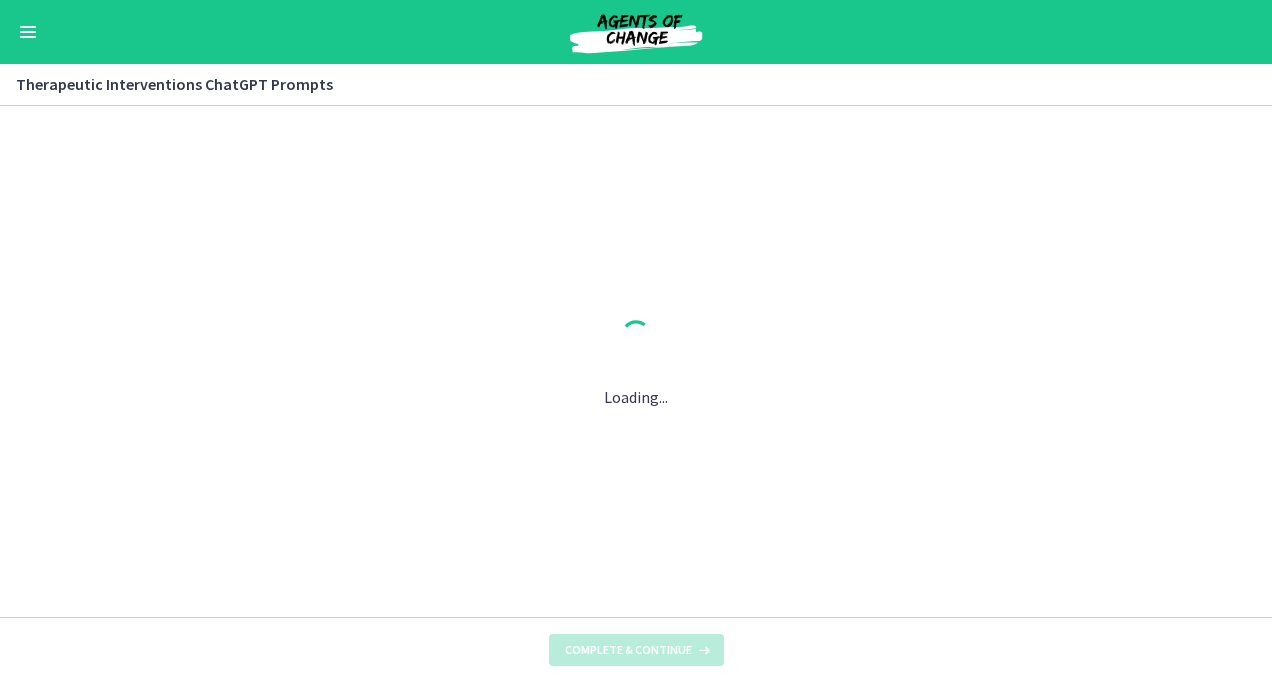 scroll, scrollTop: 0, scrollLeft: 0, axis: both 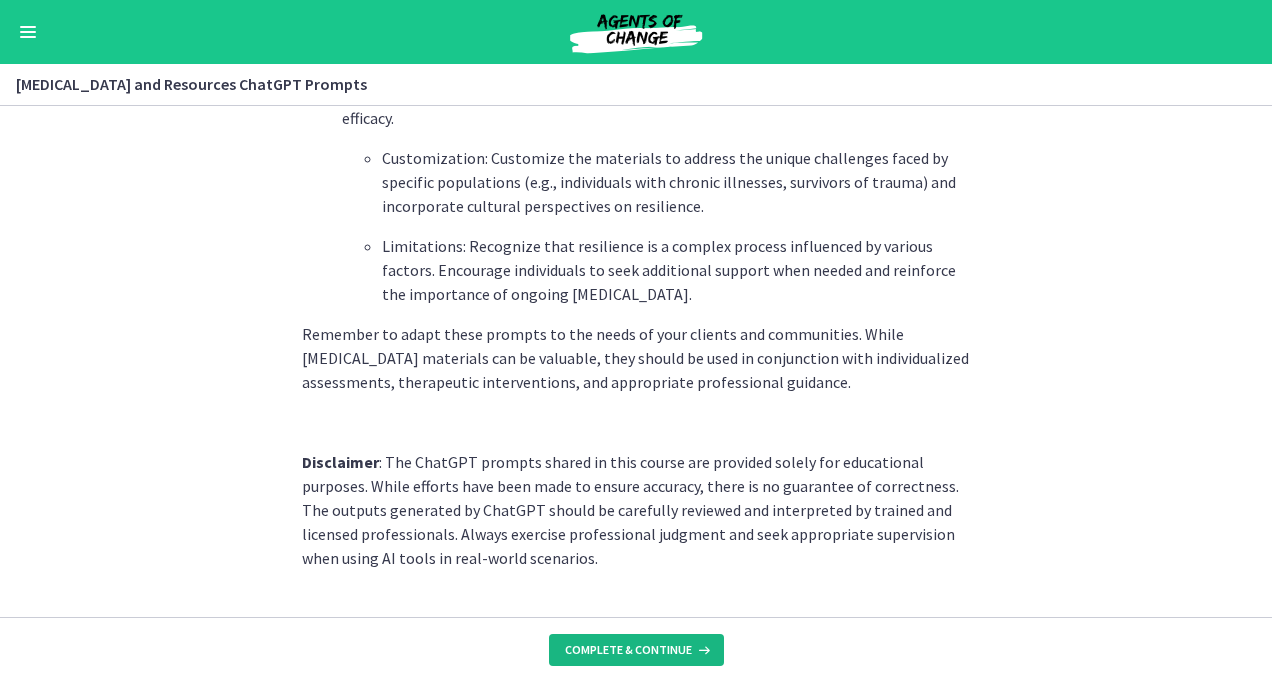 click on "Complete & continue" at bounding box center (628, 650) 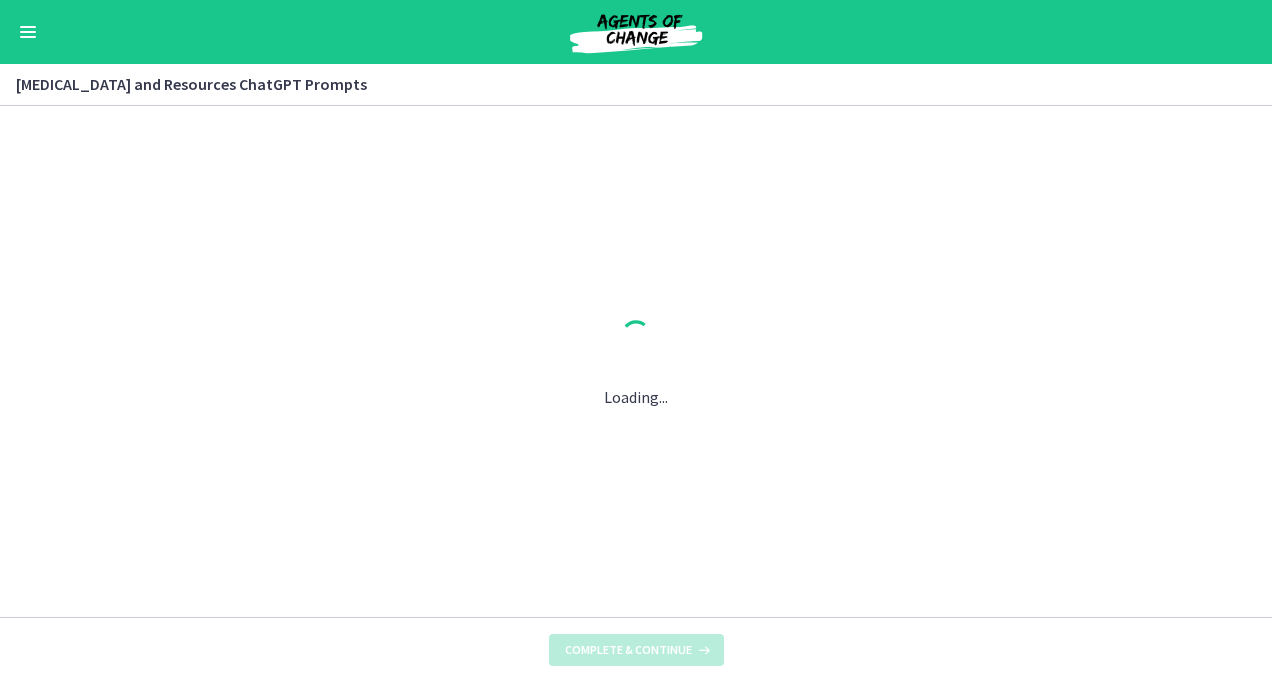 scroll, scrollTop: 0, scrollLeft: 0, axis: both 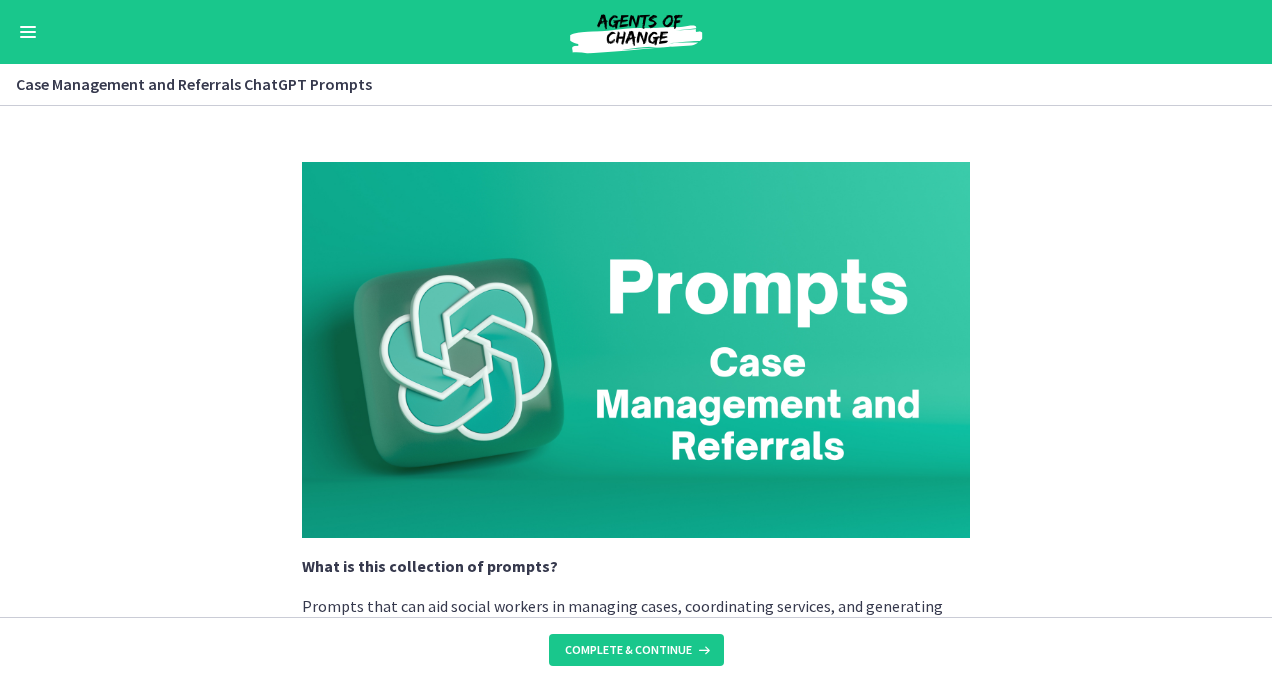 click on "What is this collection of prompts?
Prompts that can aid social workers in managing cases, coordinating services, and generating appropriate referrals to other professionals or community resources, such as healthcare providers, housing assistance, employment services, or legal support.
NOTE : These prompts can be copied + pasted into  ChatGPT , but we highly suggest customizing them to meet your specific needs and adding more context to improve the quality of responses you receive!
Prompt : Conduct a comprehensive needs assessment with clients to identify their specific needs, goals, and resources available to them, ensuring a holistic approach to case management.
Customization: Customize the needs assessment based on the client's cultural background, language preferences, and individual circumstances.
Prompt
Prompt
Prompt
Prompt
Prompt
Prompt" at bounding box center (636, 361) 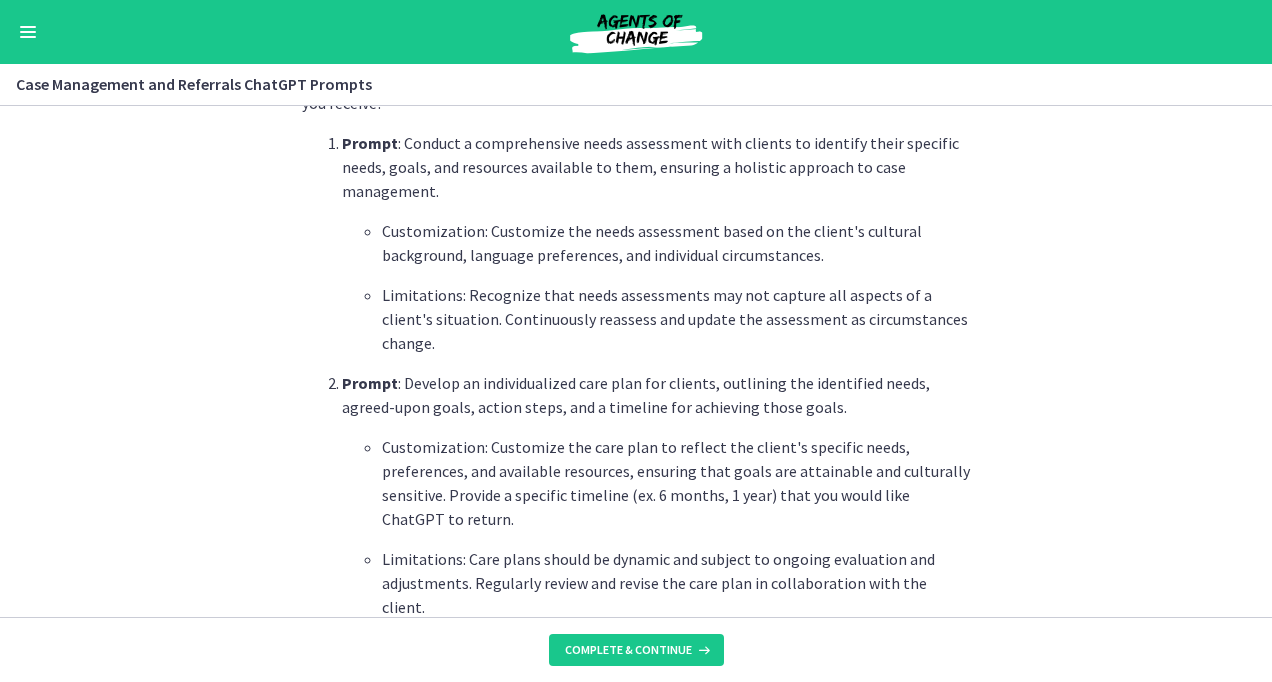 scroll, scrollTop: 641, scrollLeft: 0, axis: vertical 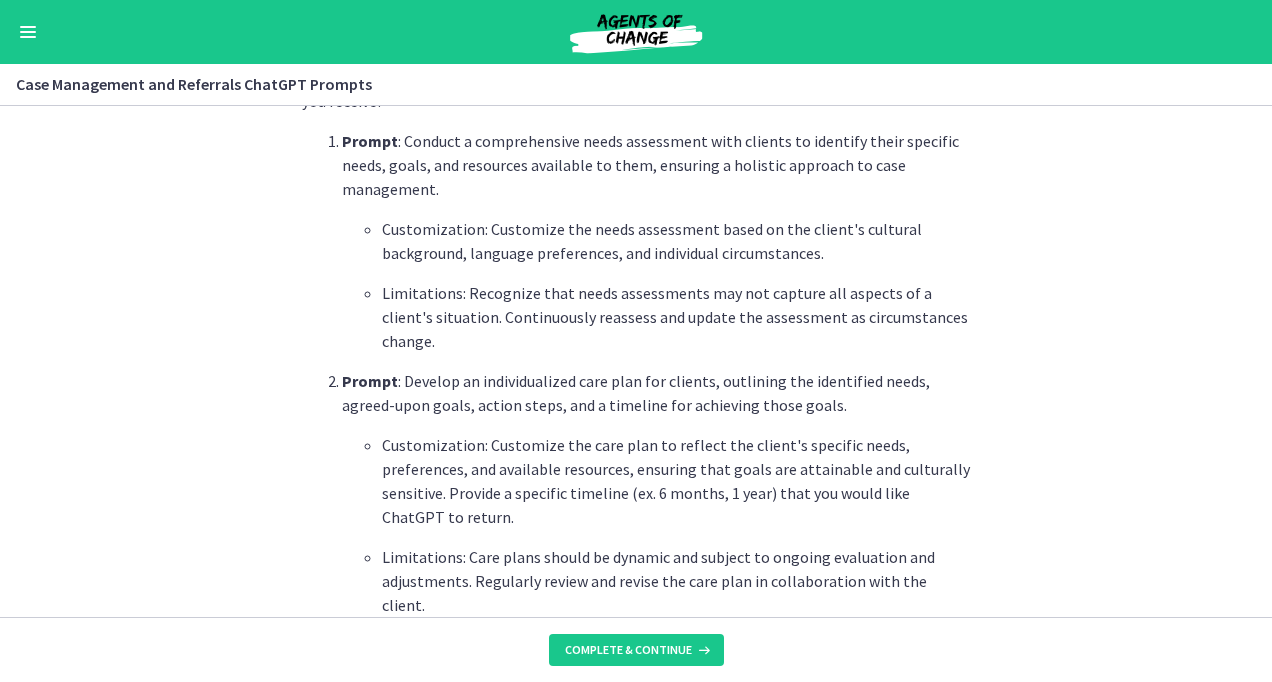 click on "What is this collection of prompts?
Prompts that can aid social workers in managing cases, coordinating services, and generating appropriate referrals to other professionals or community resources, such as healthcare providers, housing assistance, employment services, or legal support.
NOTE : These prompts can be copied + pasted into  ChatGPT , but we highly suggest customizing them to meet your specific needs and adding more context to improve the quality of responses you receive!
Prompt : Conduct a comprehensive needs assessment with clients to identify their specific needs, goals, and resources available to them, ensuring a holistic approach to case management.
Customization: Customize the needs assessment based on the client's cultural background, language preferences, and individual circumstances.
Prompt
Prompt
Prompt
Prompt
Prompt
Prompt" at bounding box center (636, 361) 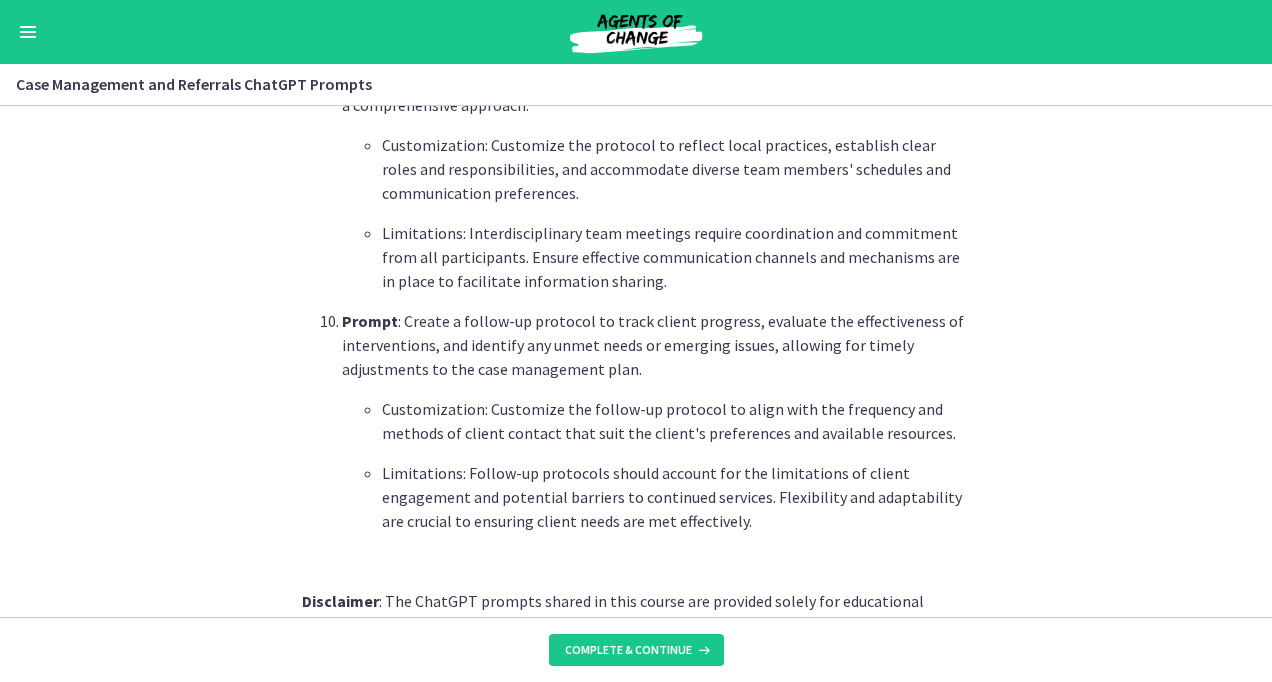 scroll, scrollTop: 2784, scrollLeft: 0, axis: vertical 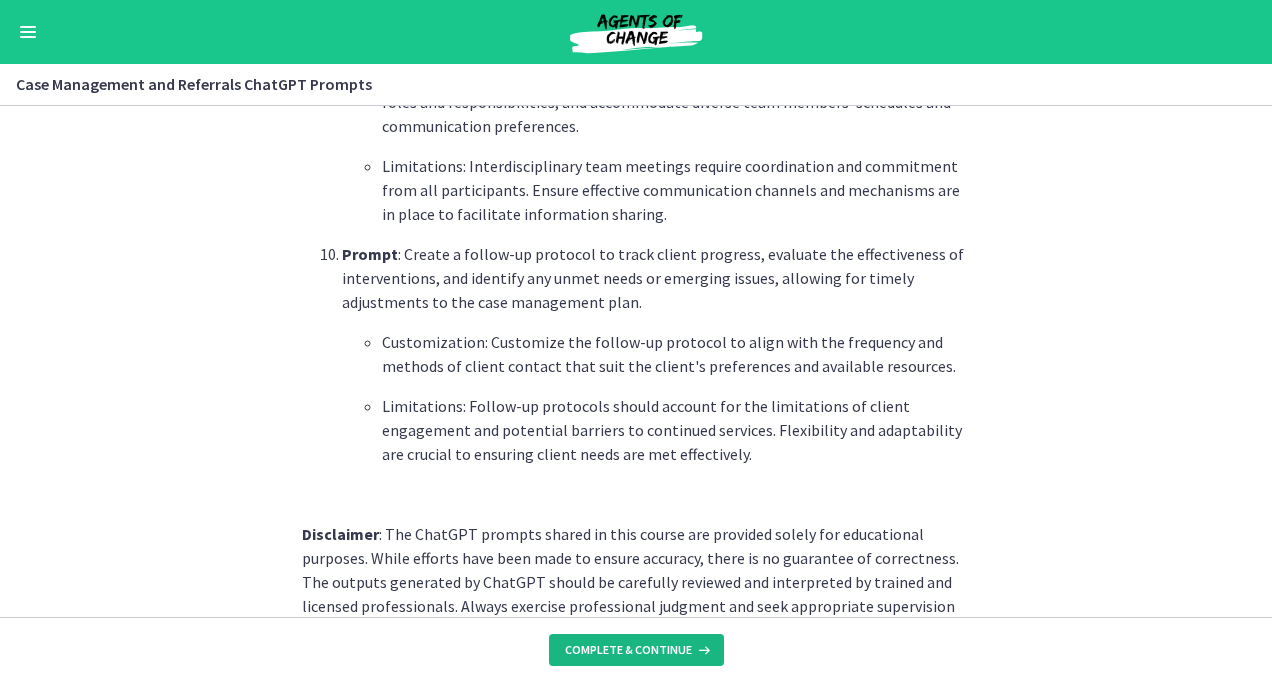 click on "Complete & continue" at bounding box center (628, 650) 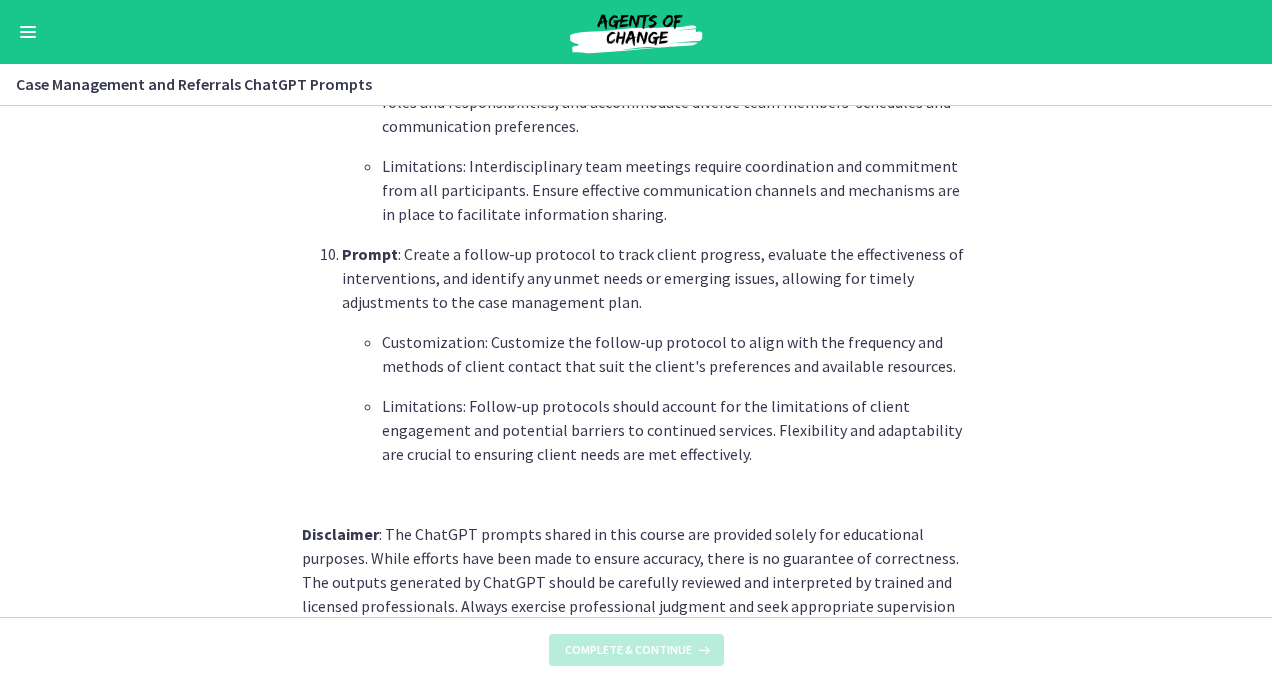 scroll, scrollTop: 0, scrollLeft: 0, axis: both 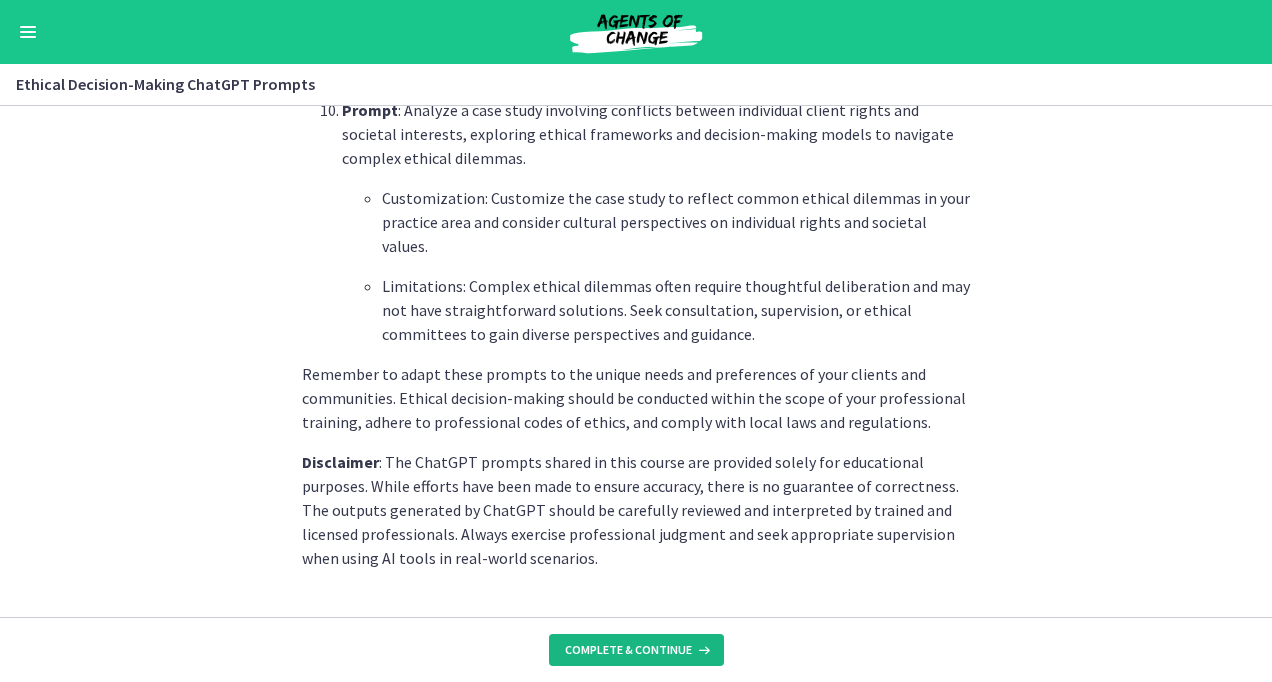 click on "Complete & continue" at bounding box center [636, 650] 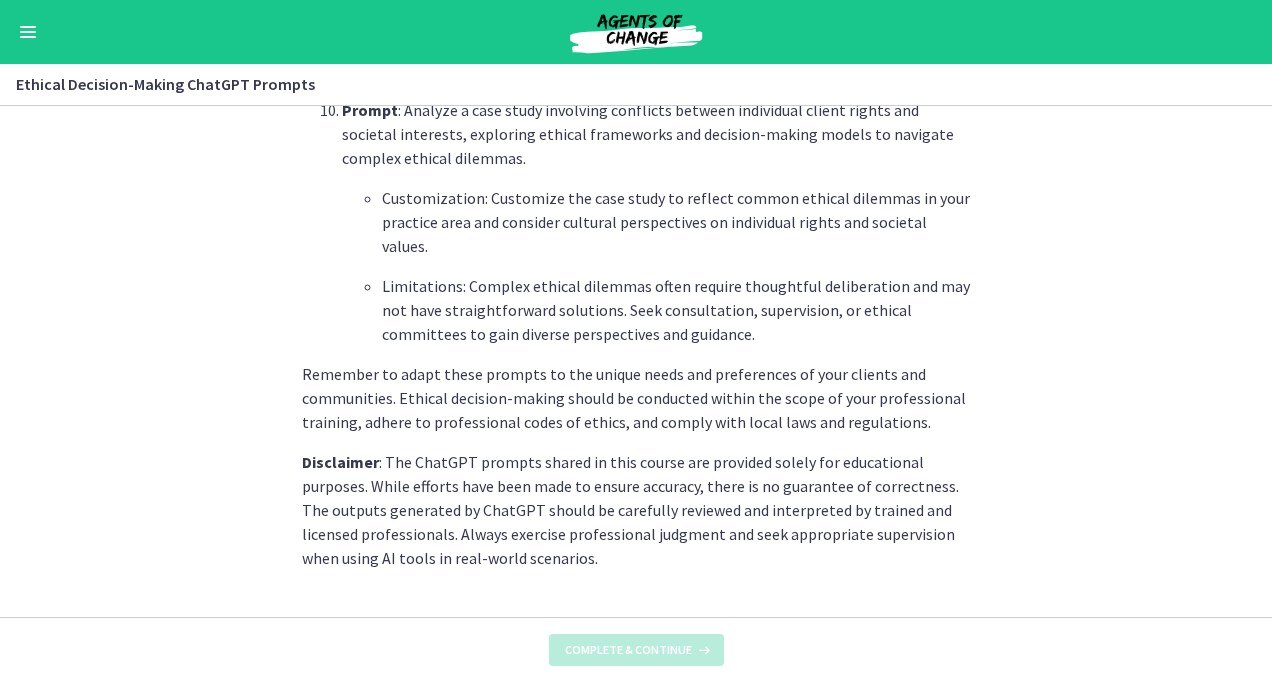 scroll, scrollTop: 0, scrollLeft: 0, axis: both 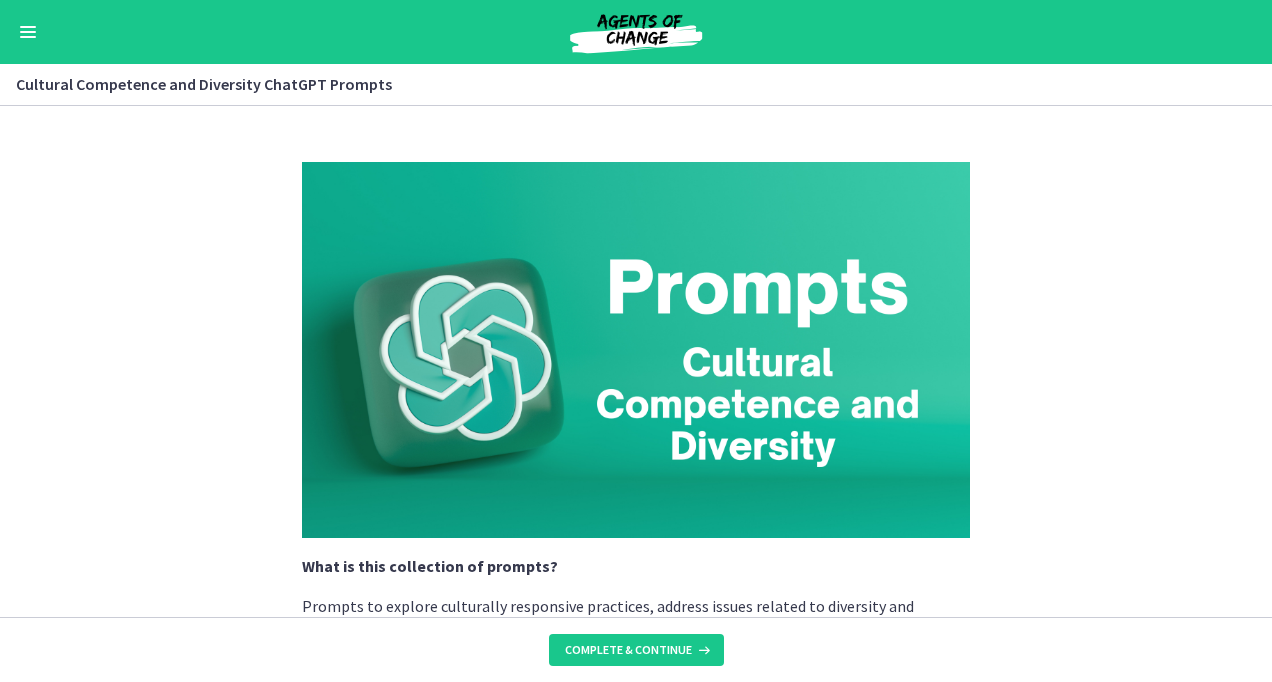 click on "What is this collection of prompts?
Prompts to explore culturally responsive practices, address issues related to diversity and intersectionality, and generate strategies for working effectively with individuals from different cultural backgrounds or marginalized communities.
NOTE : These prompts can be copied + pasted into  ChatGPT , but we highly suggest customizing them to meet your specific needs and adding more context to improve the quality of responses you receive!
Prompt : Create a series of questions and activities in order for a therapist to reflect on their own cultural background, biases, and assumptions, including strategies to enhance self-awareness and cultural humility in their Social Work practice.
Customization: Customize the prompt to encourage reflection on specific aspects of cultural identity, such as race, ethnicity, religion, or socio-economic status.
Prompt
Prompt
Prompt" at bounding box center (636, 361) 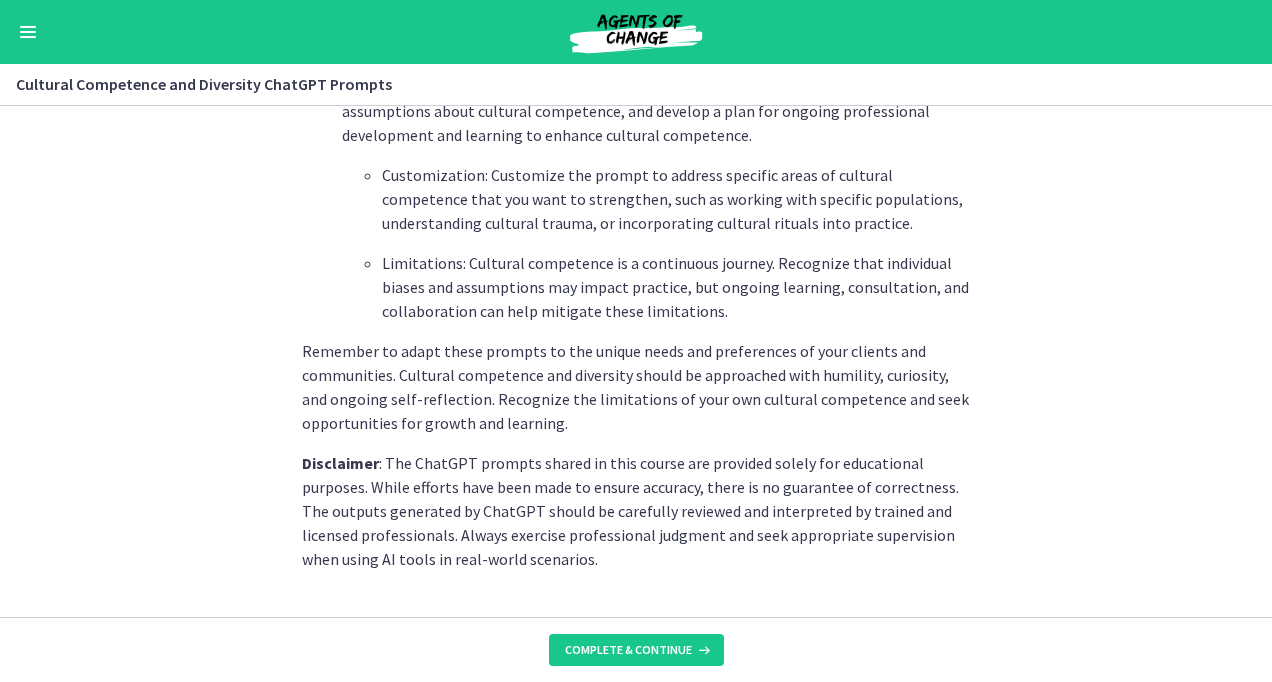 scroll, scrollTop: 2976, scrollLeft: 0, axis: vertical 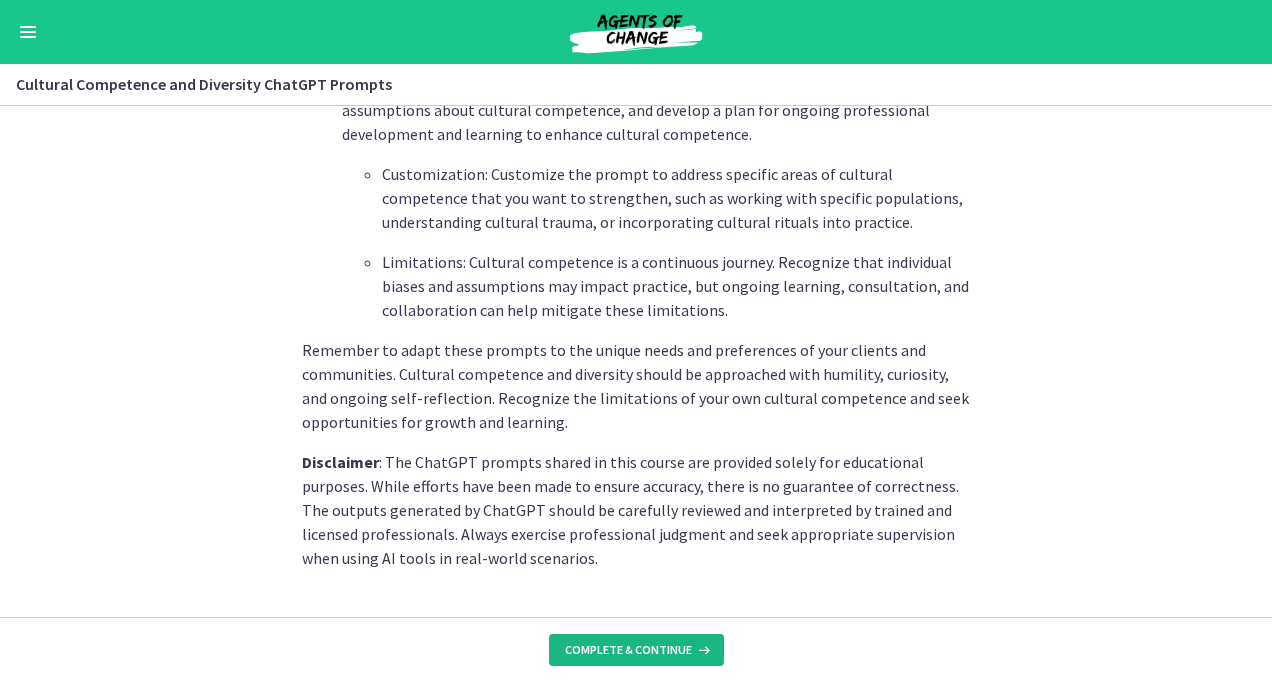 click on "Complete & continue" at bounding box center [628, 650] 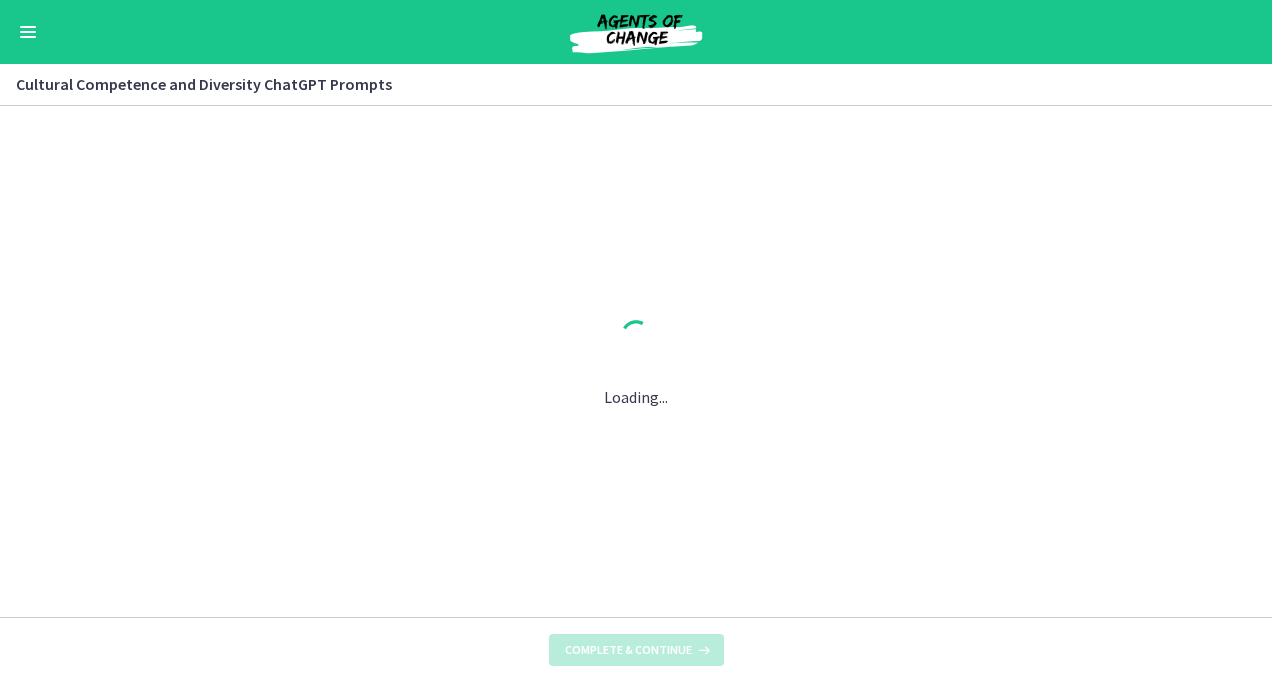 scroll, scrollTop: 0, scrollLeft: 0, axis: both 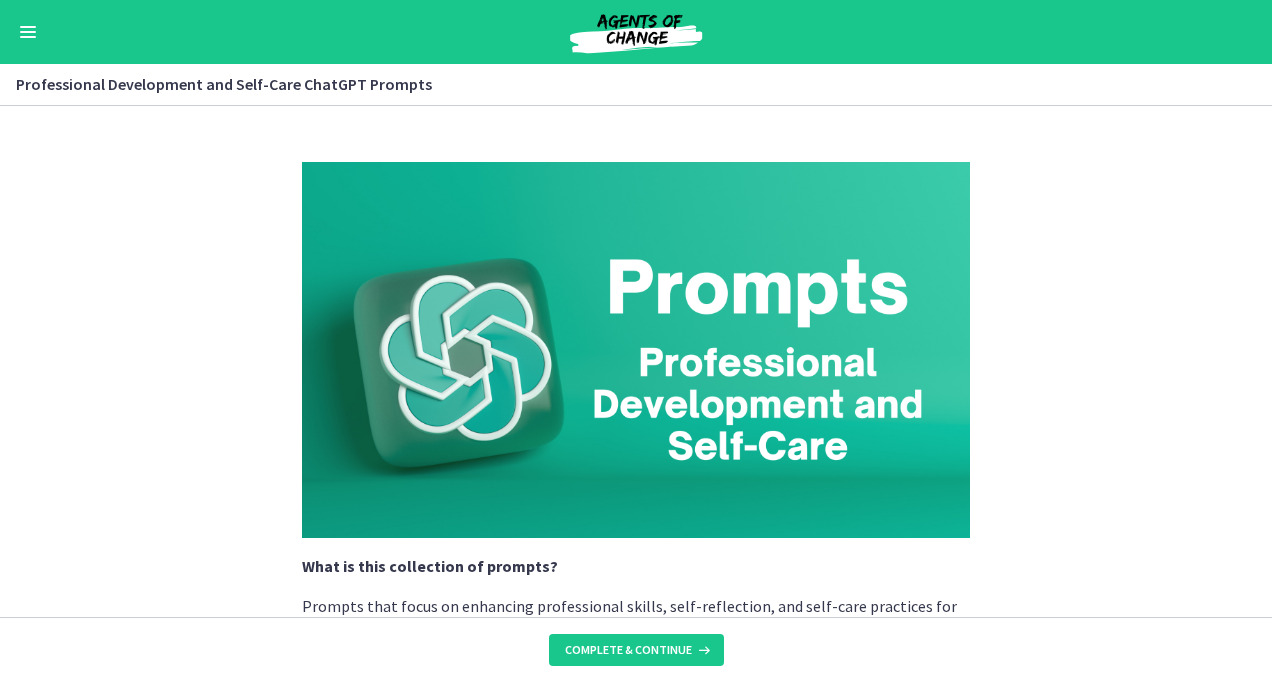 click on "What is this collection of prompts?
Prompts that focus on enhancing professional skills, self-reflection, and self-care practices for Social Workers, including burnout prevention, resilience-building techniques, and strategies for maintaining a healthy work-life balance.
NOTE : These prompts can be copied + pasted into  ChatGPT , but we highly suggest customizing them to meet your specific needs and adding more context to improve the quality of responses you receive!
Prompt : Create a series of questions to help a Social Worker reflect on their professional goals and aspirations and develop a personalized professional development plan that includes specific strategies for enhancing their skills, knowledge, and competencies in their chosen practice area.
Customization: Customize the prompt to address specific areas of professional growth relevant to your practice setting or career goals.
Prompt
Prompt" at bounding box center [636, 361] 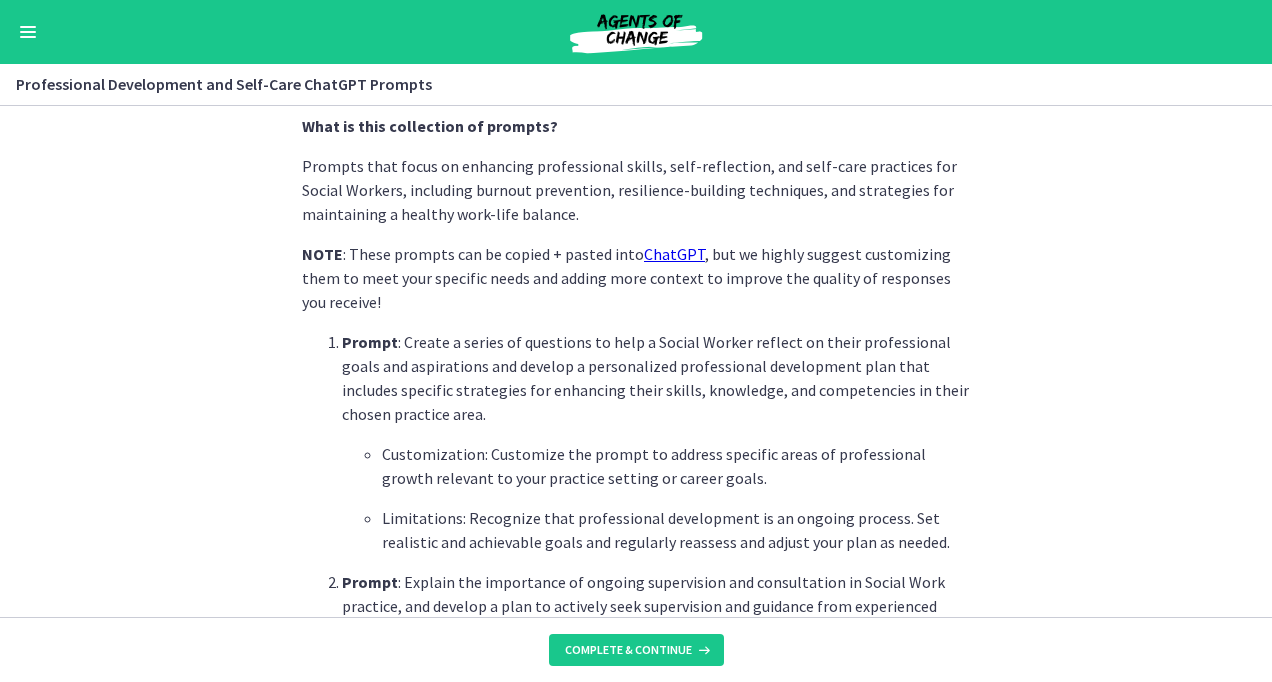 scroll, scrollTop: 441, scrollLeft: 0, axis: vertical 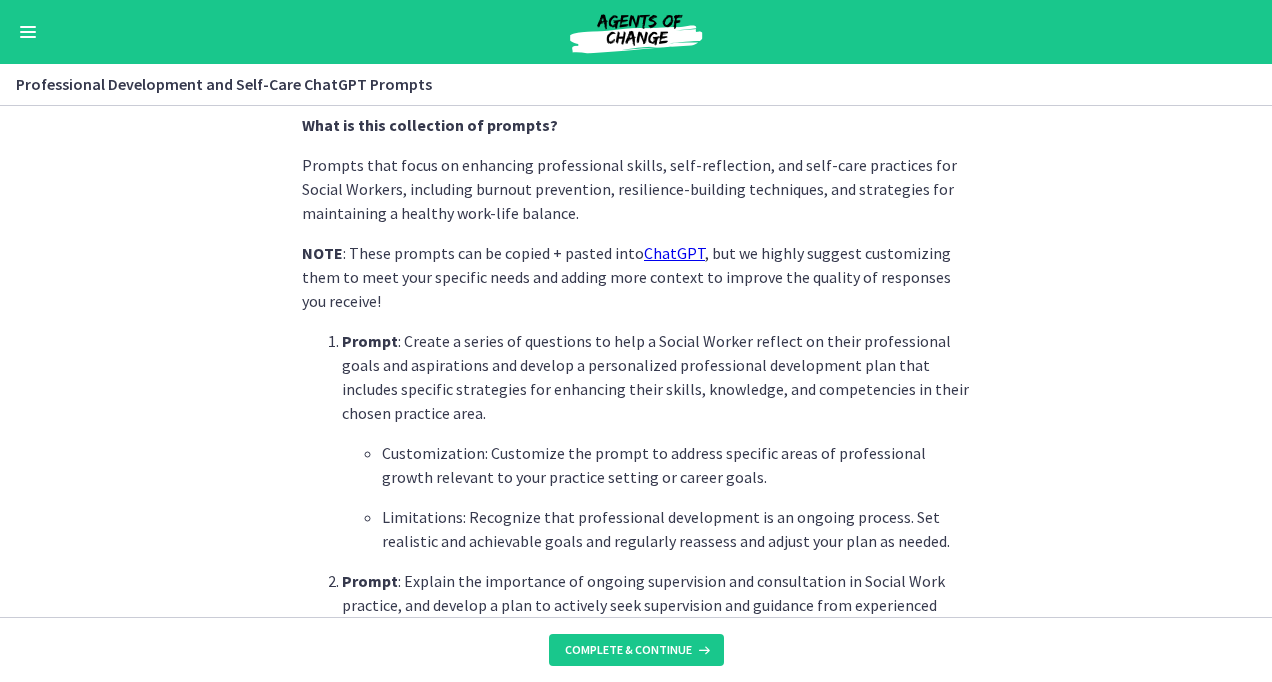click on "What is this collection of prompts?
Prompts that focus on enhancing professional skills, self-reflection, and self-care practices for Social Workers, including burnout prevention, resilience-building techniques, and strategies for maintaining a healthy work-life balance.
NOTE : These prompts can be copied + pasted into  ChatGPT , but we highly suggest customizing them to meet your specific needs and adding more context to improve the quality of responses you receive!
Prompt : Create a series of questions to help a Social Worker reflect on their professional goals and aspirations and develop a personalized professional development plan that includes specific strategies for enhancing their skills, knowledge, and competencies in their chosen practice area.
Customization: Customize the prompt to address specific areas of professional growth relevant to your practice setting or career goals.
Prompt
Prompt" at bounding box center [636, 361] 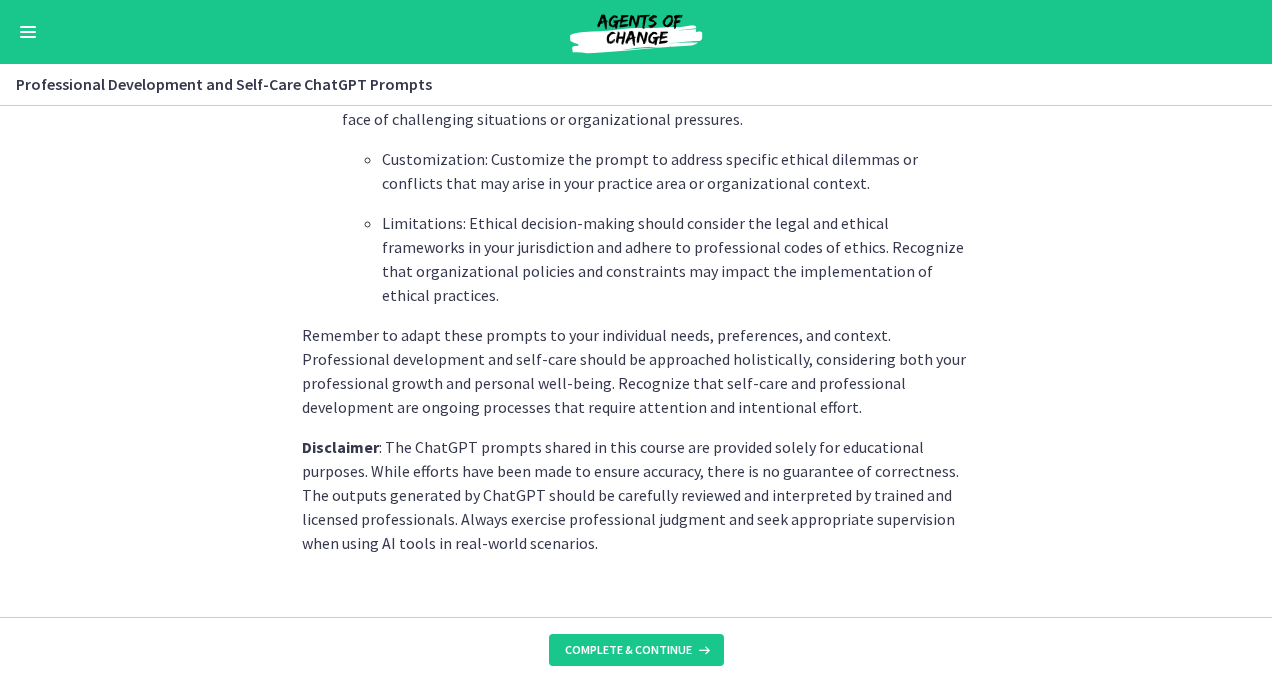scroll, scrollTop: 3024, scrollLeft: 0, axis: vertical 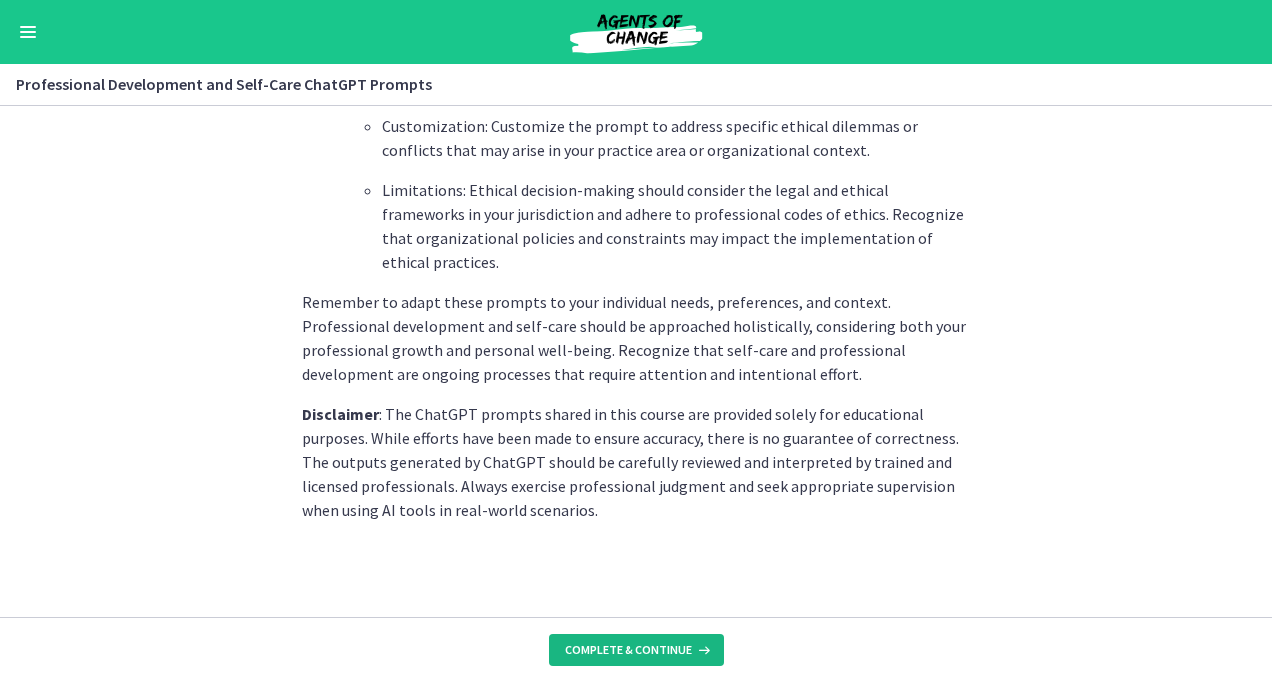 click on "Complete & continue" at bounding box center (636, 650) 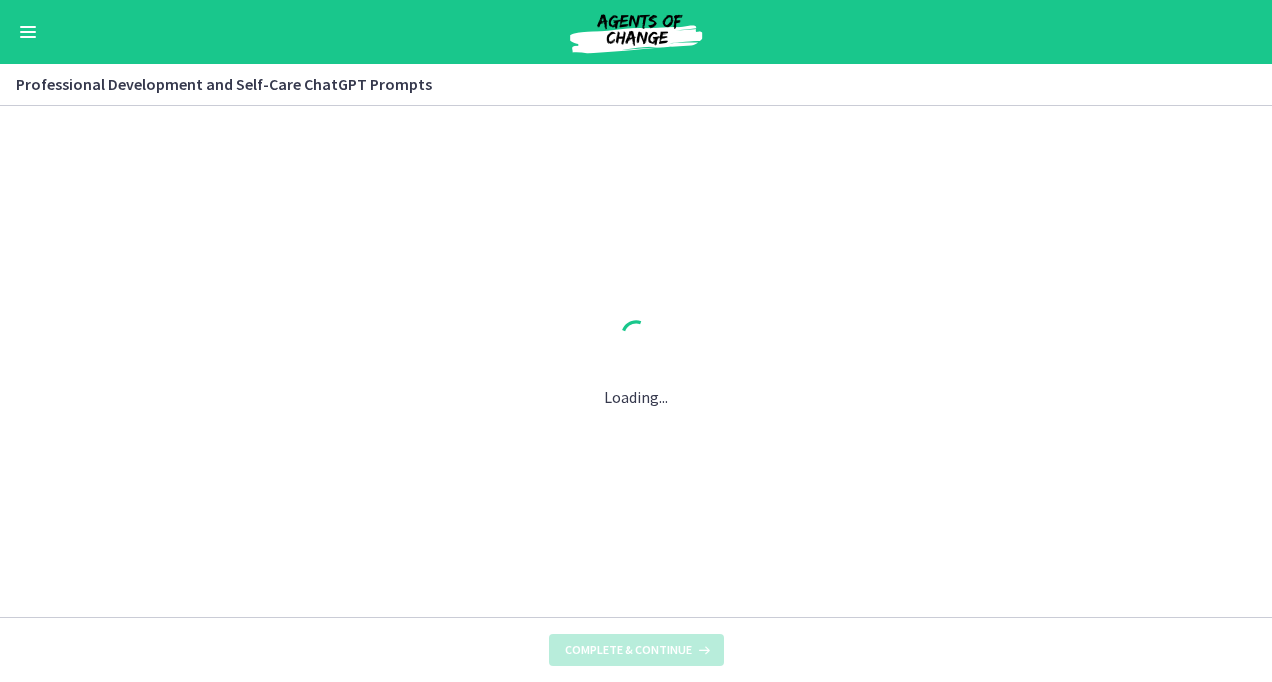 scroll, scrollTop: 0, scrollLeft: 0, axis: both 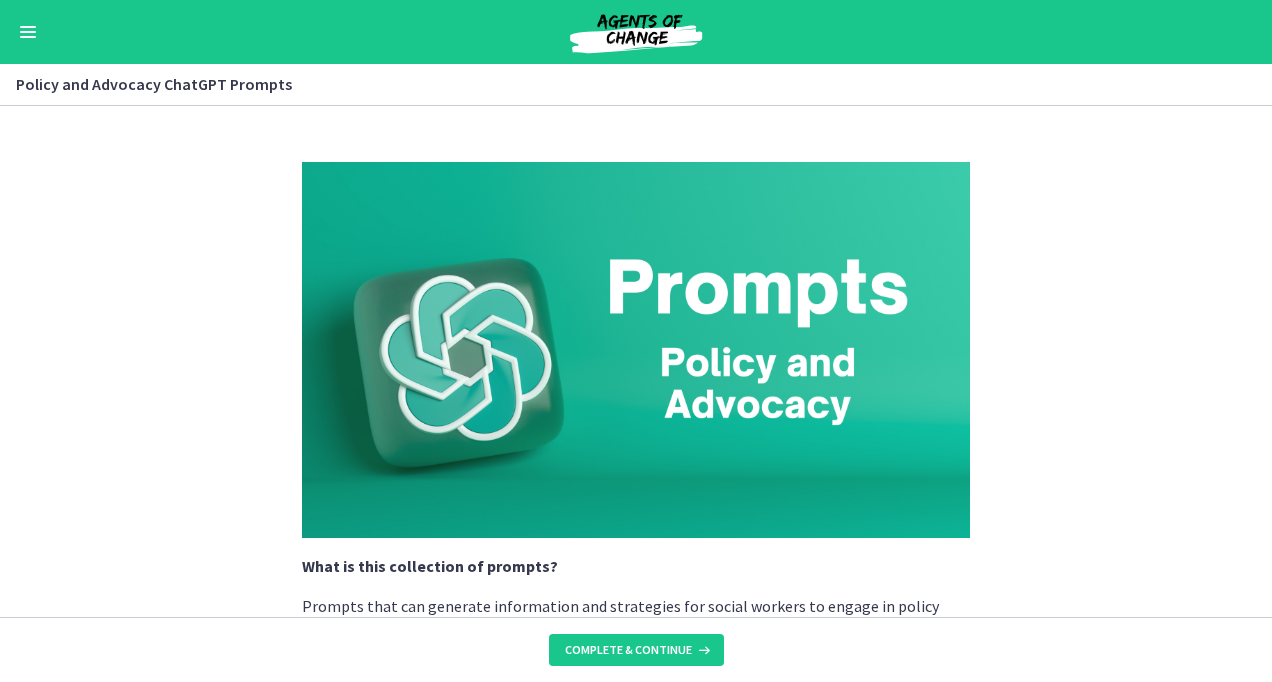 click on "What is this collection of prompts?
Prompts that can generate information and strategies for social workers to engage in policy advocacy, social justice initiatives, and systems-level change, promoting equitable policies and addressing social disparities.
NOTE : These prompts can be copied + pasted into  ChatGPT , but we highly suggest customizing them to meet your specific needs and adding more context to improve the quality of responses you receive!
Prompt : Develop a comprehensive plan for engaging in grassroots advocacy efforts to raise awareness, mobilize support, and influence policy change for [name a specific population with a policy concern].
Customization: Customize the prompt to address specific social issues or policy concerns relevant to your practice area or the population you serve.
Prompt
Prompt
Prompt
Prompt
Prompt
Prompt" at bounding box center [636, 361] 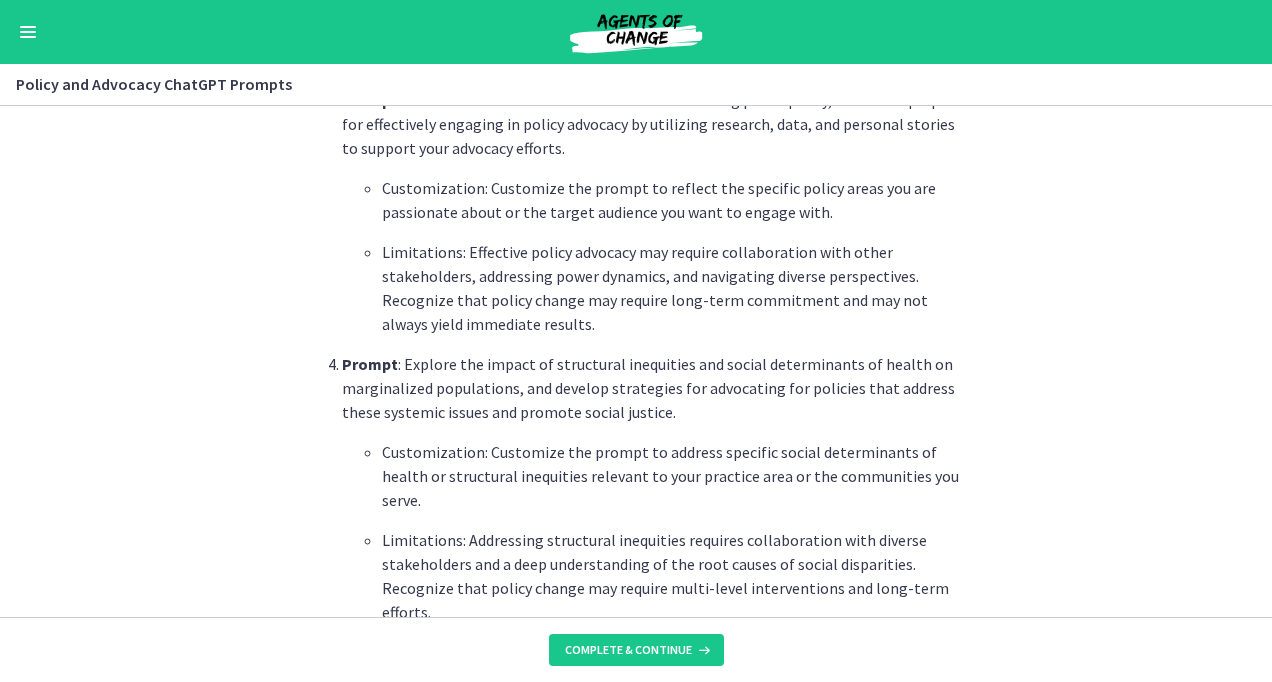 scroll, scrollTop: 1187, scrollLeft: 0, axis: vertical 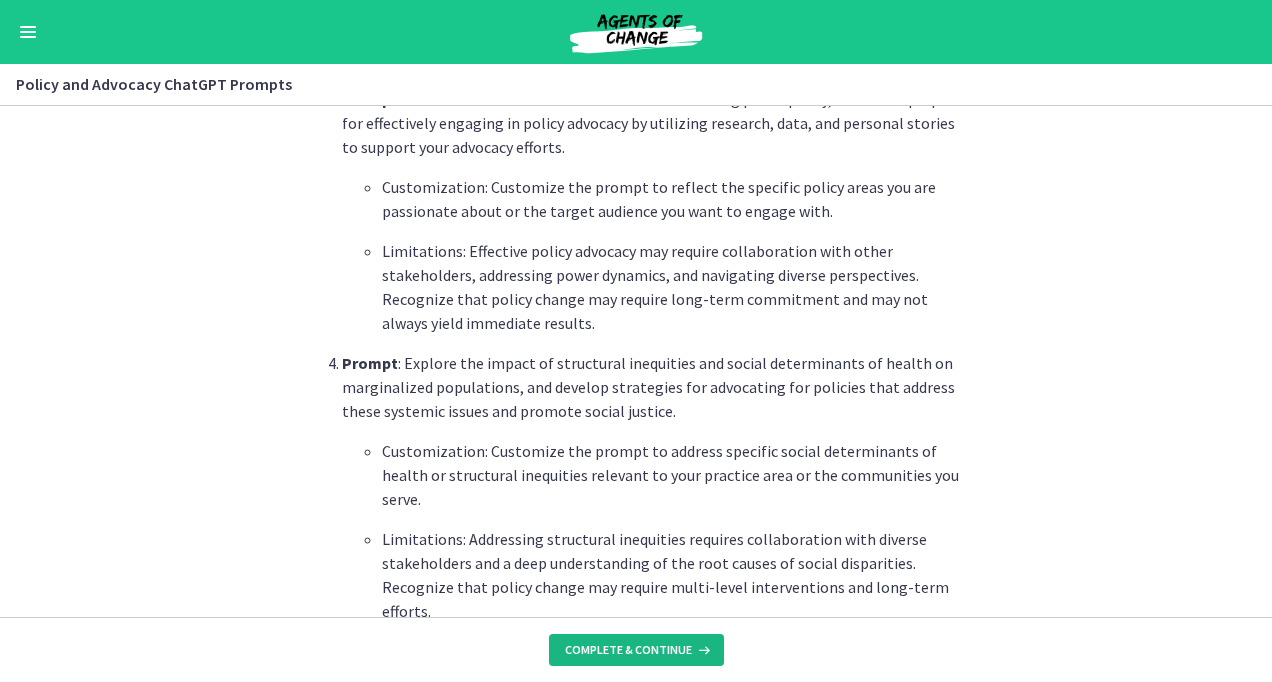 click on "Complete & continue" at bounding box center (628, 650) 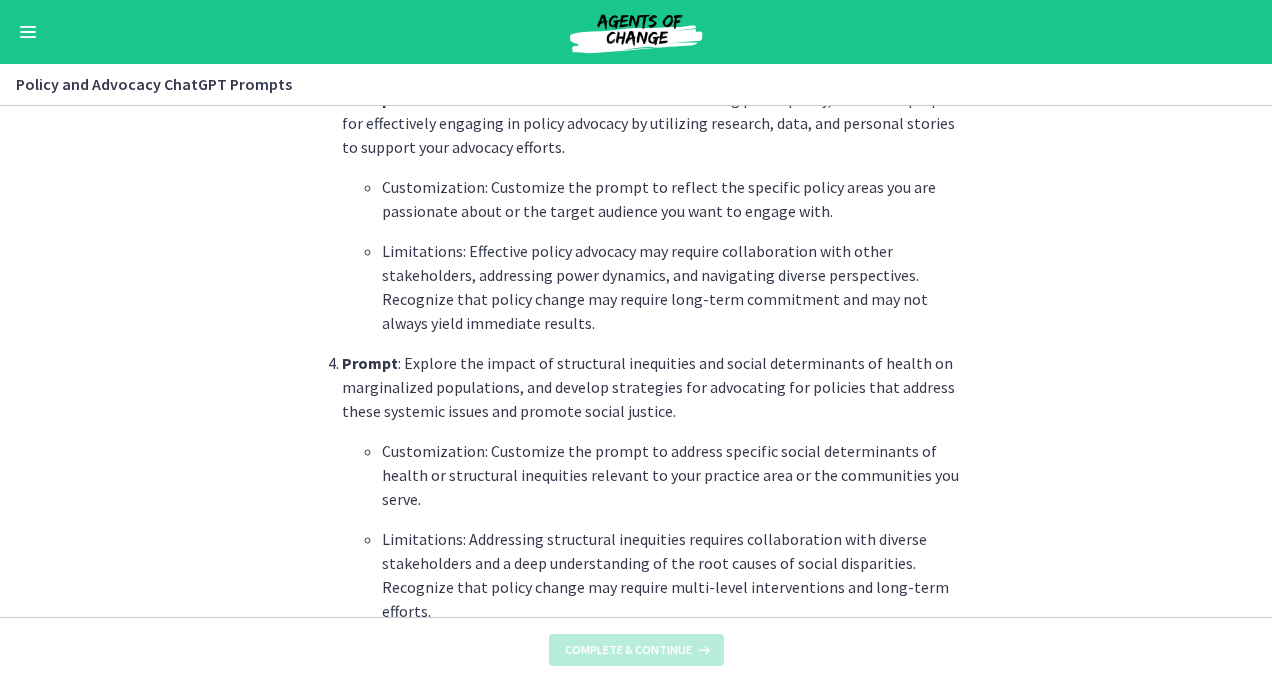 scroll, scrollTop: 0, scrollLeft: 0, axis: both 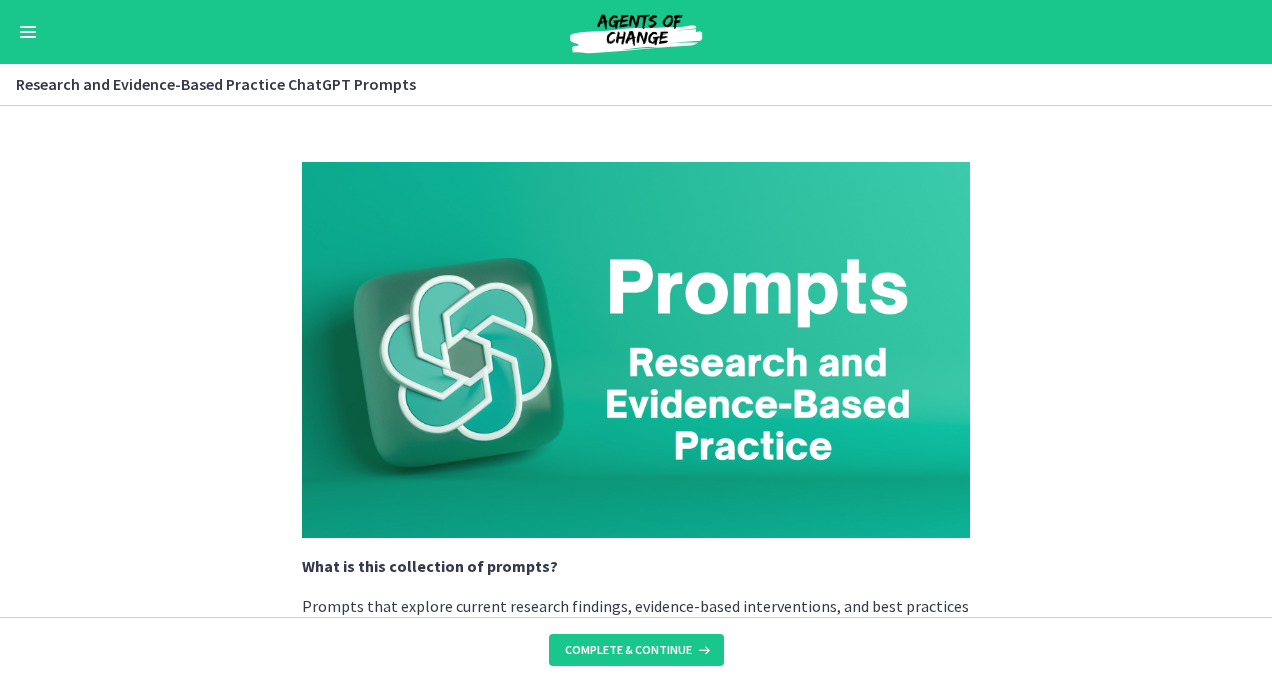 click on "What is this collection of prompts?
Prompts that explore current research findings, evidence-based interventions, and best practices in social work, helping social workers stay informed and integrating research into their practice.
NOTE : These prompts can be copied + pasted into  ChatGPT , but we highly suggest customizing them to meet your specific needs and adding more context to improve the quality of responses you receive!
Prompt : Develop a comprehensive plan for conducting a systematic literature review to gather and critically appraise relevant research evidence to address [Identify a practice challenge or intervention area in your Social Work practice].
Customization: Customize the prompt to address specific practice challenges or intervention areas relevant to your practice setting or the populations you work with.
Prompt
Prompt
Prompt
Prompt
Prompt" at bounding box center (636, 361) 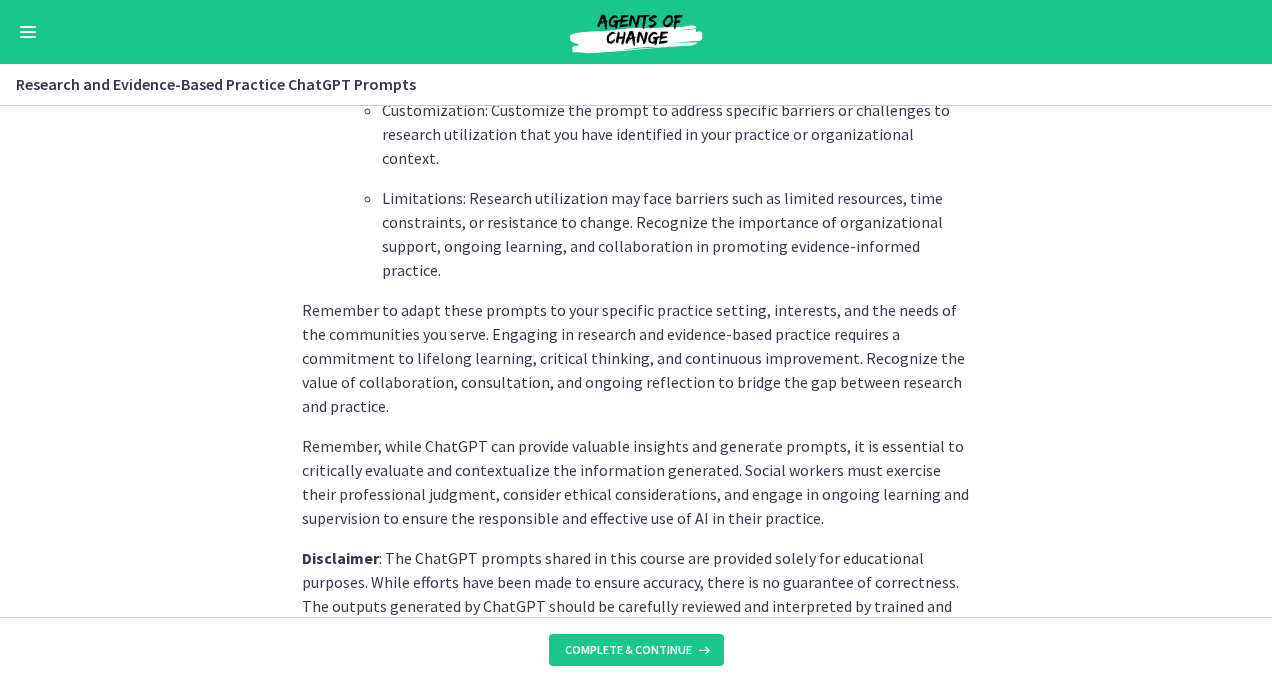 scroll, scrollTop: 3160, scrollLeft: 0, axis: vertical 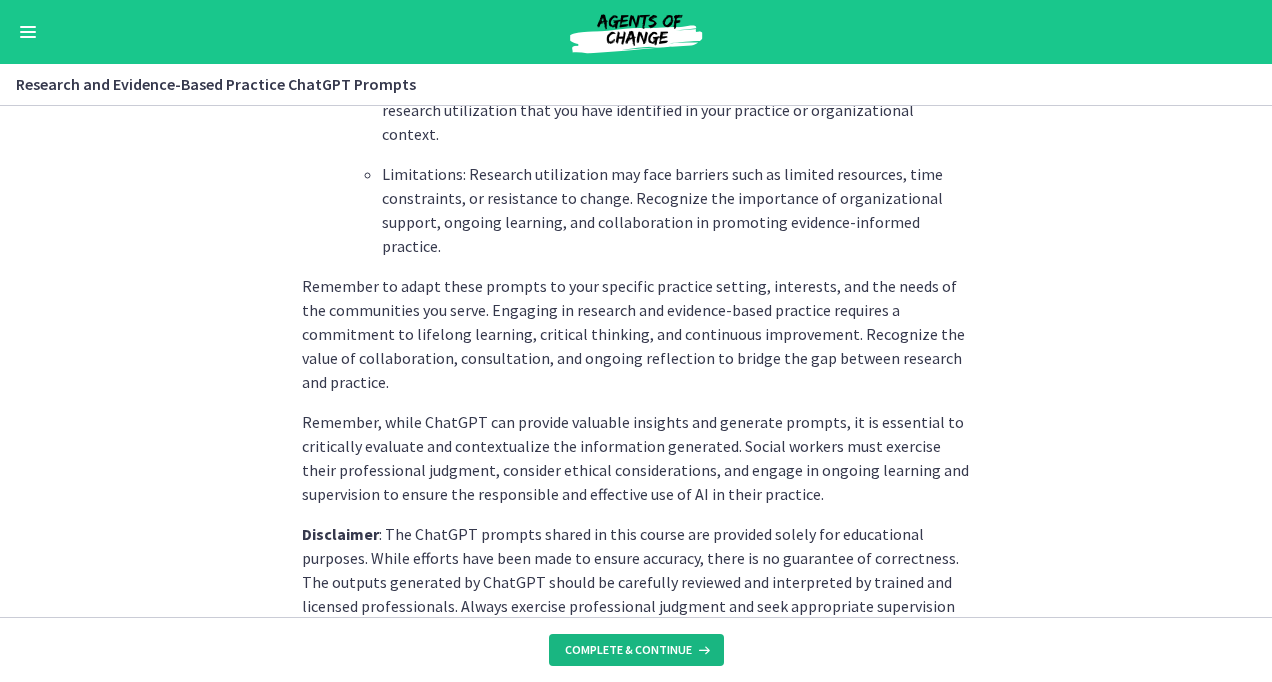 click on "Complete & continue" at bounding box center [636, 650] 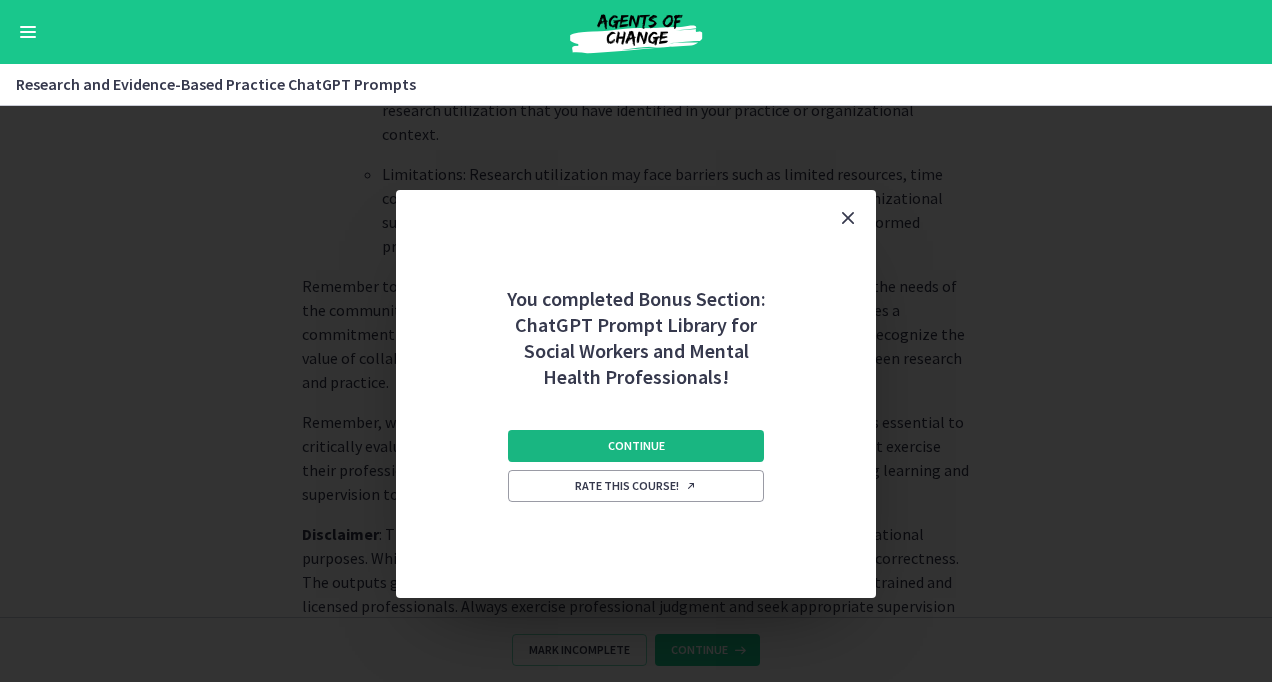 click on "Continue" at bounding box center (636, 446) 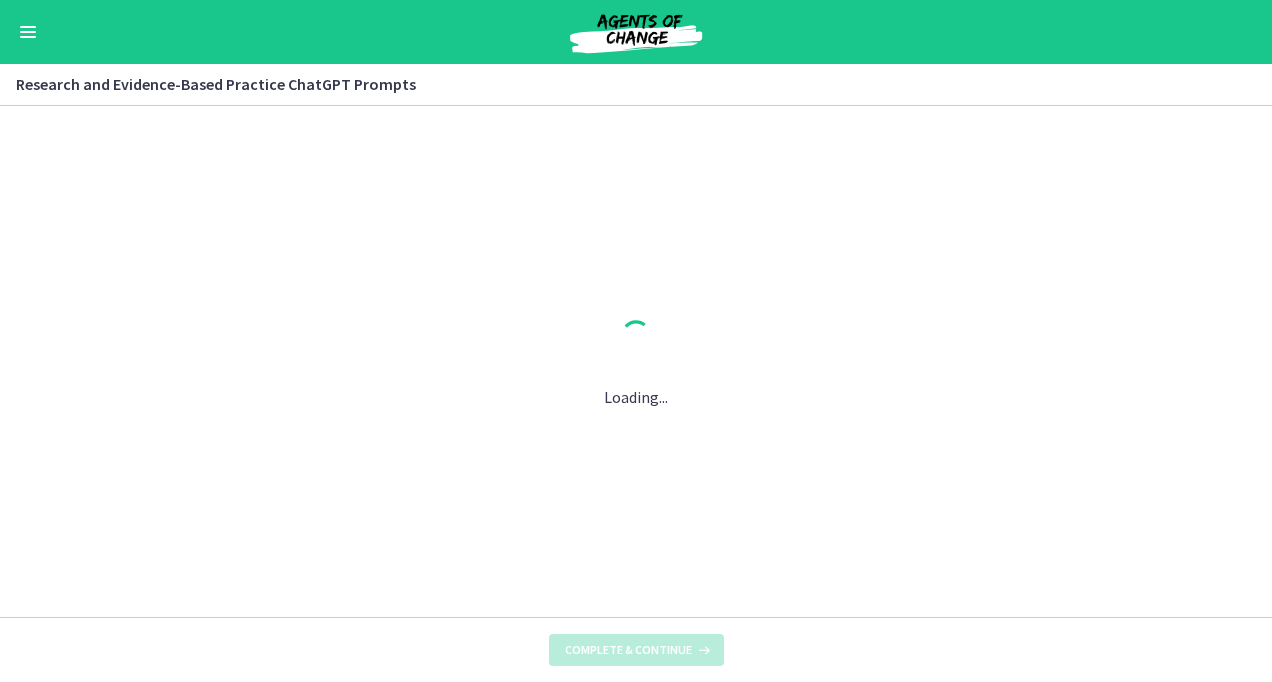 scroll, scrollTop: 0, scrollLeft: 0, axis: both 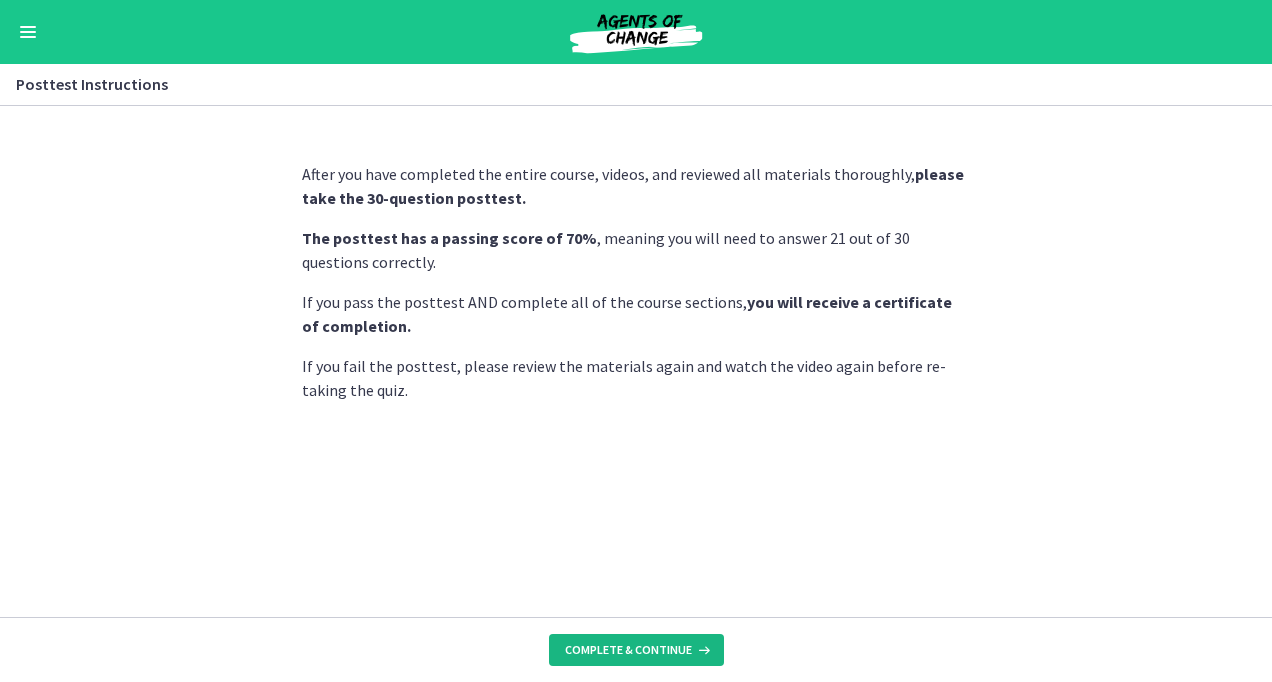 click on "Complete & continue" at bounding box center [628, 650] 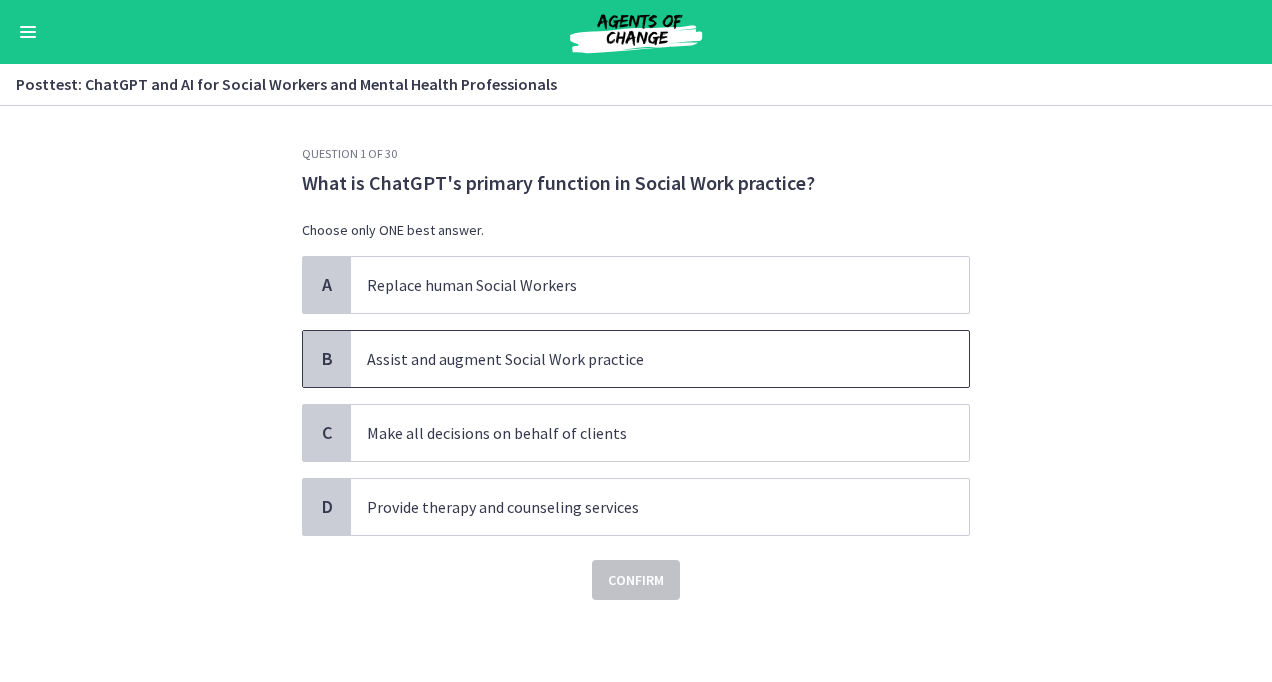click on "B" at bounding box center [327, 359] 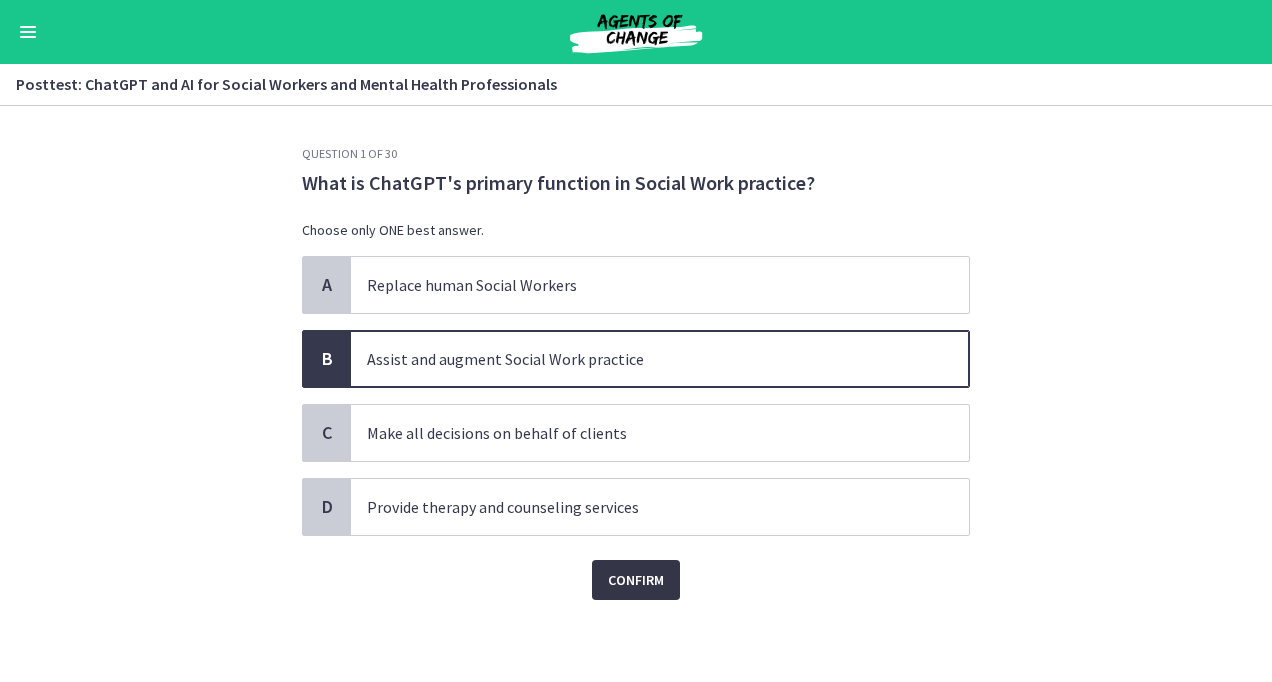 click on "Confirm" at bounding box center (636, 580) 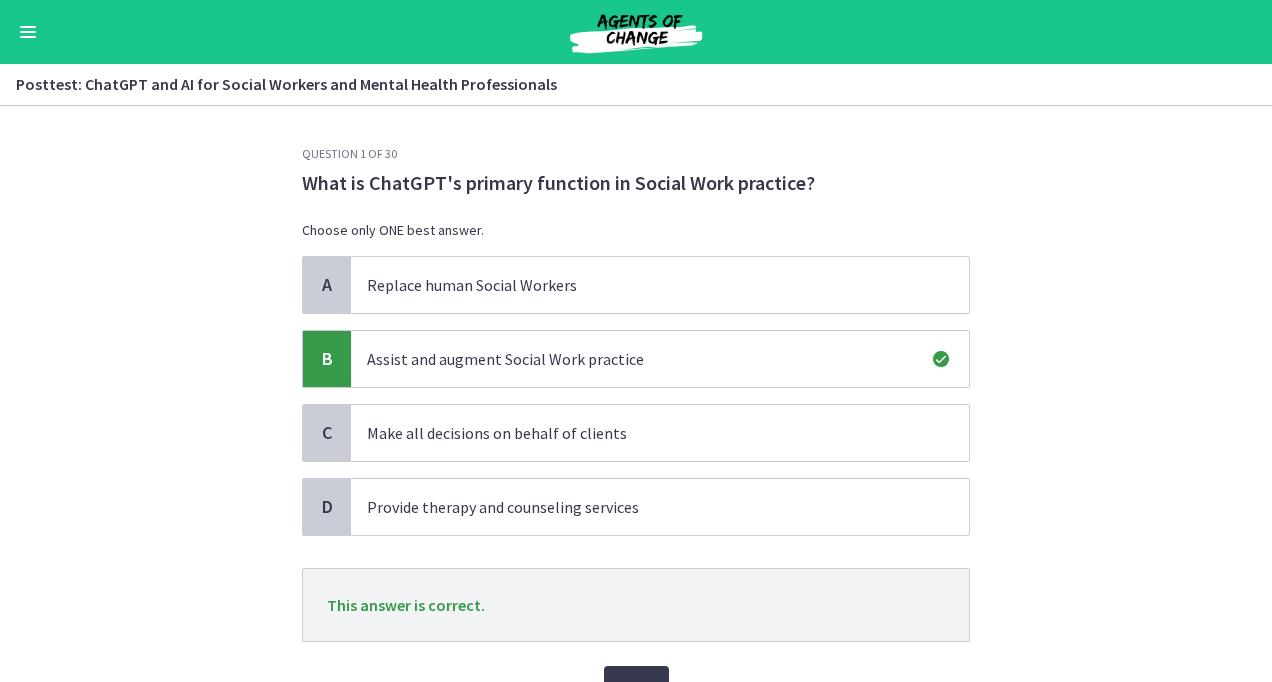 scroll, scrollTop: 100, scrollLeft: 0, axis: vertical 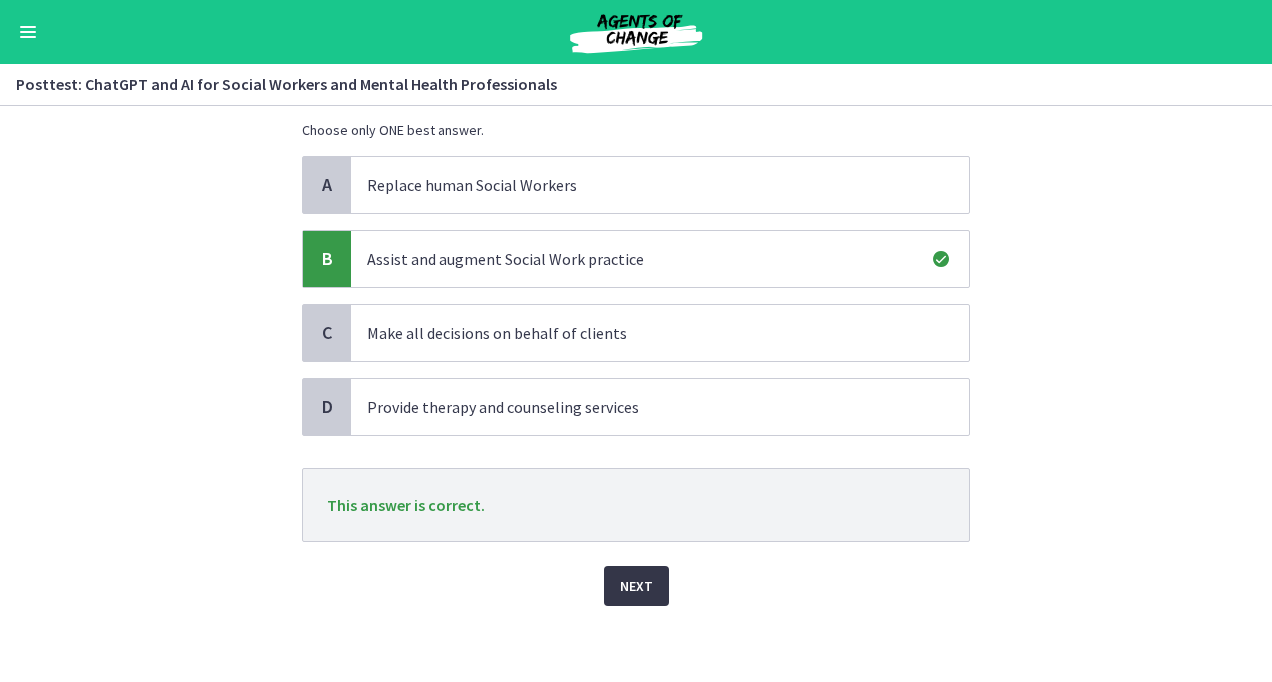 click on "Next" at bounding box center [636, 586] 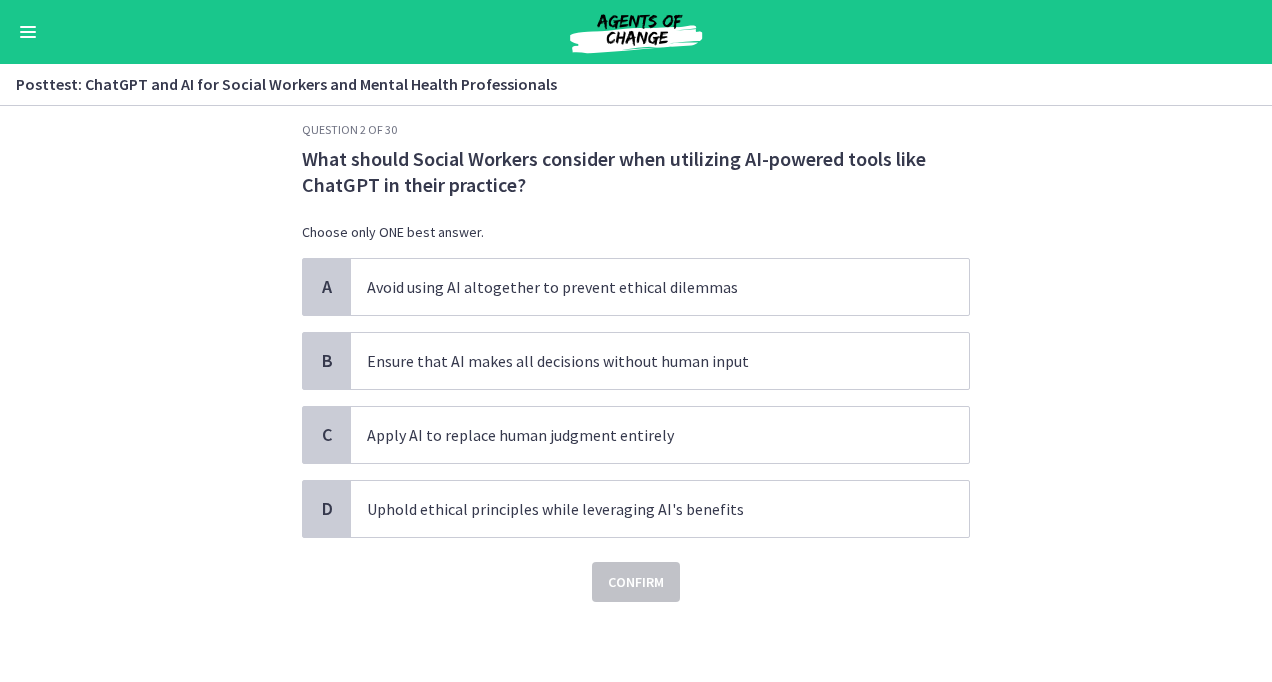 scroll, scrollTop: 0, scrollLeft: 0, axis: both 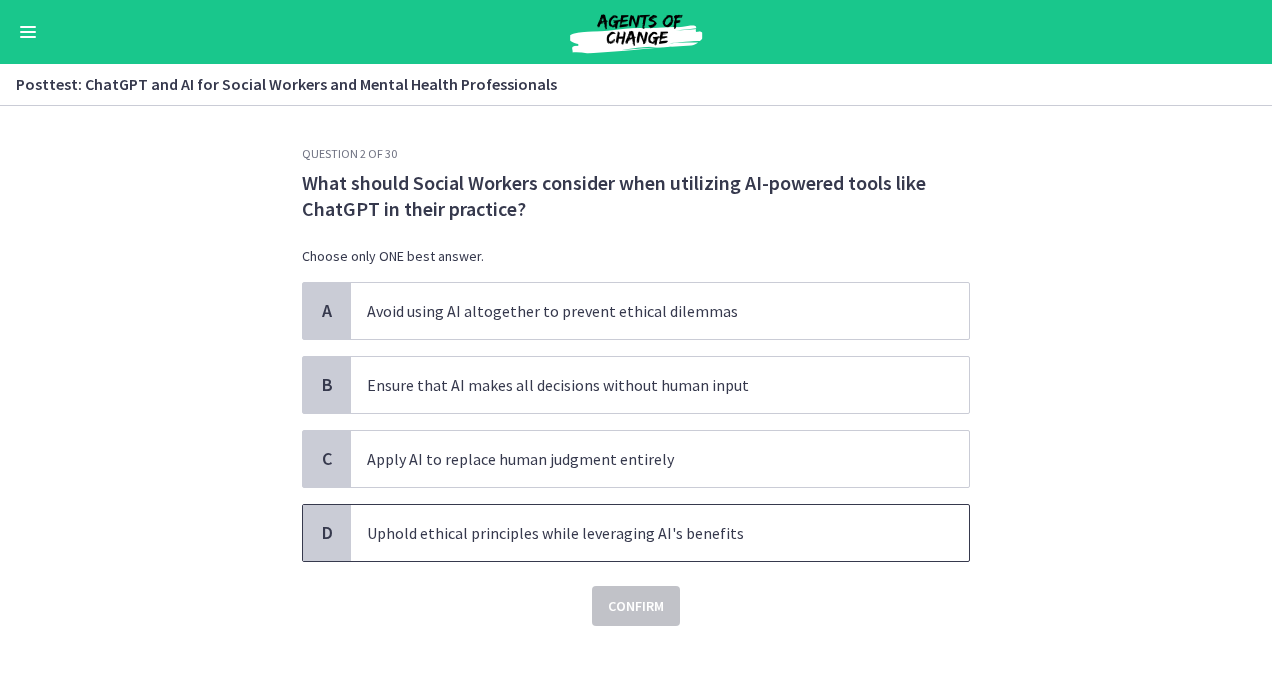 click on "D" at bounding box center [327, 533] 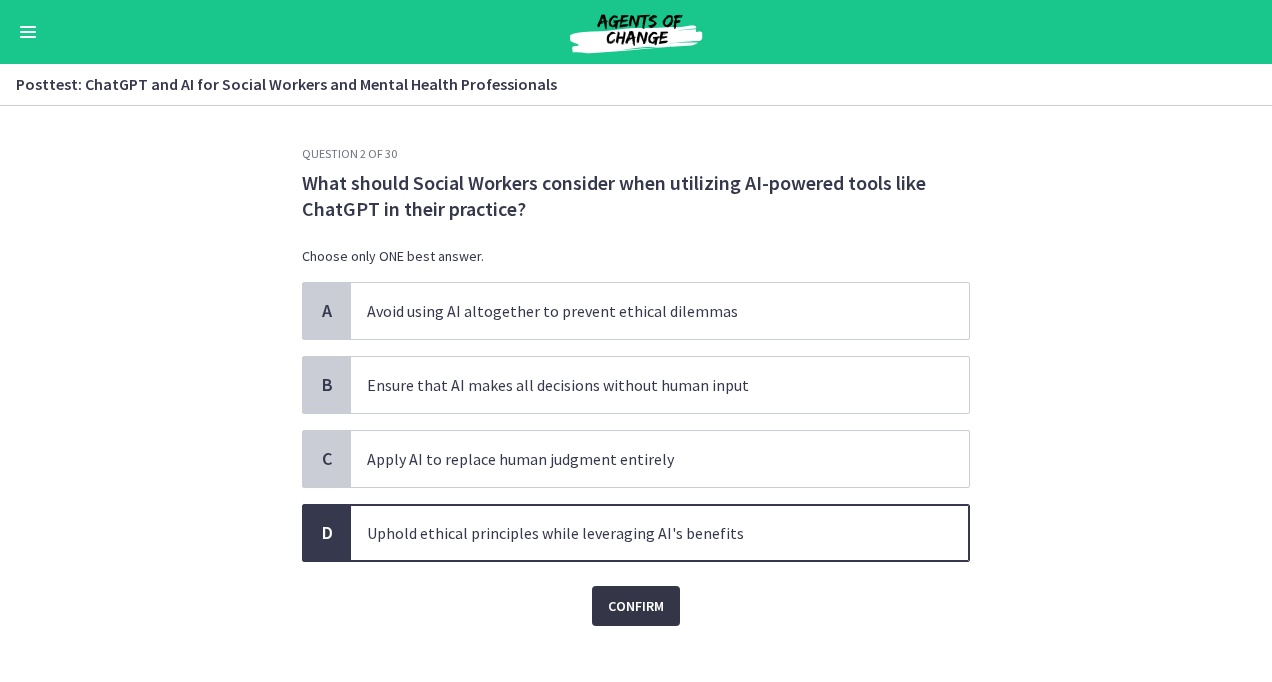 click on "Confirm" at bounding box center (636, 606) 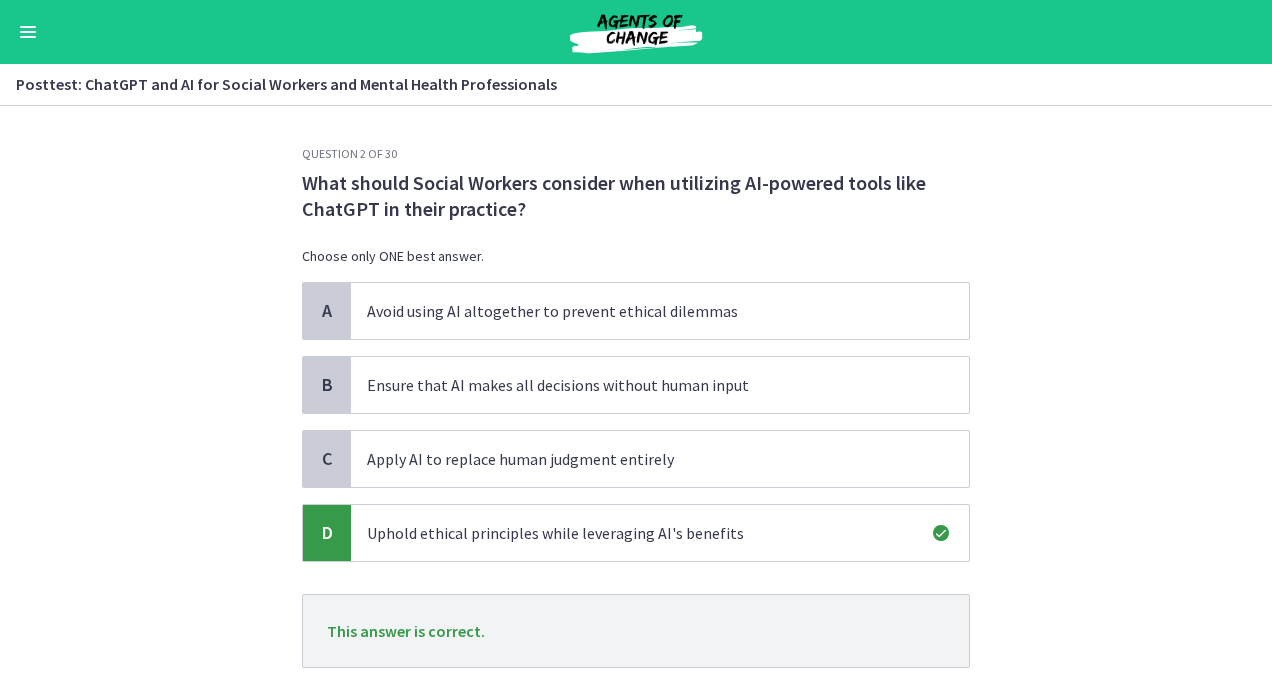 scroll, scrollTop: 126, scrollLeft: 0, axis: vertical 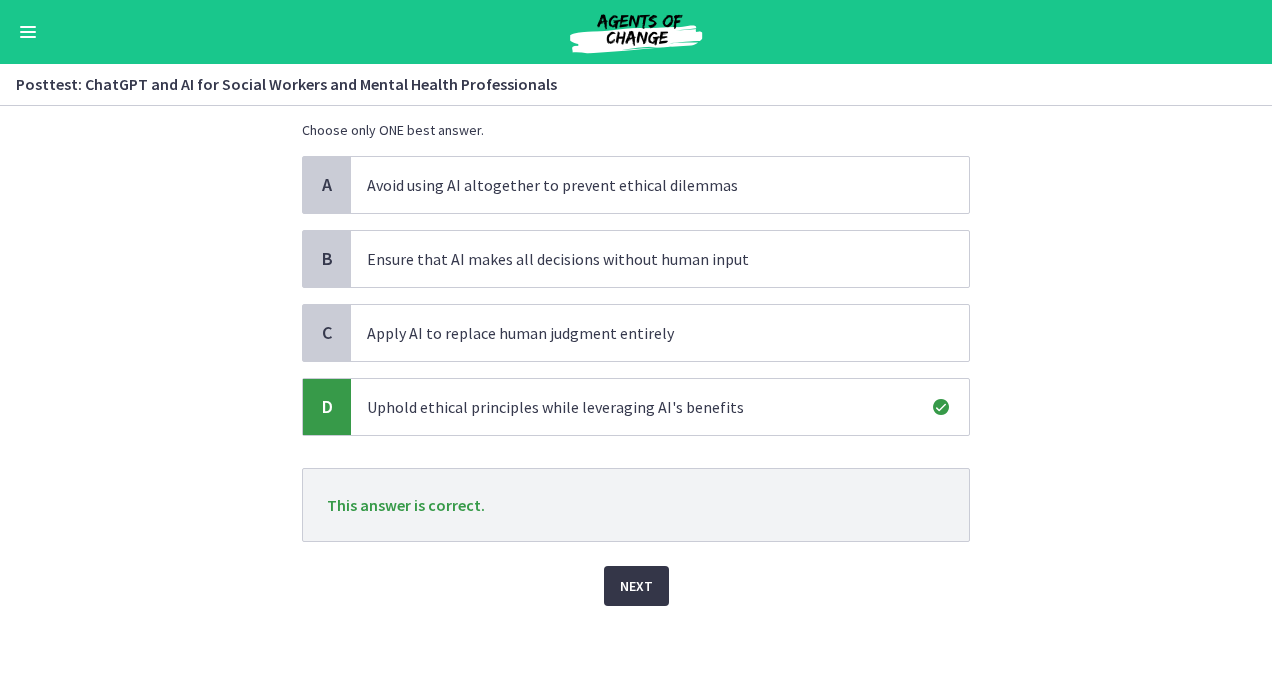 click on "Next" at bounding box center (636, 586) 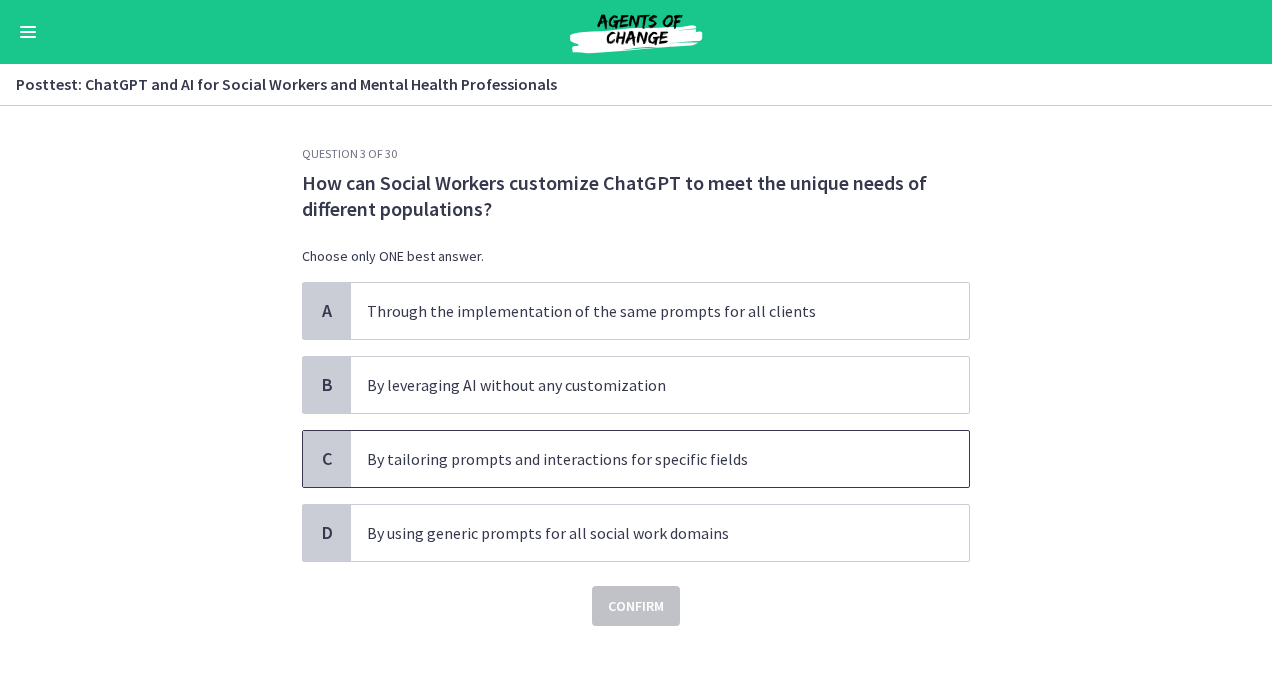 click on "C" at bounding box center [327, 459] 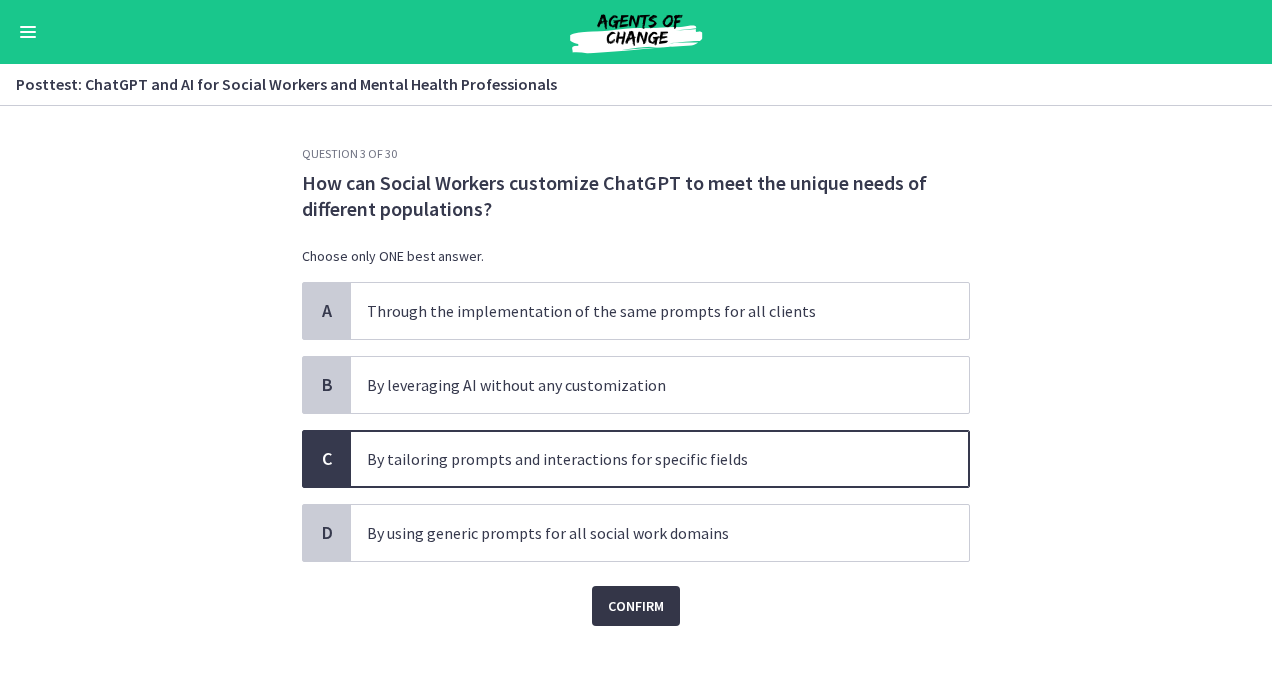 click on "Confirm" at bounding box center (636, 606) 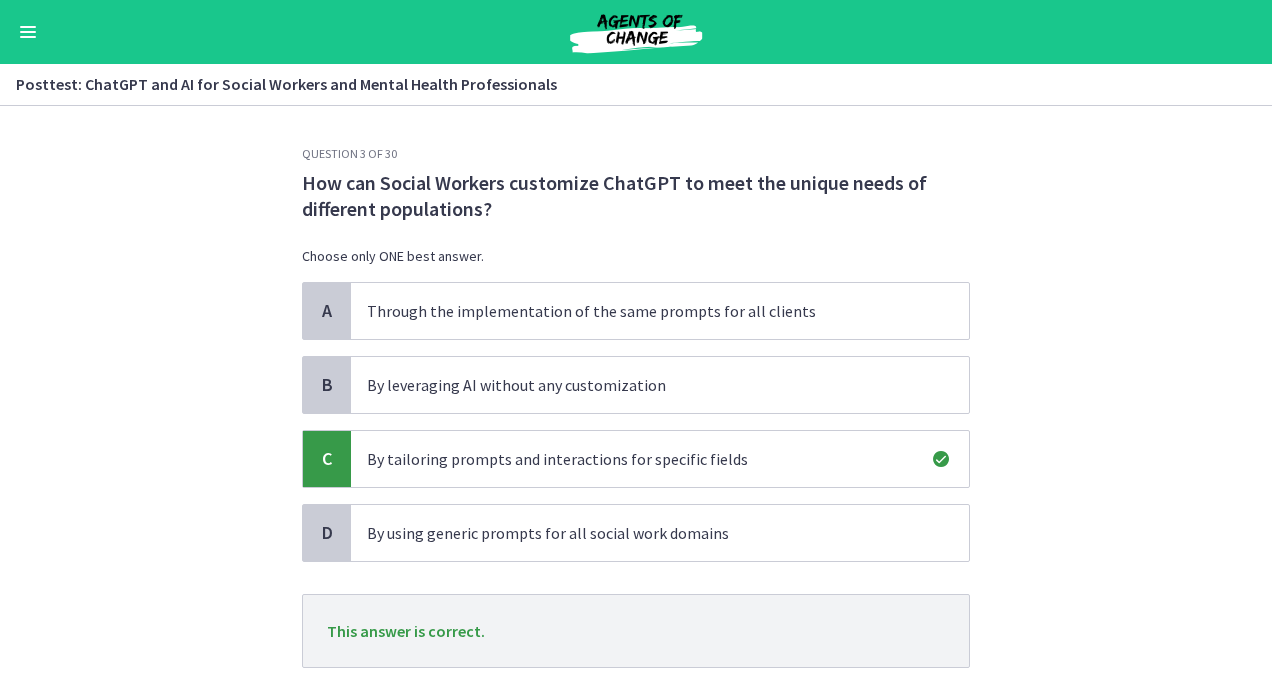 scroll, scrollTop: 126, scrollLeft: 0, axis: vertical 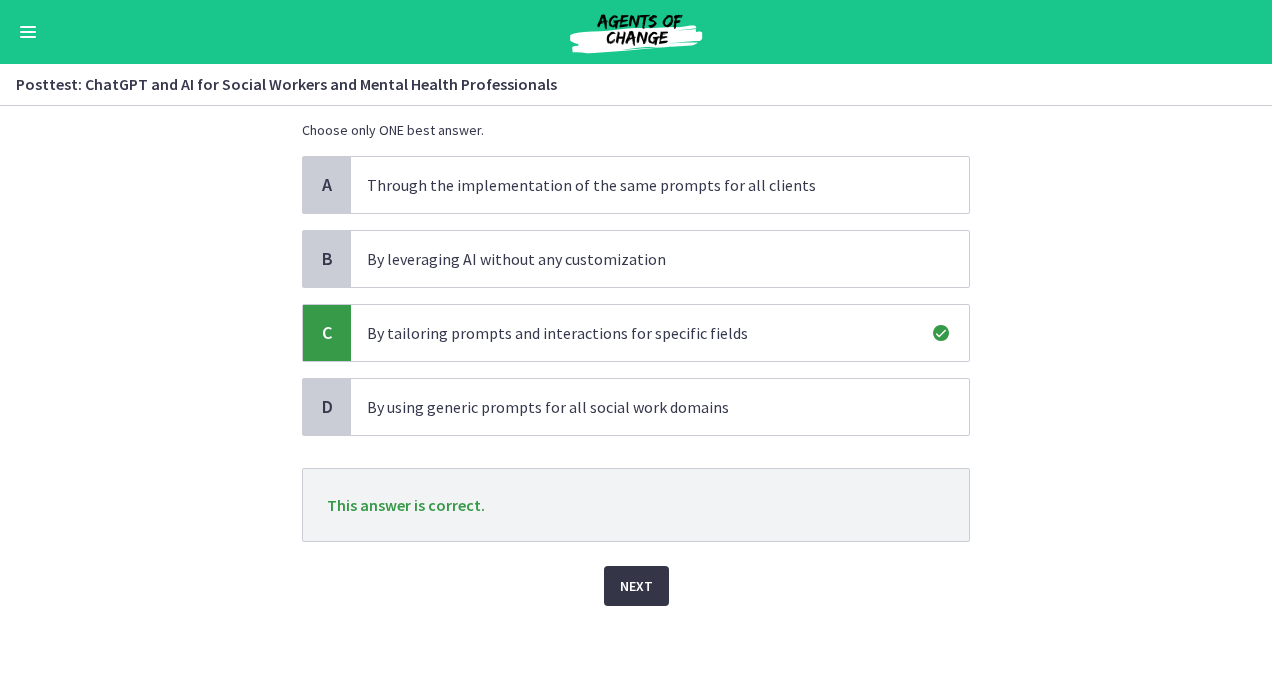 click on "Next" at bounding box center (636, 586) 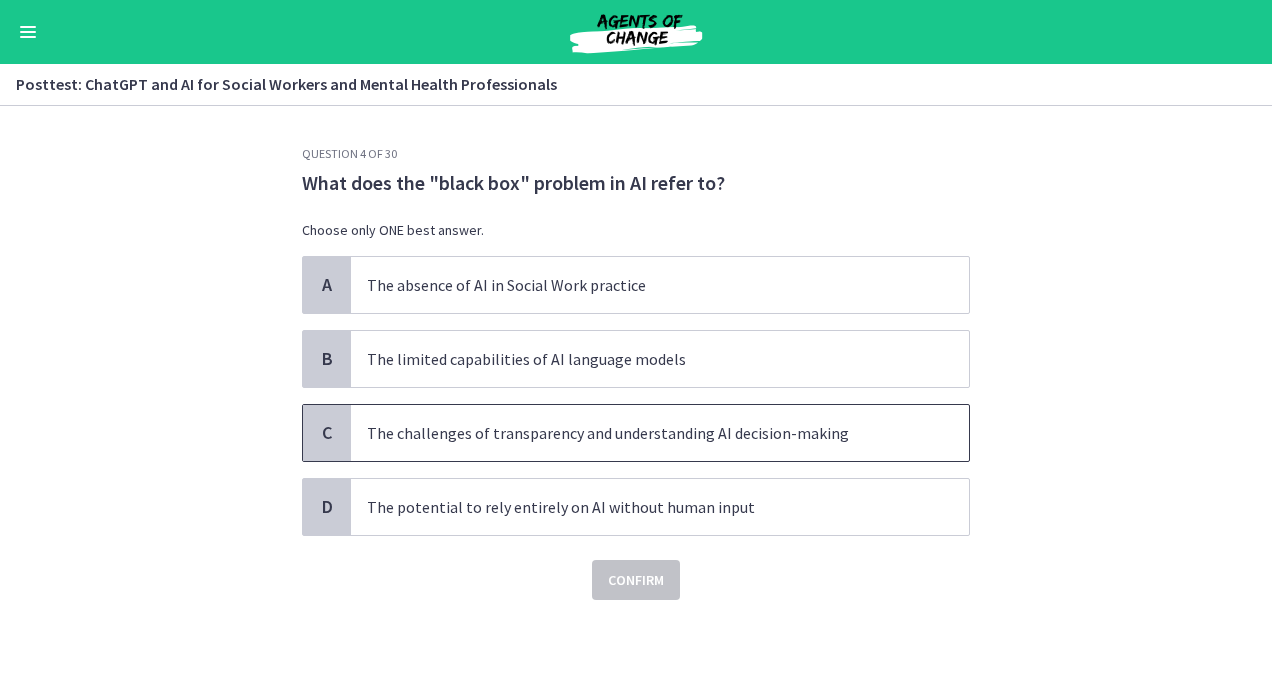 click on "C" at bounding box center (327, 433) 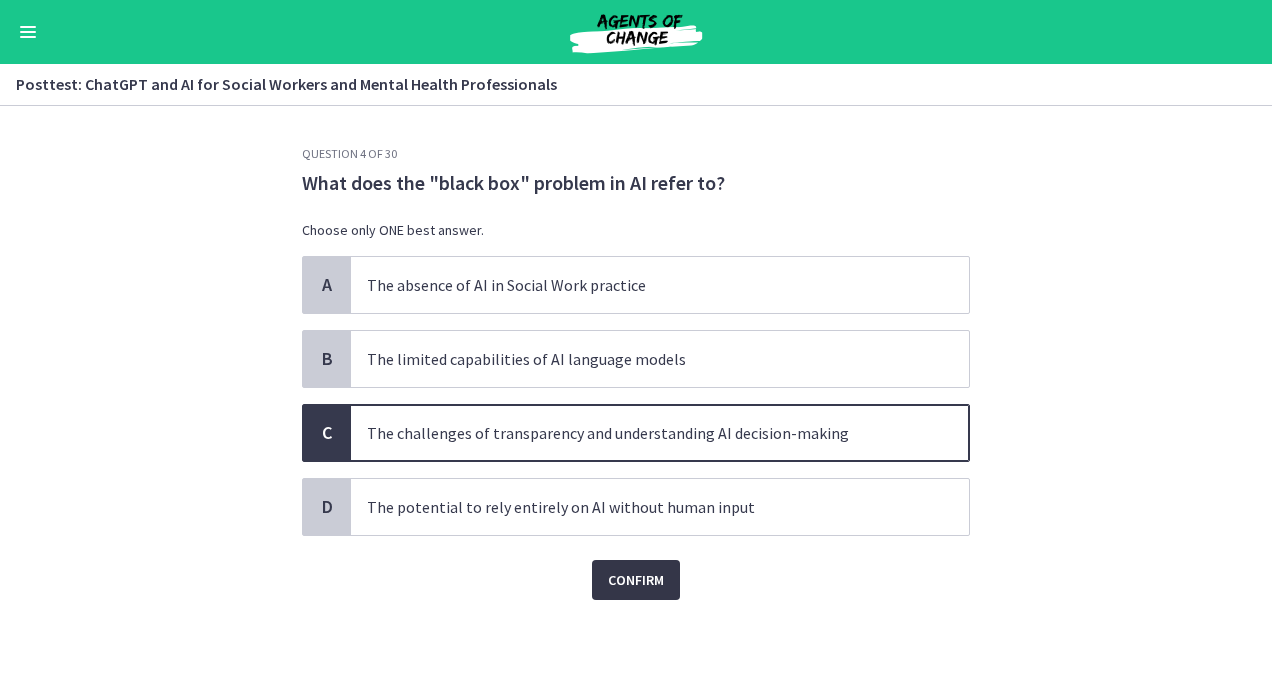 click on "Confirm" at bounding box center (636, 580) 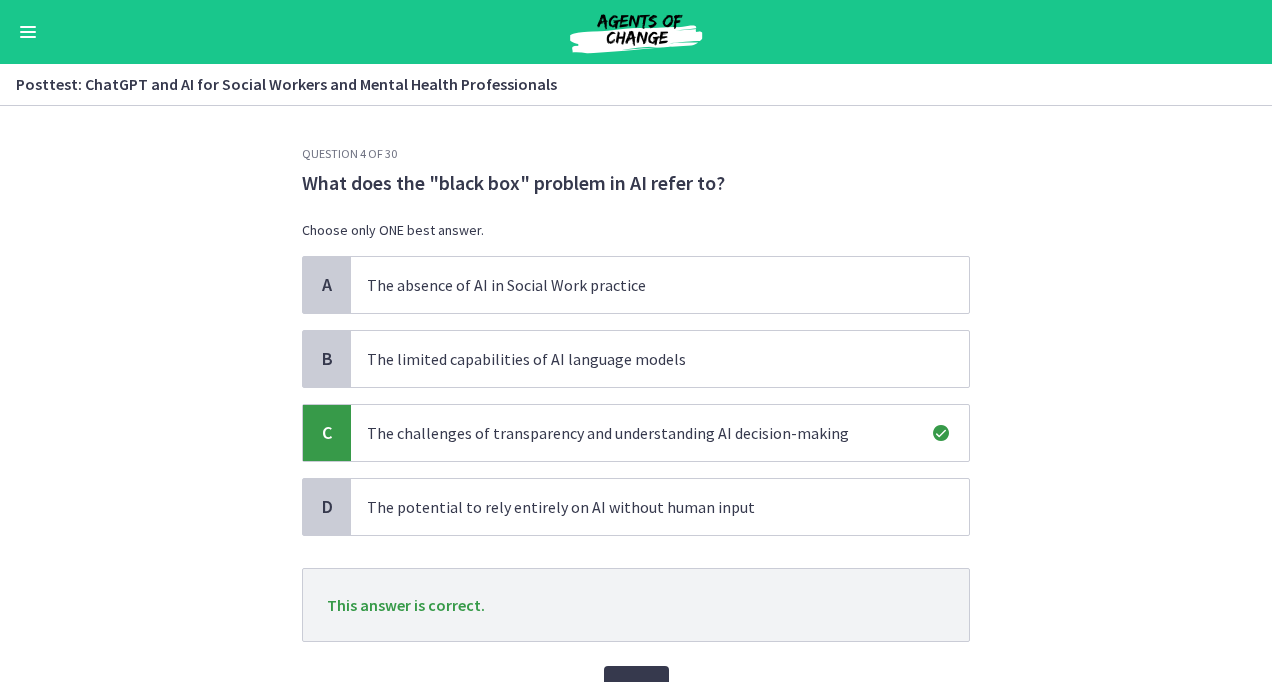 scroll, scrollTop: 100, scrollLeft: 0, axis: vertical 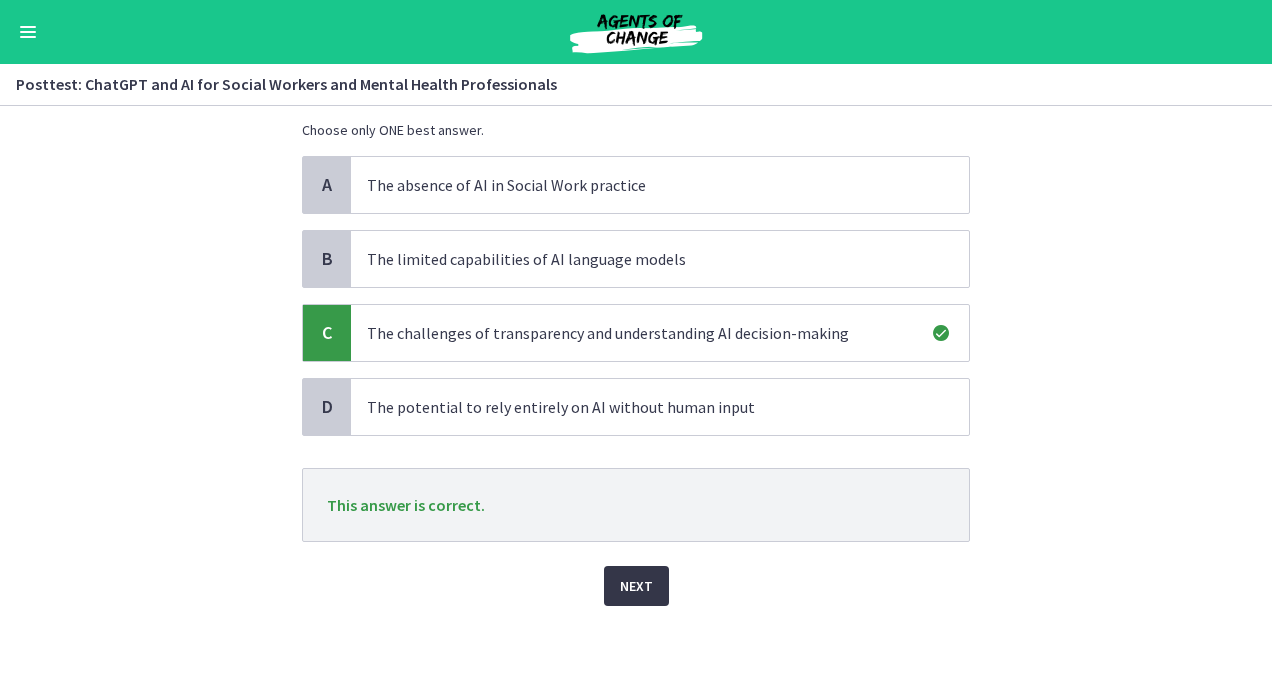 click on "Next" at bounding box center (636, 586) 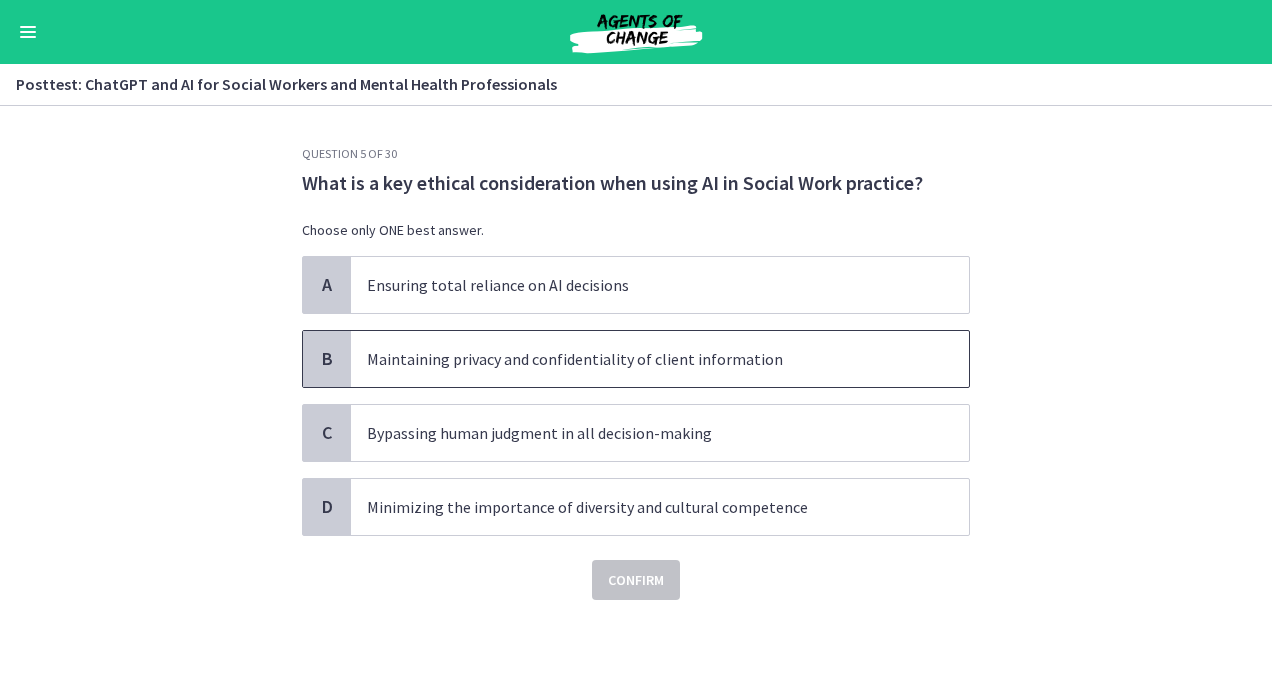click on "B" at bounding box center (327, 359) 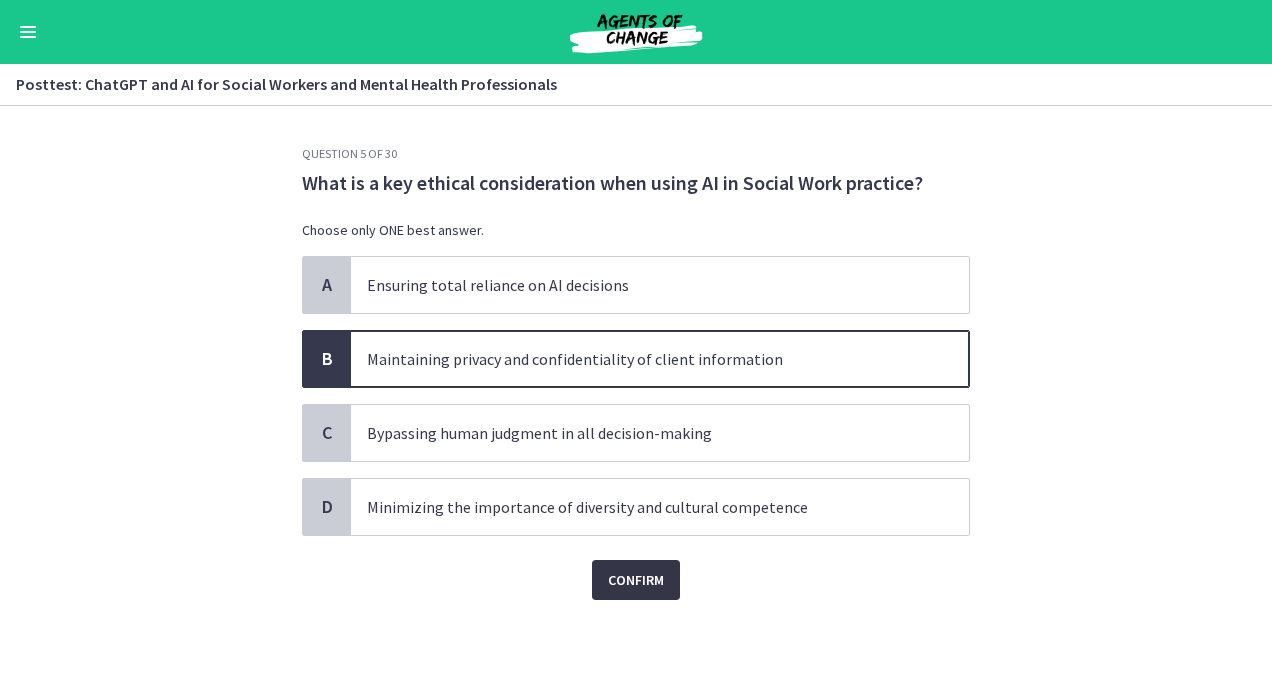 click on "Confirm" at bounding box center [636, 580] 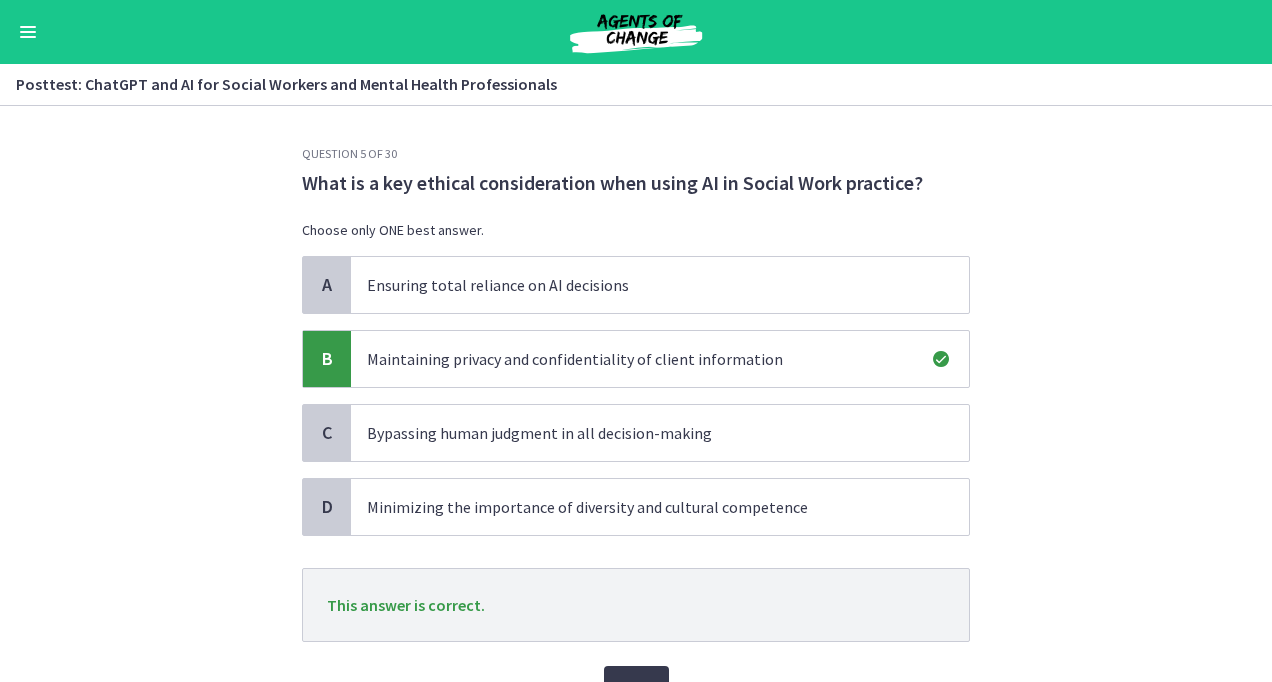 scroll, scrollTop: 100, scrollLeft: 0, axis: vertical 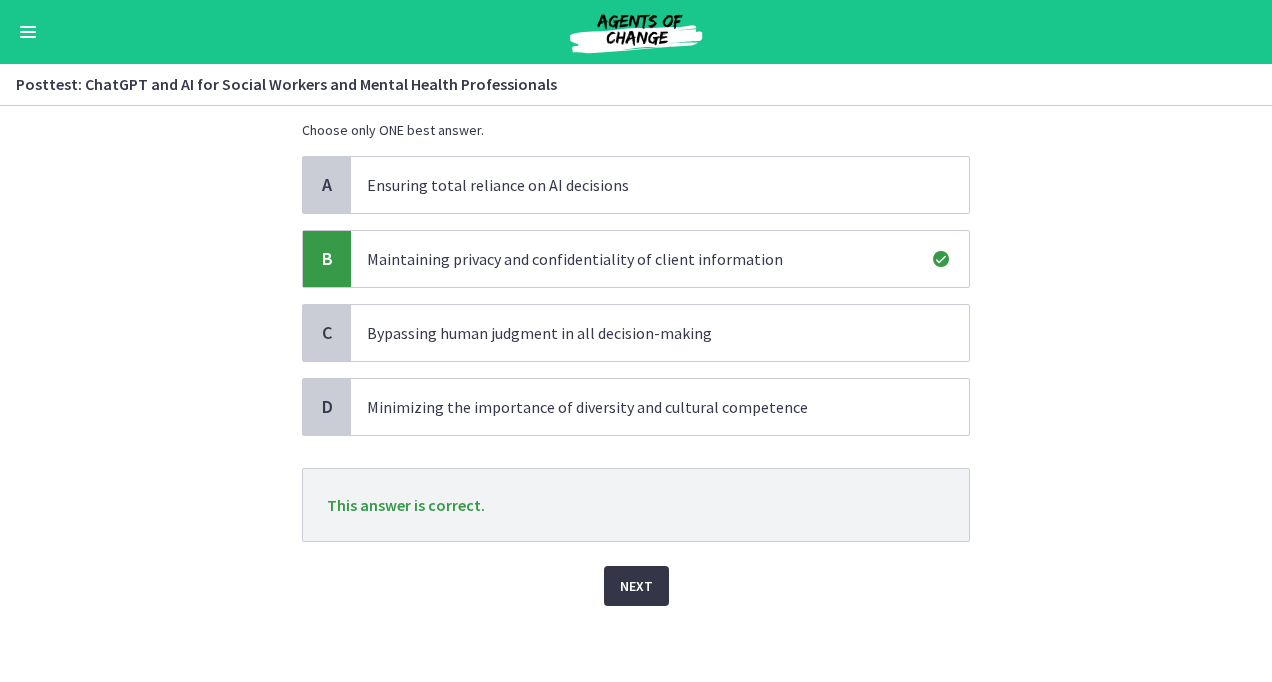 click on "Next" at bounding box center (636, 586) 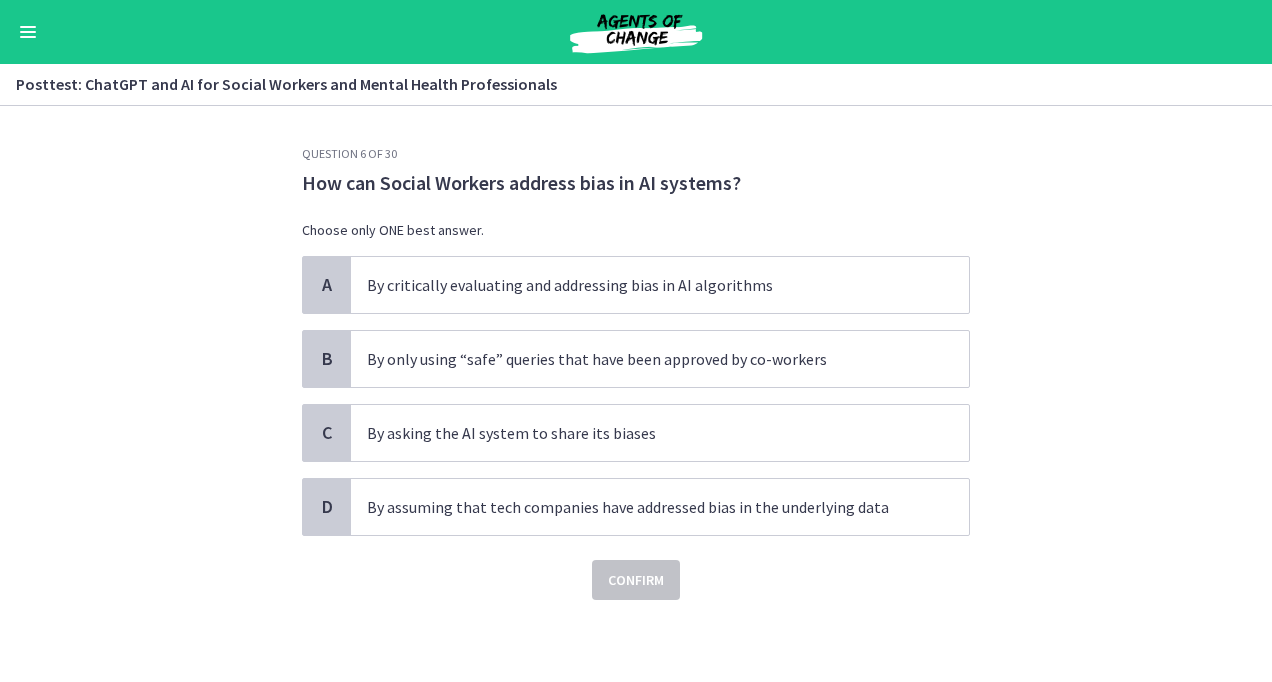 scroll, scrollTop: 0, scrollLeft: 0, axis: both 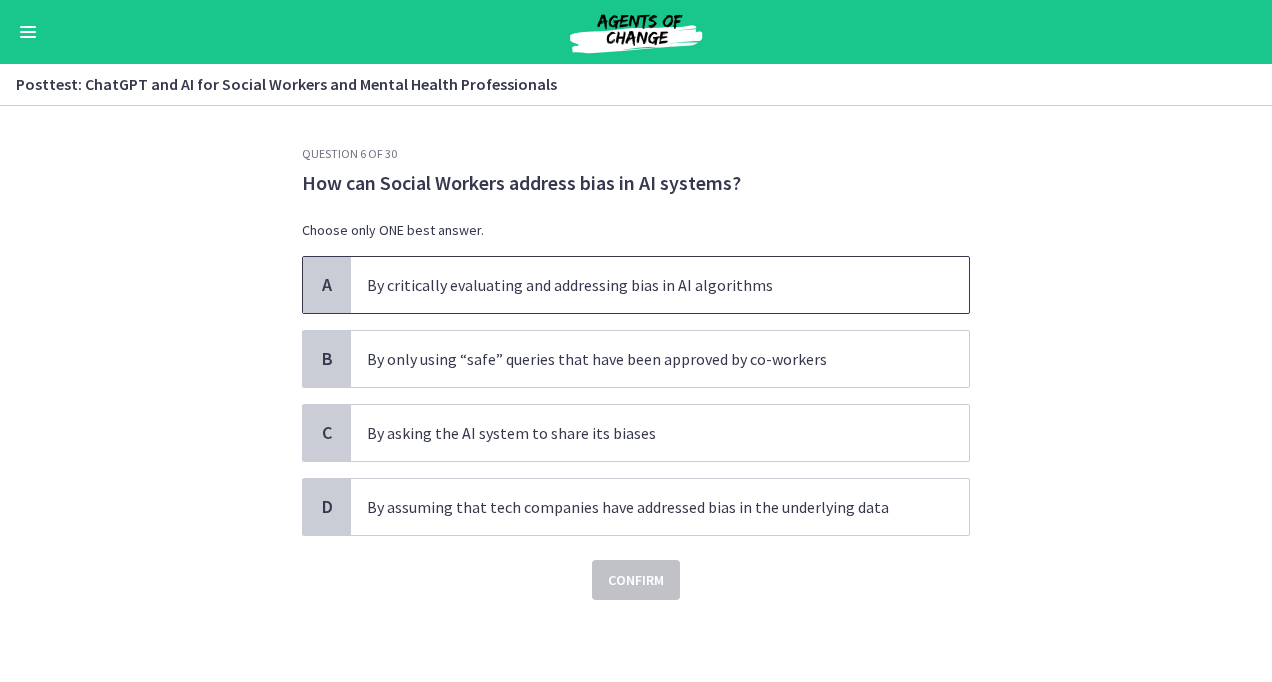 click on "A" at bounding box center (327, 285) 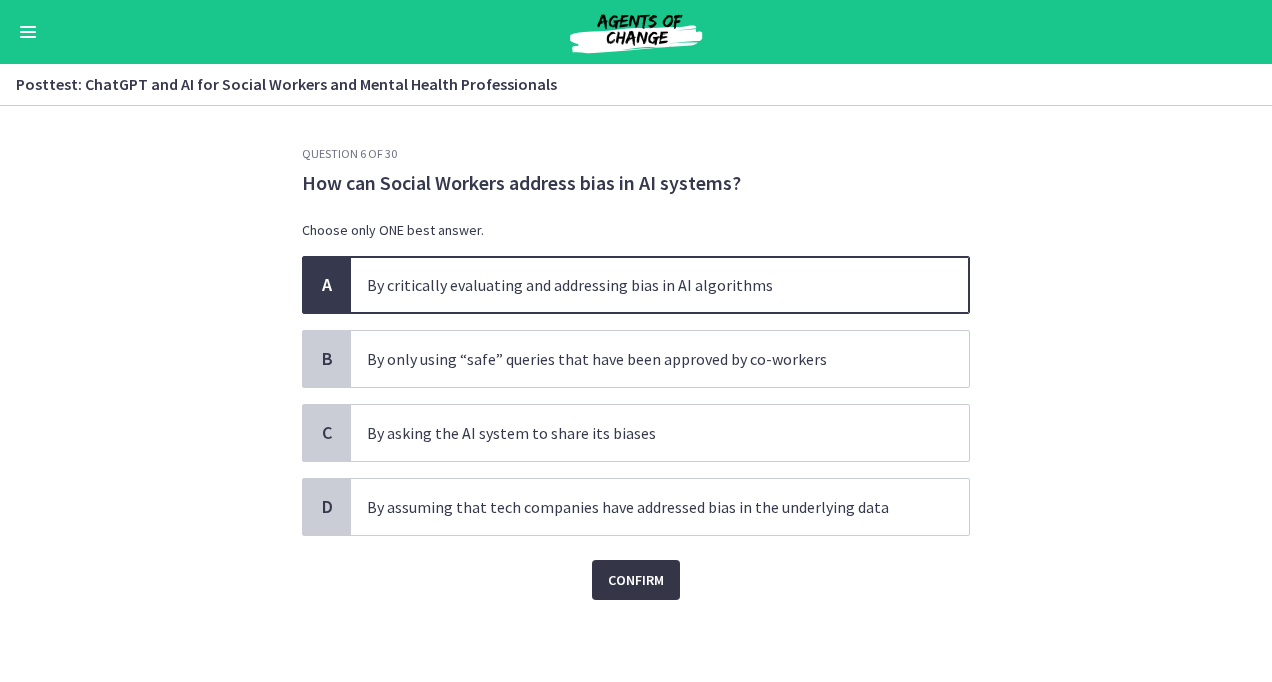 click on "Confirm" at bounding box center (636, 580) 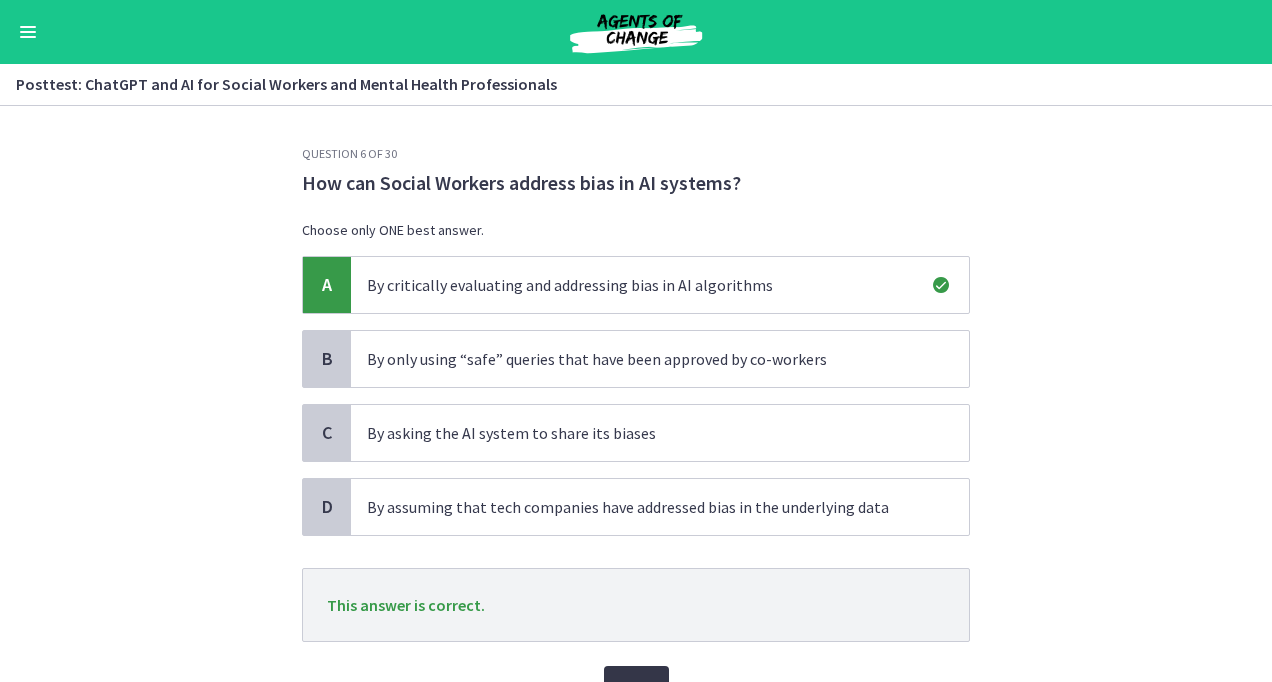 click on "Next" at bounding box center (636, 686) 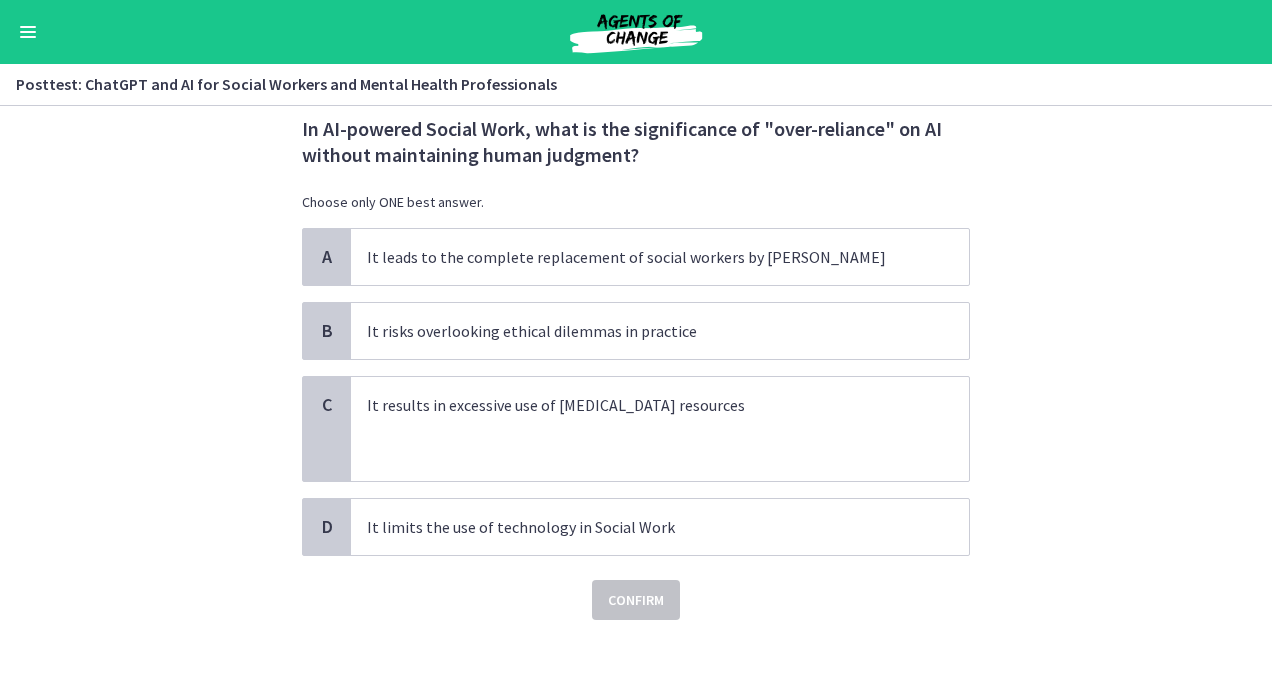 scroll, scrollTop: 56, scrollLeft: 0, axis: vertical 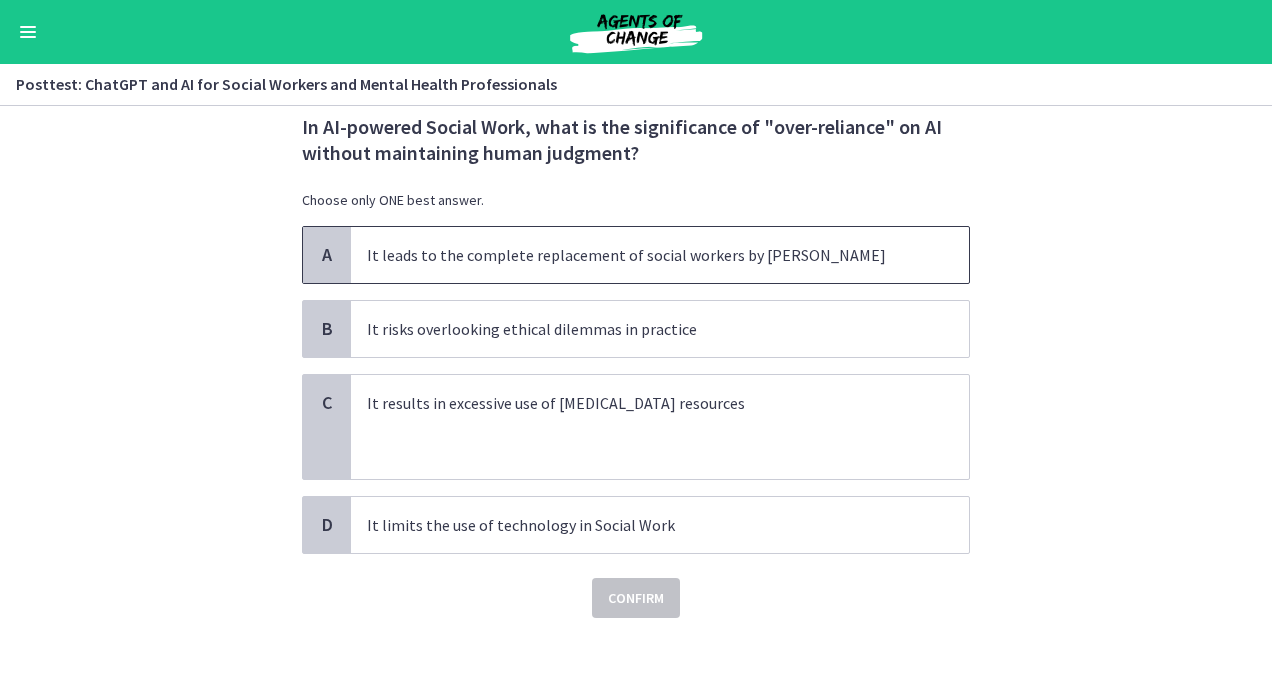 click on "A" at bounding box center (327, 255) 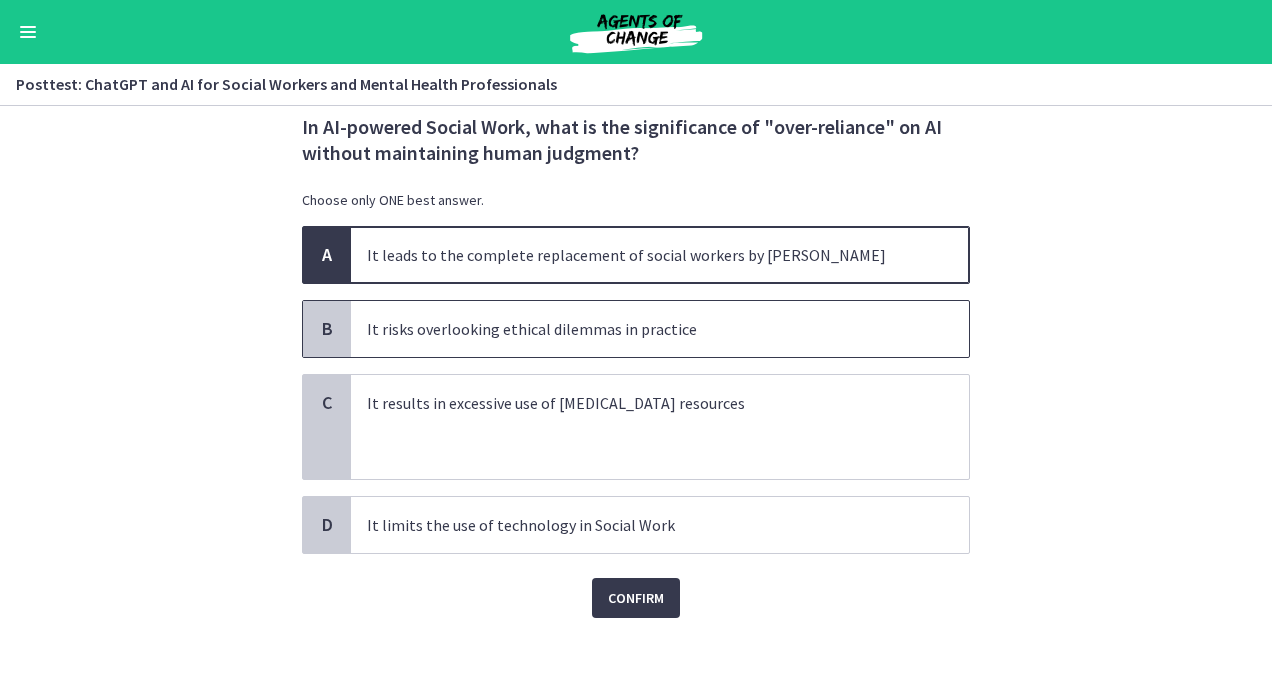 click on "B" at bounding box center [327, 329] 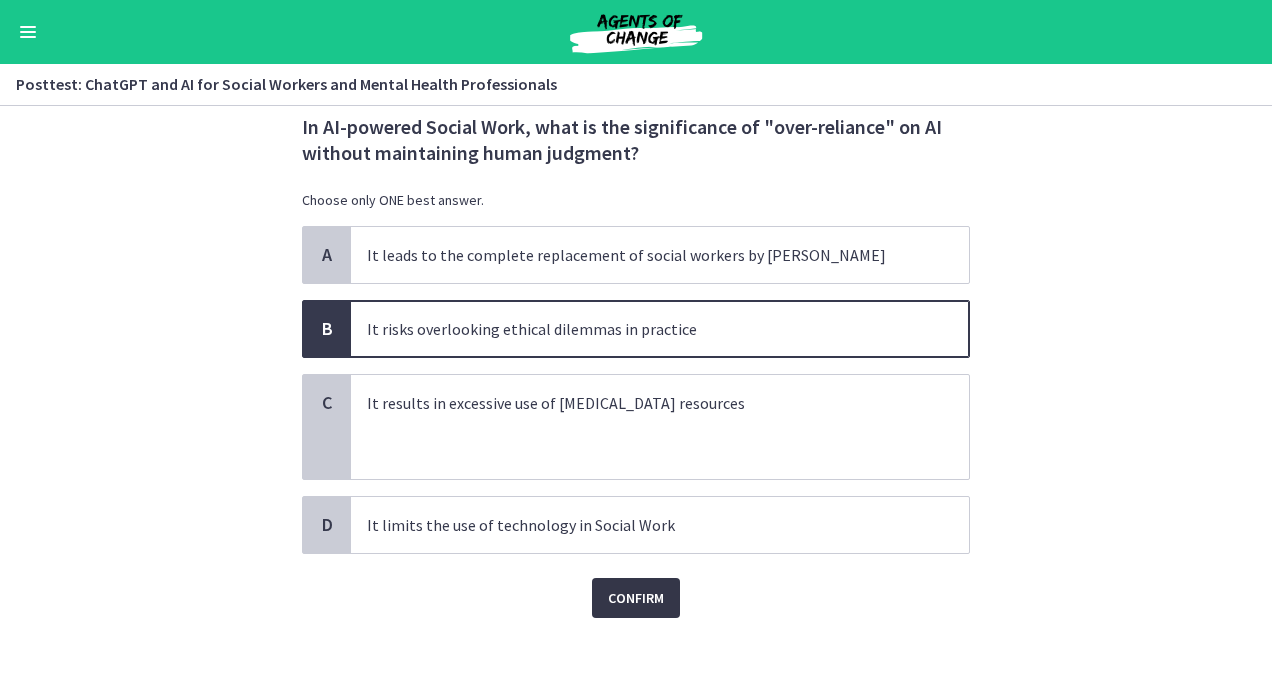 click on "Confirm" at bounding box center (636, 598) 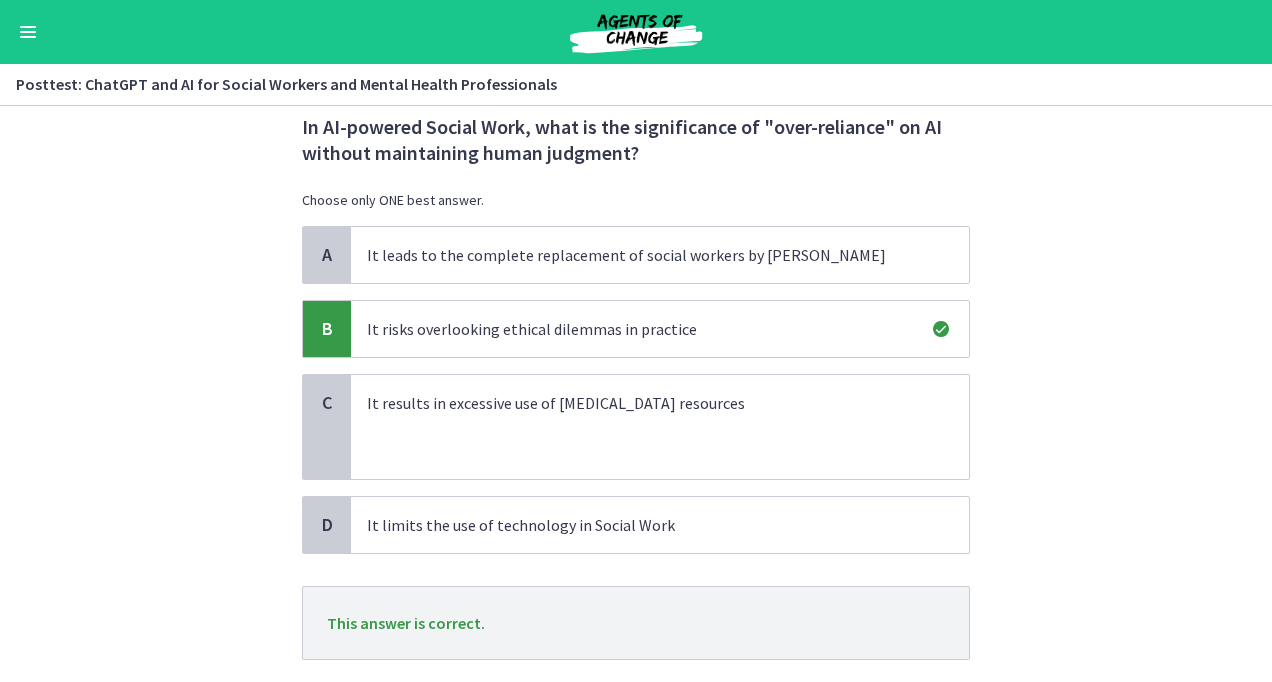scroll, scrollTop: 174, scrollLeft: 0, axis: vertical 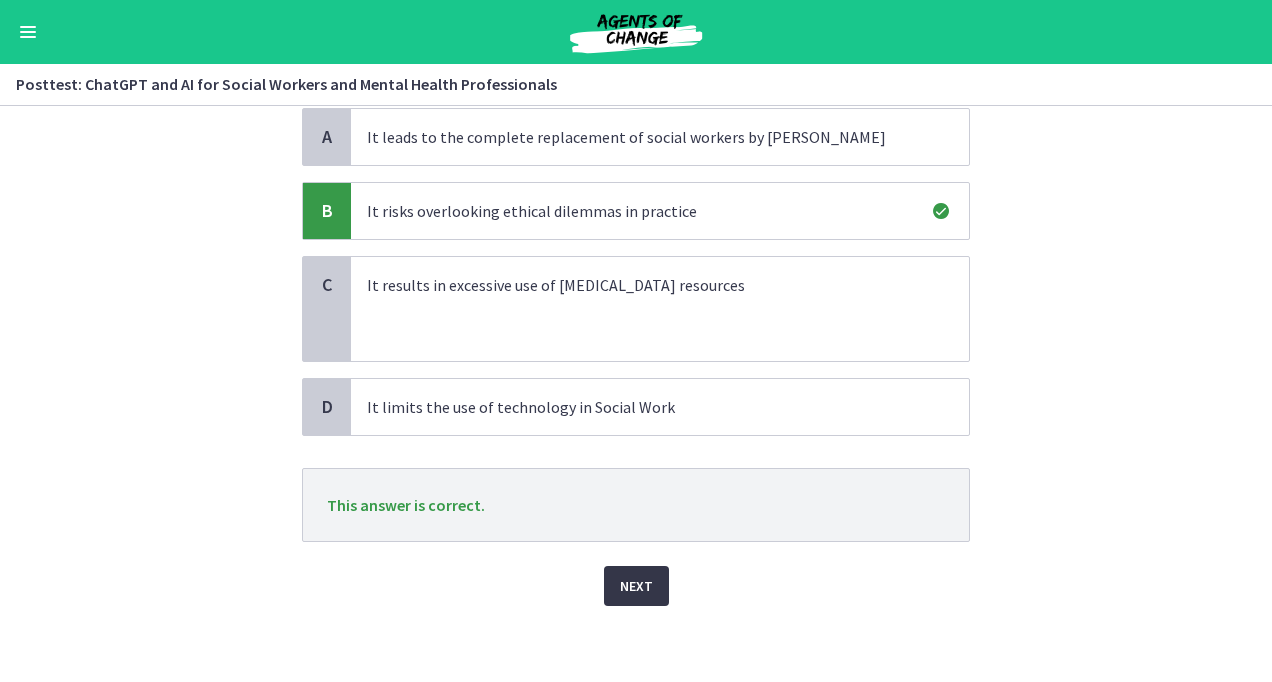 click on "Next" at bounding box center (636, 586) 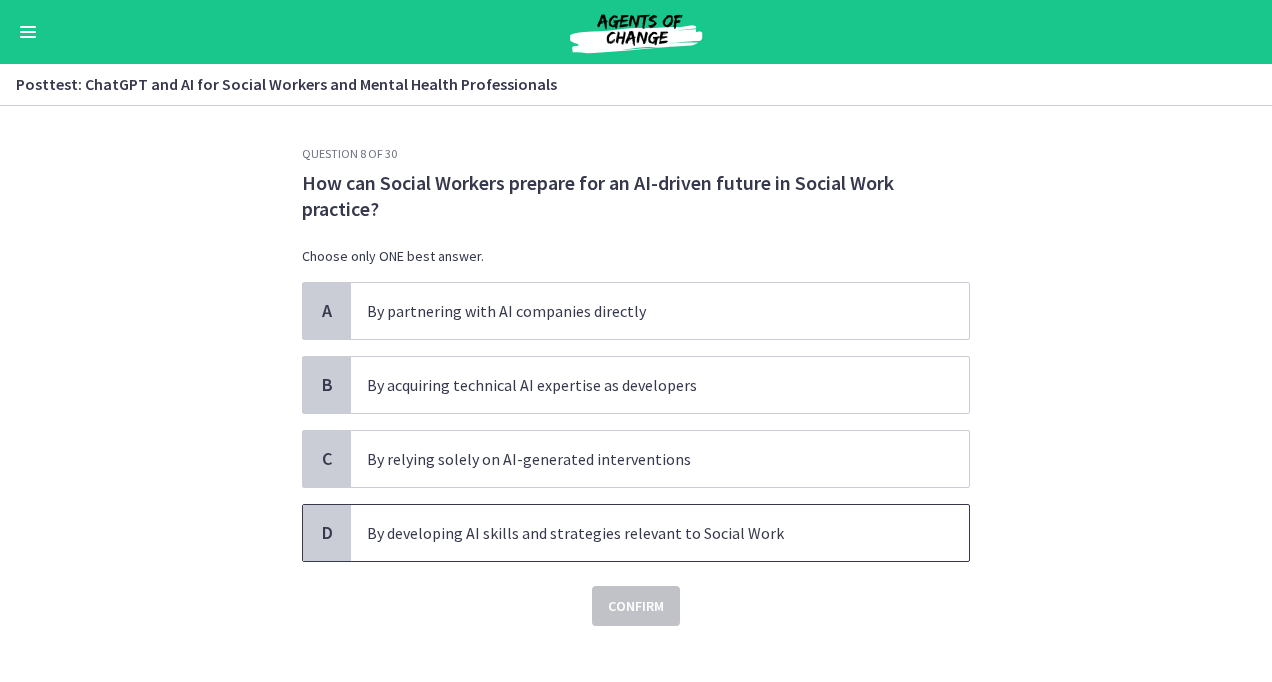 click on "D" at bounding box center (327, 533) 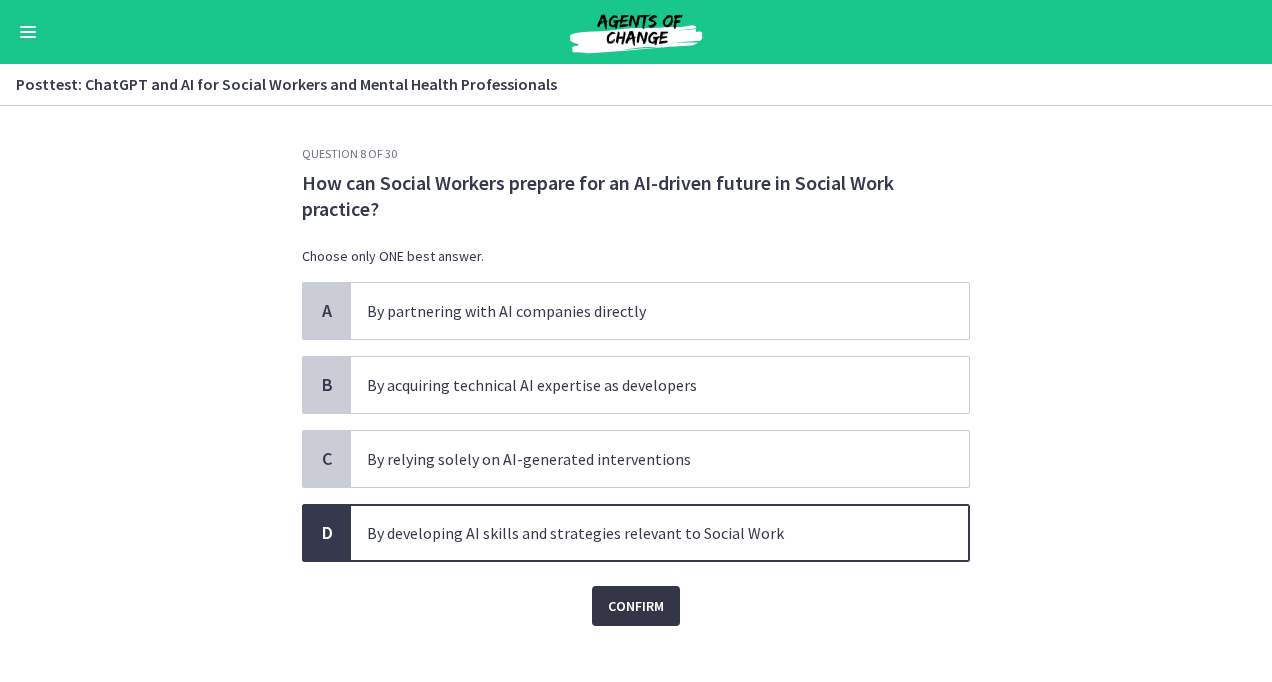 click on "Confirm" at bounding box center [636, 606] 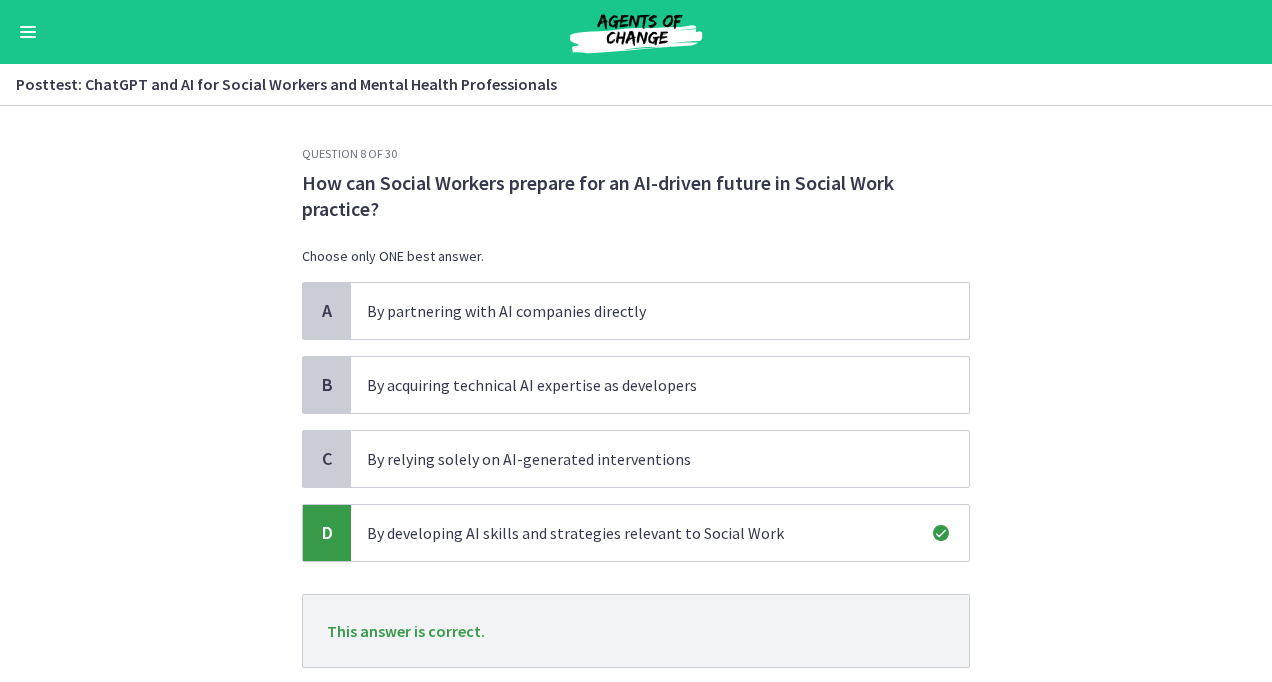 scroll, scrollTop: 126, scrollLeft: 0, axis: vertical 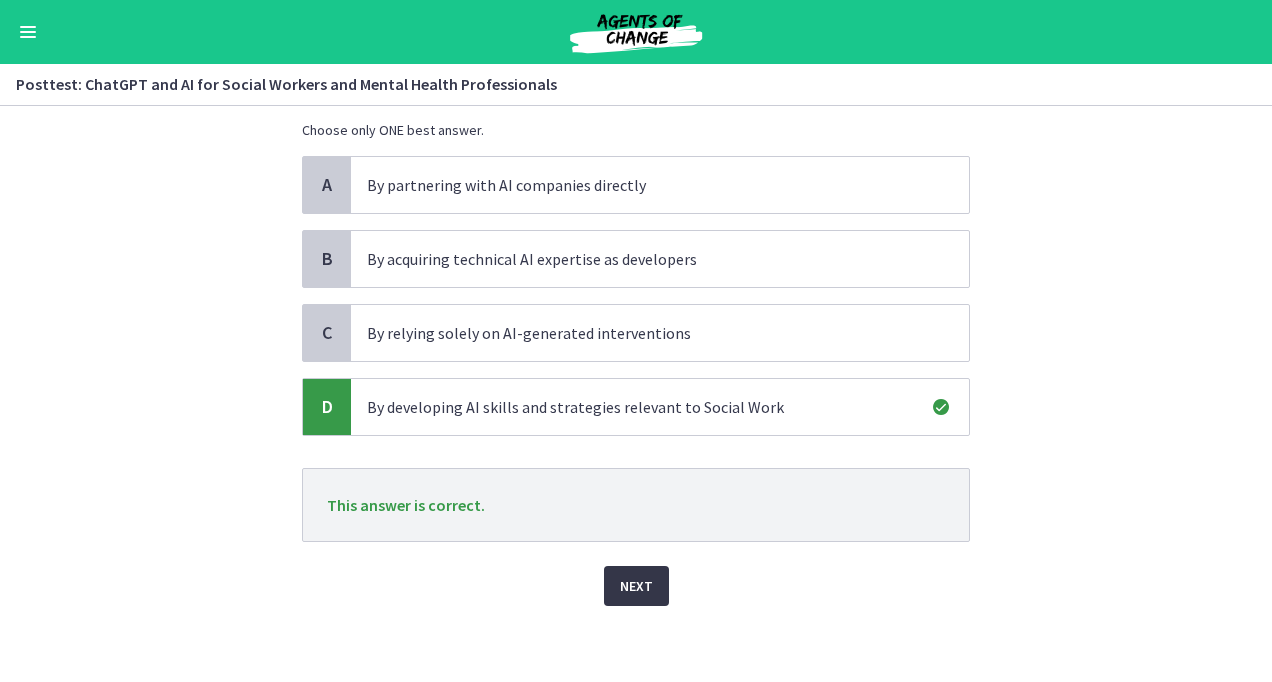 click on "Next" at bounding box center [636, 586] 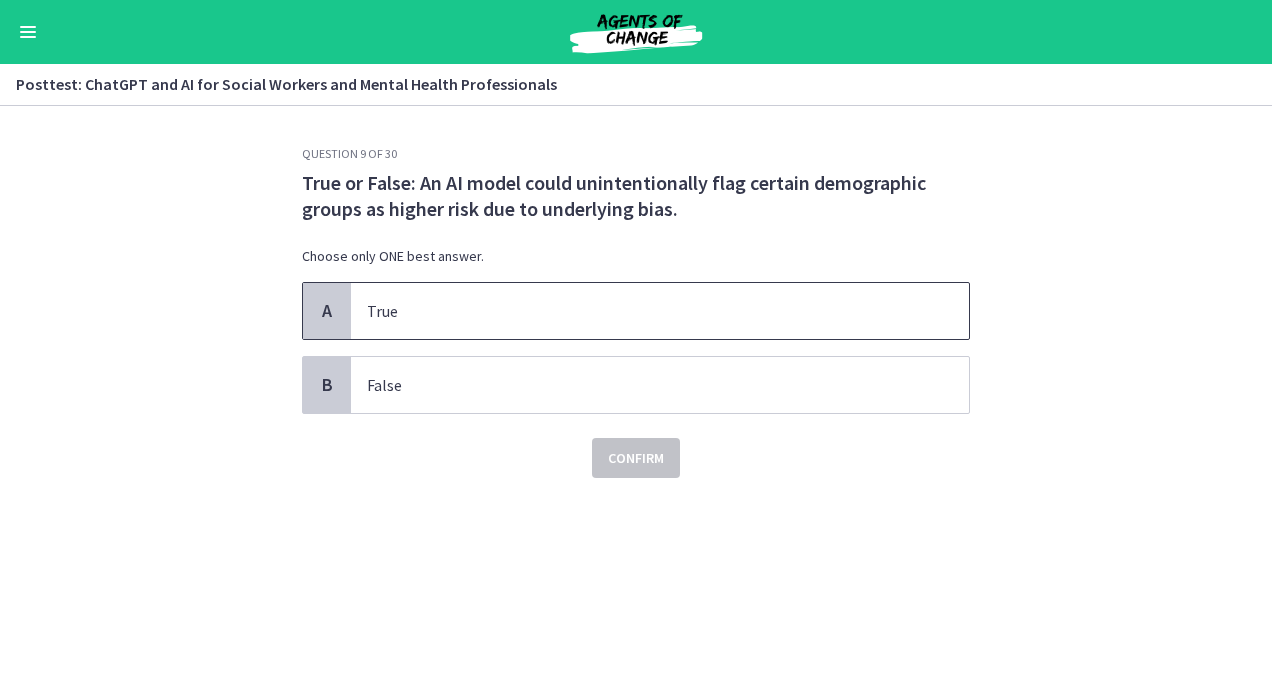 click on "A" at bounding box center (327, 311) 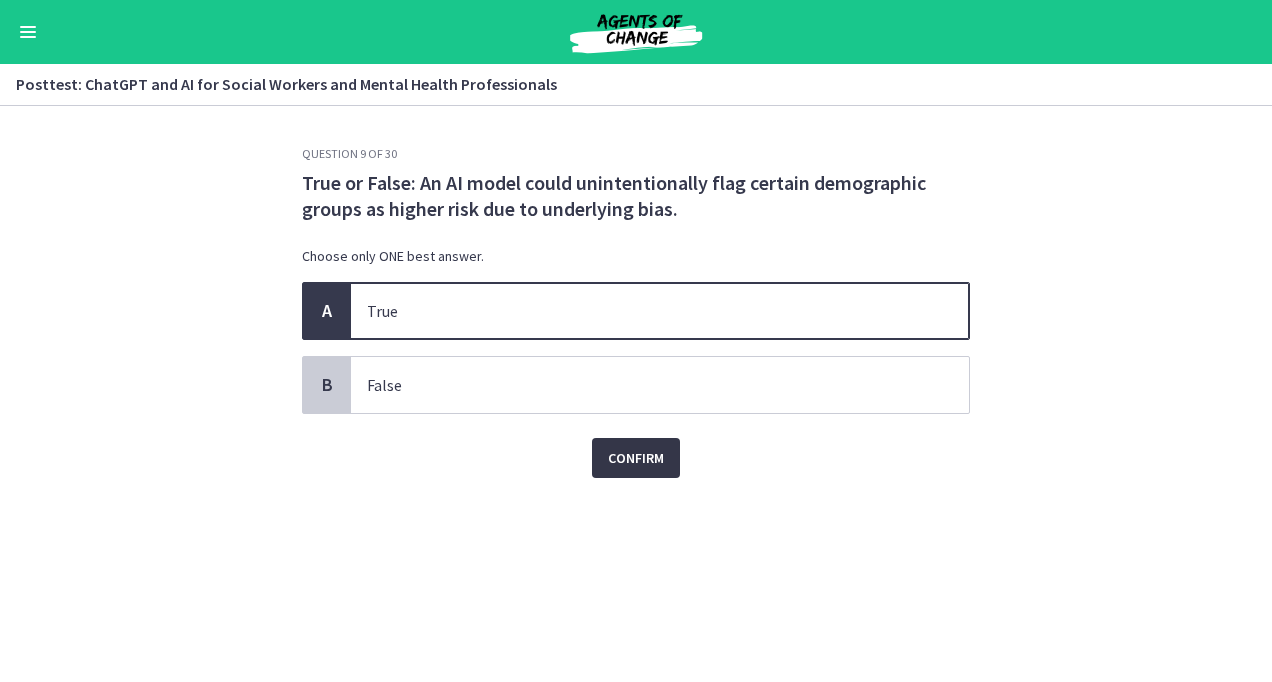 click on "Confirm" at bounding box center (636, 458) 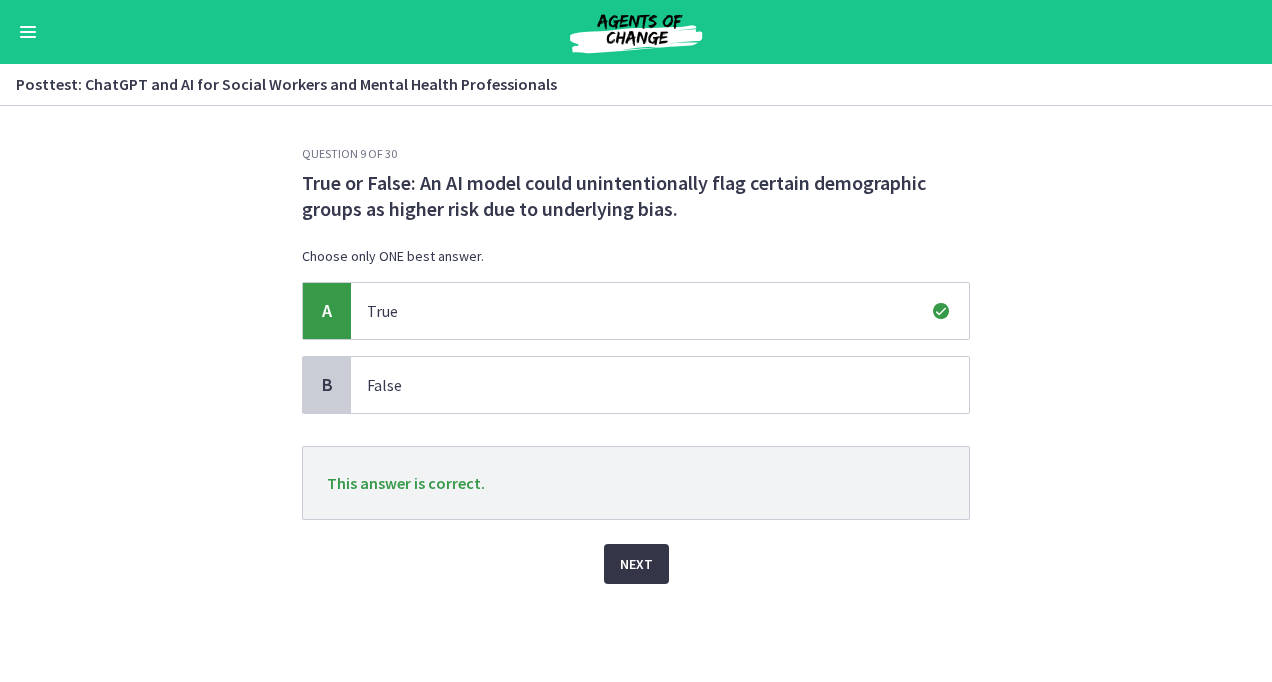 click on "Next" at bounding box center (636, 564) 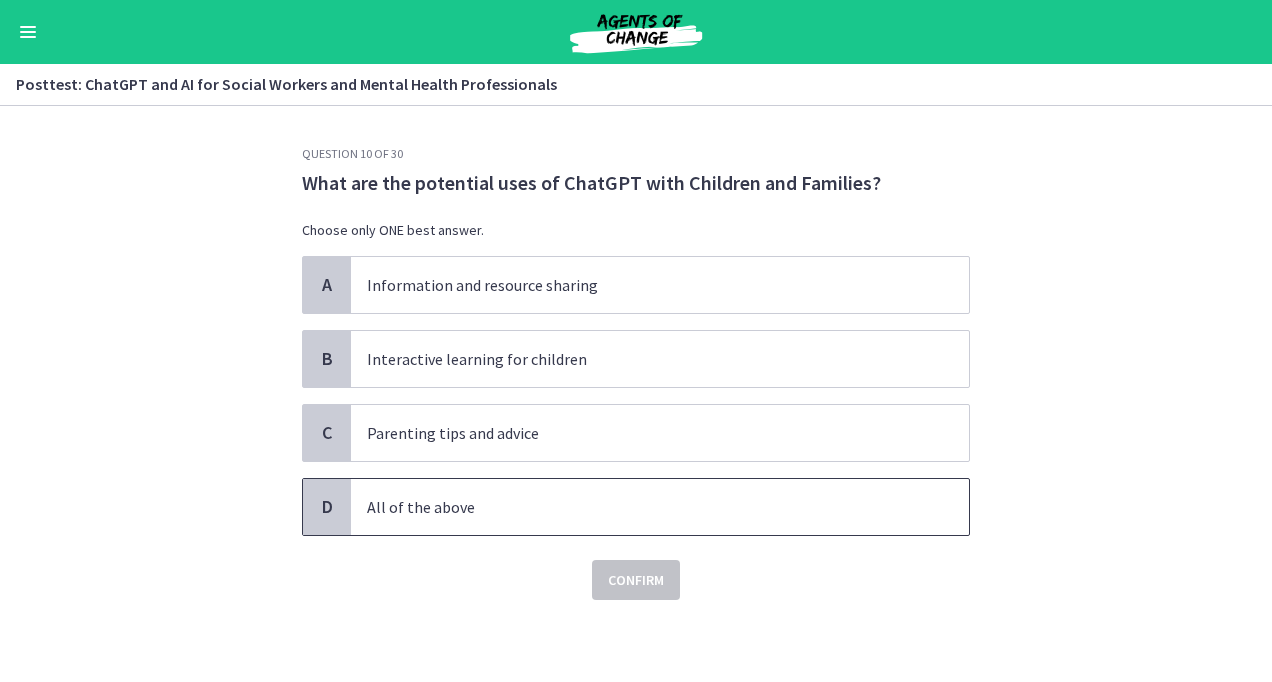 click on "D" at bounding box center [327, 507] 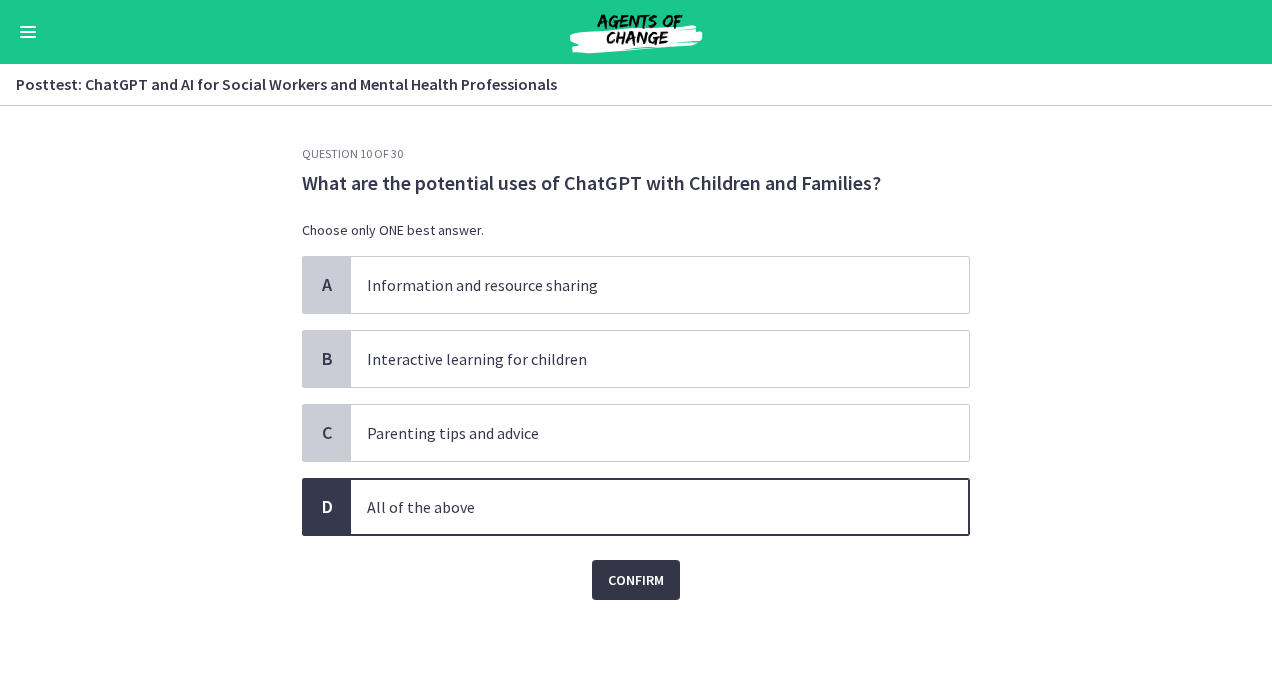 click on "Confirm" at bounding box center [636, 580] 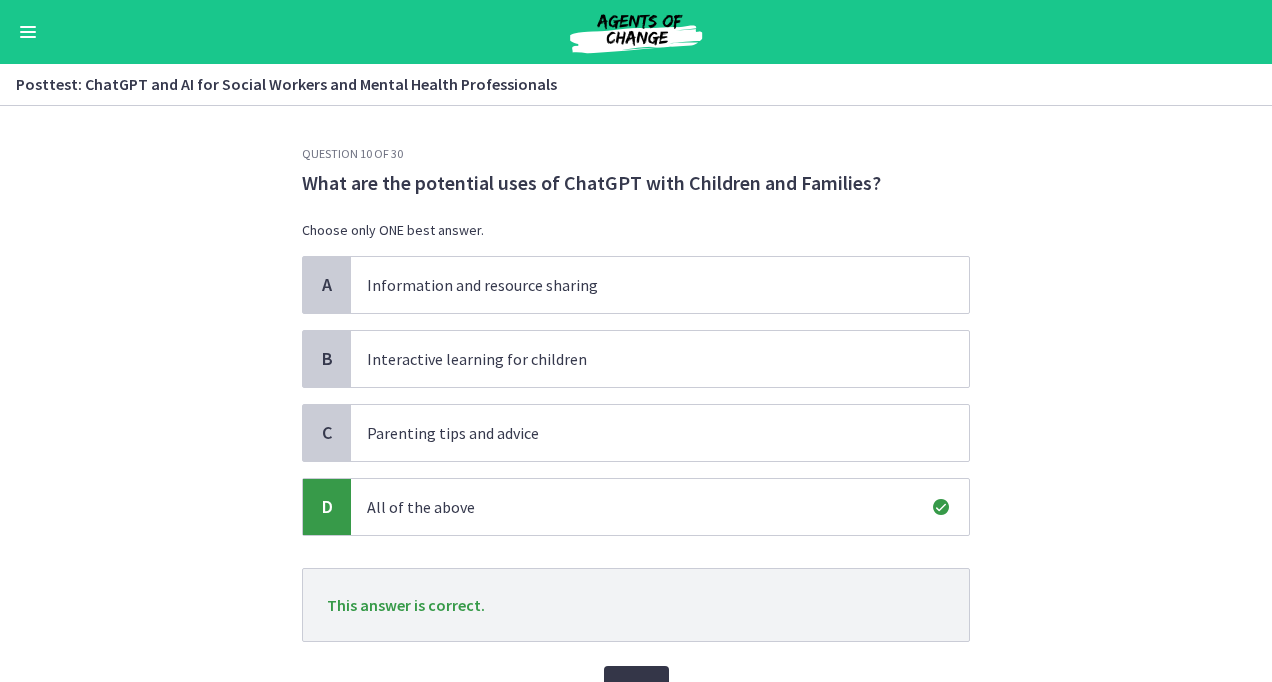 scroll, scrollTop: 100, scrollLeft: 0, axis: vertical 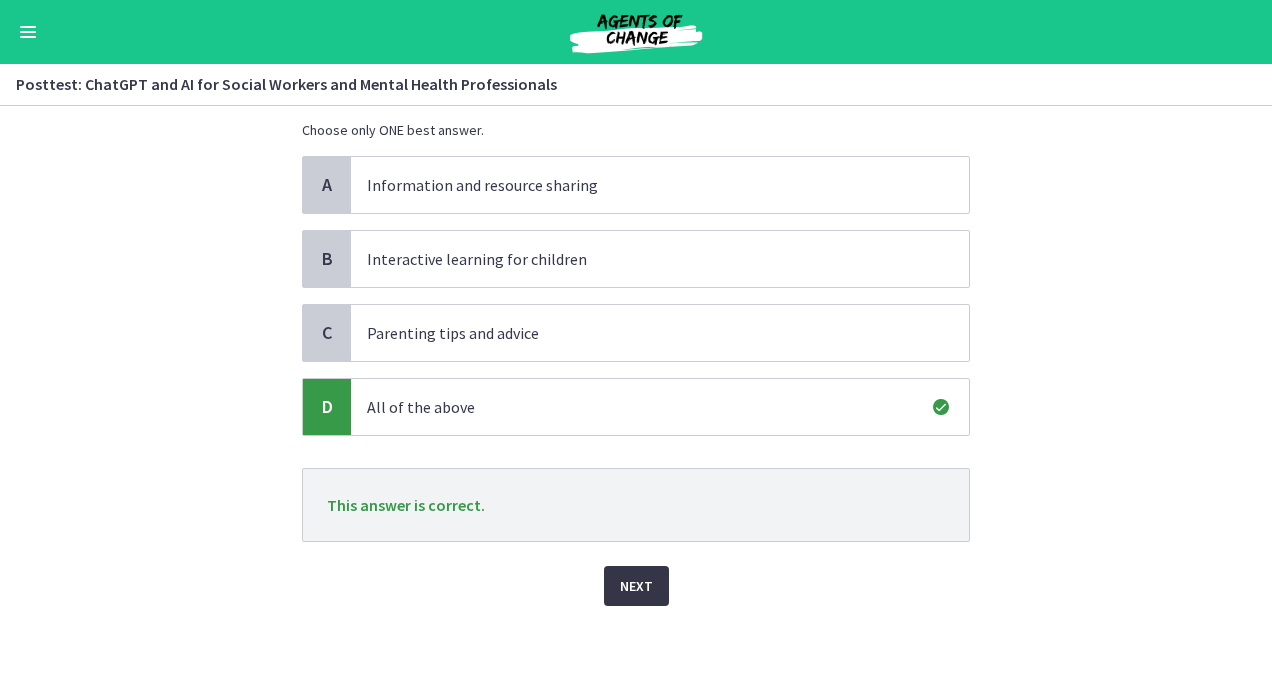 click on "Next" at bounding box center [636, 586] 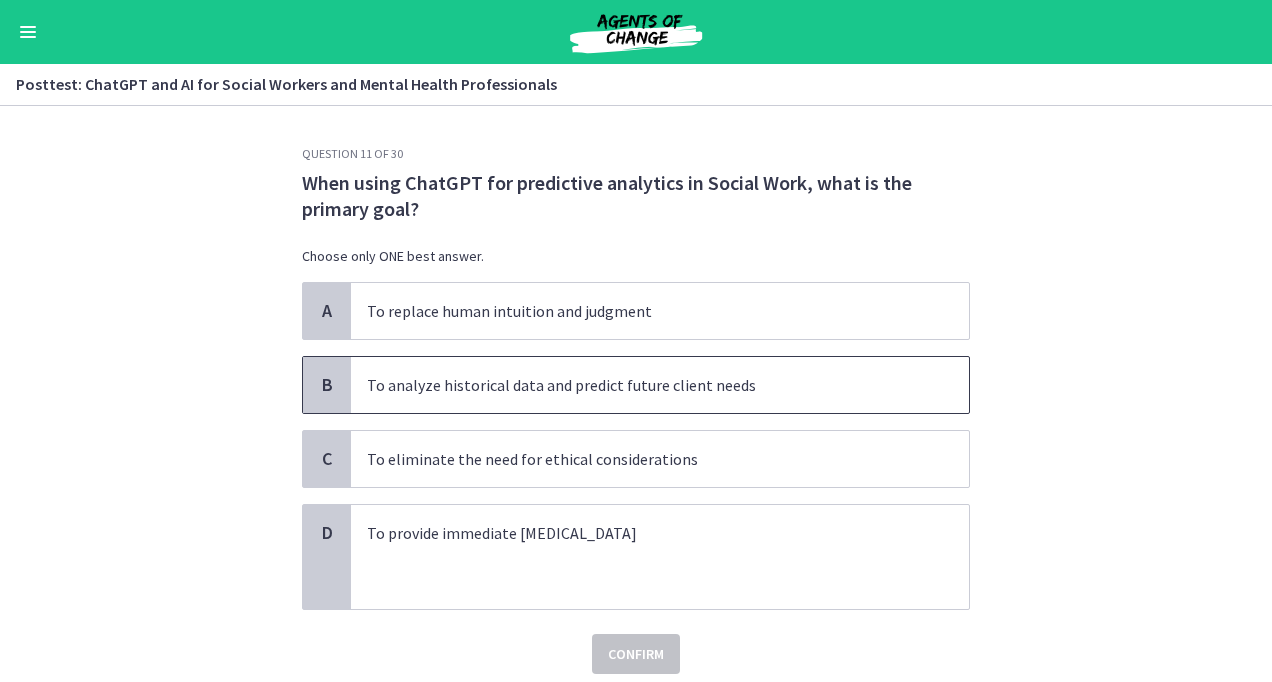 click on "B" at bounding box center [327, 385] 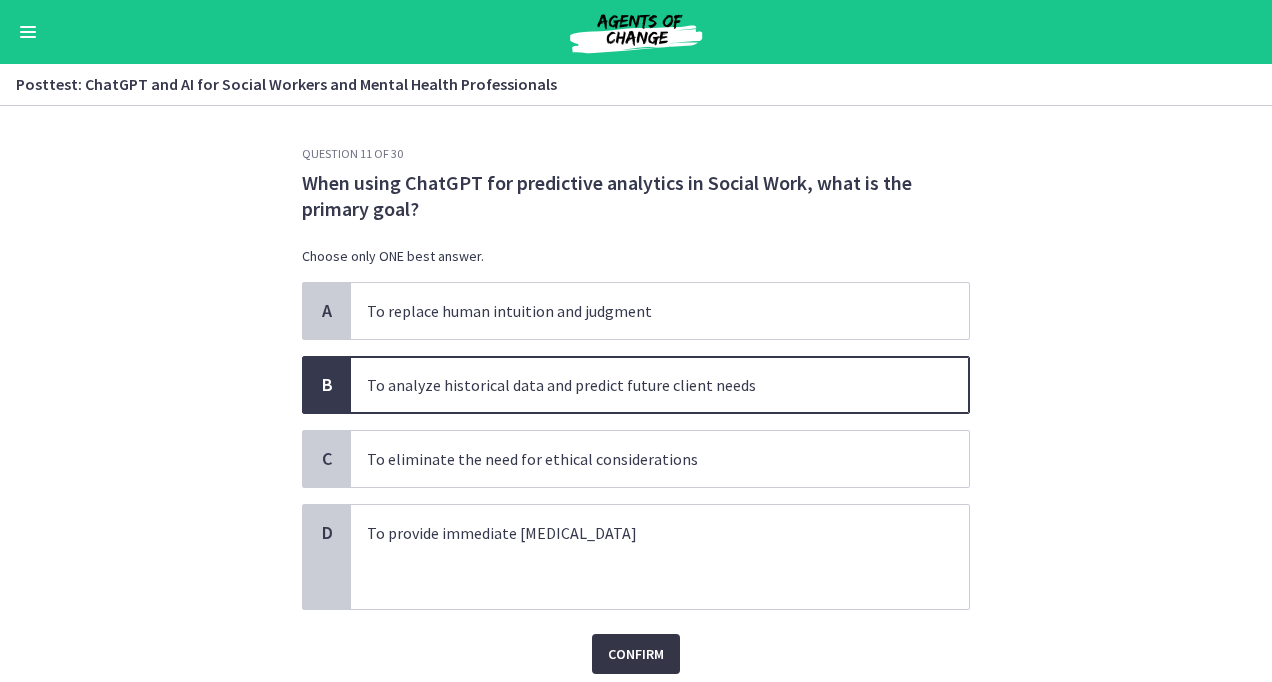click on "Confirm" at bounding box center (636, 654) 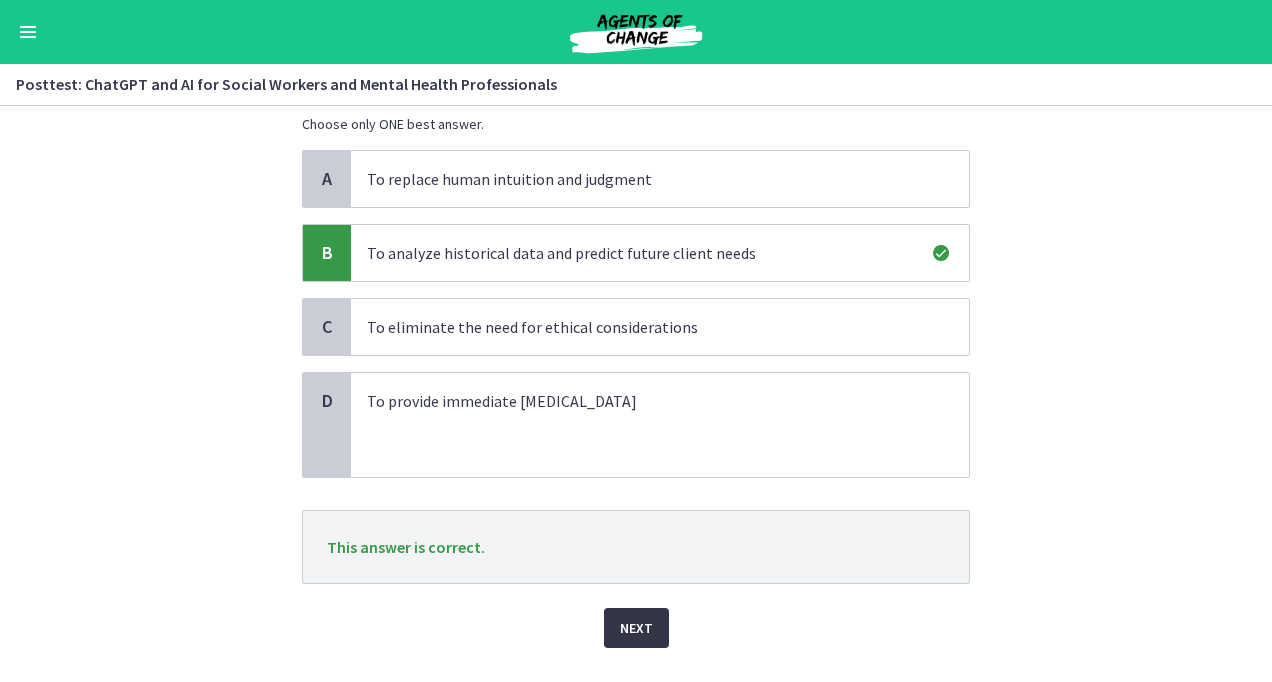scroll, scrollTop: 174, scrollLeft: 0, axis: vertical 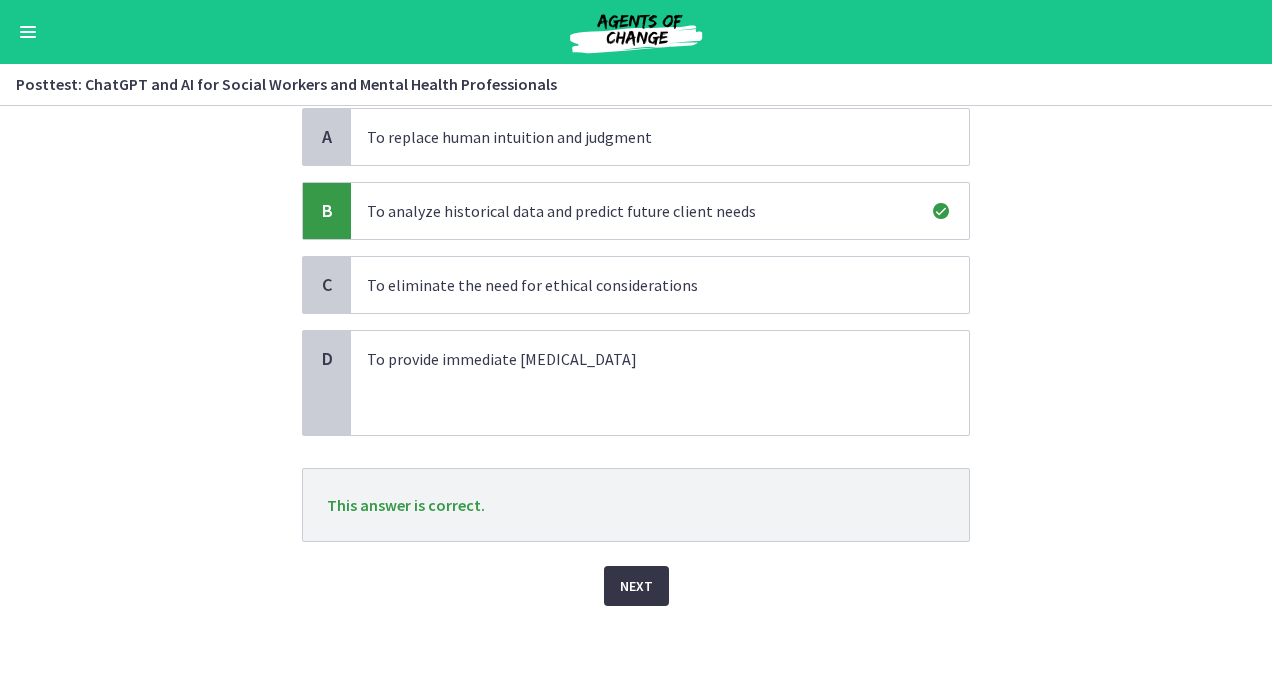 click on "Next" at bounding box center [636, 586] 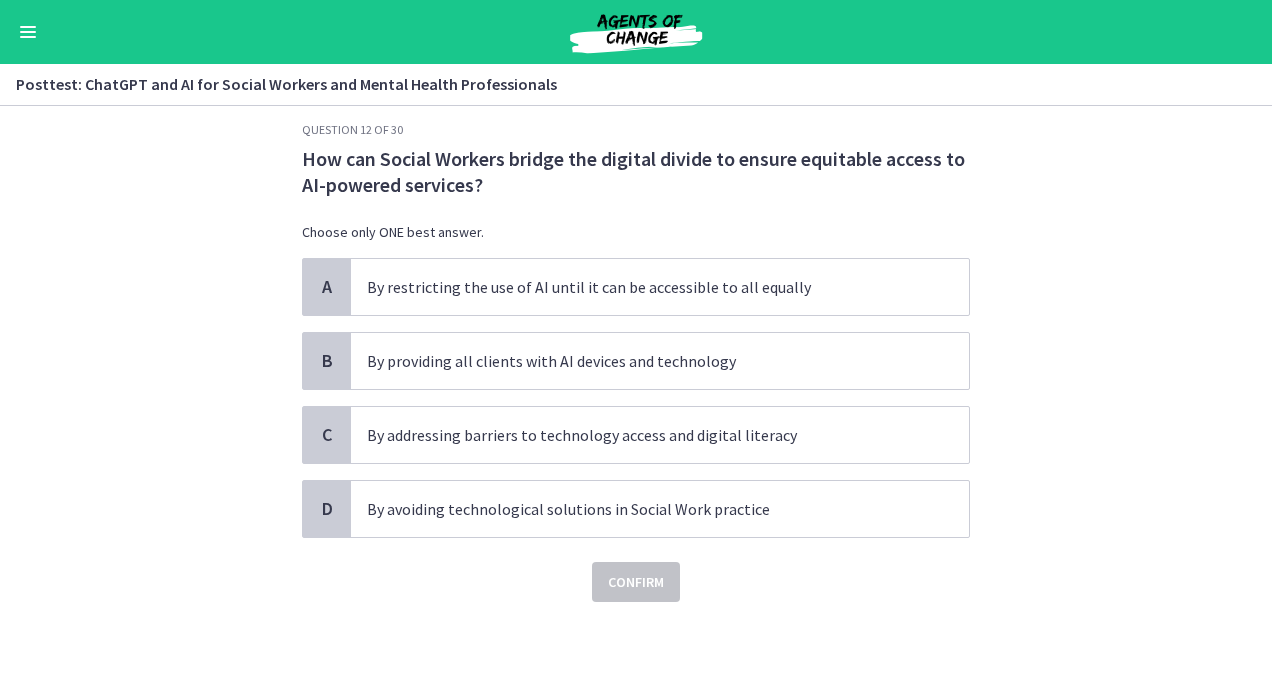 scroll, scrollTop: 0, scrollLeft: 0, axis: both 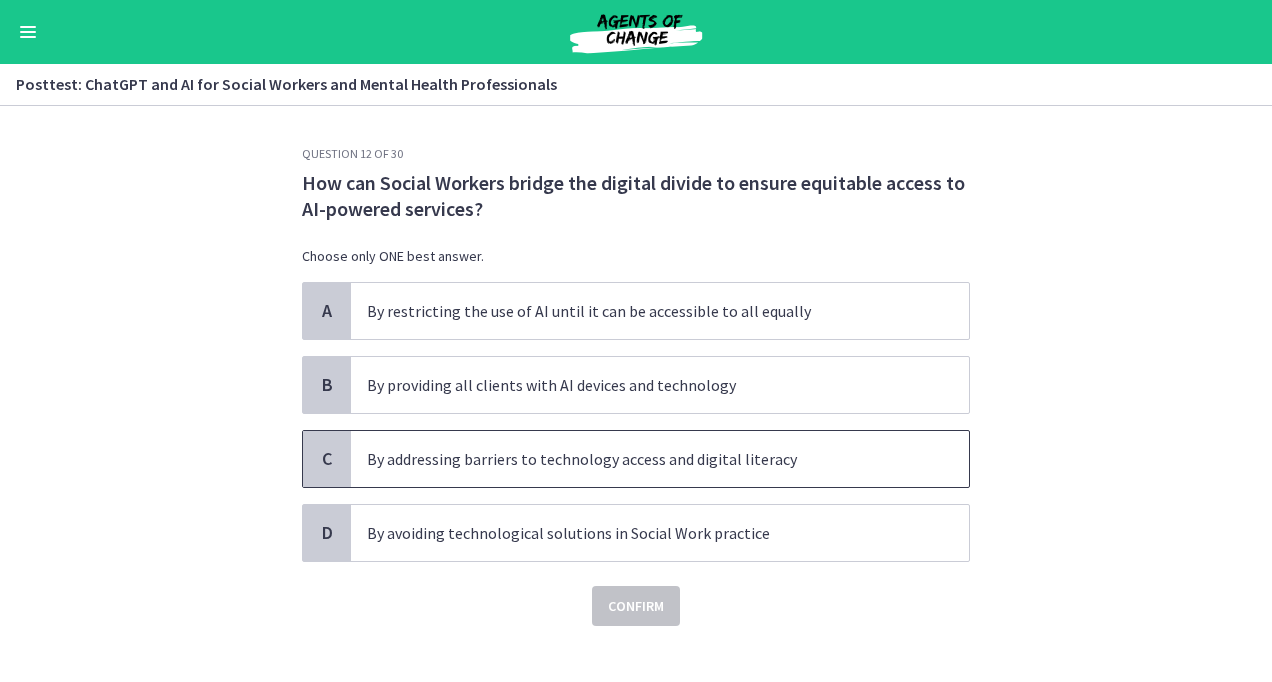 click on "C" at bounding box center [327, 459] 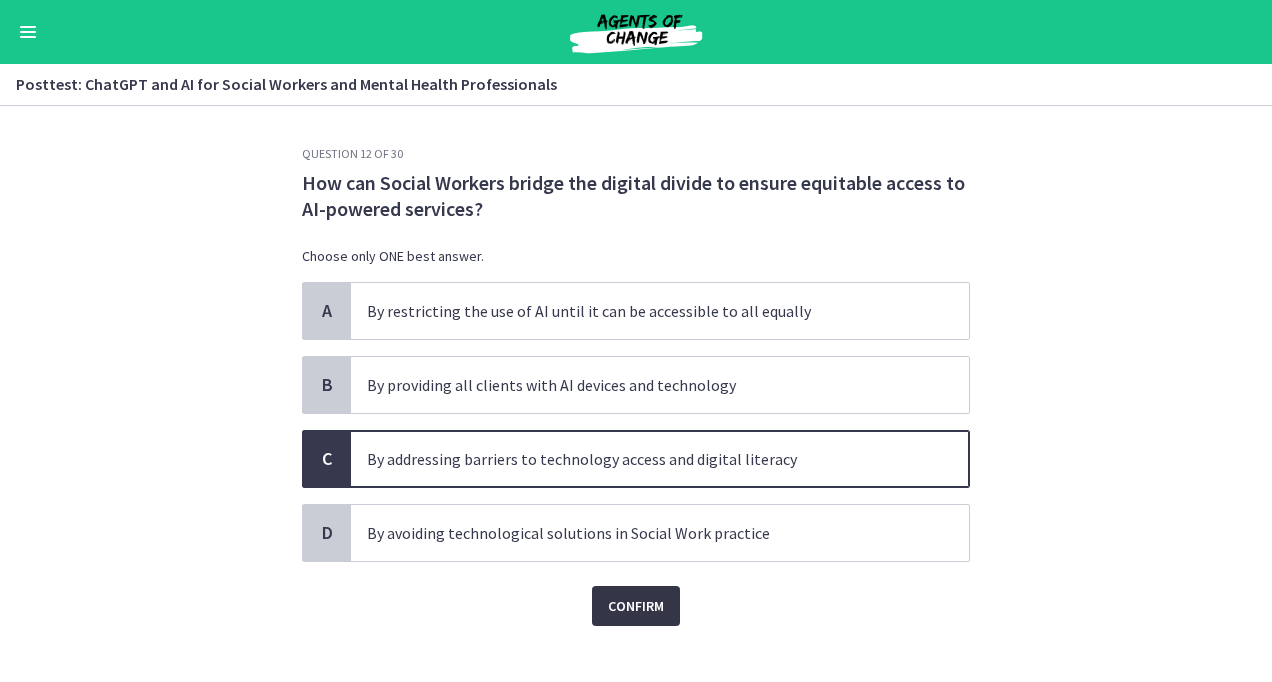 click on "Confirm" at bounding box center (636, 606) 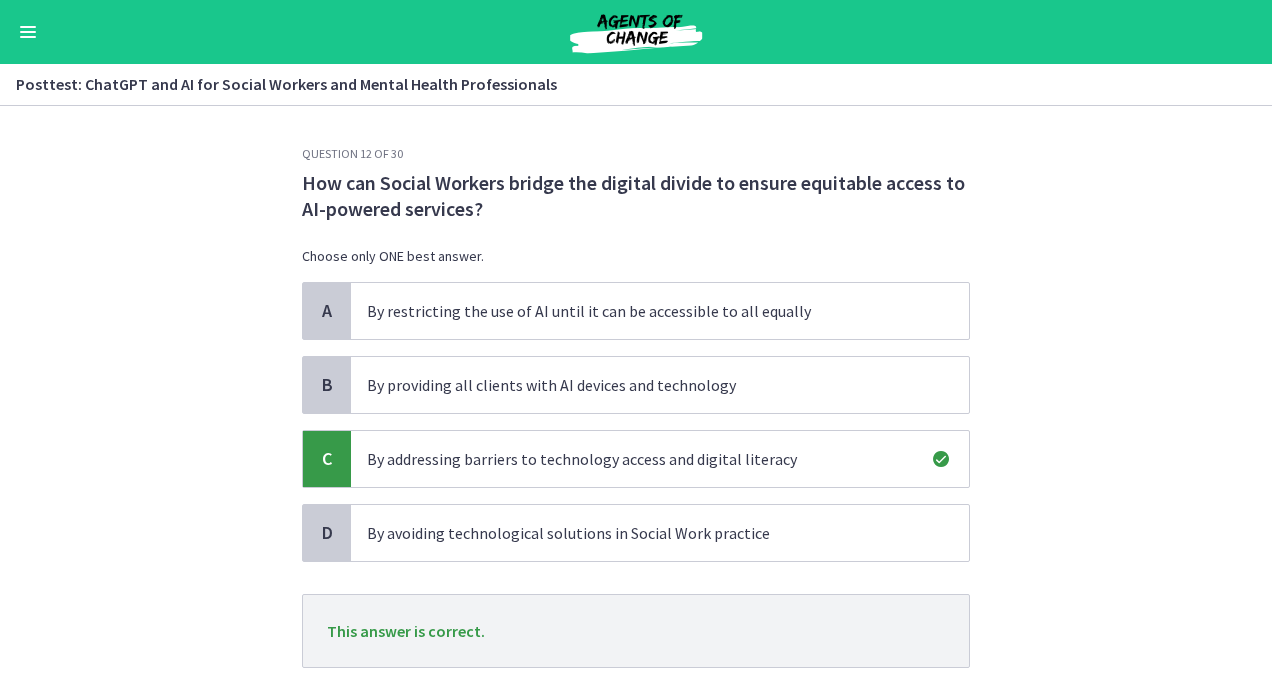 scroll, scrollTop: 126, scrollLeft: 0, axis: vertical 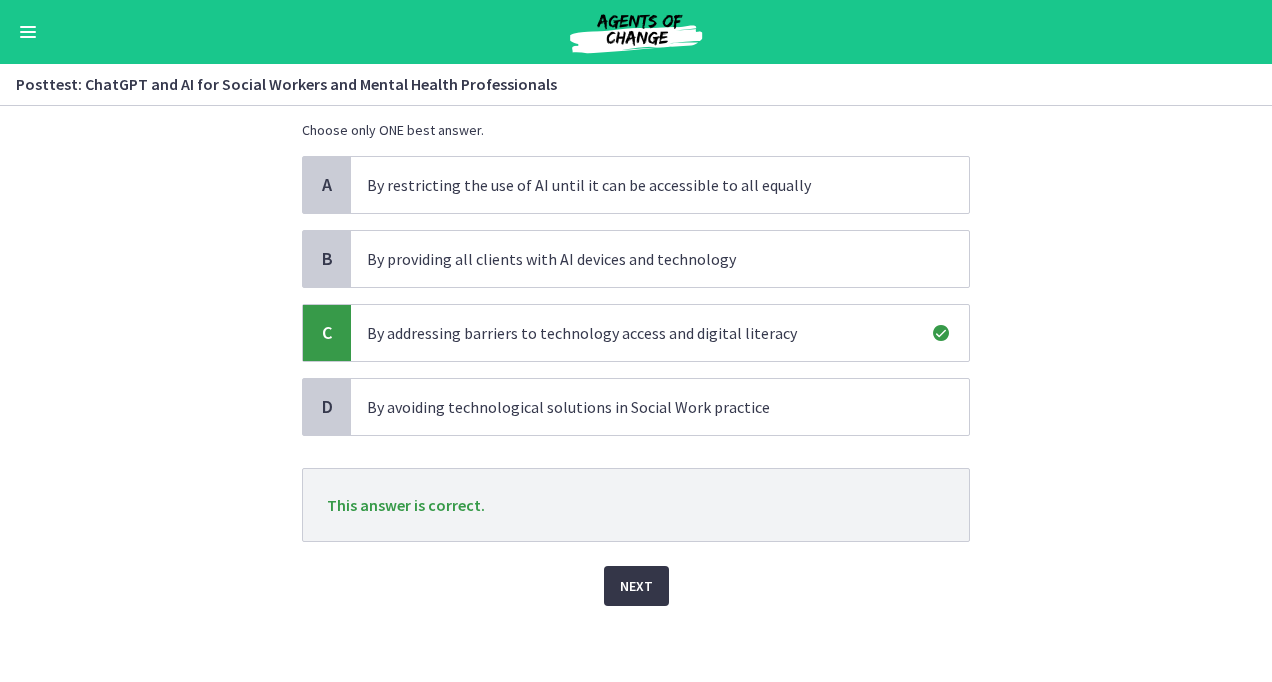 click on "Next" at bounding box center [636, 586] 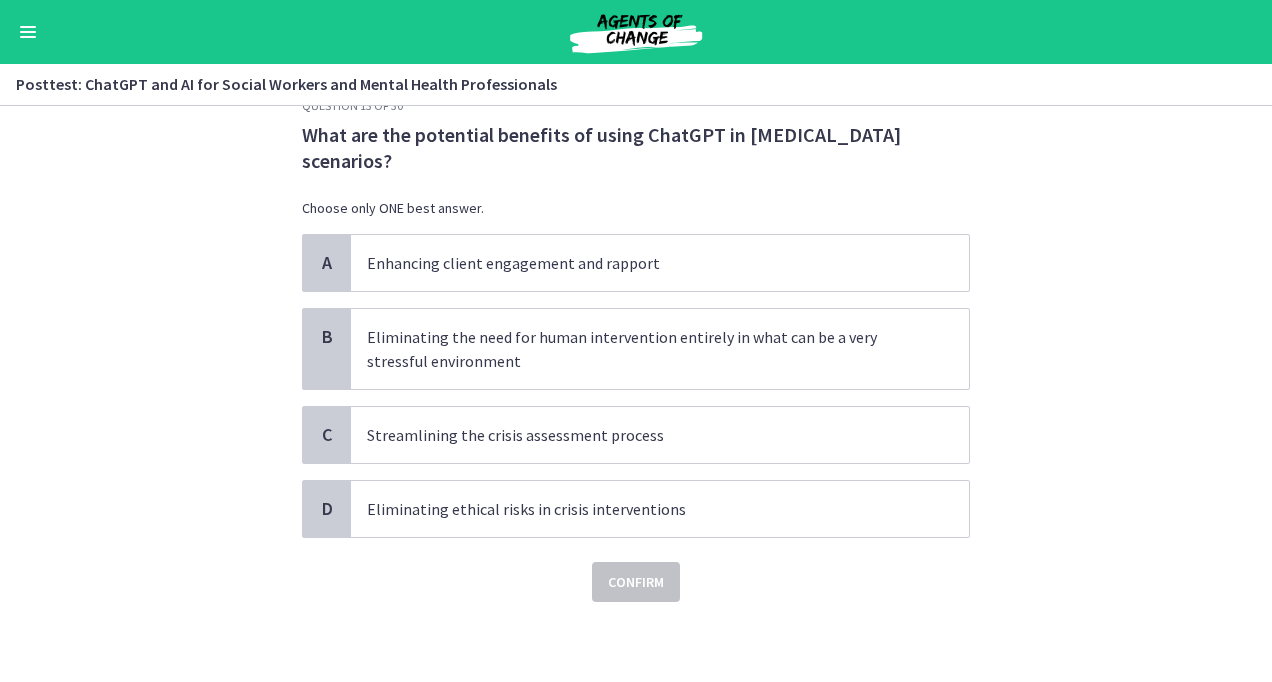 scroll, scrollTop: 0, scrollLeft: 0, axis: both 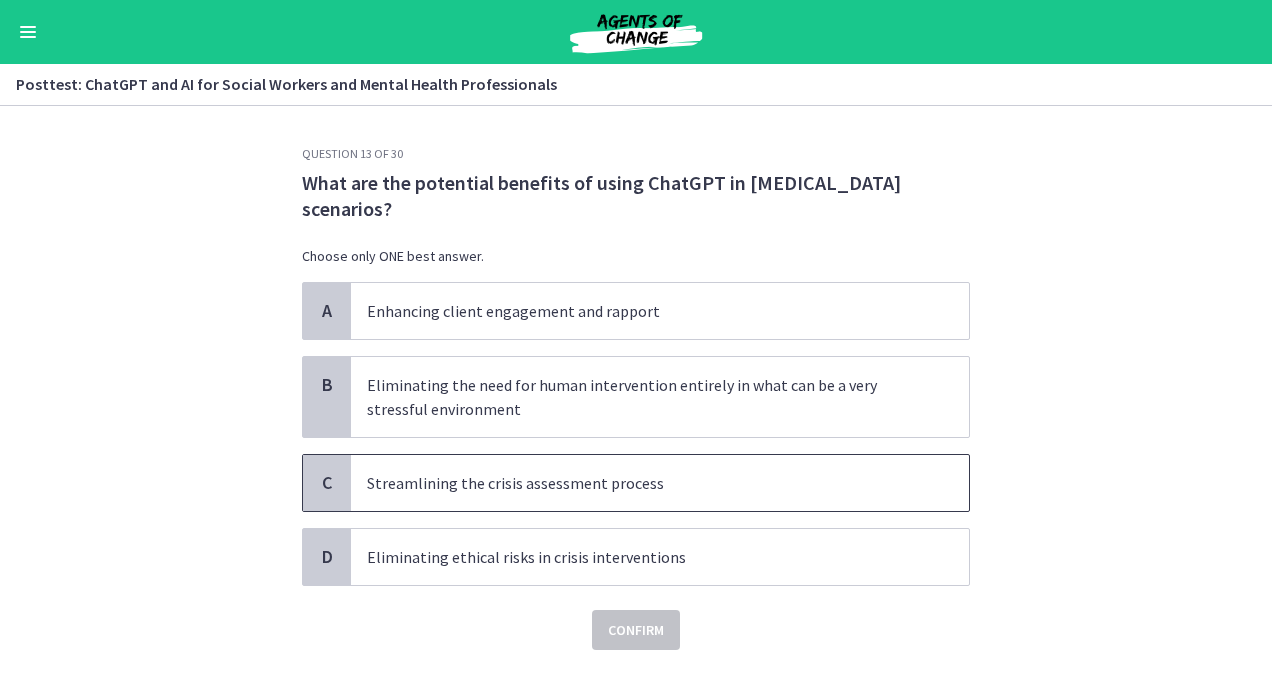 click on "C" at bounding box center [327, 483] 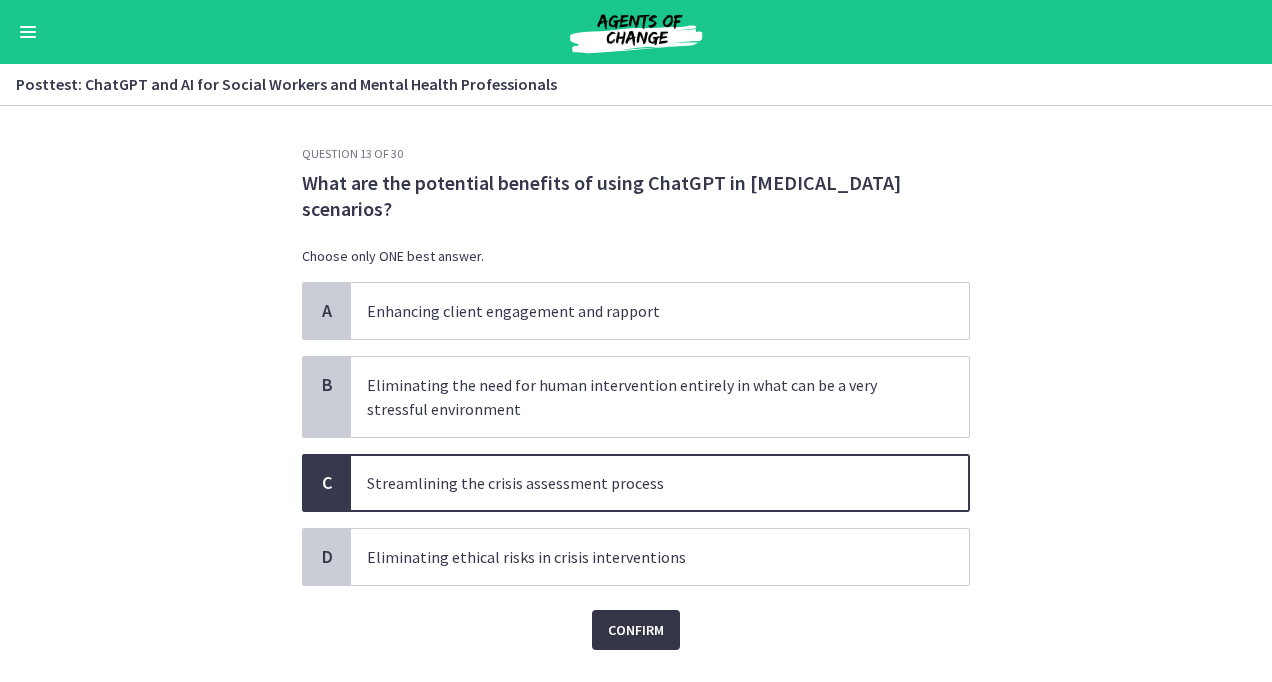 click on "Confirm" at bounding box center (636, 630) 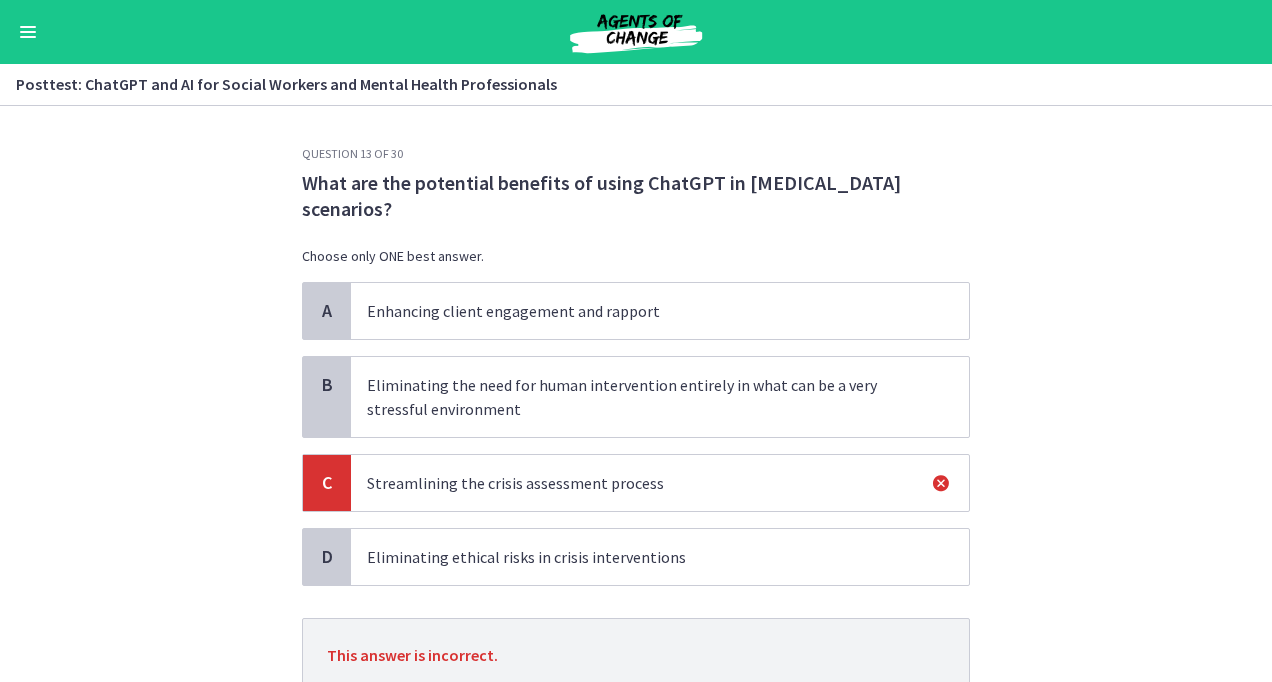 scroll, scrollTop: 150, scrollLeft: 0, axis: vertical 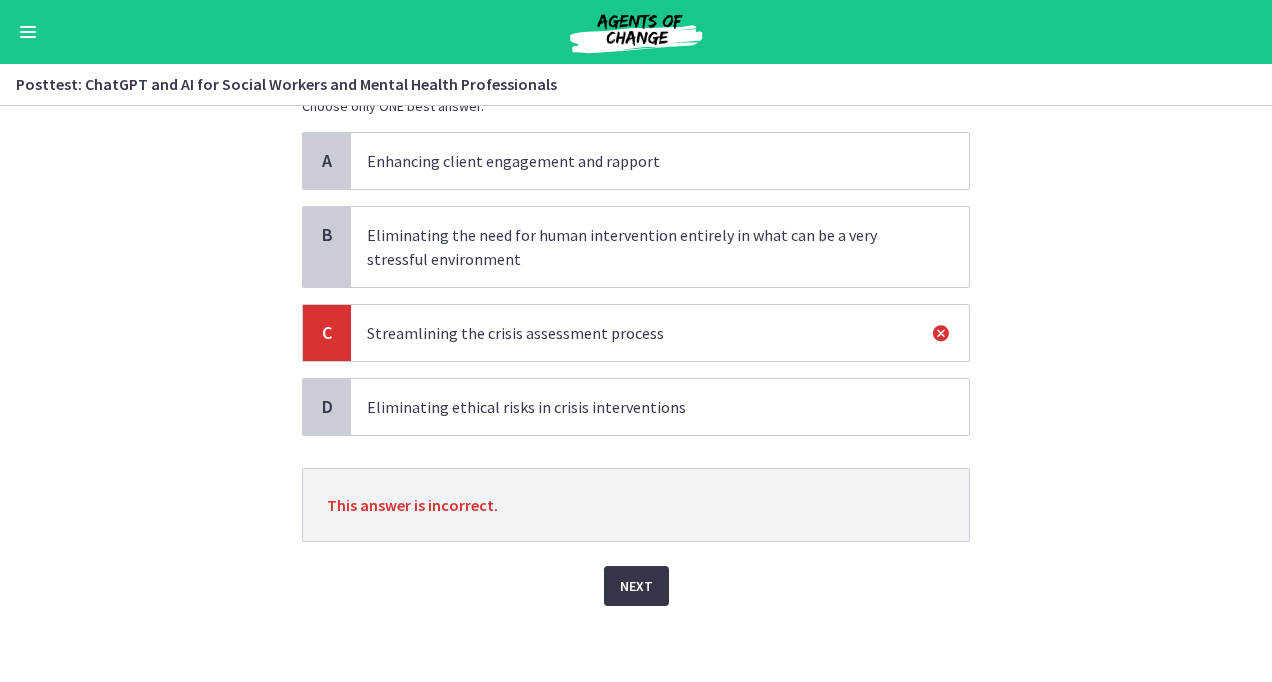 click on "Next" at bounding box center (636, 586) 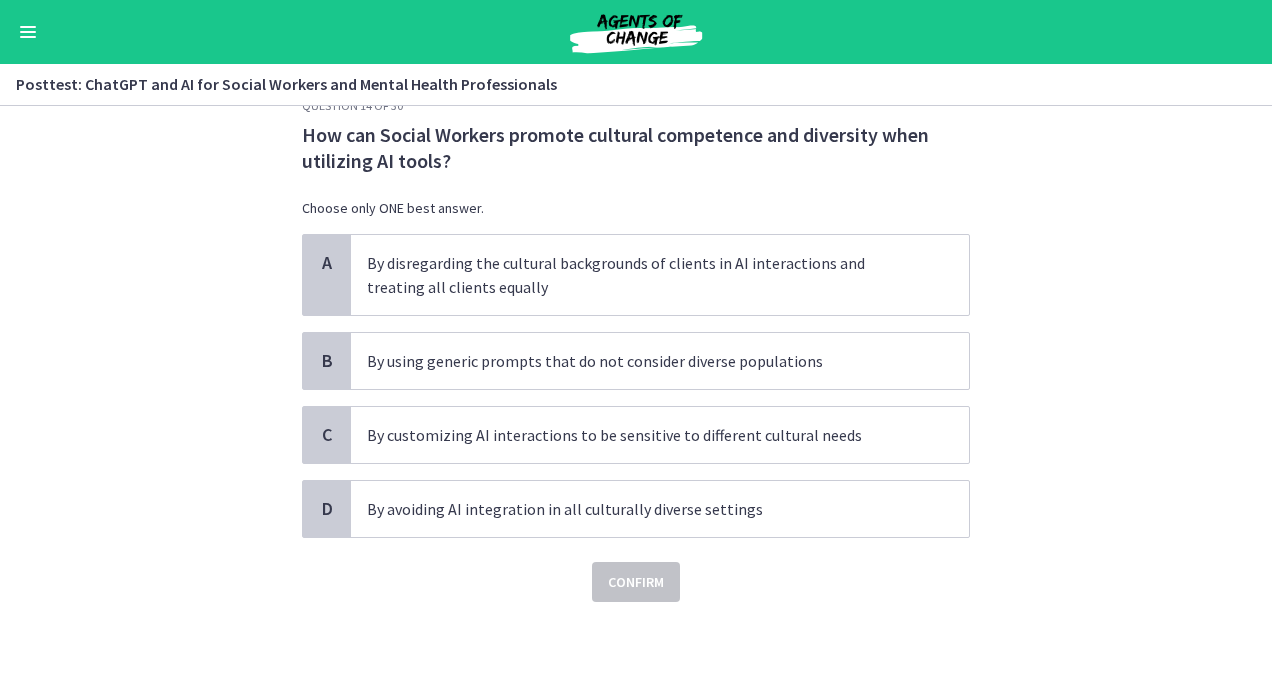 scroll, scrollTop: 0, scrollLeft: 0, axis: both 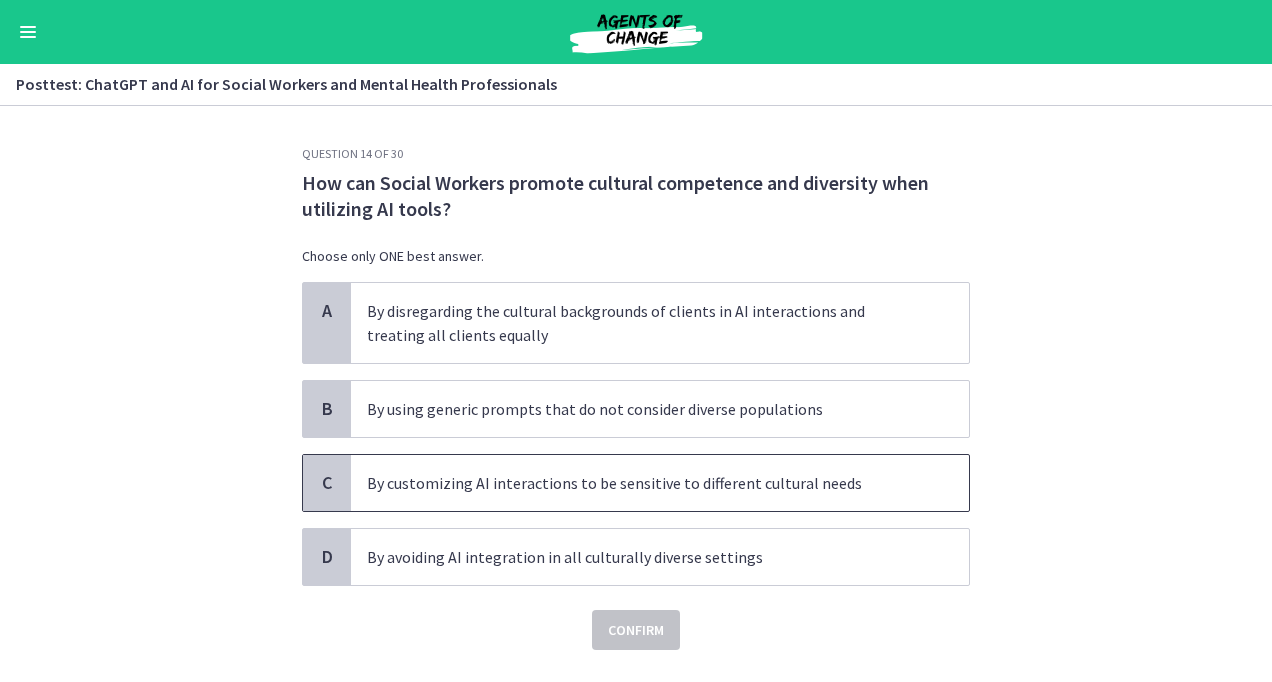 click on "C" at bounding box center [327, 483] 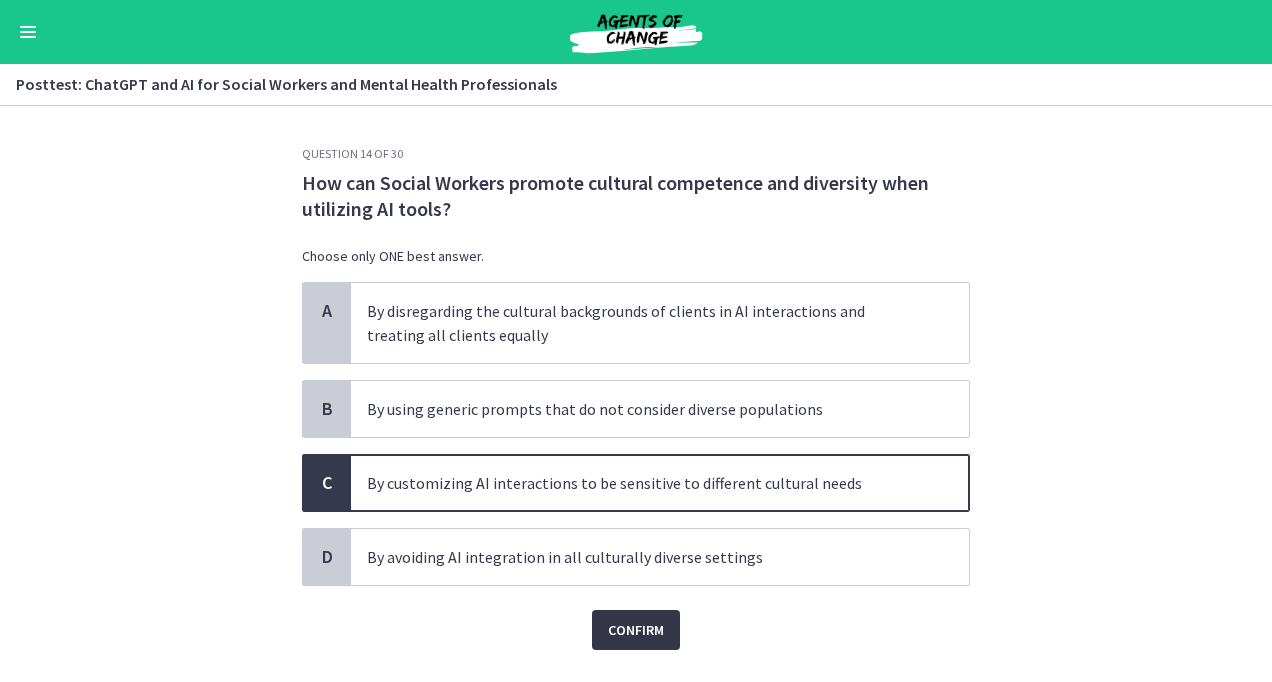 click on "Confirm" at bounding box center (636, 630) 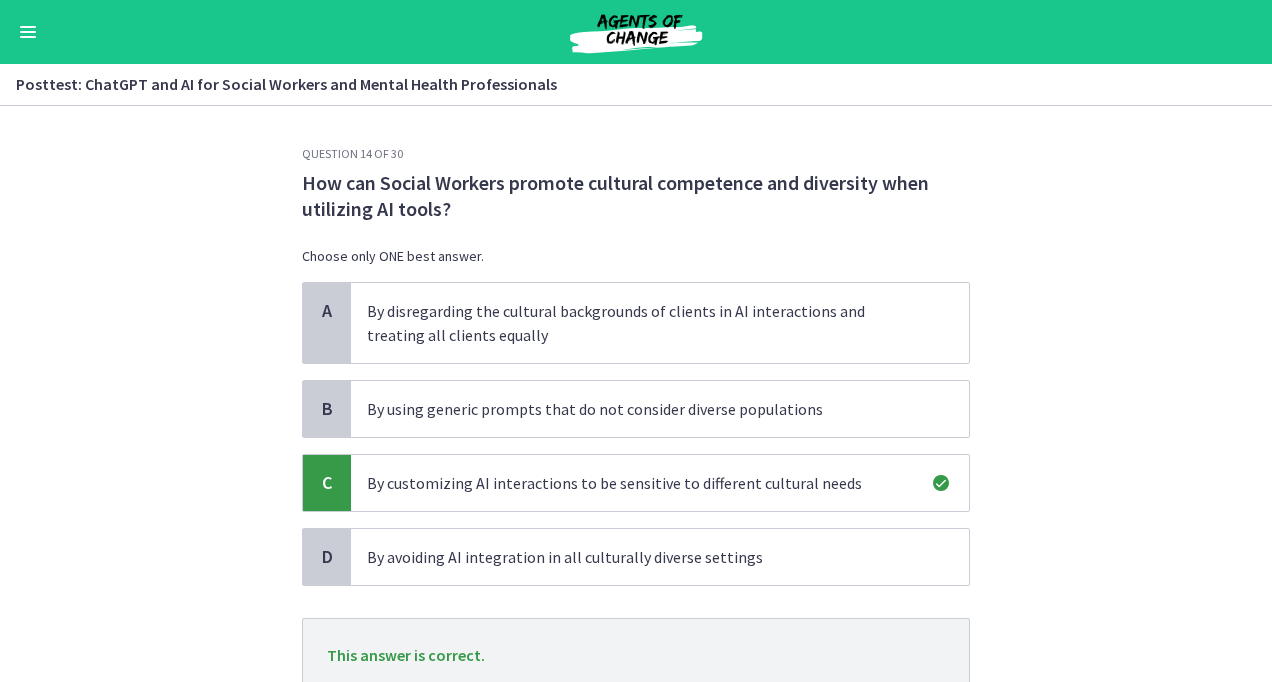 scroll, scrollTop: 150, scrollLeft: 0, axis: vertical 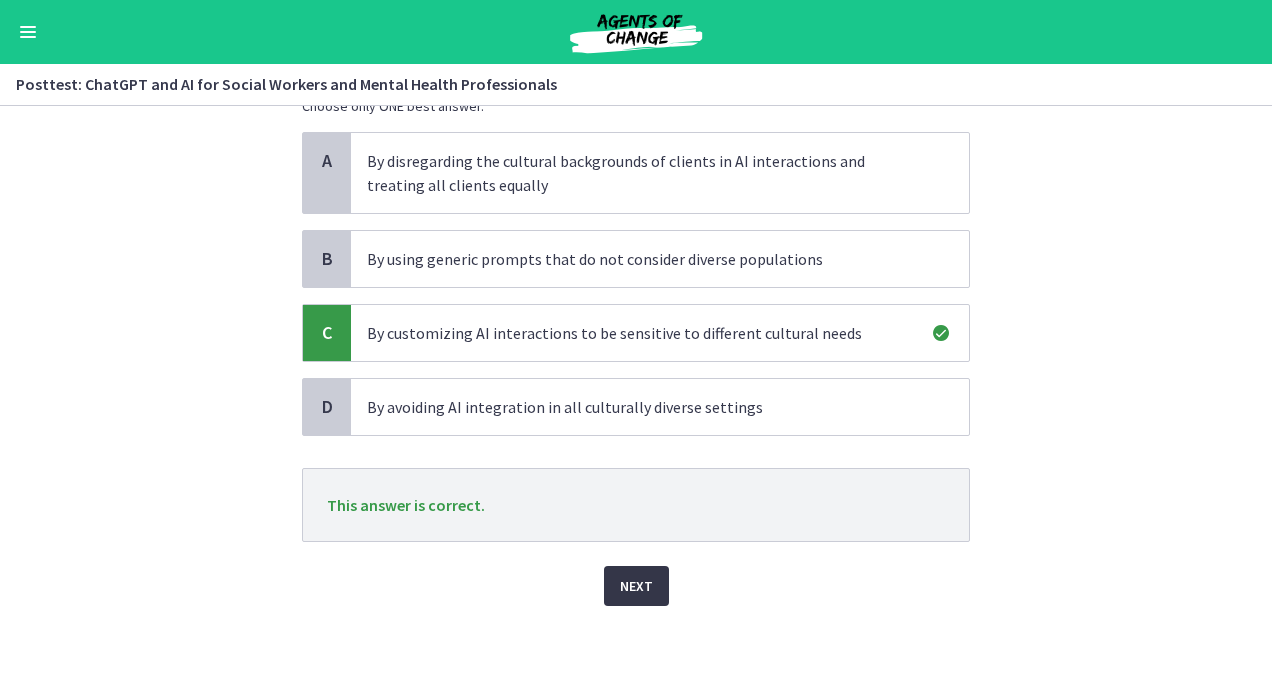 click on "Next" at bounding box center [636, 586] 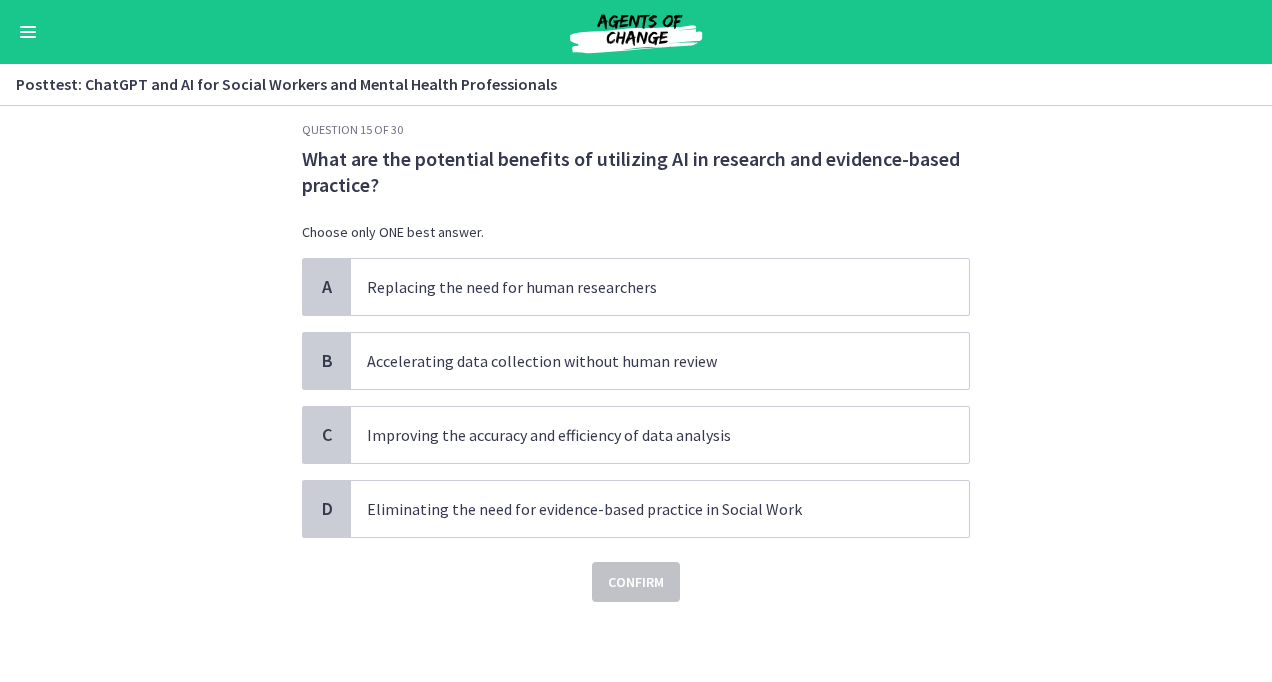 scroll, scrollTop: 0, scrollLeft: 0, axis: both 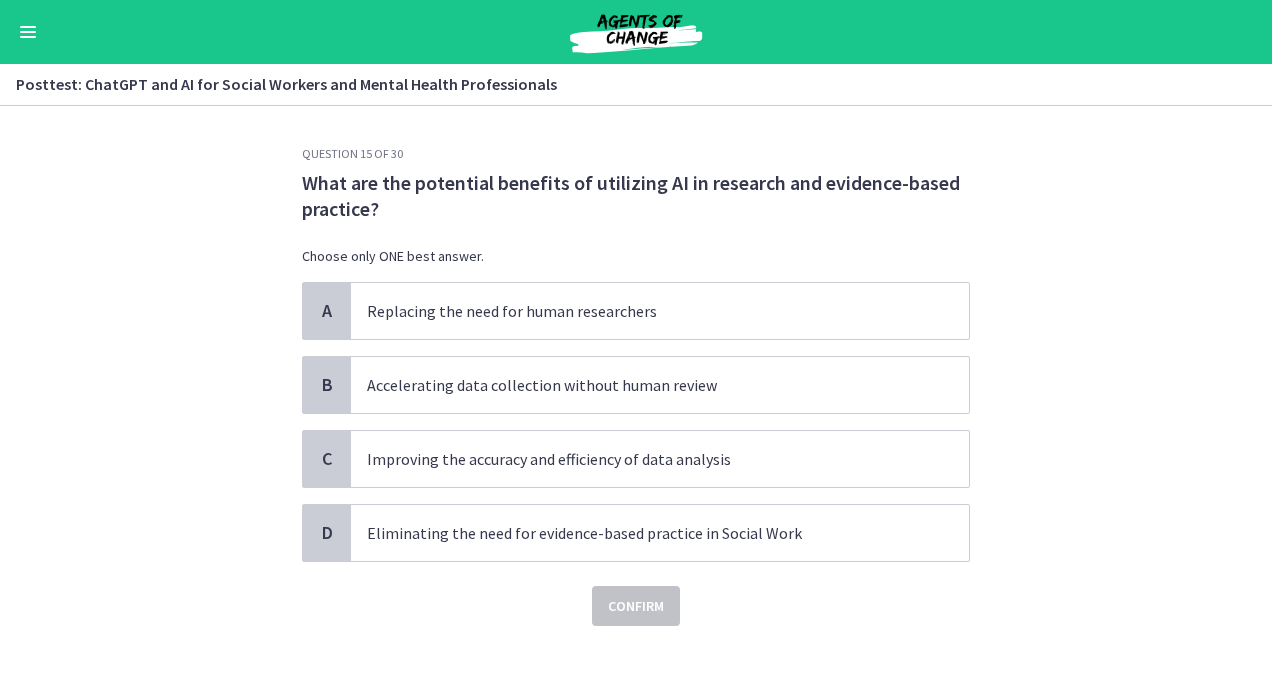 click on "Question   15   of   30
What are the potential benefits of utilizing AI in research and evidence-based practice?
Choose only ONE best answer.
A
Replacing the need for human researchers
B
Accelerating data collection without human review
C
Improving the accuracy and efficiency of data analysis
D
Eliminating the need for evidence-based practice in Social Work
Confirm" at bounding box center [636, 394] 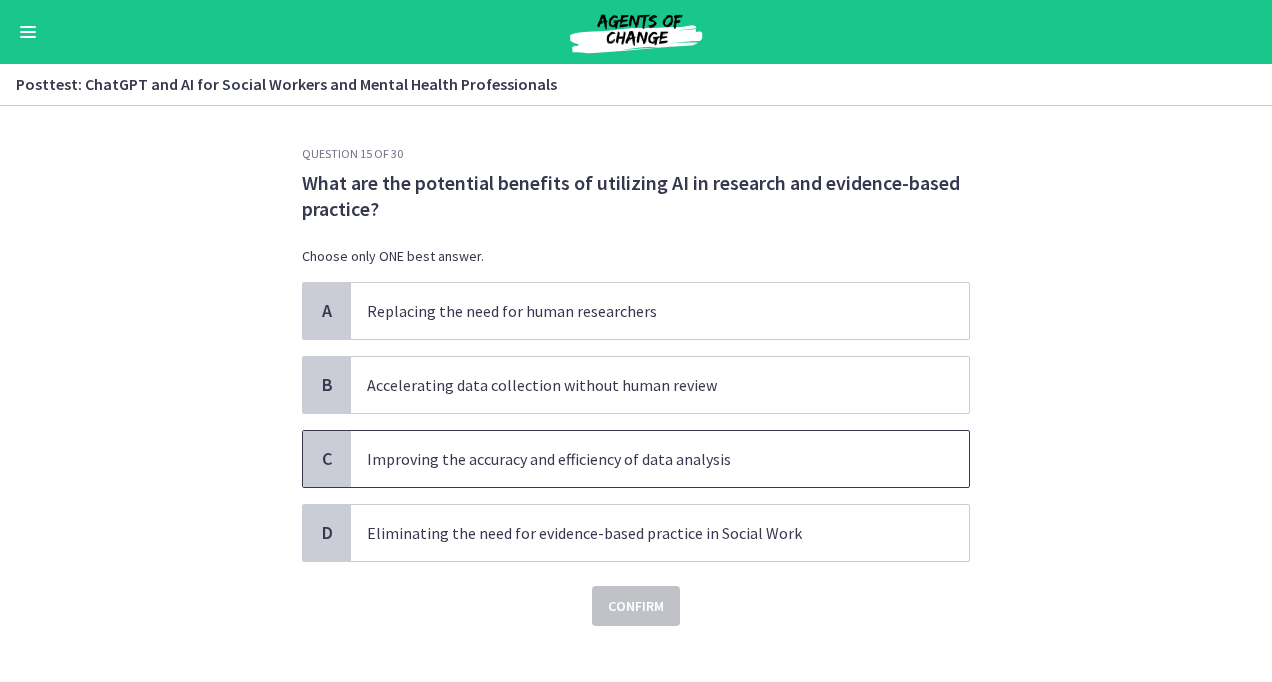 click on "C" at bounding box center (327, 459) 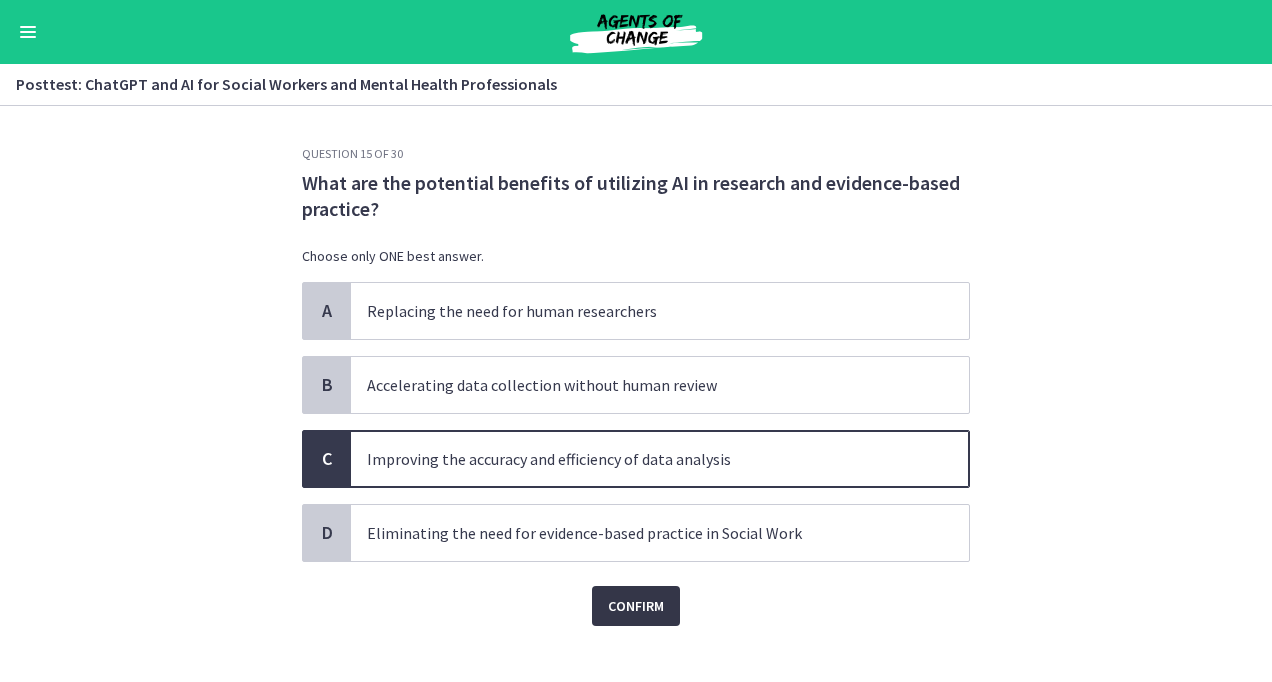 click on "Confirm" at bounding box center (636, 606) 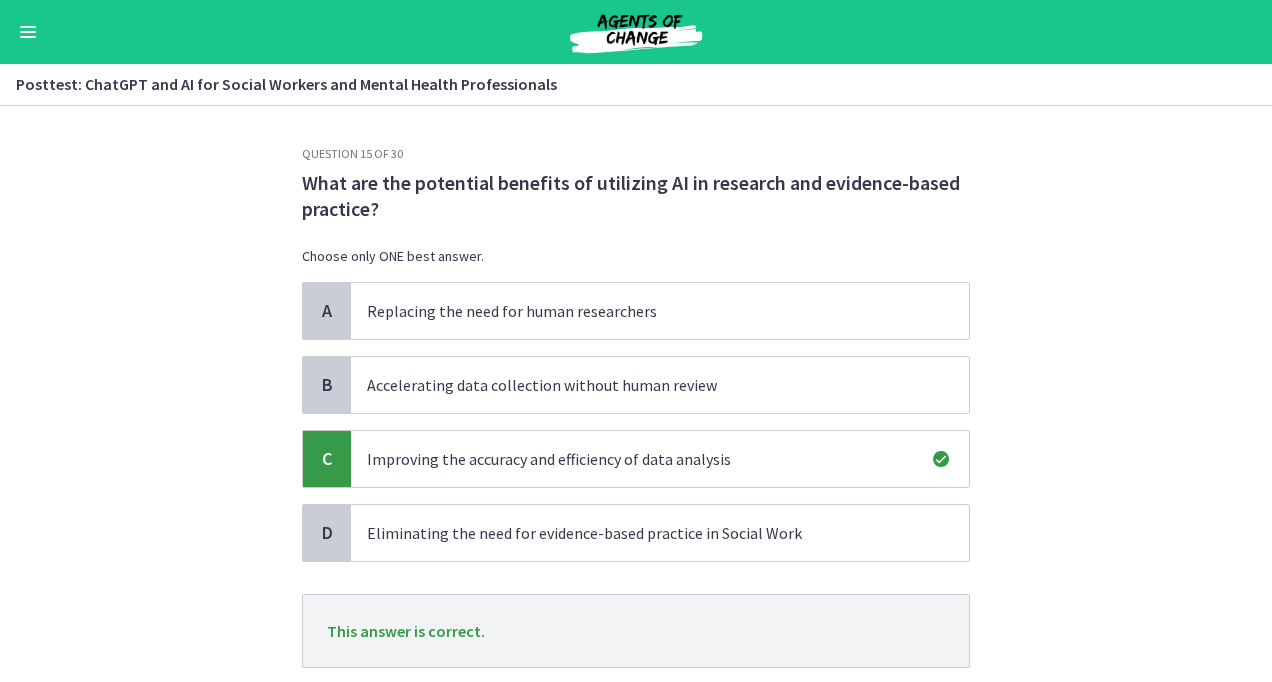 scroll, scrollTop: 126, scrollLeft: 0, axis: vertical 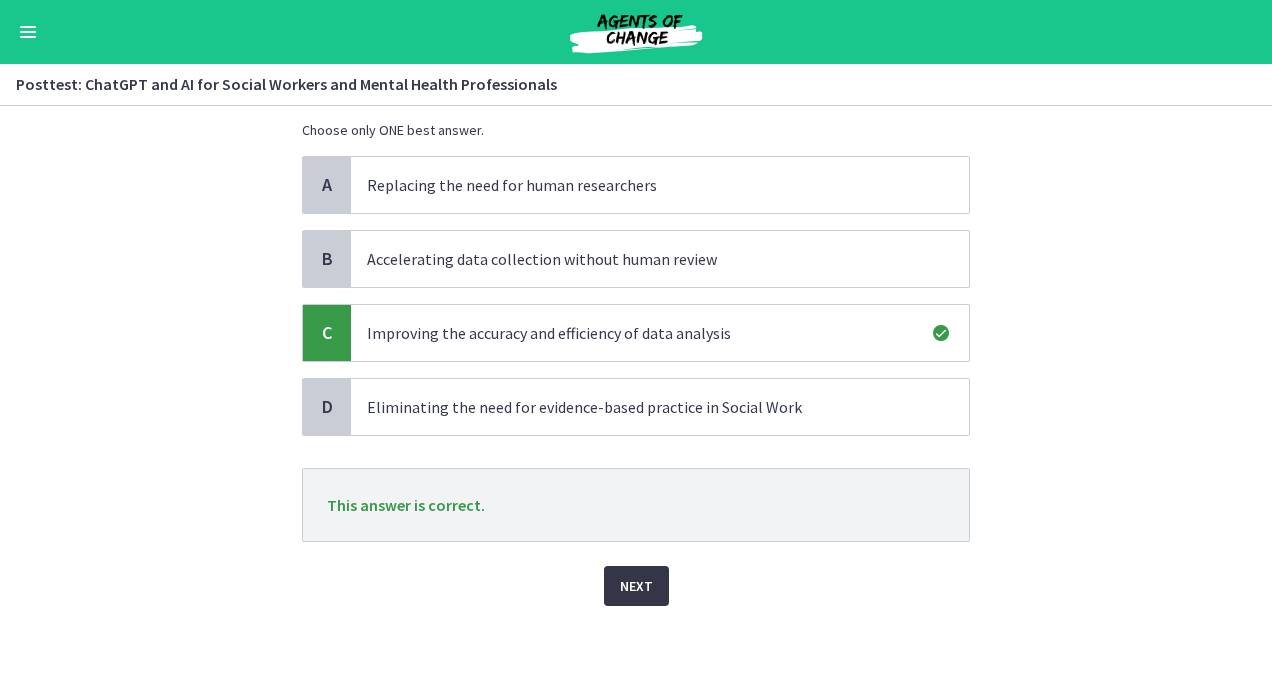 click on "Next" at bounding box center [636, 586] 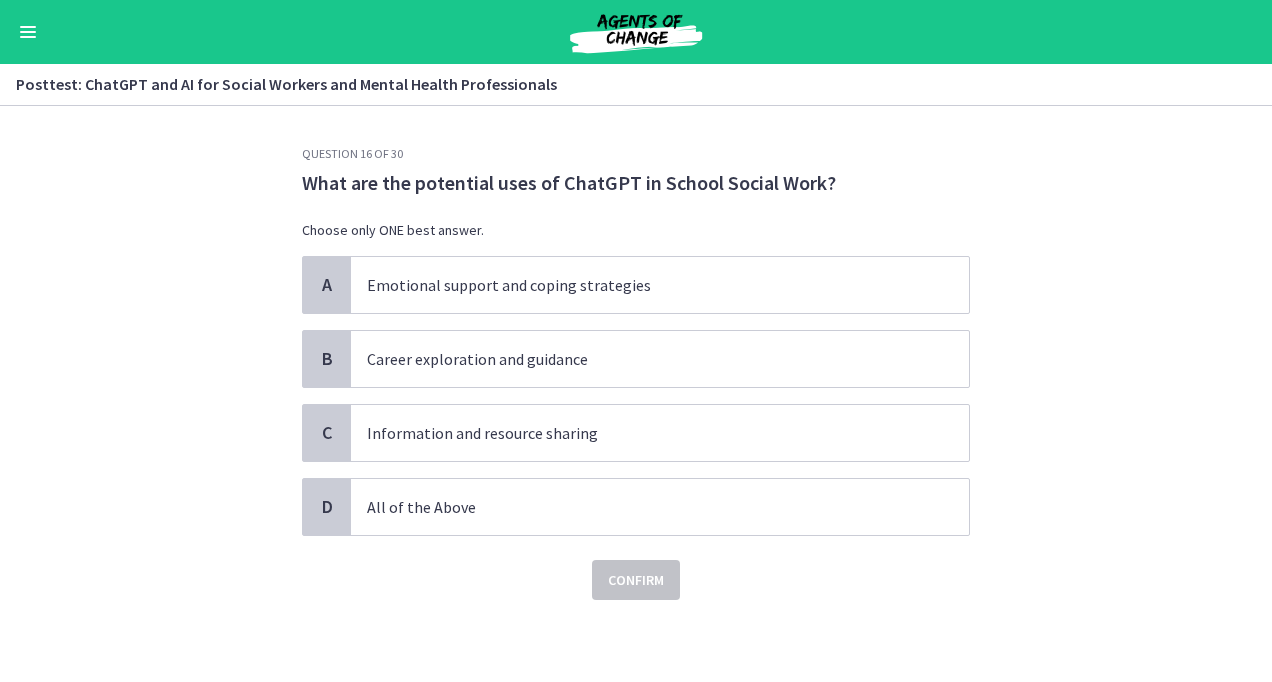 click on "Question   16   of   30
What are the potential uses of ChatGPT in School Social Work?
Choose only ONE best answer.
A
Emotional support and coping strategies
B
Career exploration and guidance
C
Information and resource sharing
D
All of the Above
Confirm" at bounding box center [636, 394] 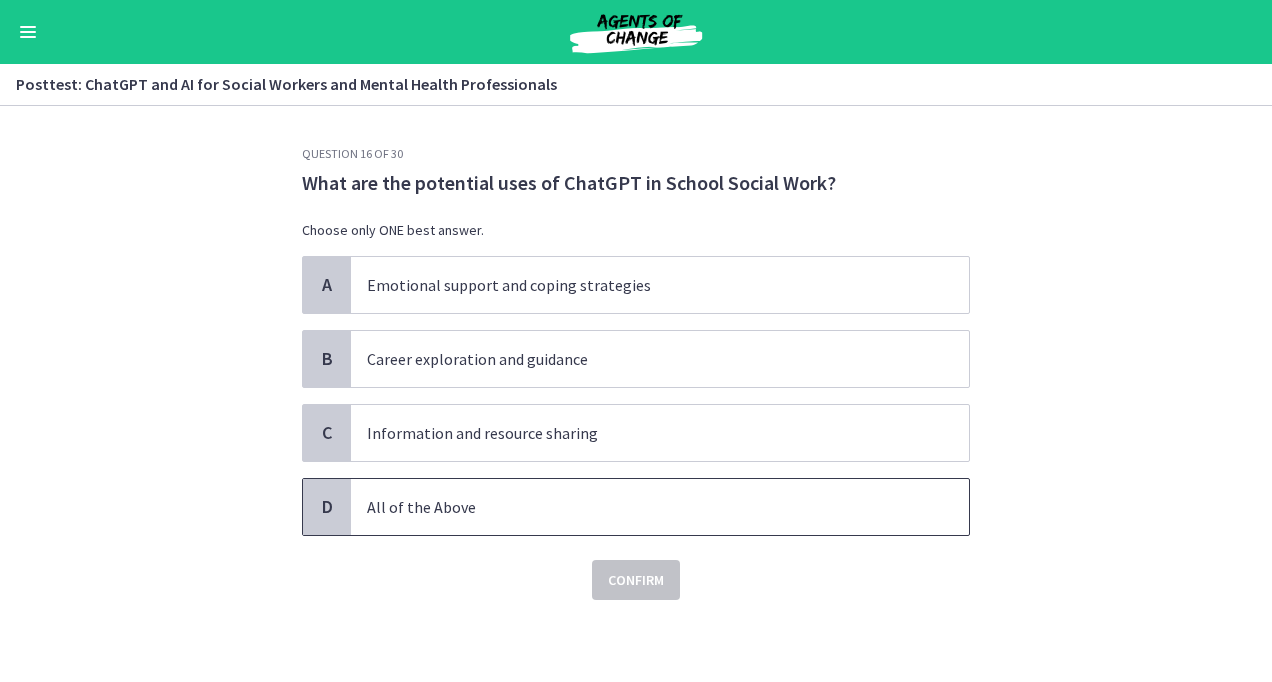 click on "D" at bounding box center [327, 507] 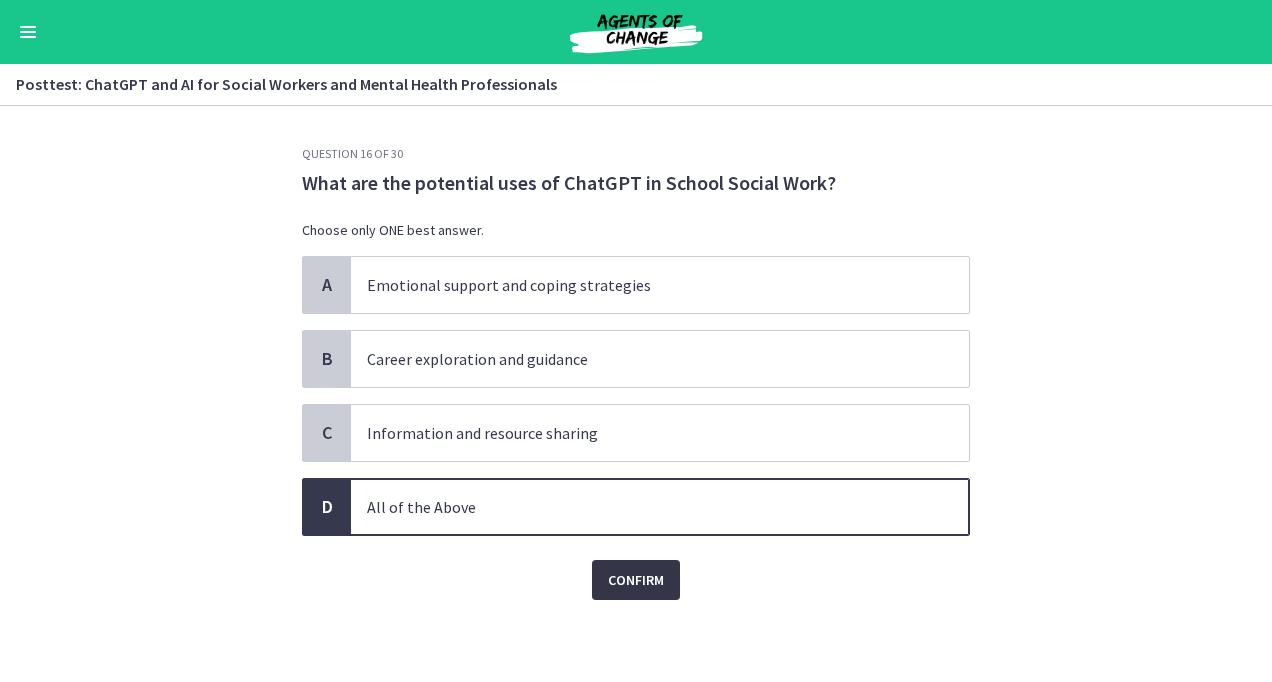 click on "Confirm" at bounding box center (636, 580) 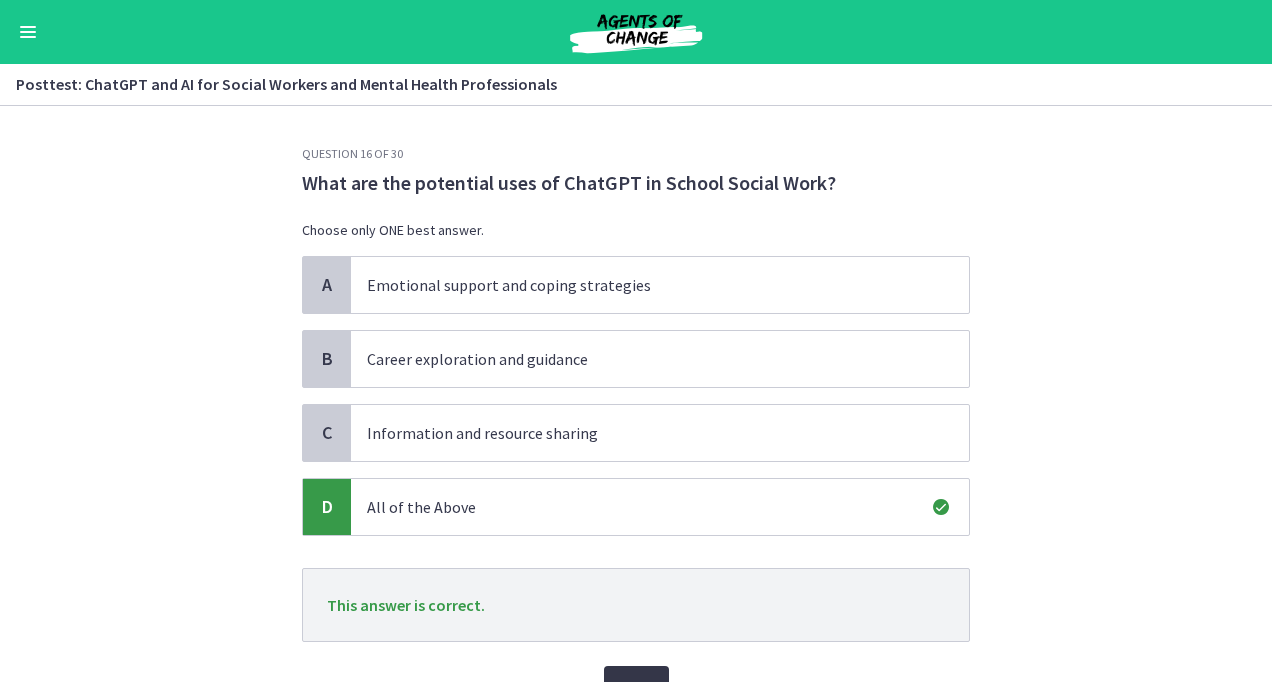 click on "Next" at bounding box center [636, 686] 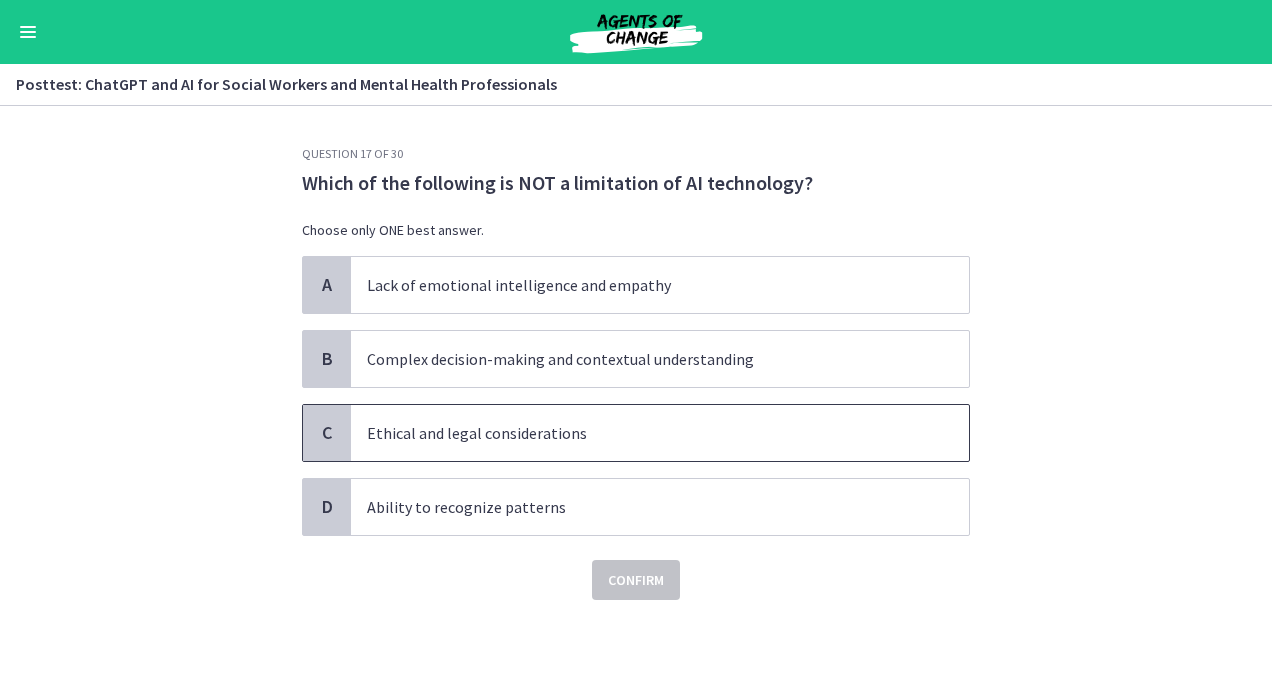 click on "Ethical and legal considerations" at bounding box center (640, 433) 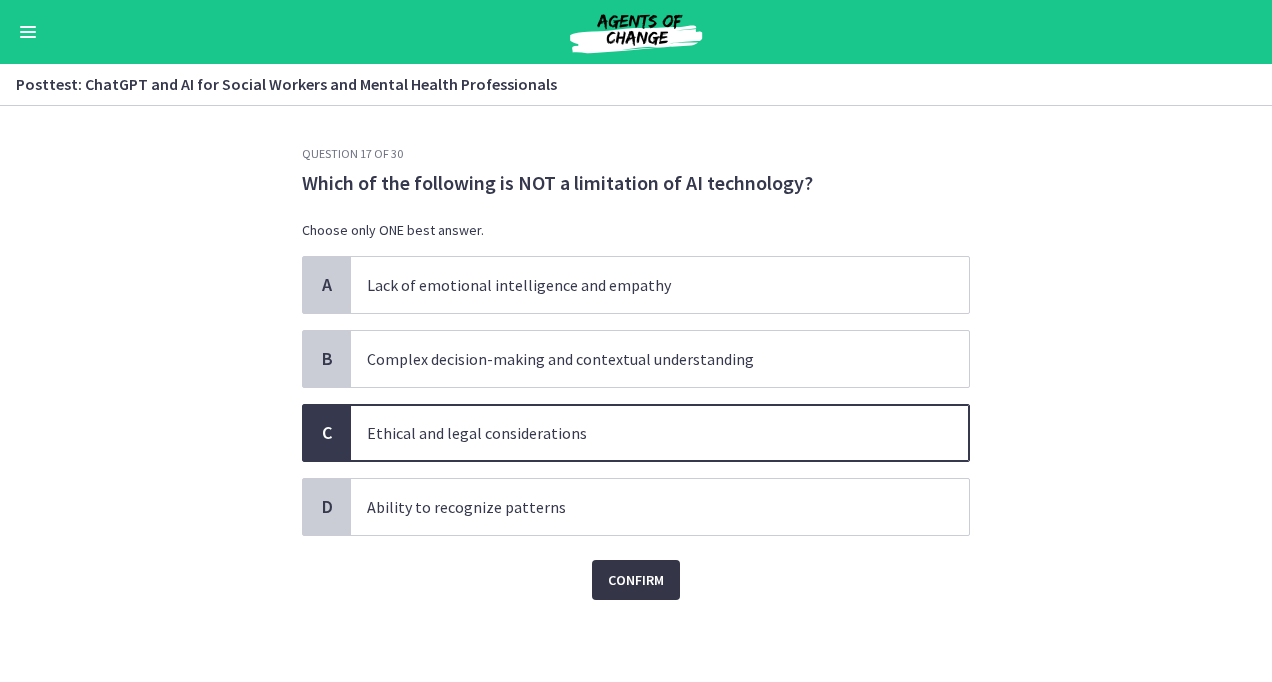 click on "Confirm" at bounding box center (636, 580) 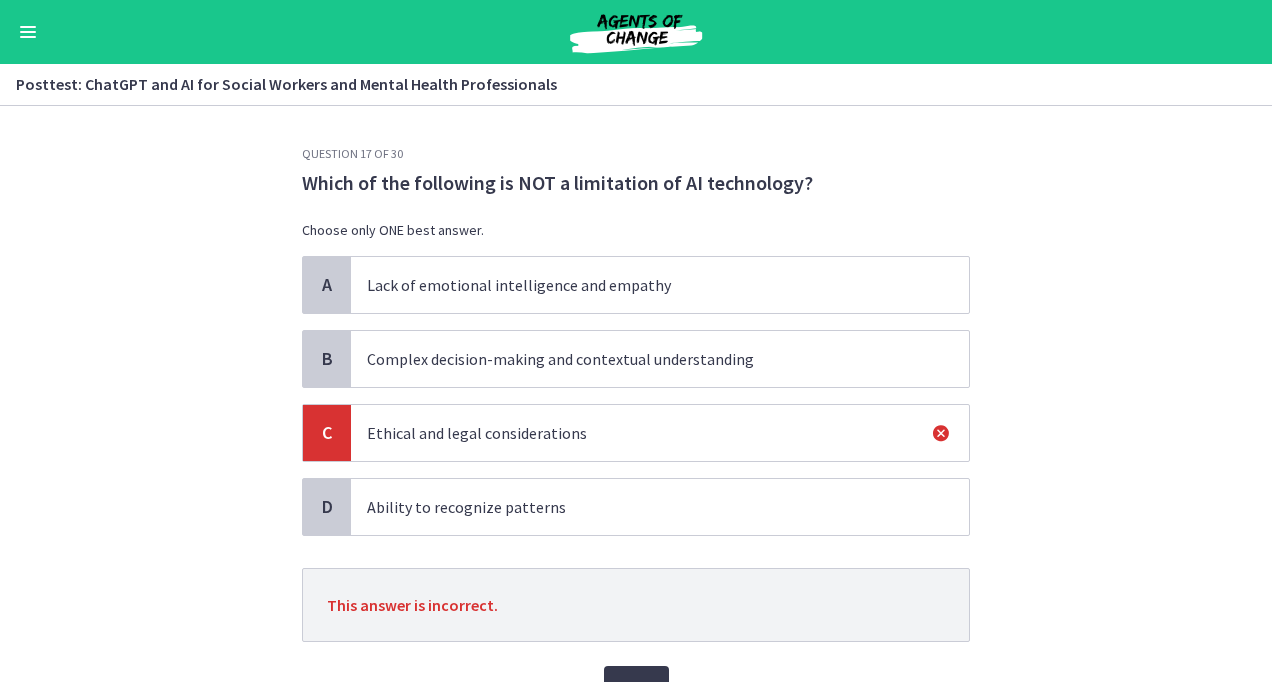 click on "Question   17   of   30
Which of the following is NOT a limitation of AI technology?
Choose only ONE best answer.
A
Lack of emotional intelligence and empathy
[MEDICAL_DATA] decision-making and contextual understanding
C
Ethical and legal considerations
D
Ability to recognize patterns
This answer is incorrect.
Next" at bounding box center [636, 394] 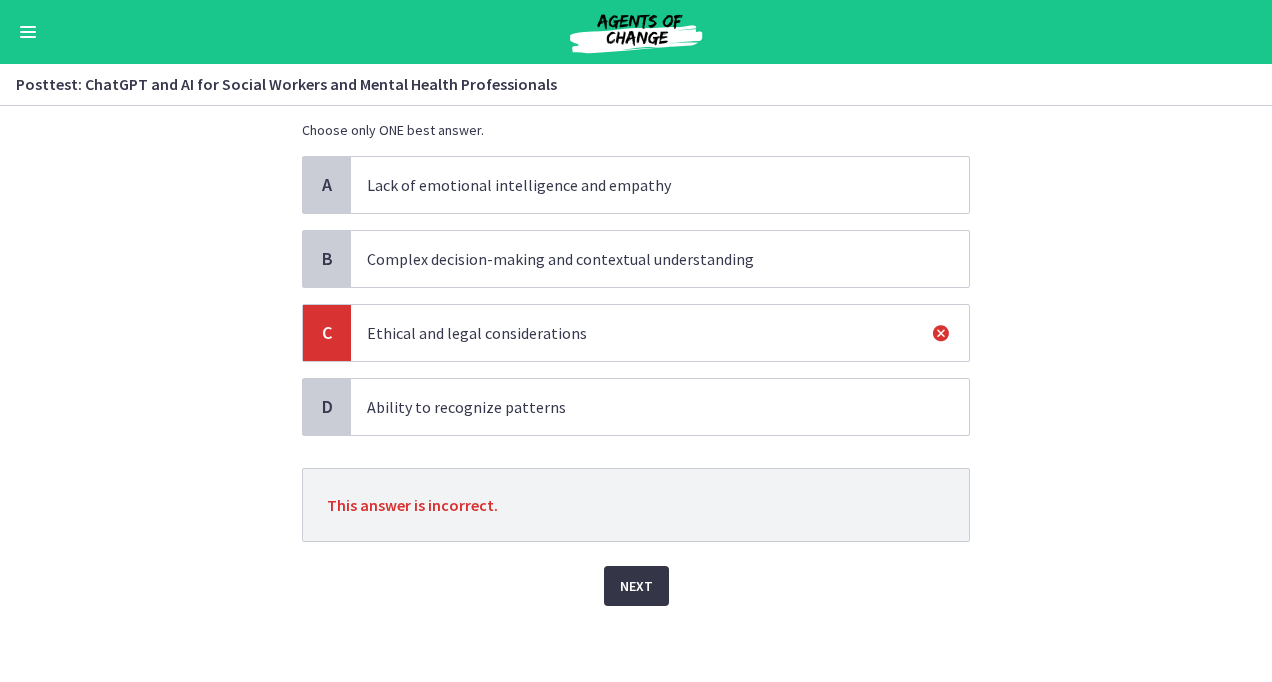 click on "Next" at bounding box center (636, 586) 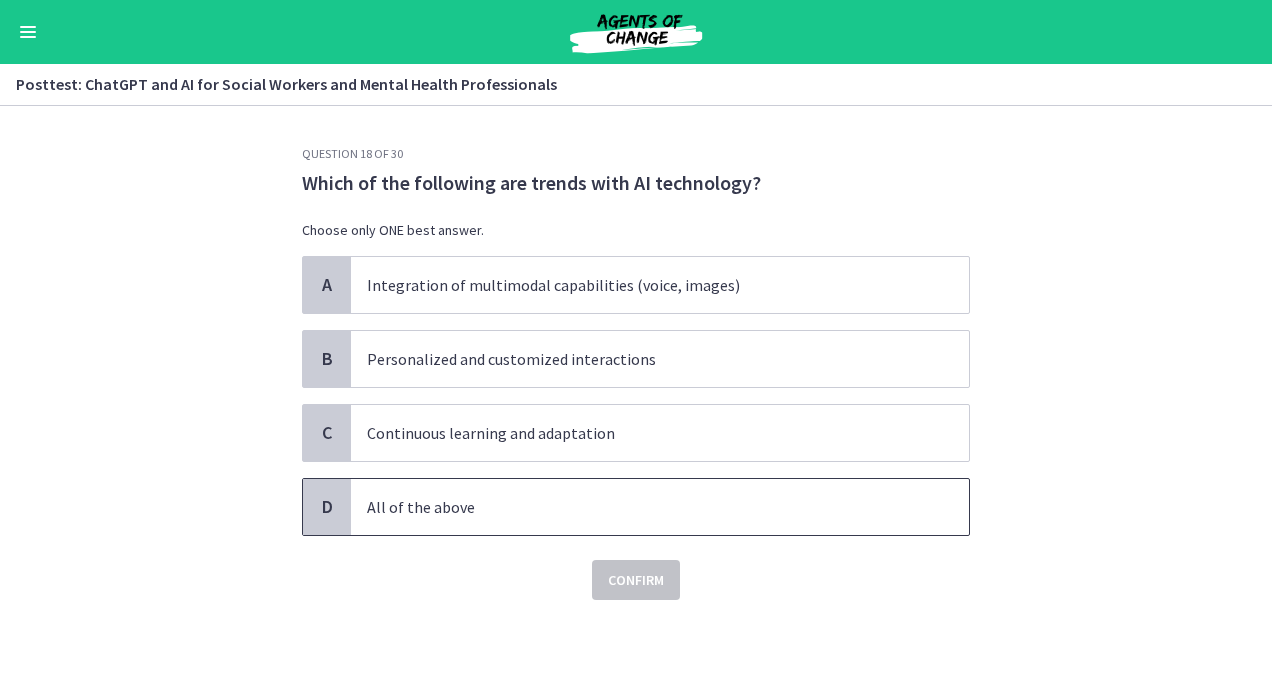 click on "All of the above" at bounding box center [640, 507] 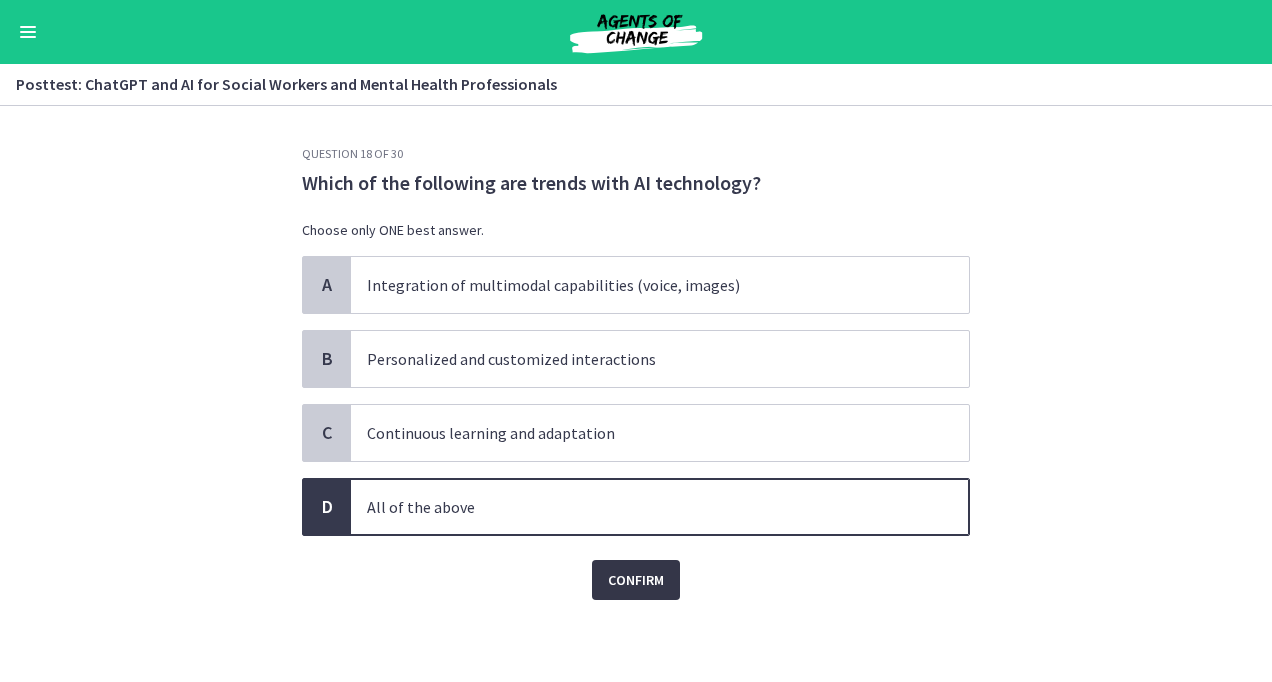 click on "Confirm" at bounding box center [636, 580] 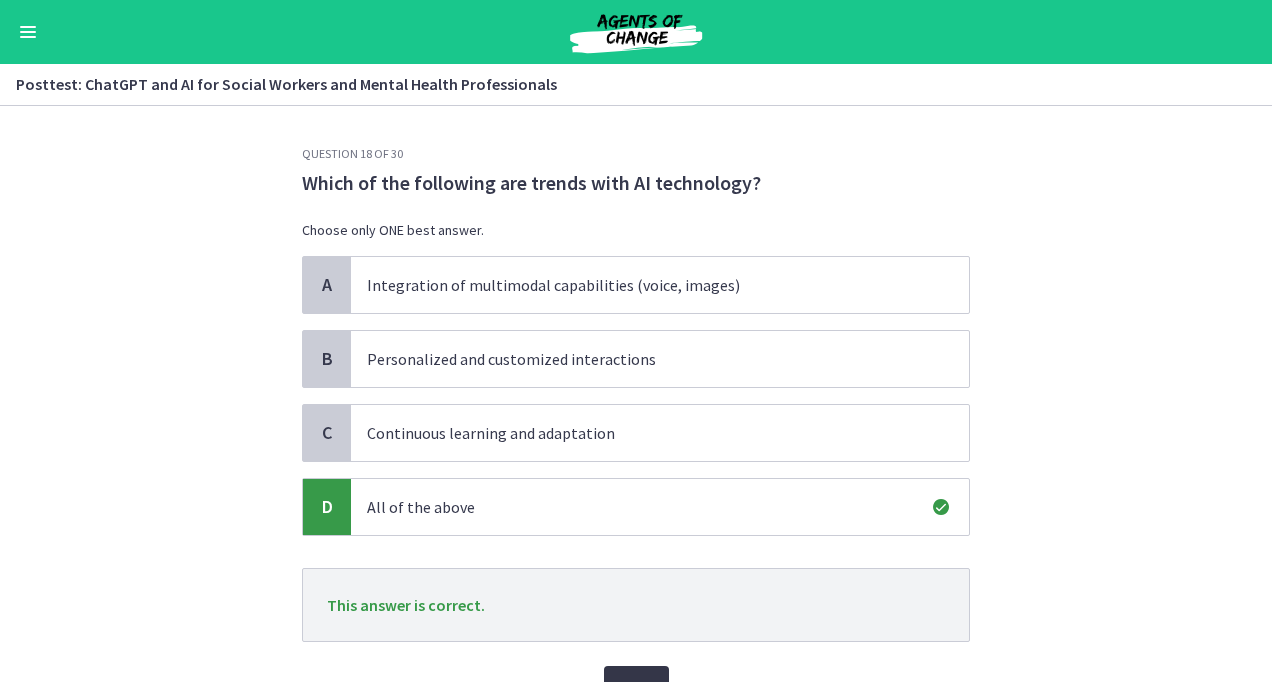 click on "Next" at bounding box center (636, 686) 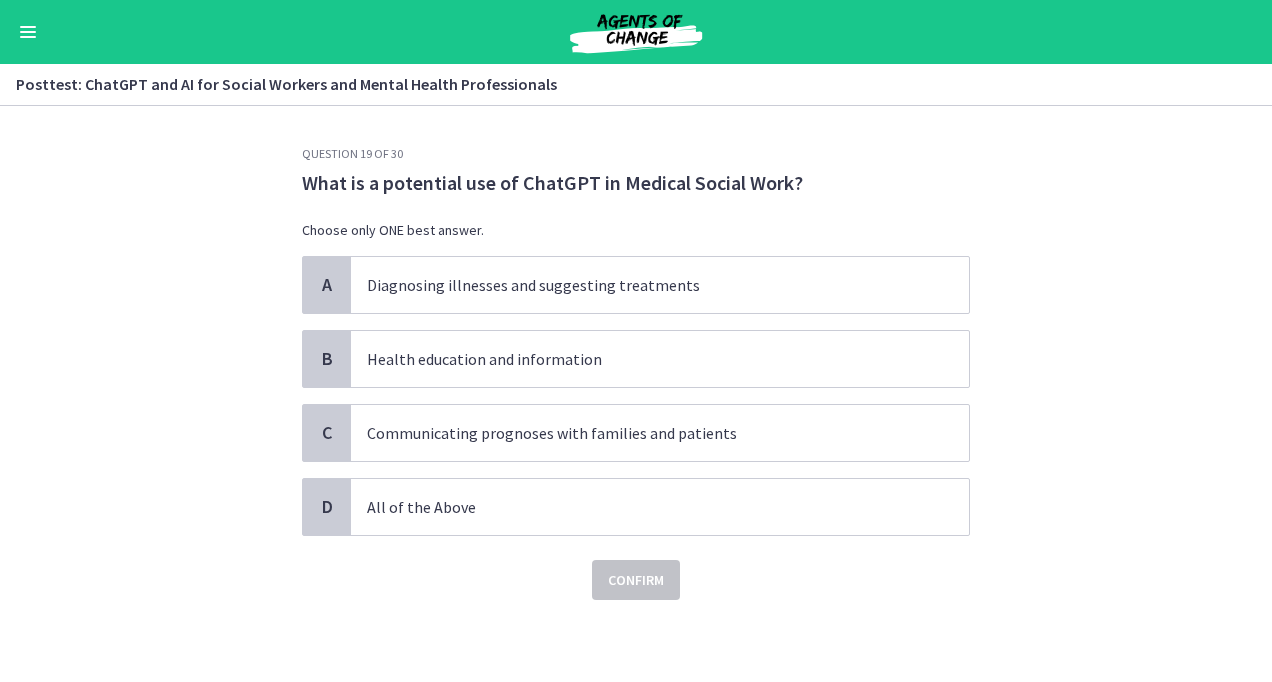 click on "Question   19   of   30
What is a potential use of ChatGPT in Medical Social Work?
Choose only ONE best answer.
A
Diagnosing illnesses and suggesting treatments
B
Health education and information
C
Communicating prognoses with families and patients
D
All of the Above
Confirm" at bounding box center (636, 394) 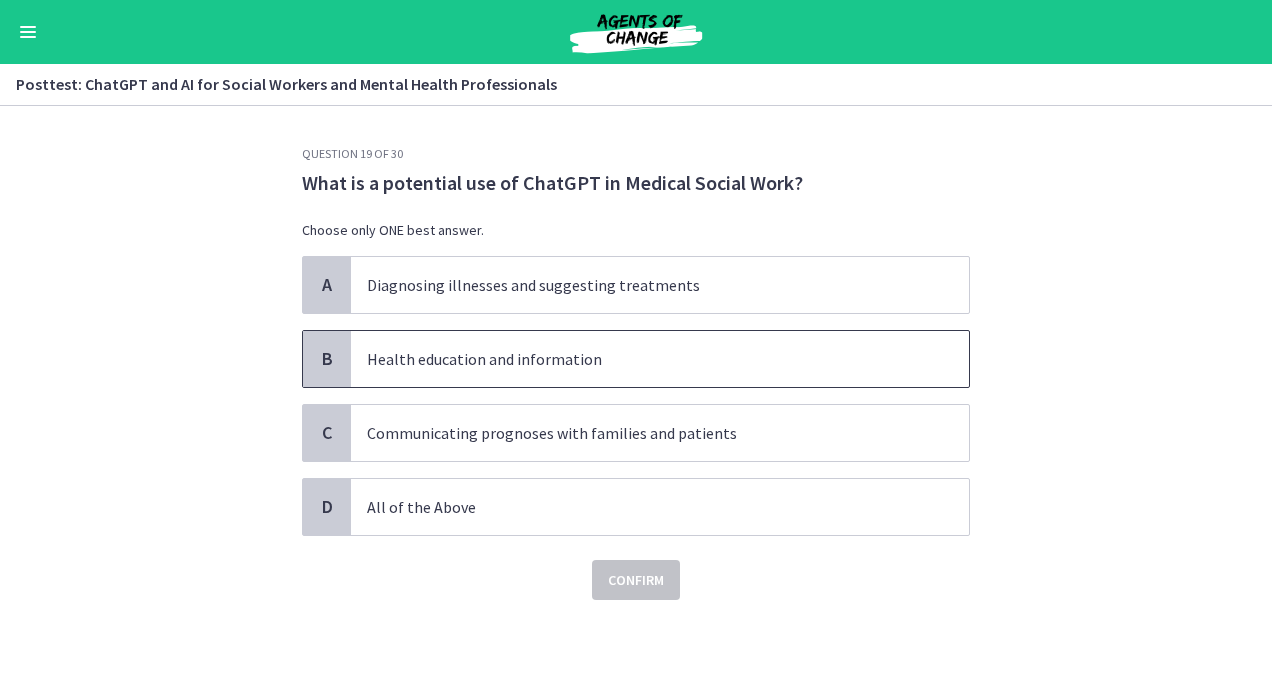 click on "B" at bounding box center [327, 359] 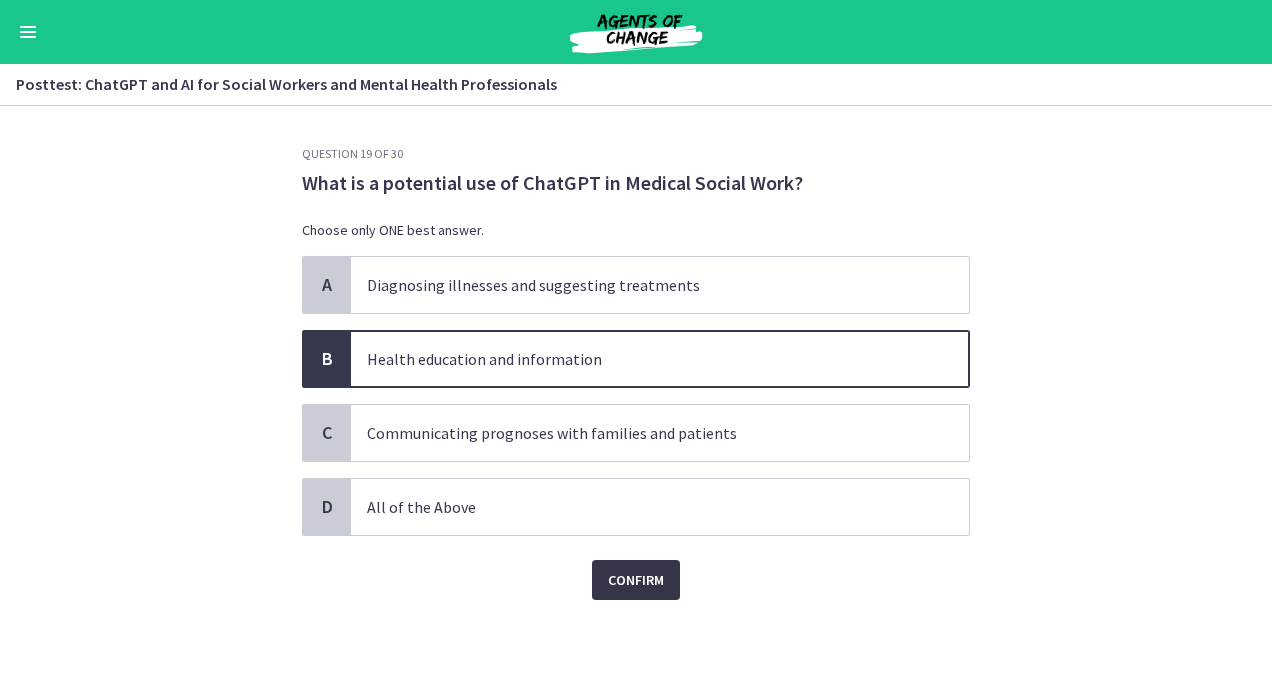 click on "Confirm" at bounding box center (636, 580) 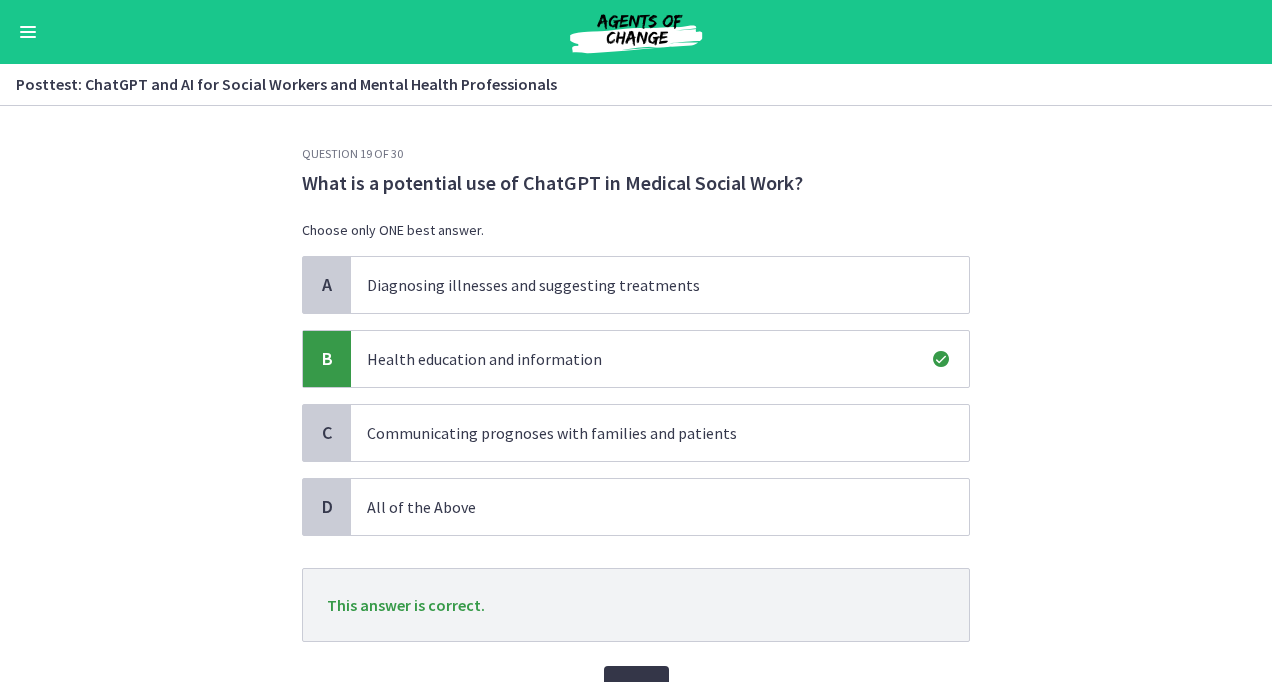 click on "Next" at bounding box center (636, 686) 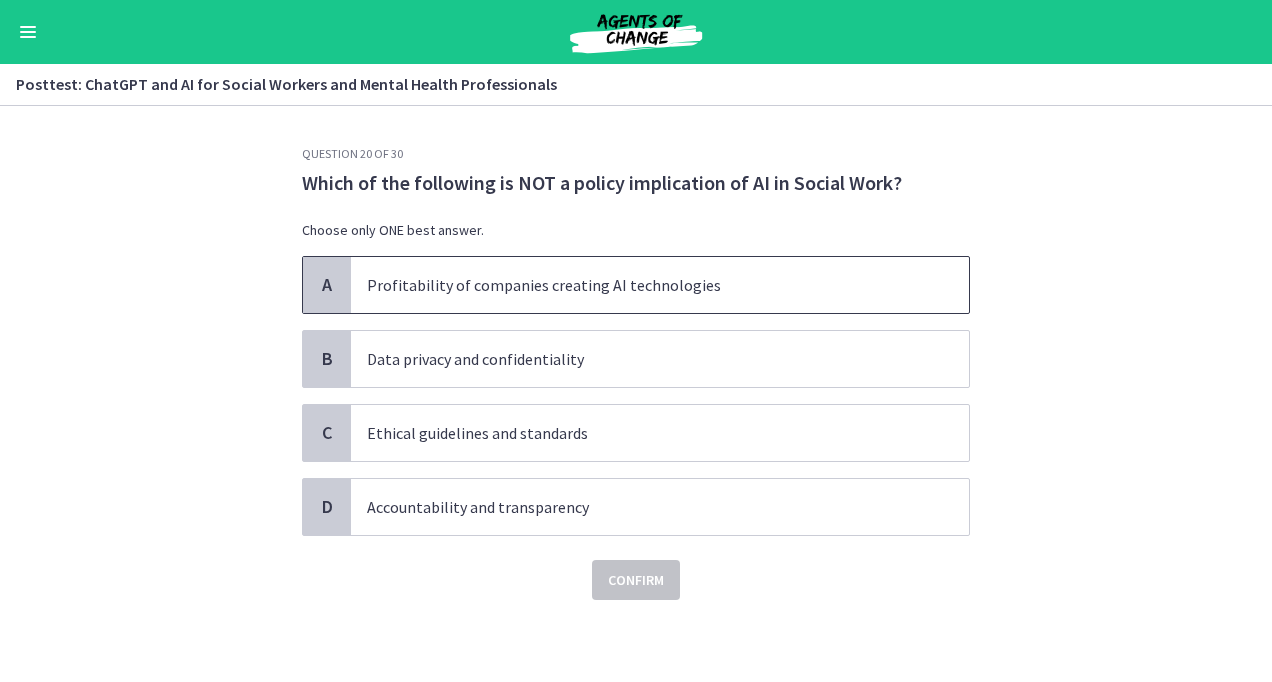 click on "Profitability of companies creating AI technologies" at bounding box center [640, 285] 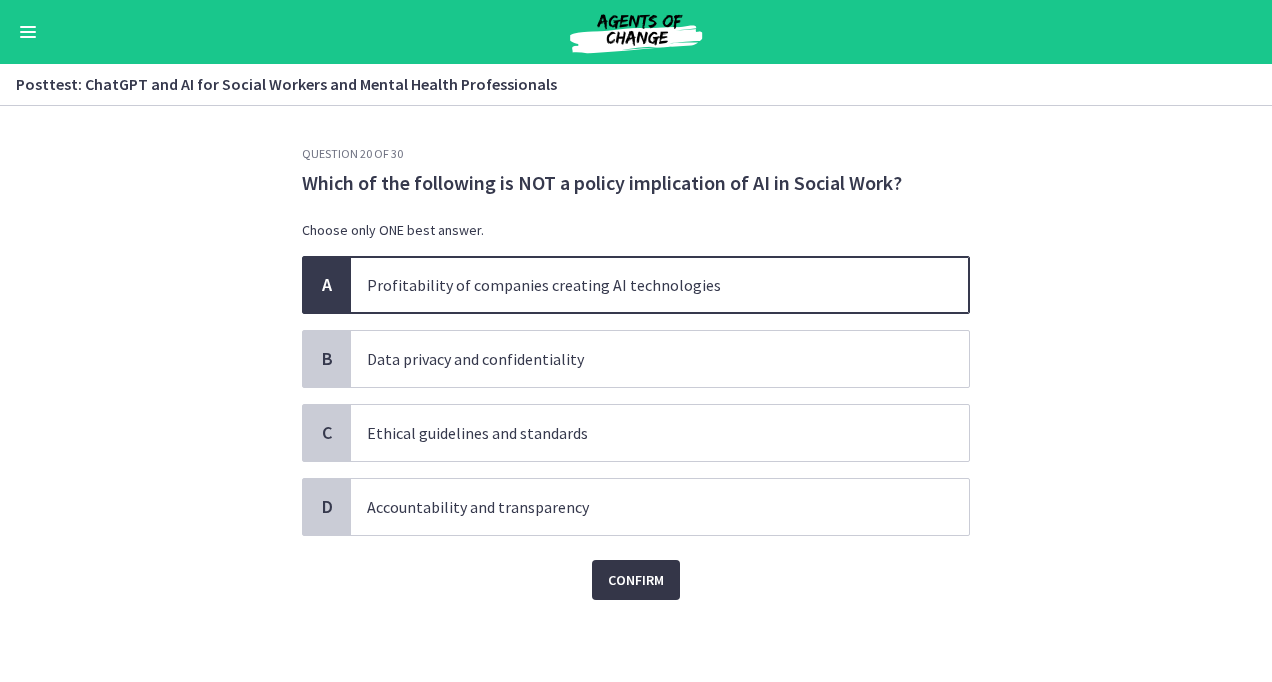 click on "Confirm" at bounding box center (636, 580) 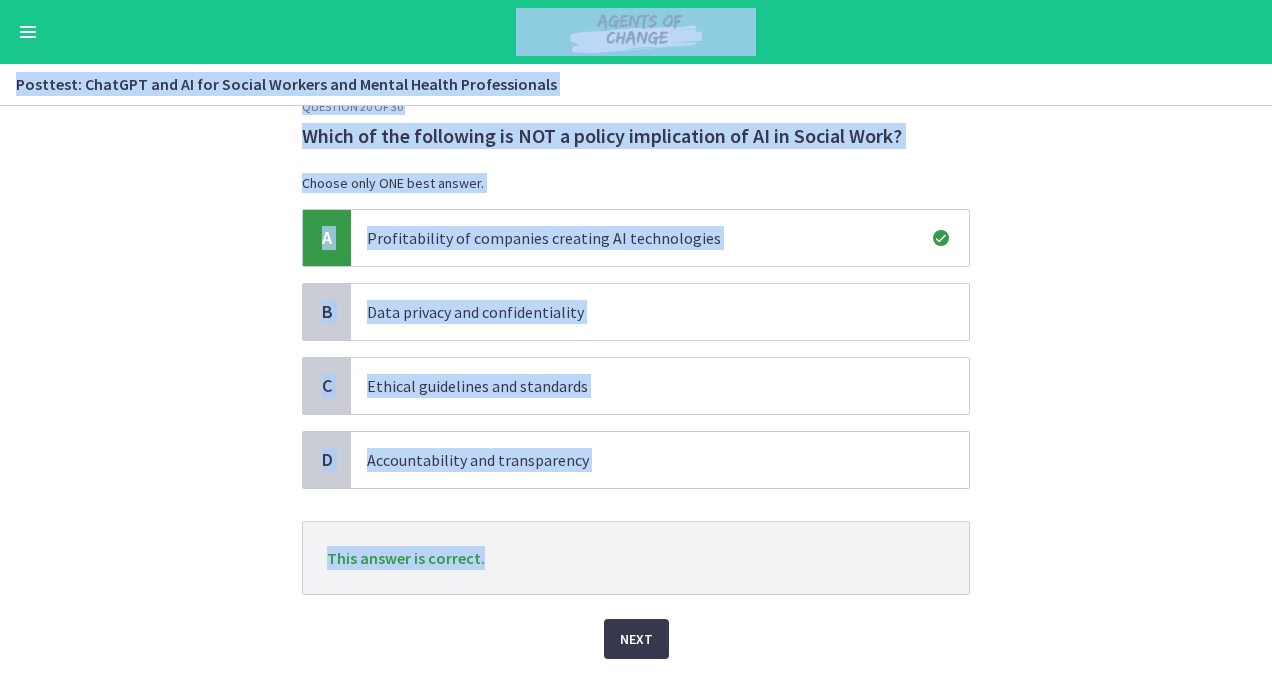 scroll, scrollTop: 100, scrollLeft: 0, axis: vertical 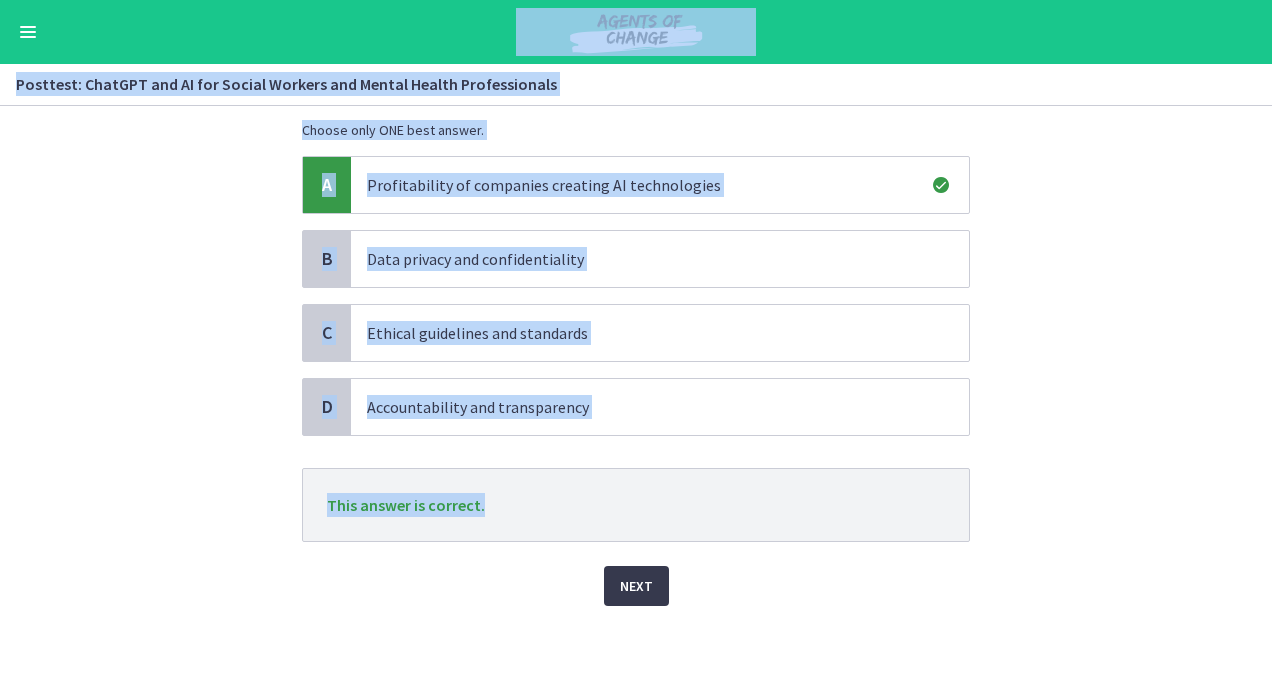 drag, startPoint x: 628, startPoint y: 578, endPoint x: 636, endPoint y: 707, distance: 129.24782 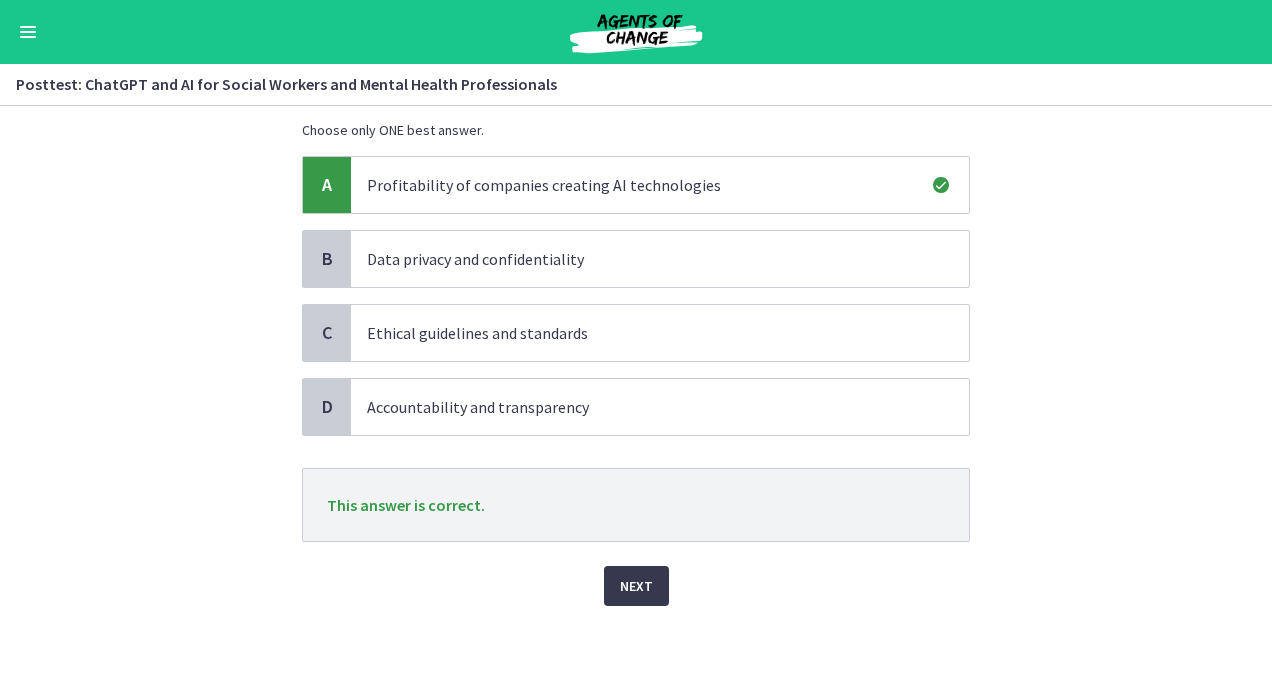 drag, startPoint x: 636, startPoint y: 707, endPoint x: 522, endPoint y: 611, distance: 149.03691 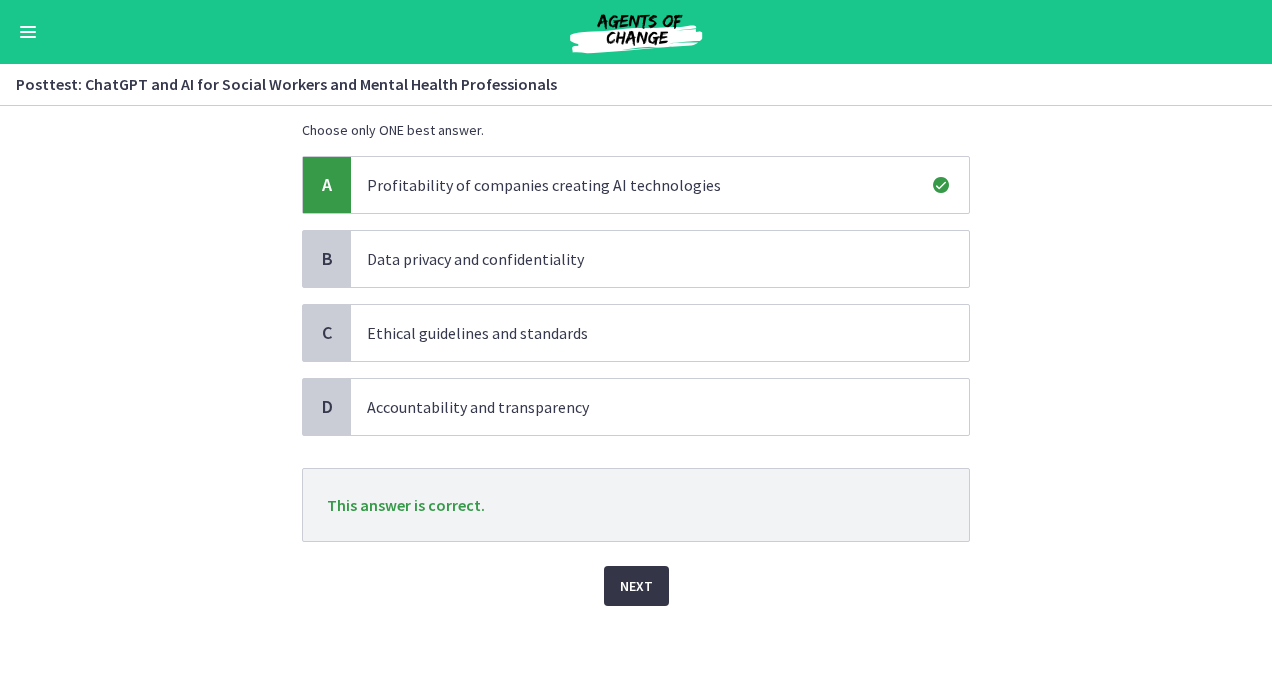 click on "Next" at bounding box center [636, 586] 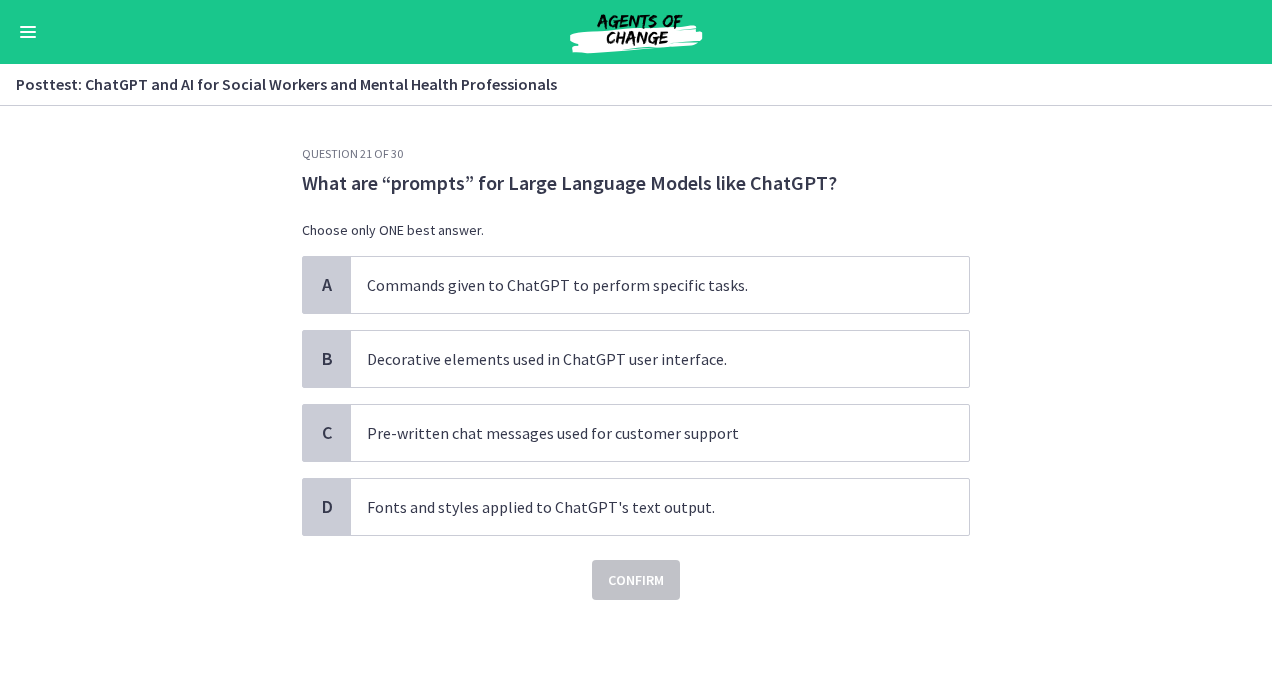 scroll, scrollTop: 0, scrollLeft: 0, axis: both 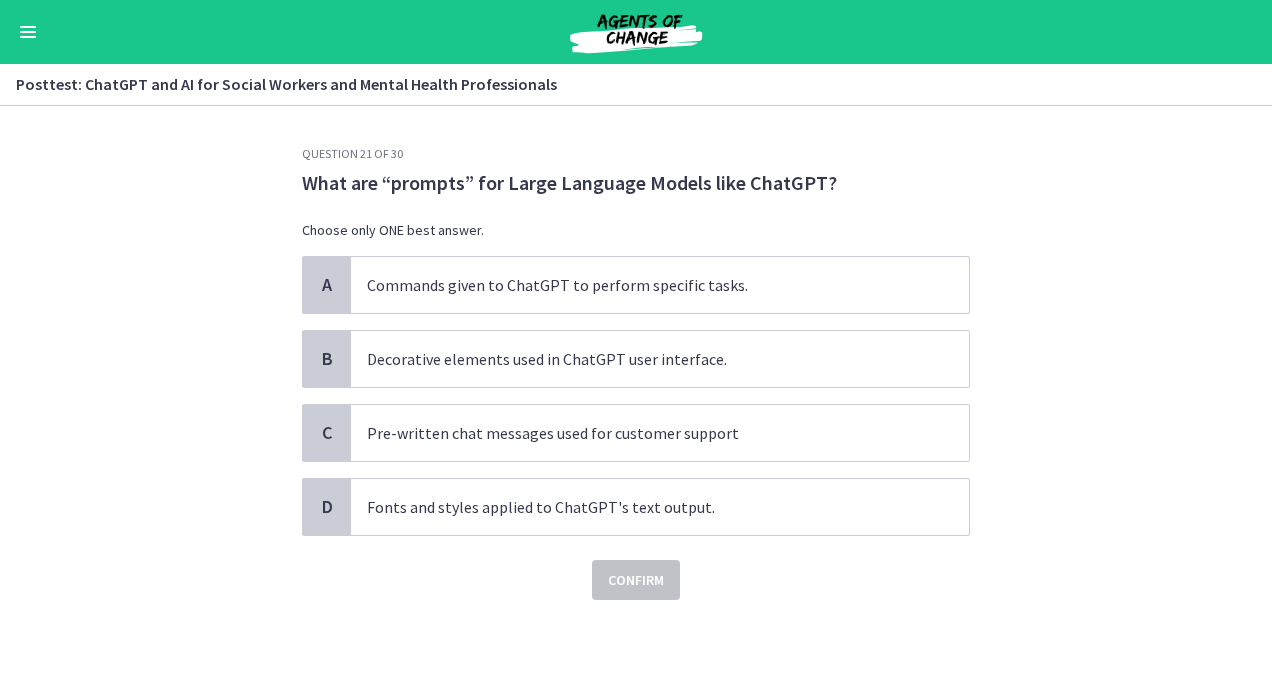 click on "Confirm" at bounding box center [636, 568] 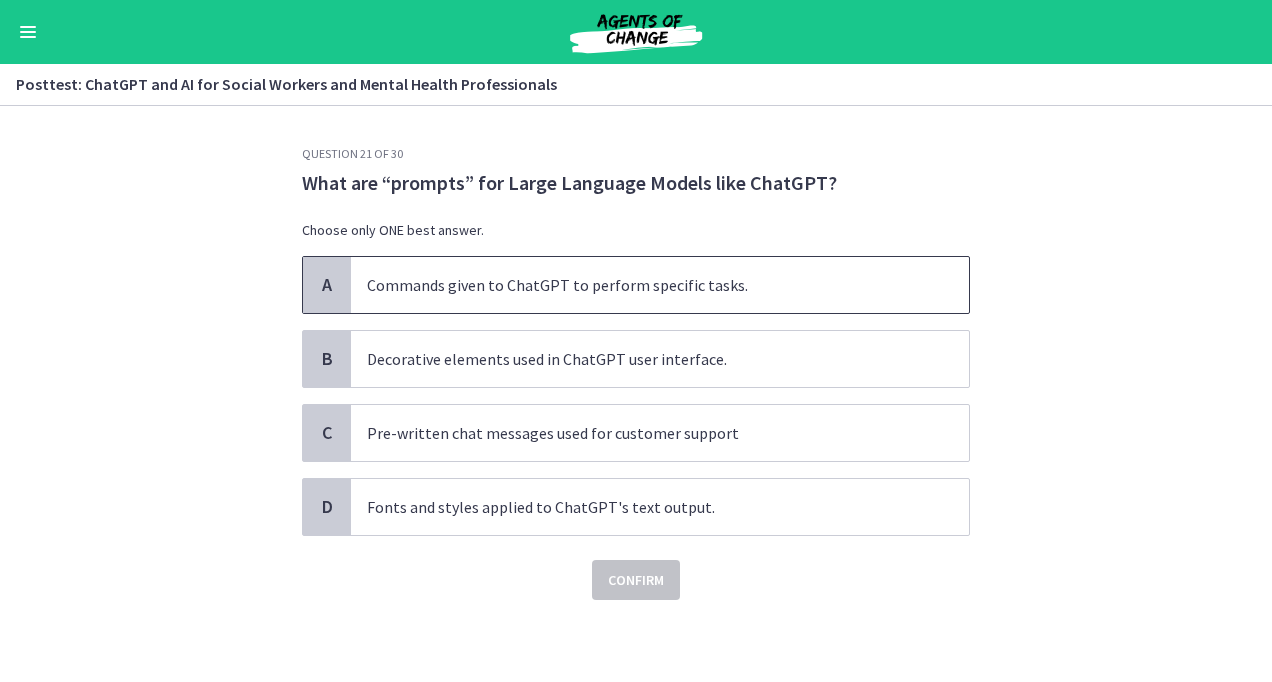 click on "Commands given to ChatGPT to perform specific tasks." at bounding box center [640, 285] 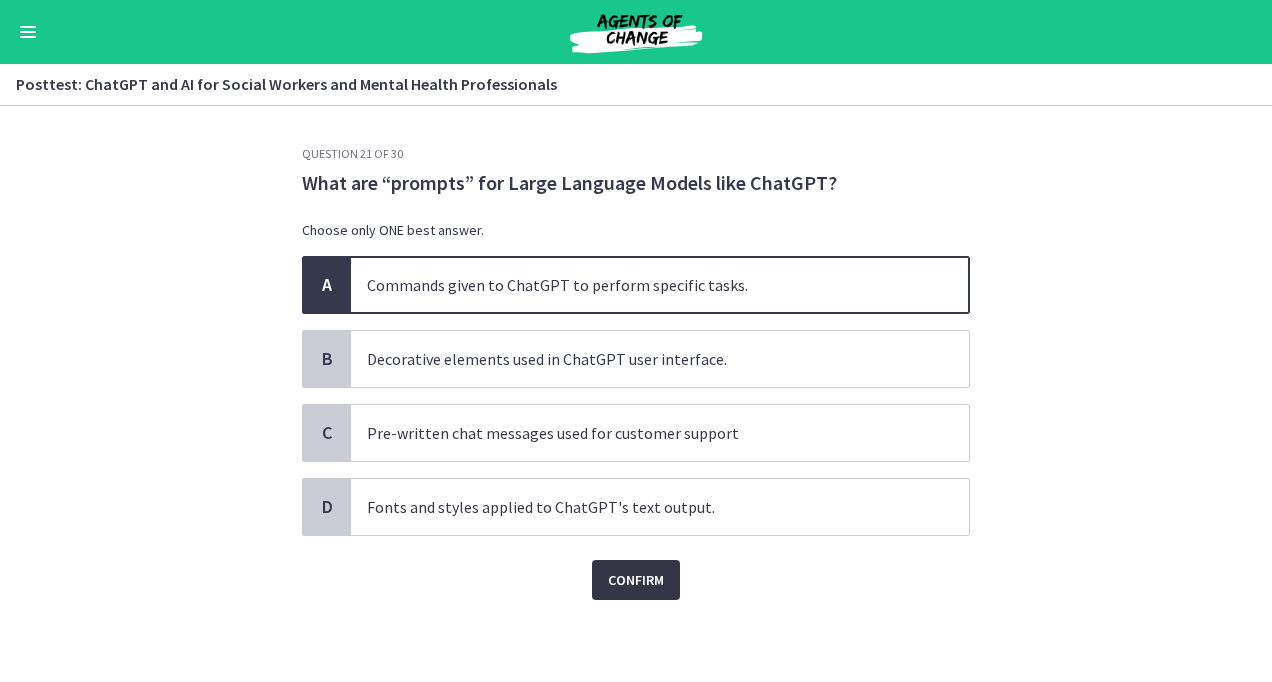 click on "Confirm" at bounding box center [636, 580] 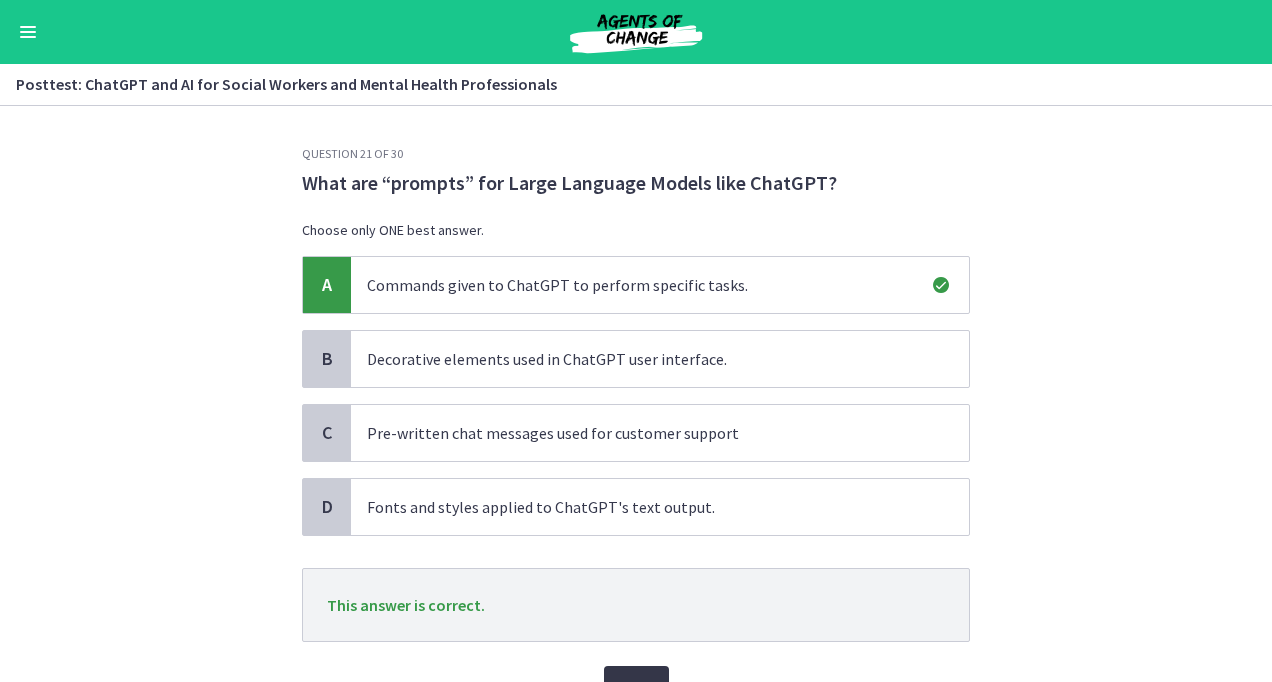 click on "Next" at bounding box center (636, 686) 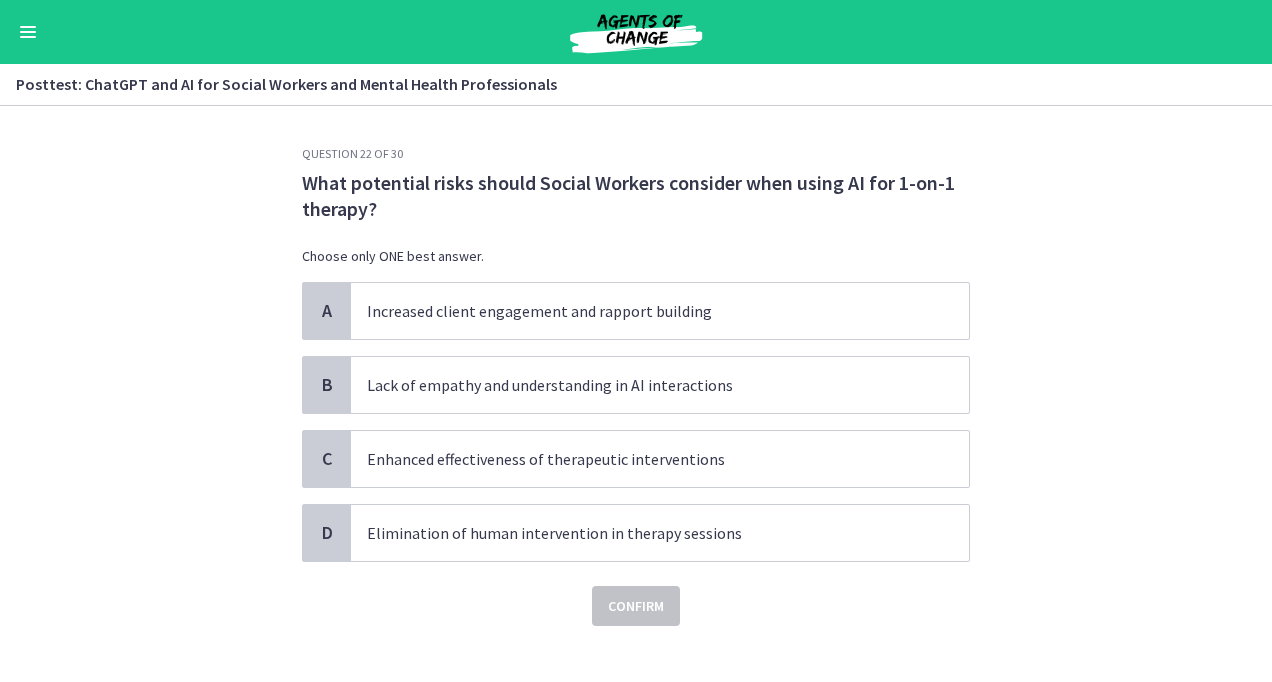 scroll, scrollTop: 21, scrollLeft: 0, axis: vertical 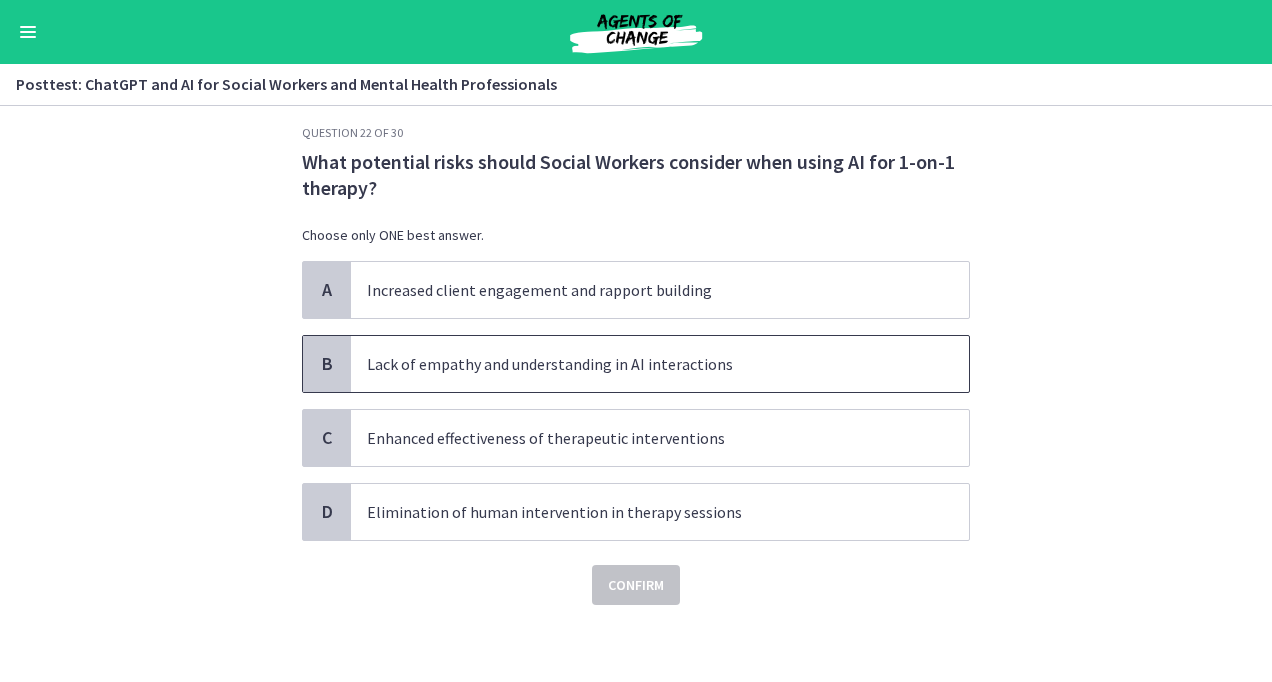 click on "Lack of empathy and understanding in AI interactions" at bounding box center [640, 364] 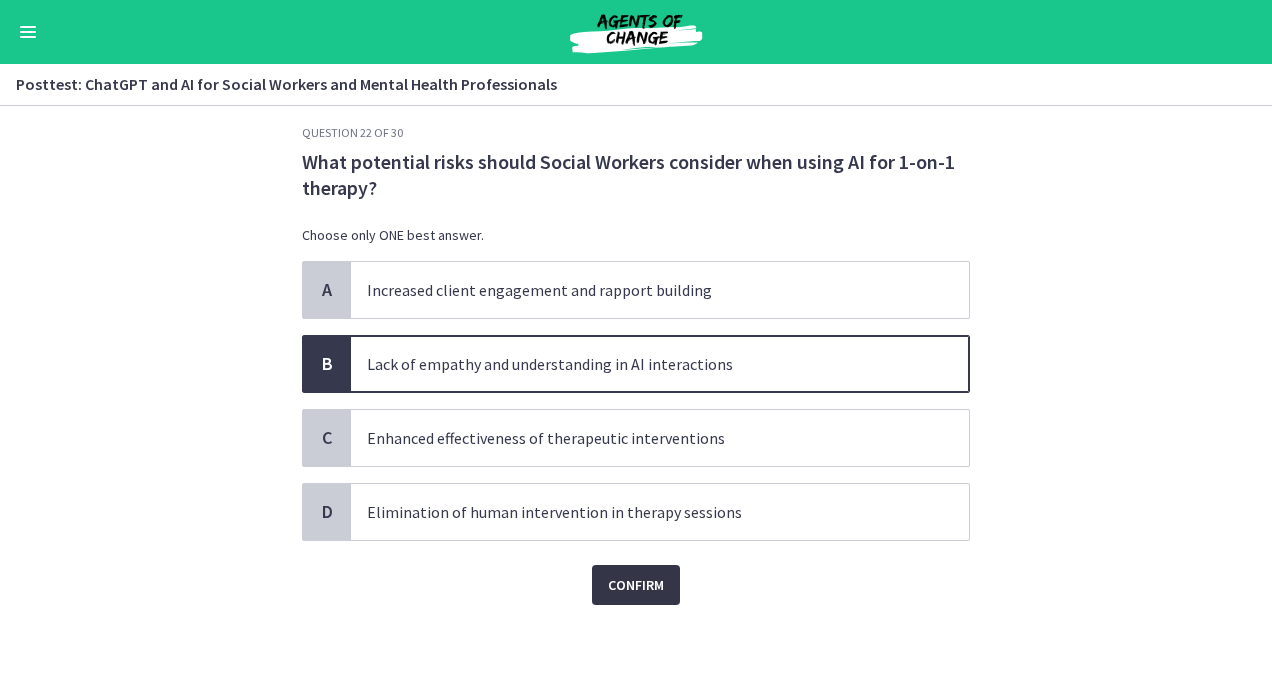 click on "Confirm" at bounding box center [636, 585] 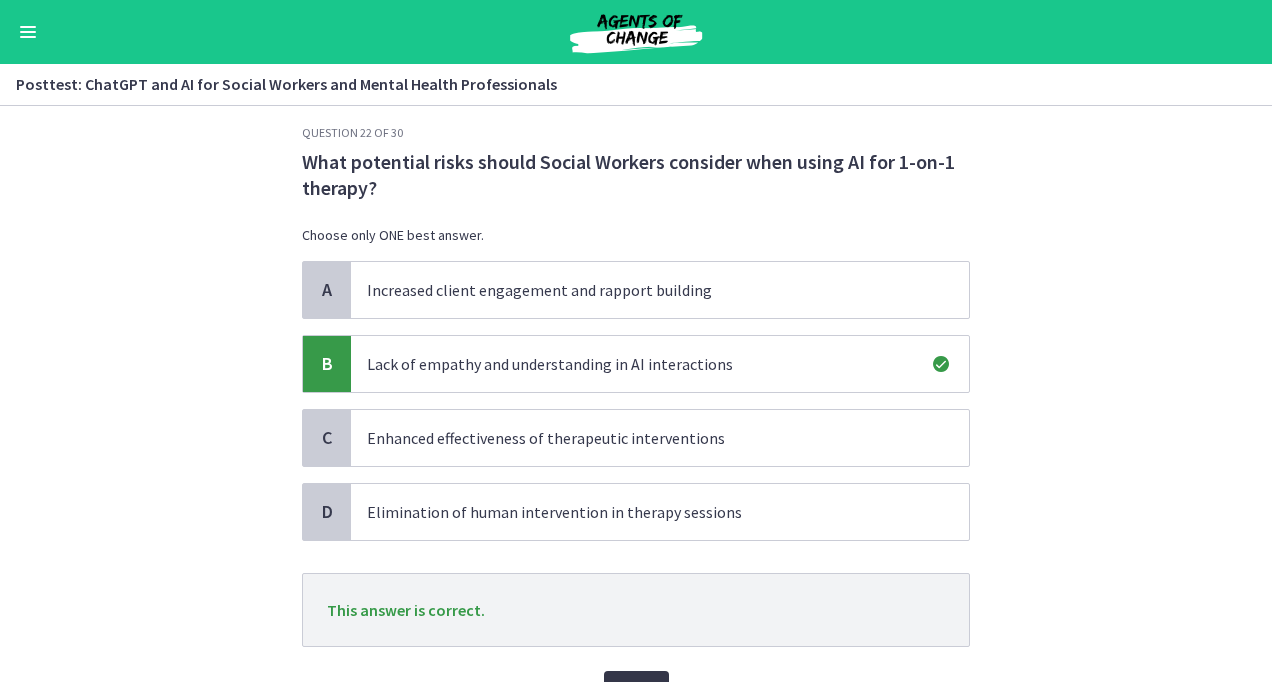 click on "Next" at bounding box center [636, 691] 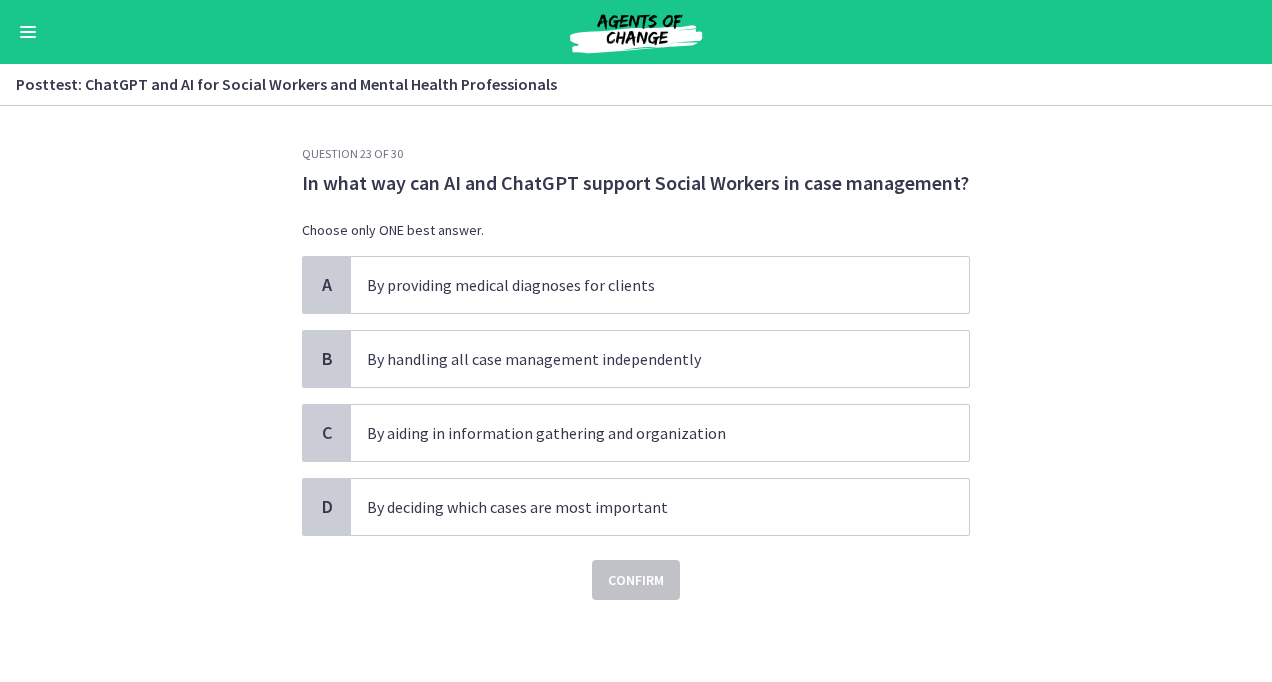 click on "Question   23   of   30
In what way can AI and ChatGPT support Social Workers in case management?
Choose only ONE best answer.
A
By providing medical diagnoses for clients
B
By handling all case management independently
C
By aiding in information gathering and organization
D
By deciding which cases are most important
Confirm" 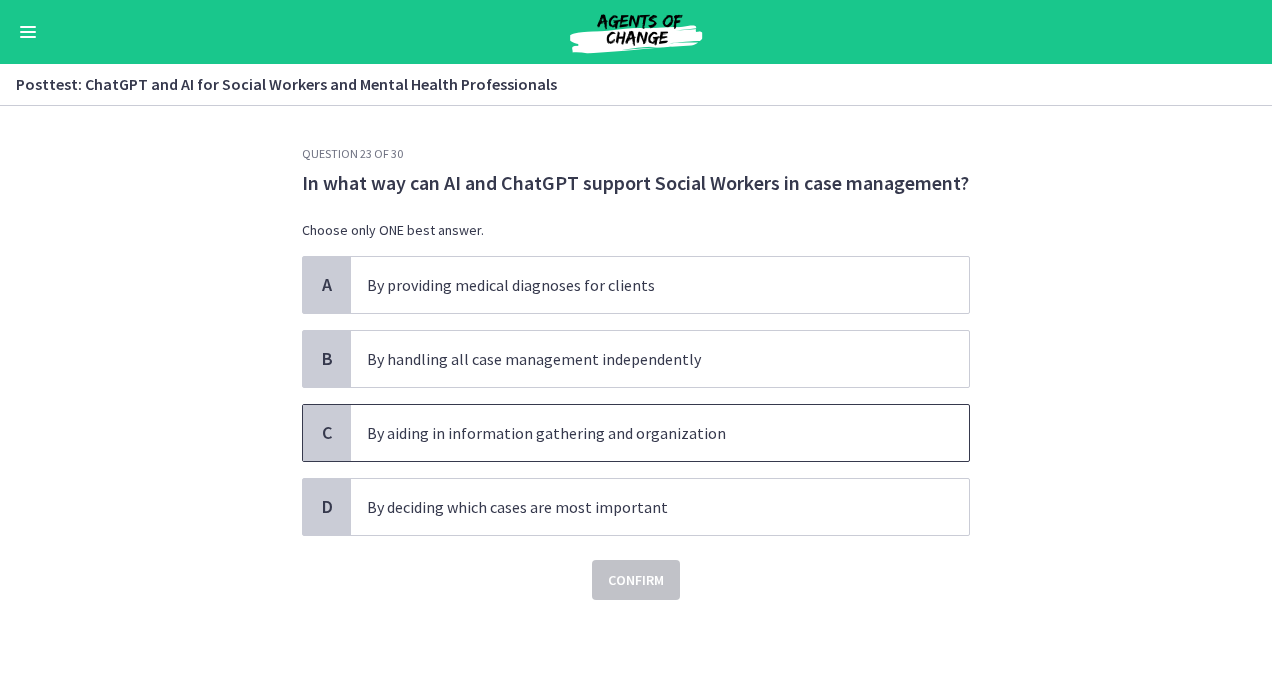 click on "By aiding in information gathering and organization" at bounding box center (640, 433) 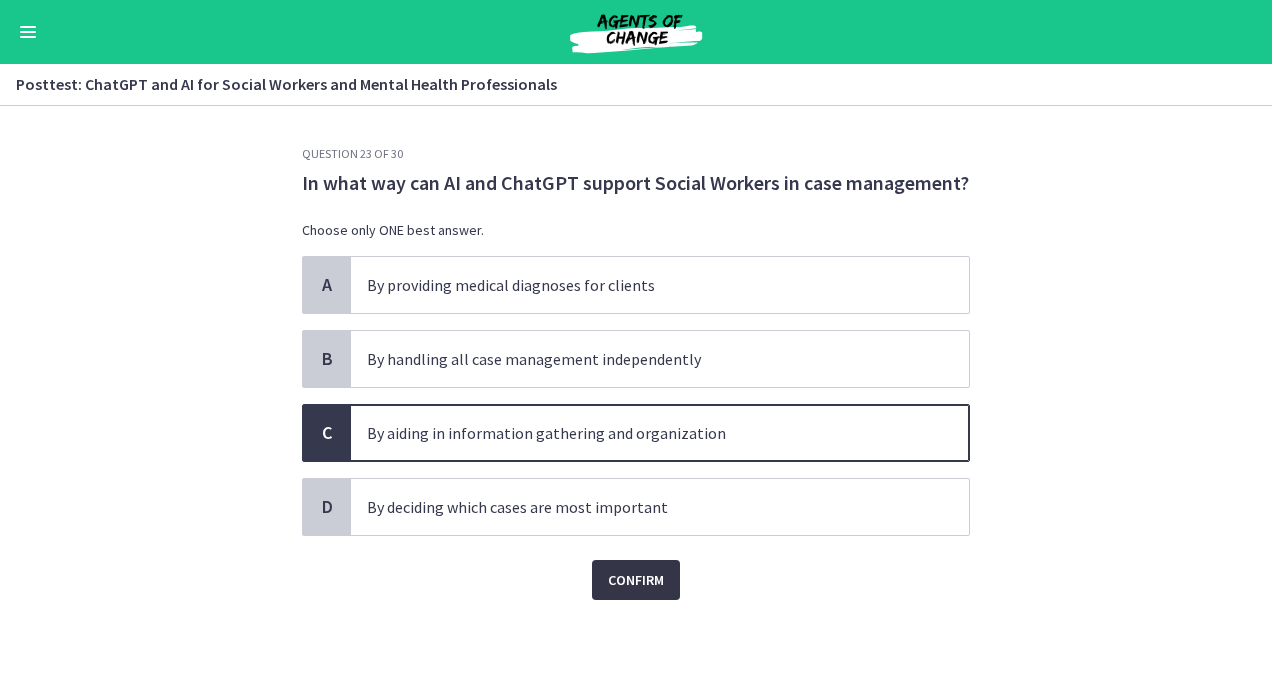 click on "Confirm" at bounding box center (636, 580) 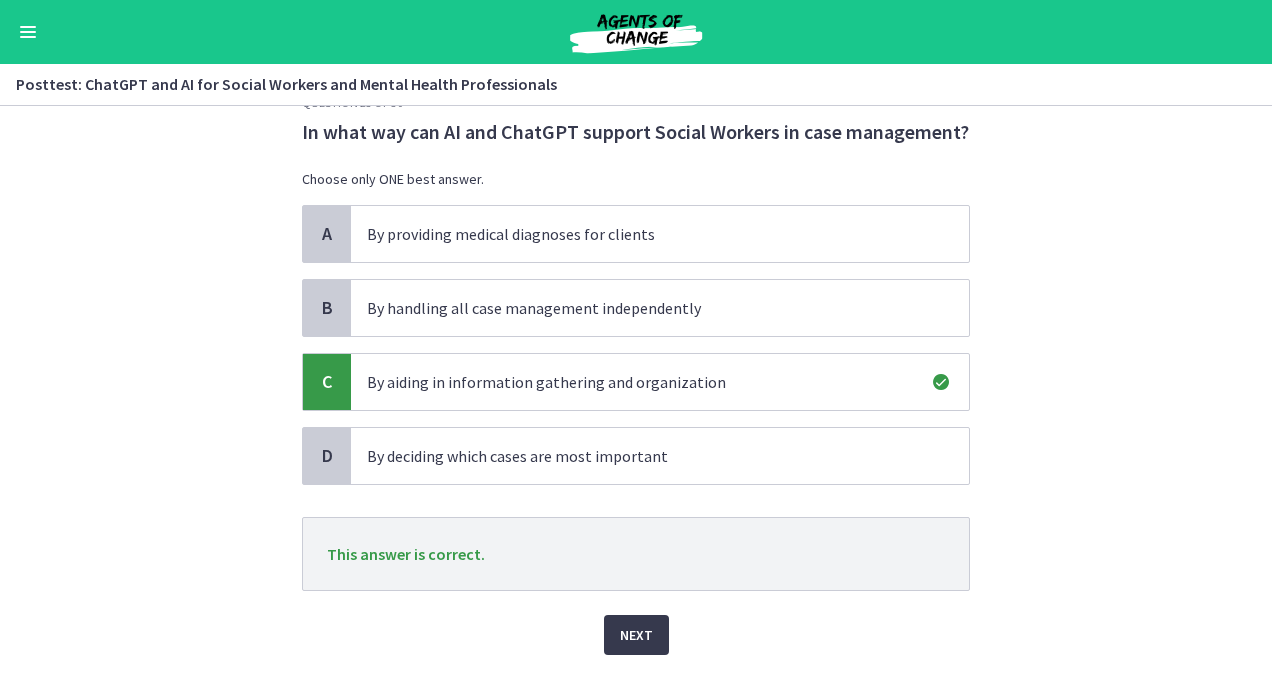 scroll, scrollTop: 54, scrollLeft: 0, axis: vertical 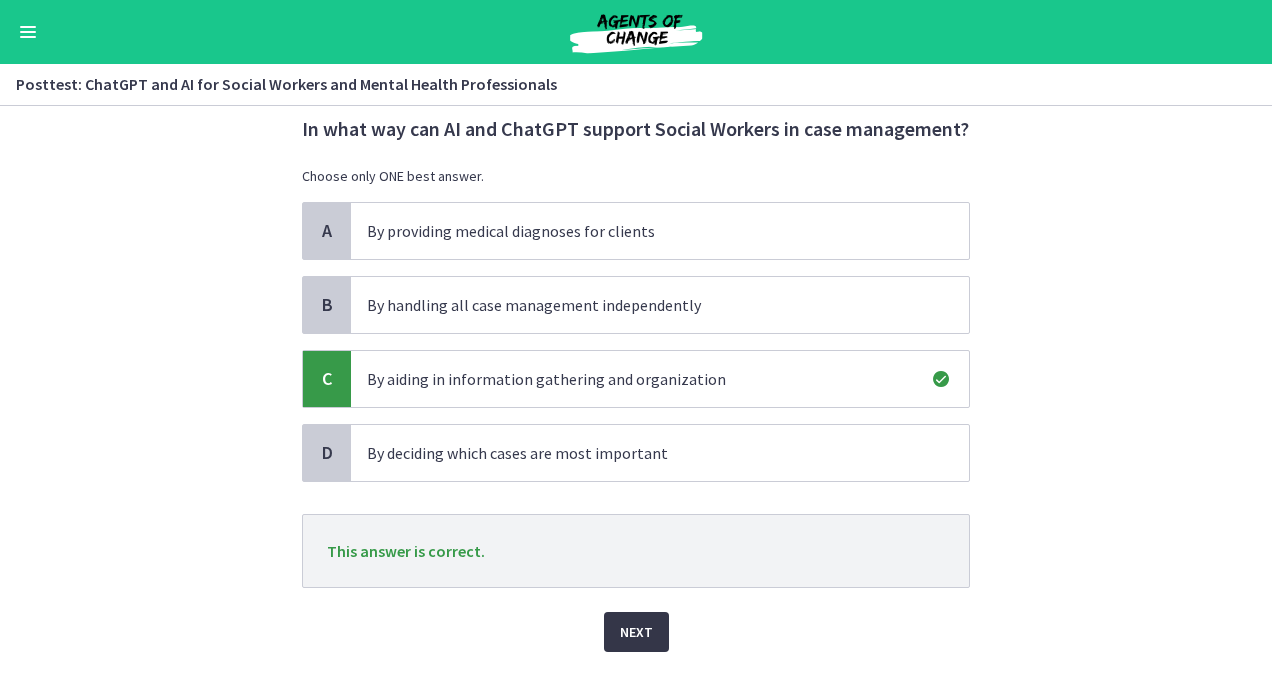 click on "Next" at bounding box center [636, 632] 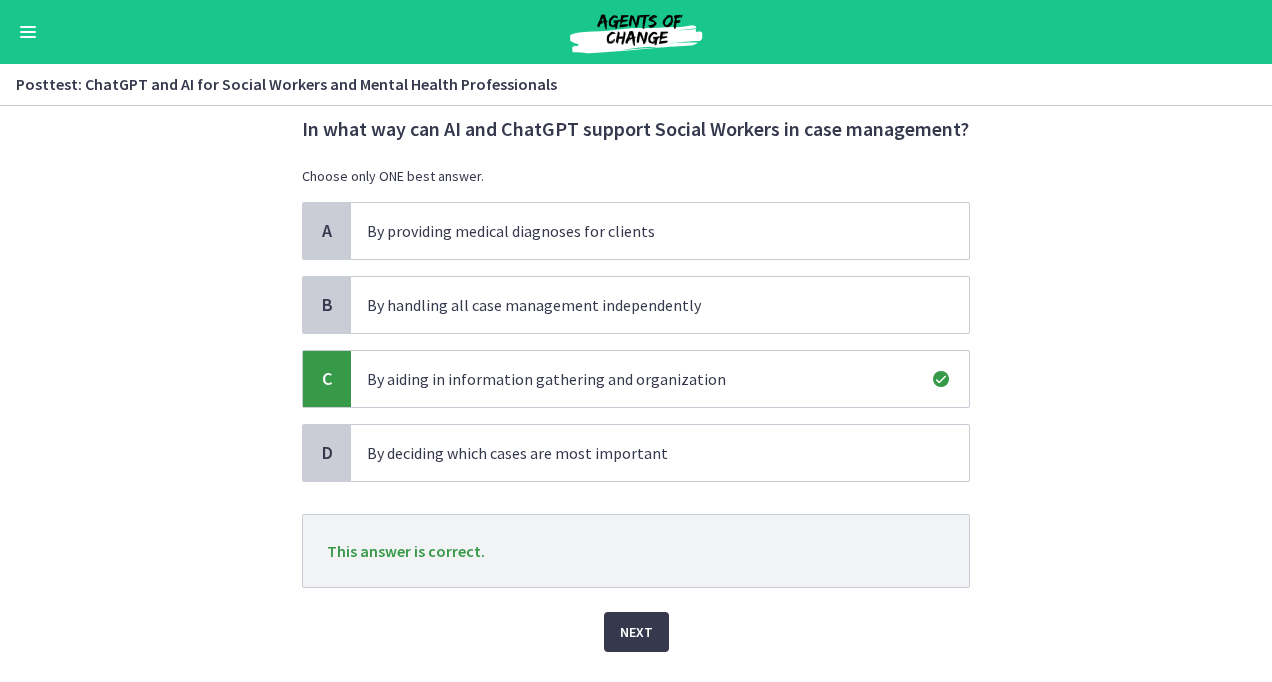 scroll, scrollTop: 0, scrollLeft: 0, axis: both 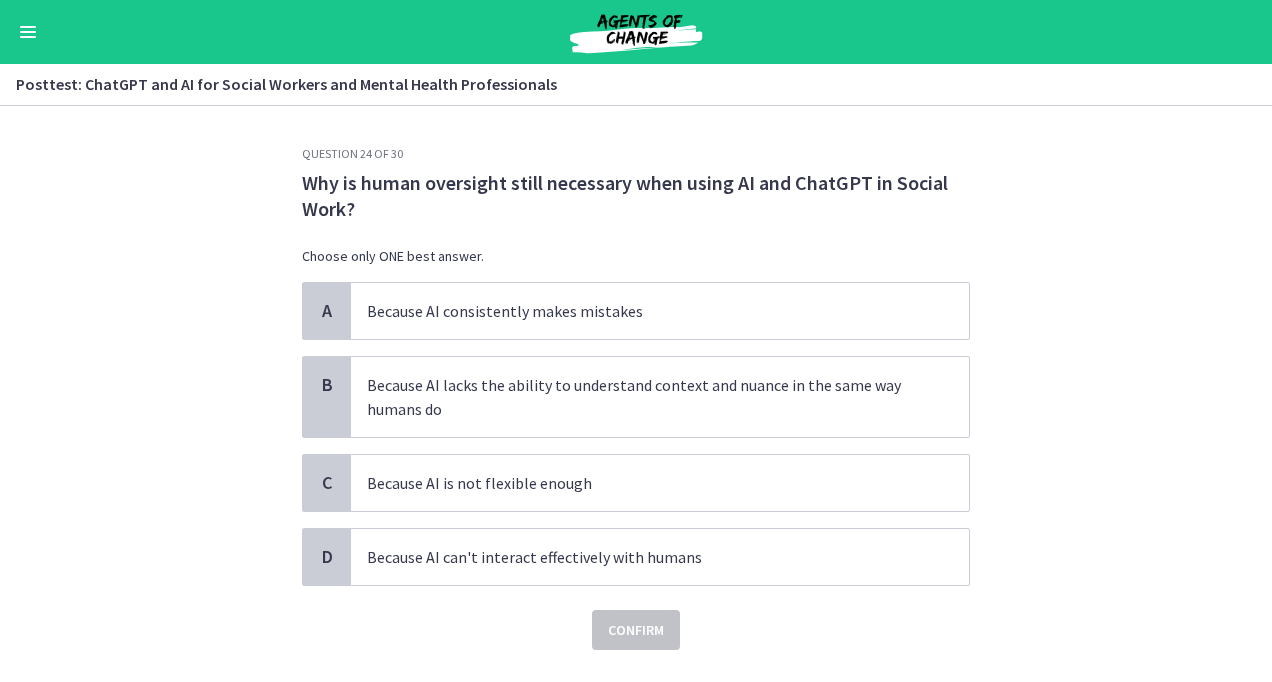 click on "Confirm" at bounding box center (636, 618) 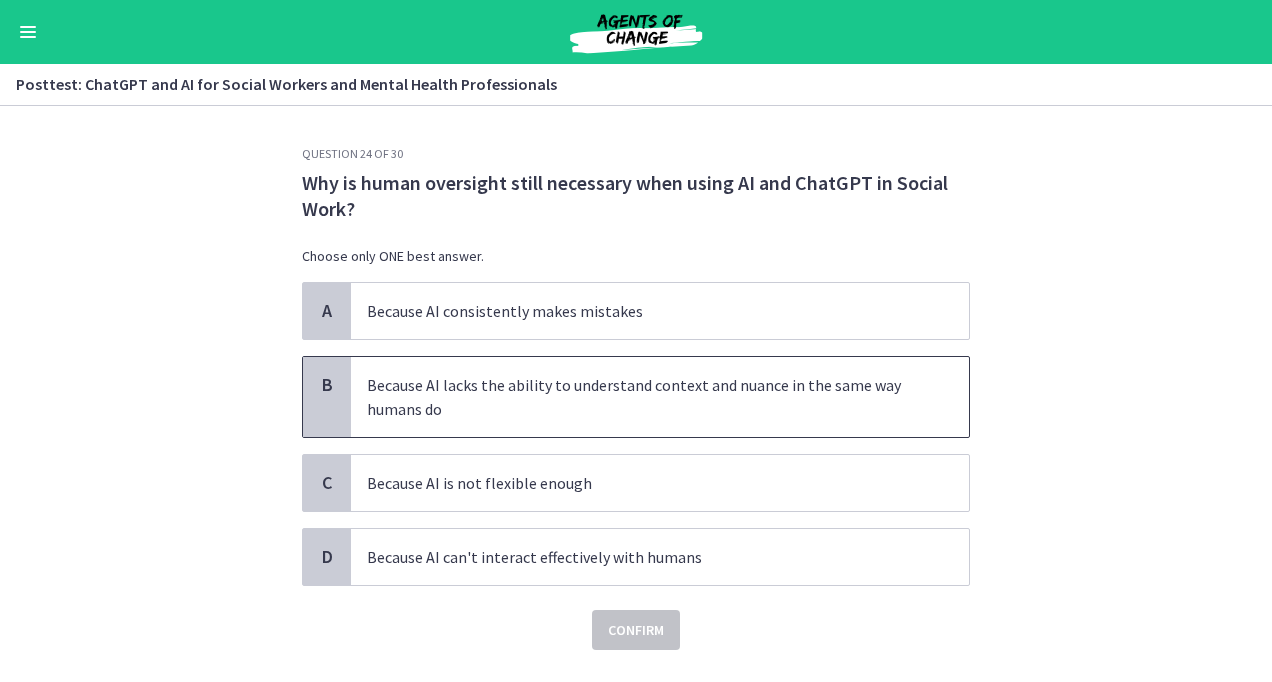 click on "Because AI lacks the ability to understand context and nuance in the same way humans do" at bounding box center (640, 397) 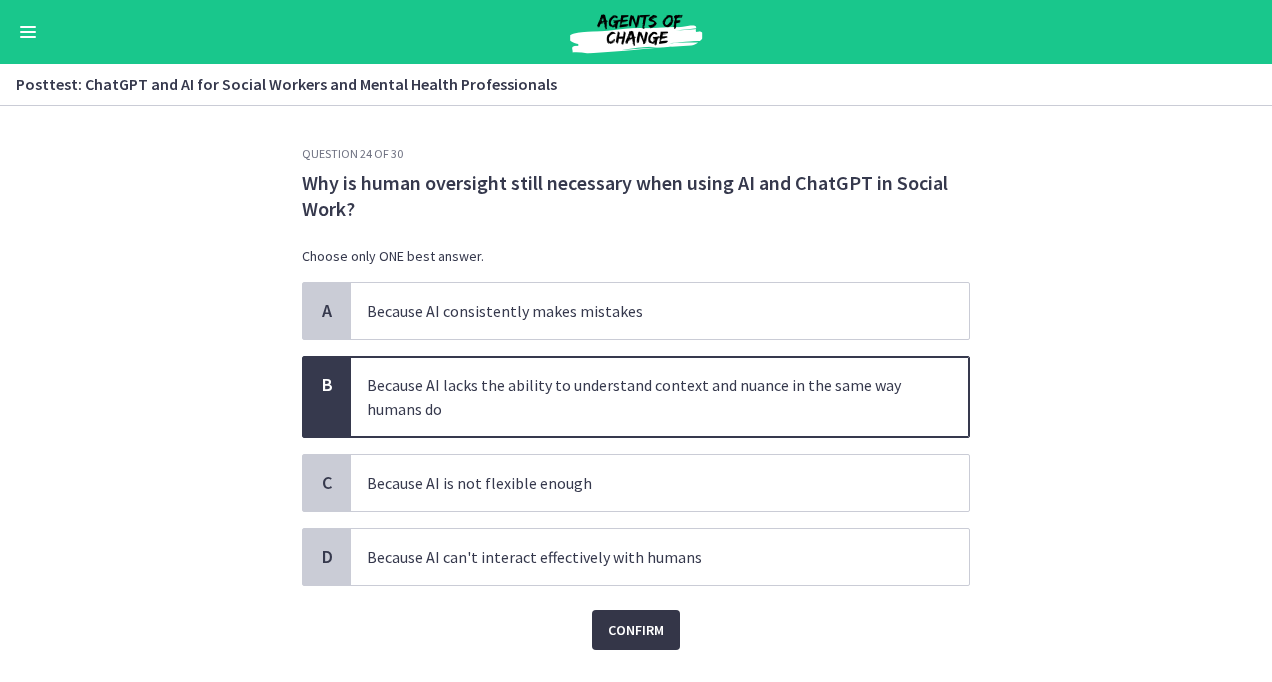 click on "Confirm" at bounding box center (636, 630) 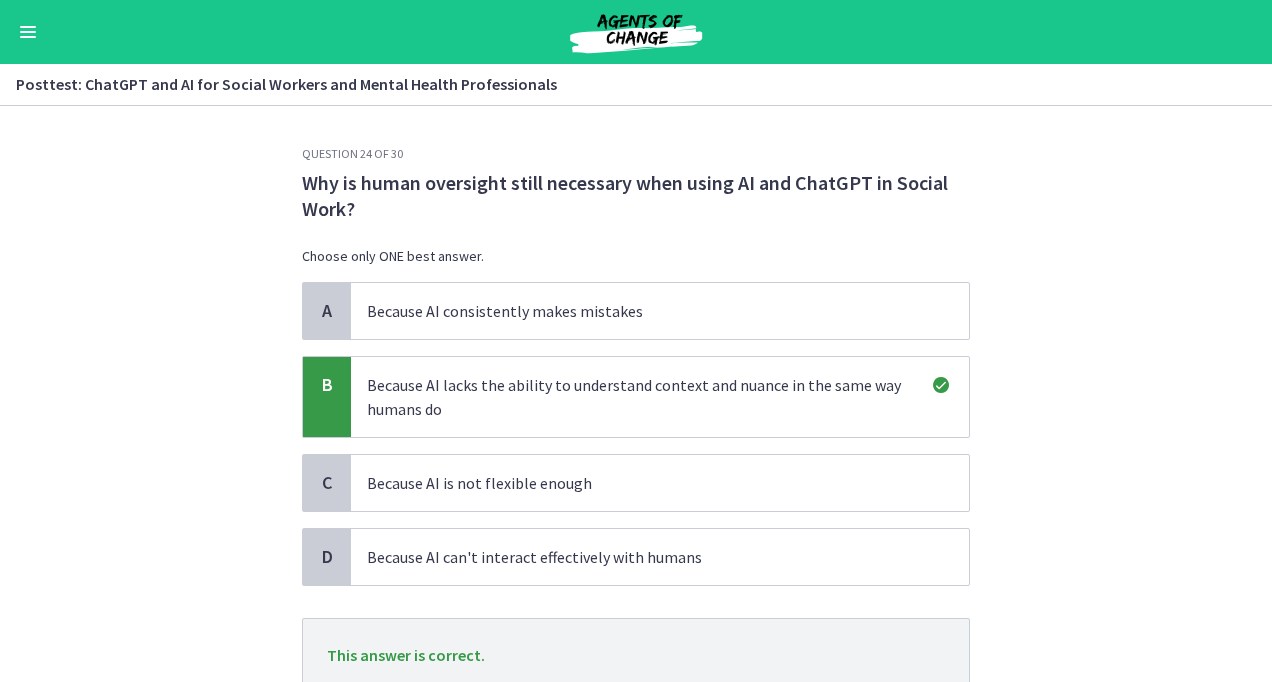 scroll, scrollTop: 150, scrollLeft: 0, axis: vertical 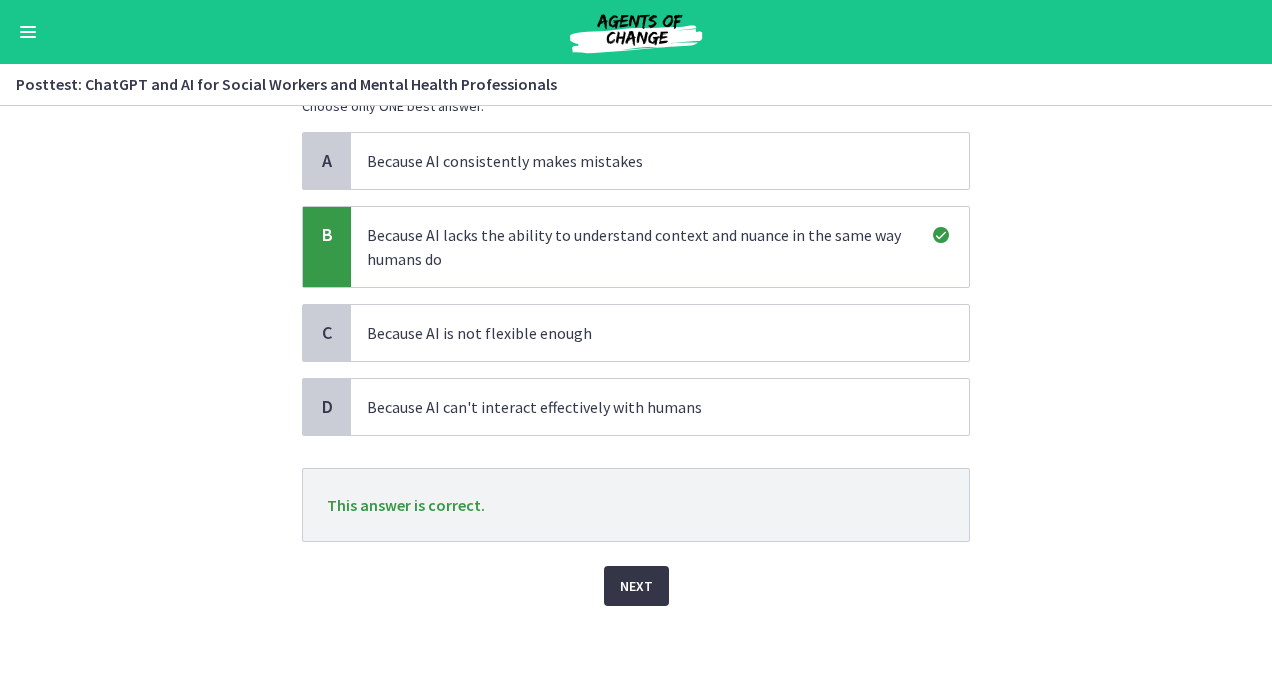 click on "Next" at bounding box center [636, 586] 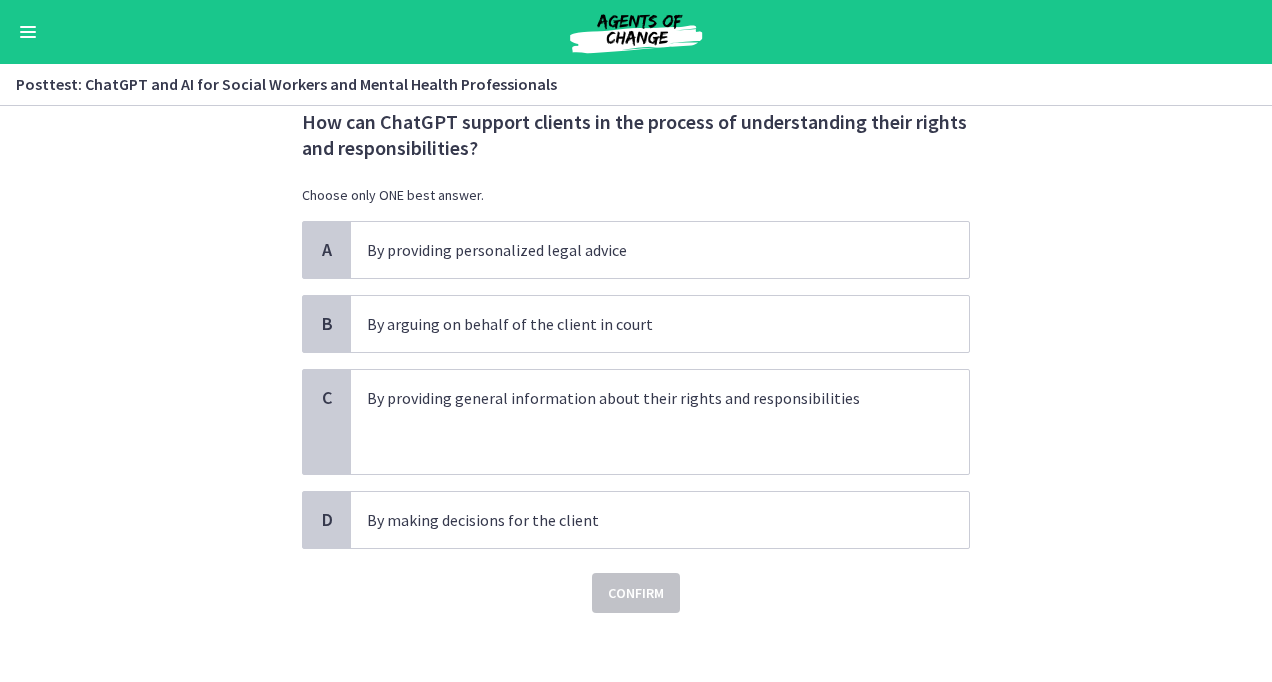 scroll, scrollTop: 69, scrollLeft: 0, axis: vertical 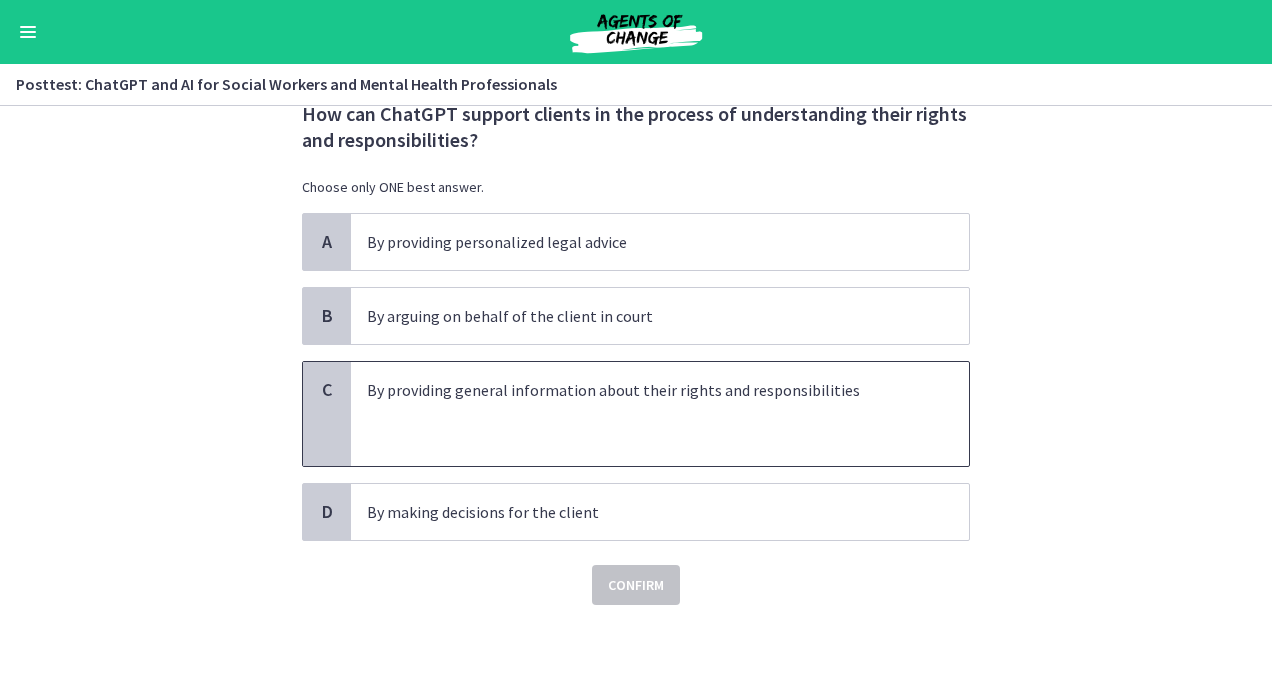 click at bounding box center [640, 414] 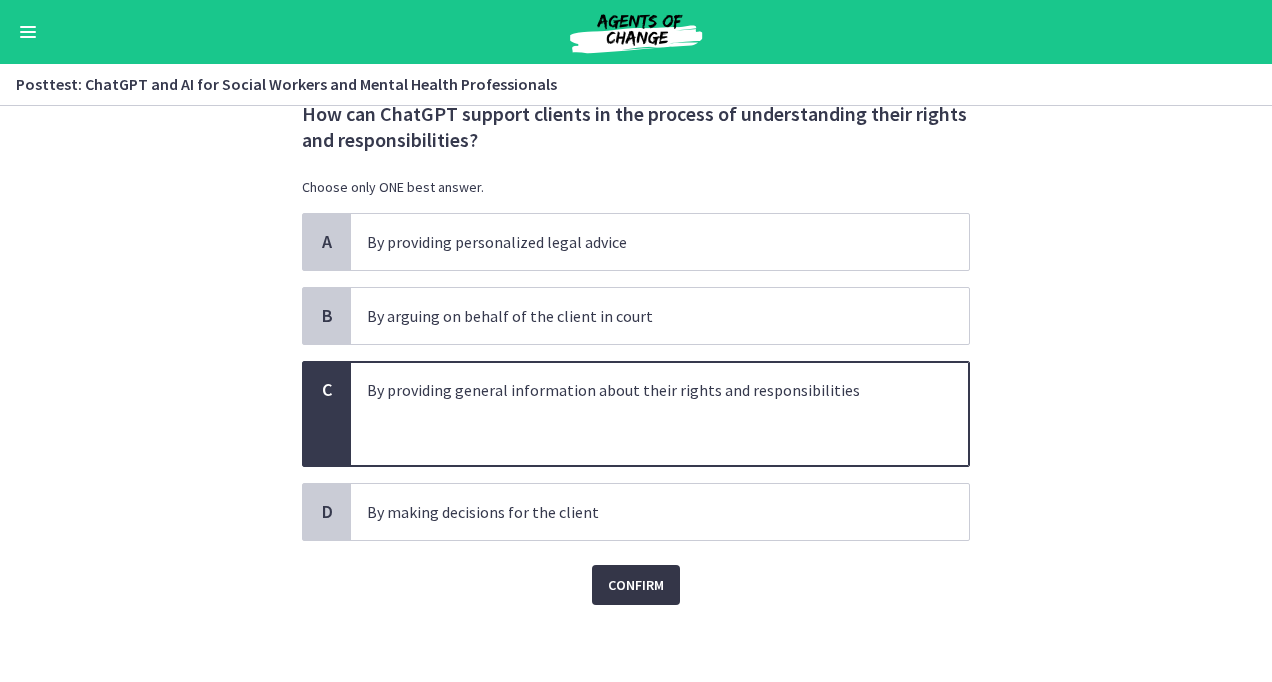 click on "Confirm" at bounding box center [636, 585] 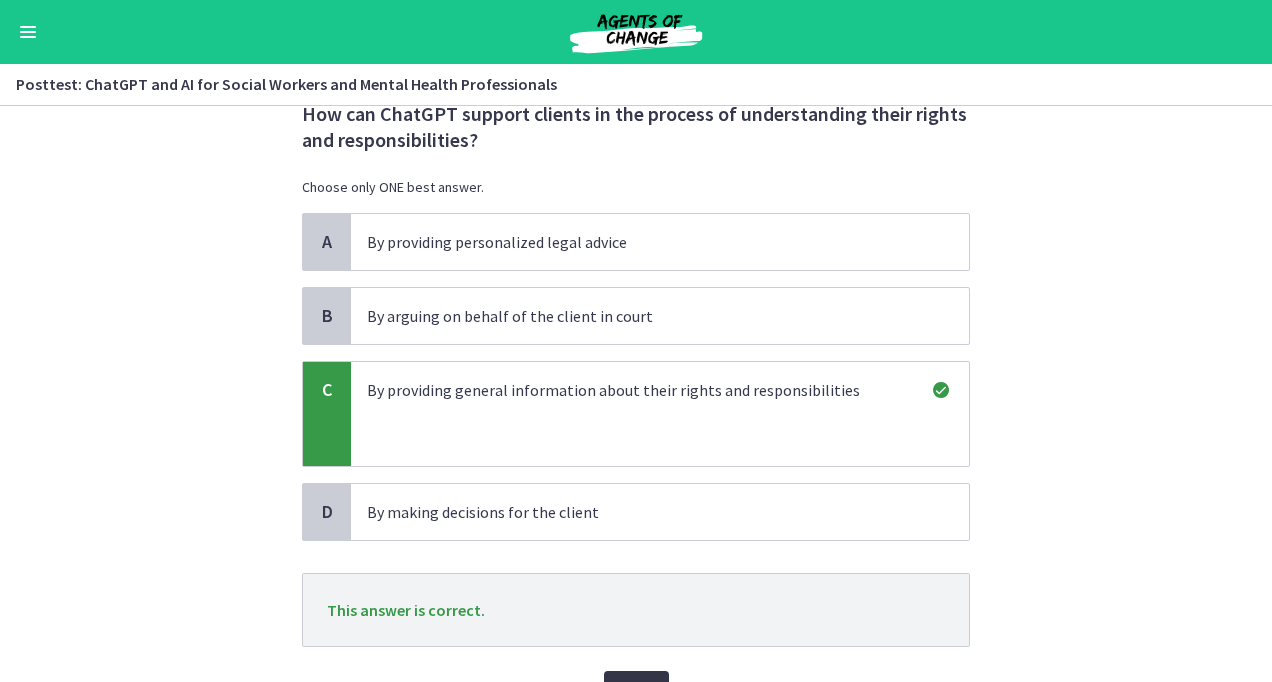 scroll, scrollTop: 174, scrollLeft: 0, axis: vertical 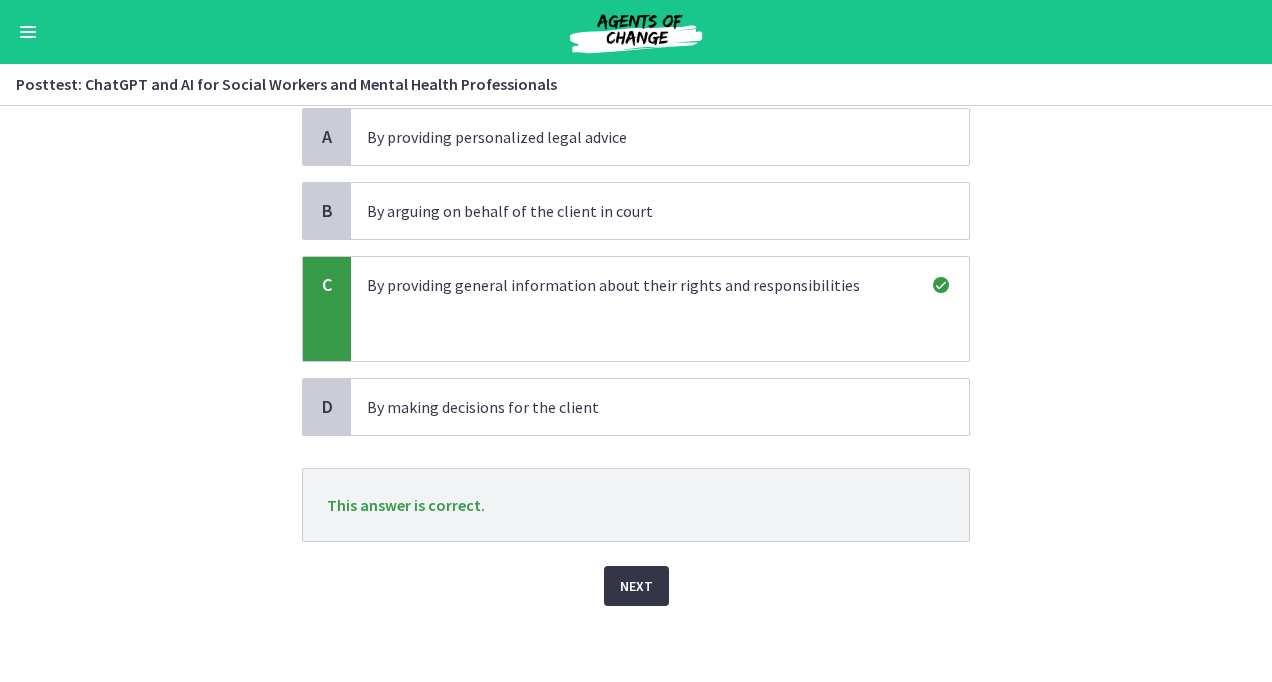 click on "Next" at bounding box center (636, 586) 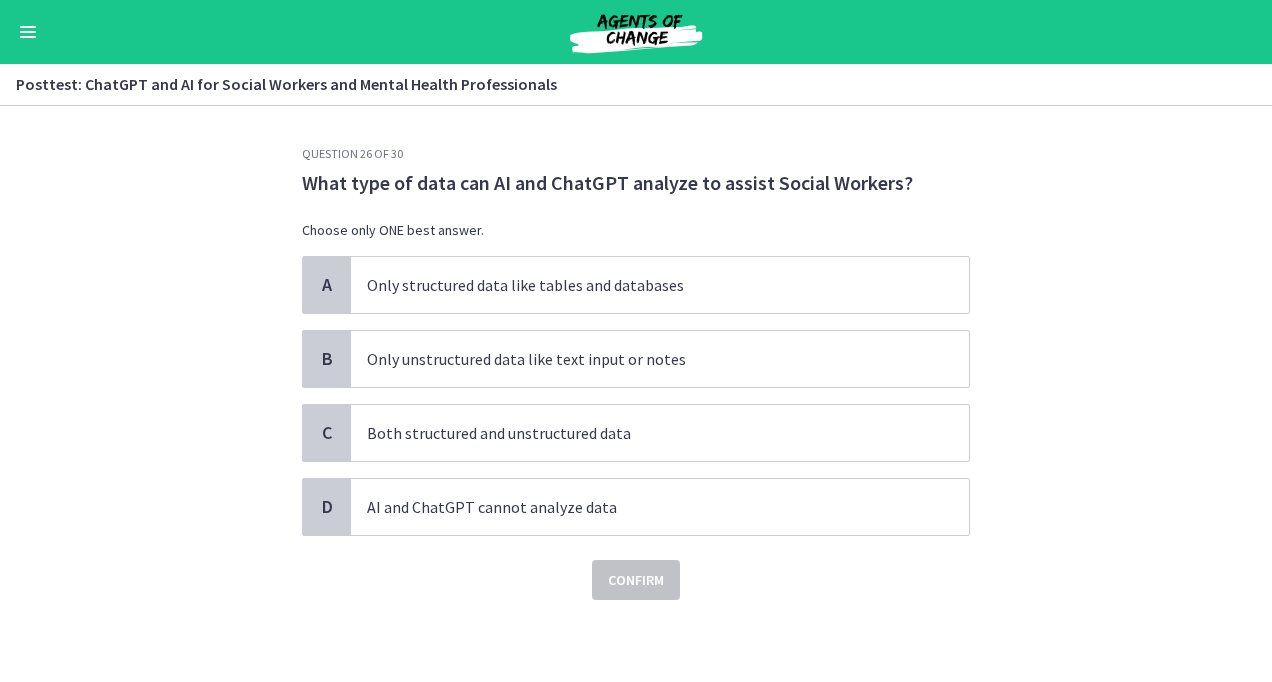 scroll, scrollTop: 0, scrollLeft: 0, axis: both 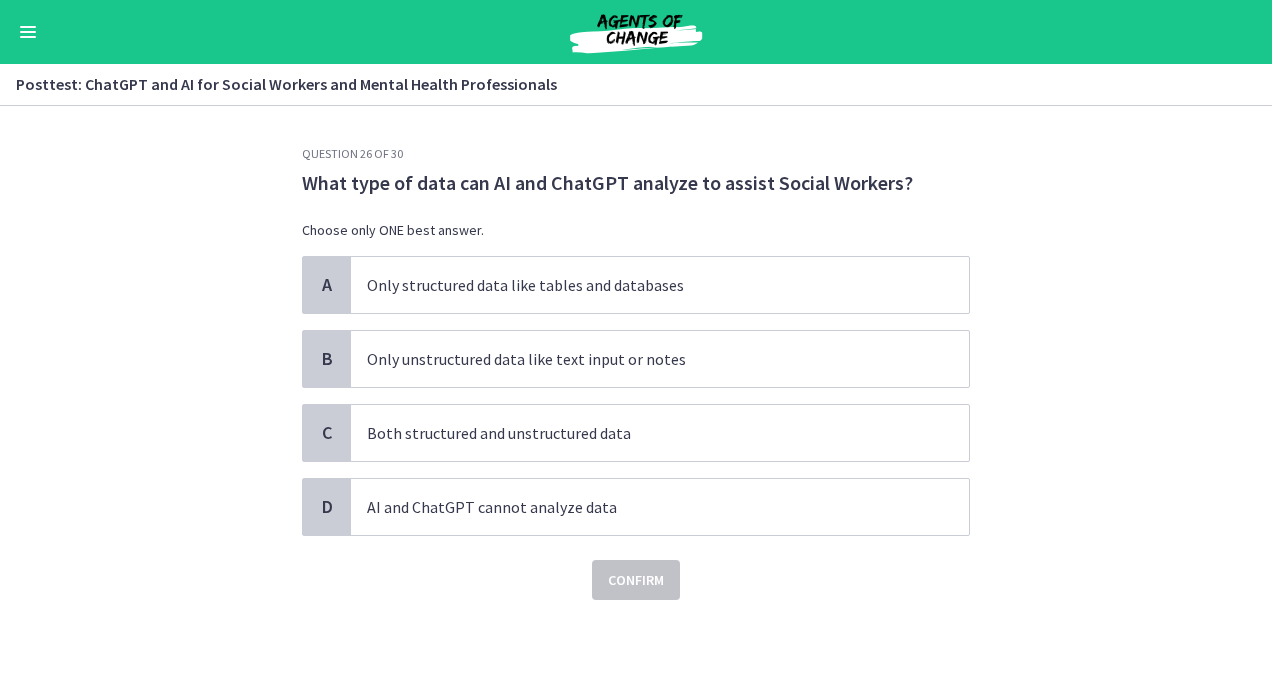 click on "Confirm" at bounding box center [636, 568] 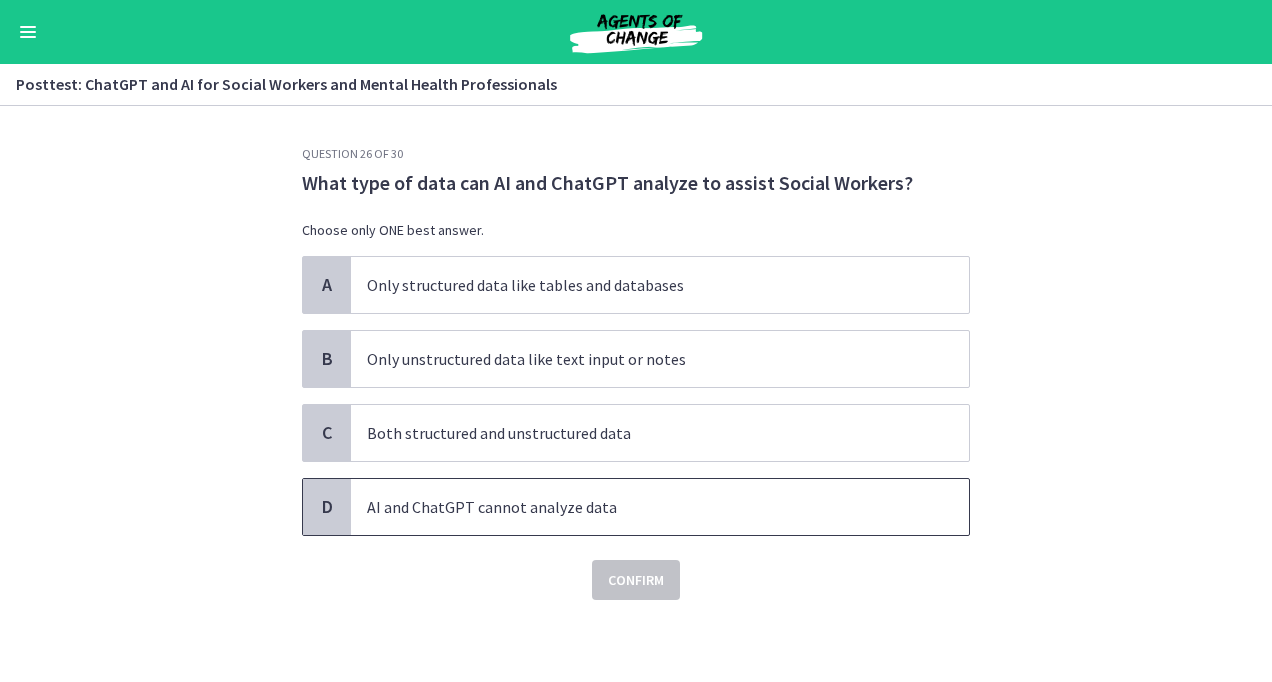 click on "AI and ChatGPT cannot analyze data" at bounding box center [640, 507] 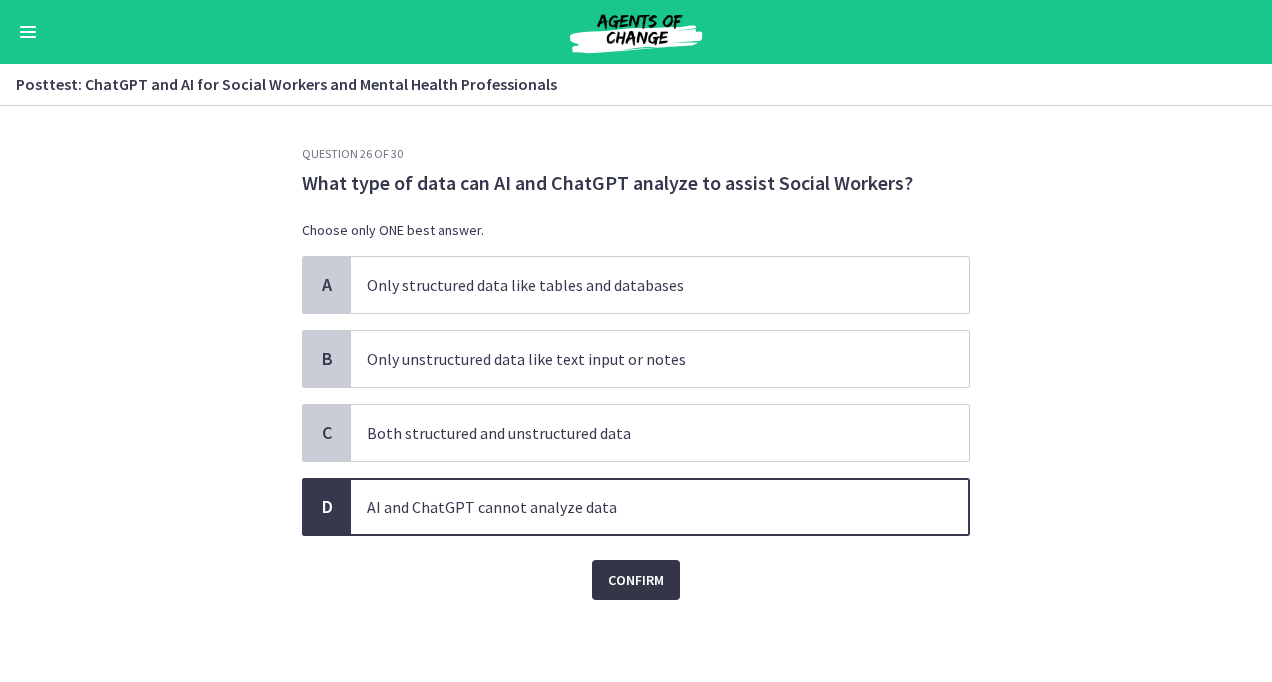 click on "Confirm" at bounding box center [636, 580] 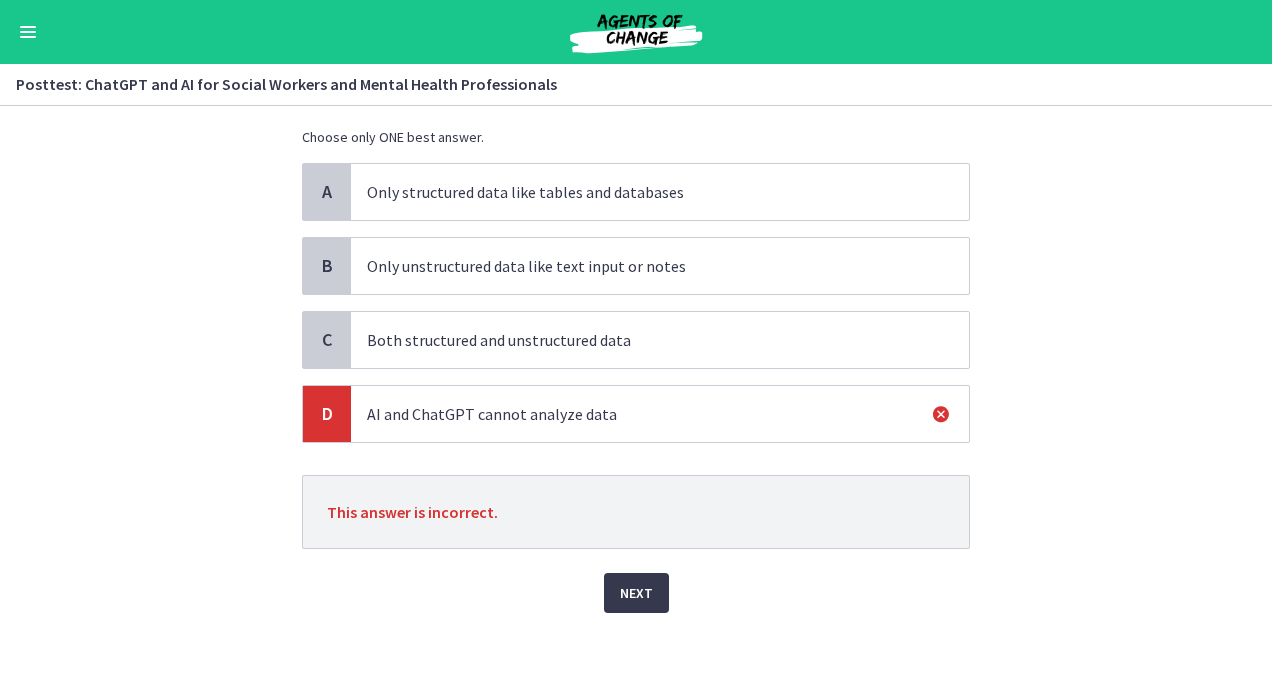 scroll, scrollTop: 100, scrollLeft: 0, axis: vertical 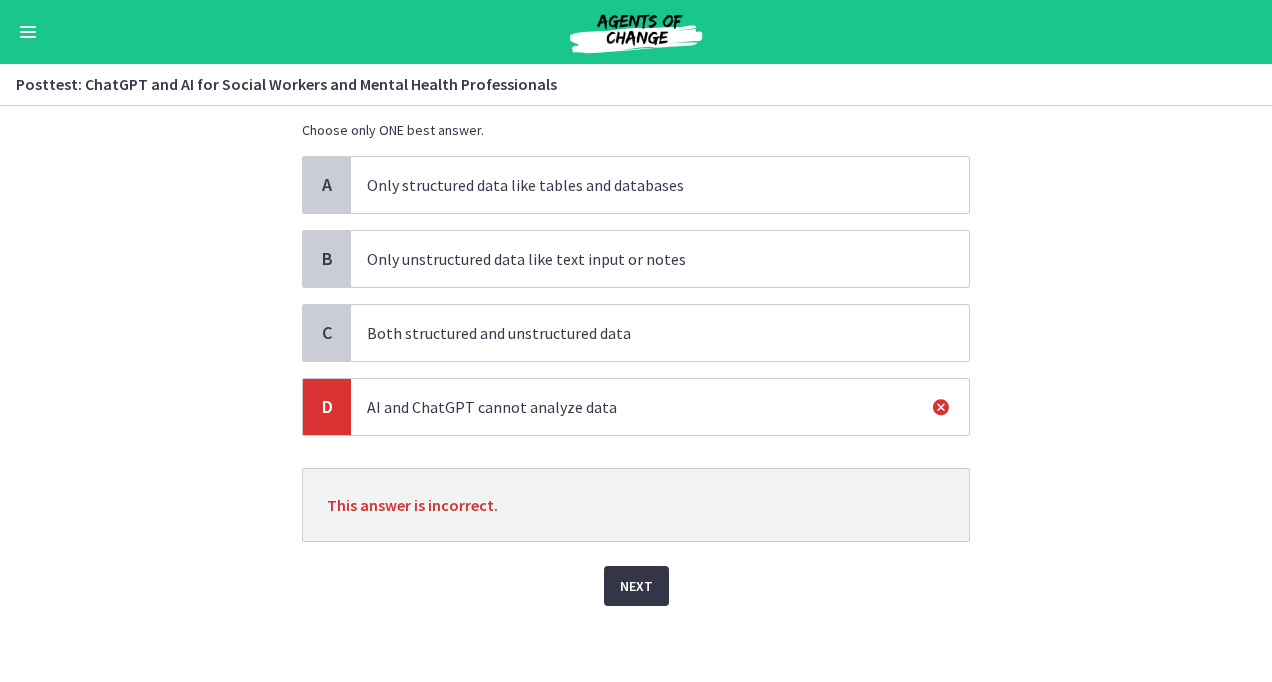 click on "Next" at bounding box center [636, 586] 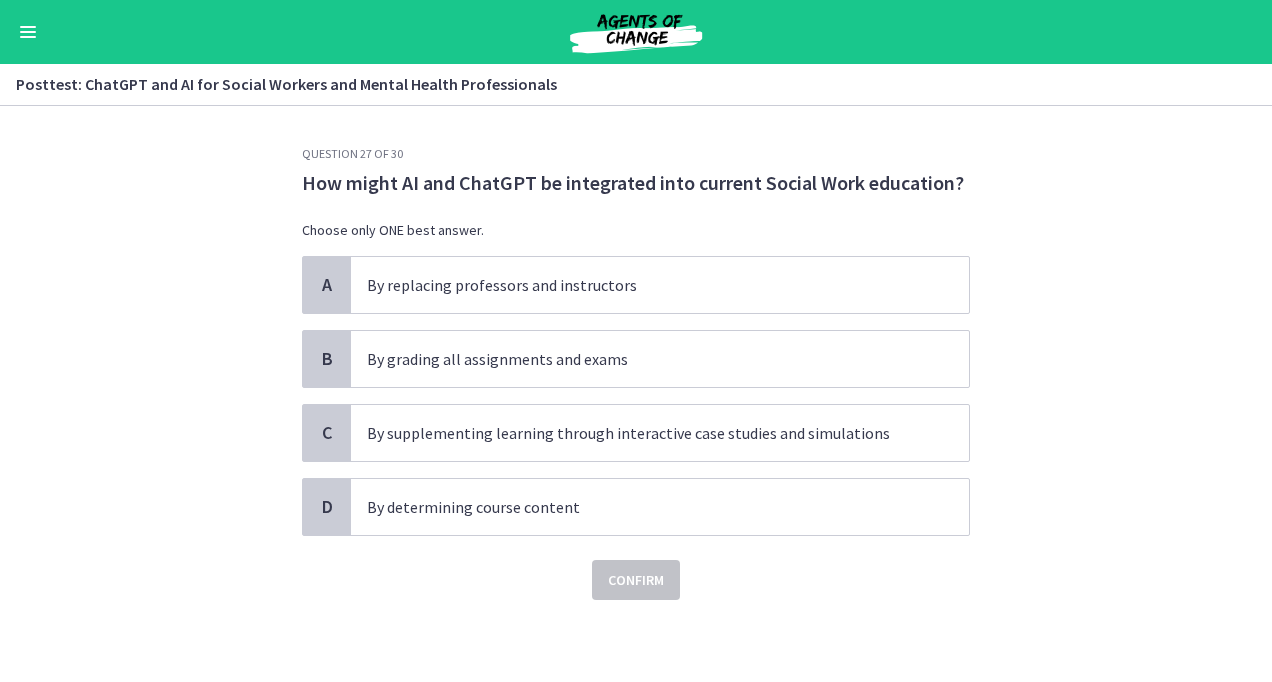 click on "Question   27   of   30
How might AI and ChatGPT be integrated into current Social Work education?
Choose only ONE best answer.
A
By replacing professors and instructors
B
By grading all assignments and exams
C
By supplementing learning through interactive case studies and simulations
D
By determining course content
Confirm" at bounding box center (636, 394) 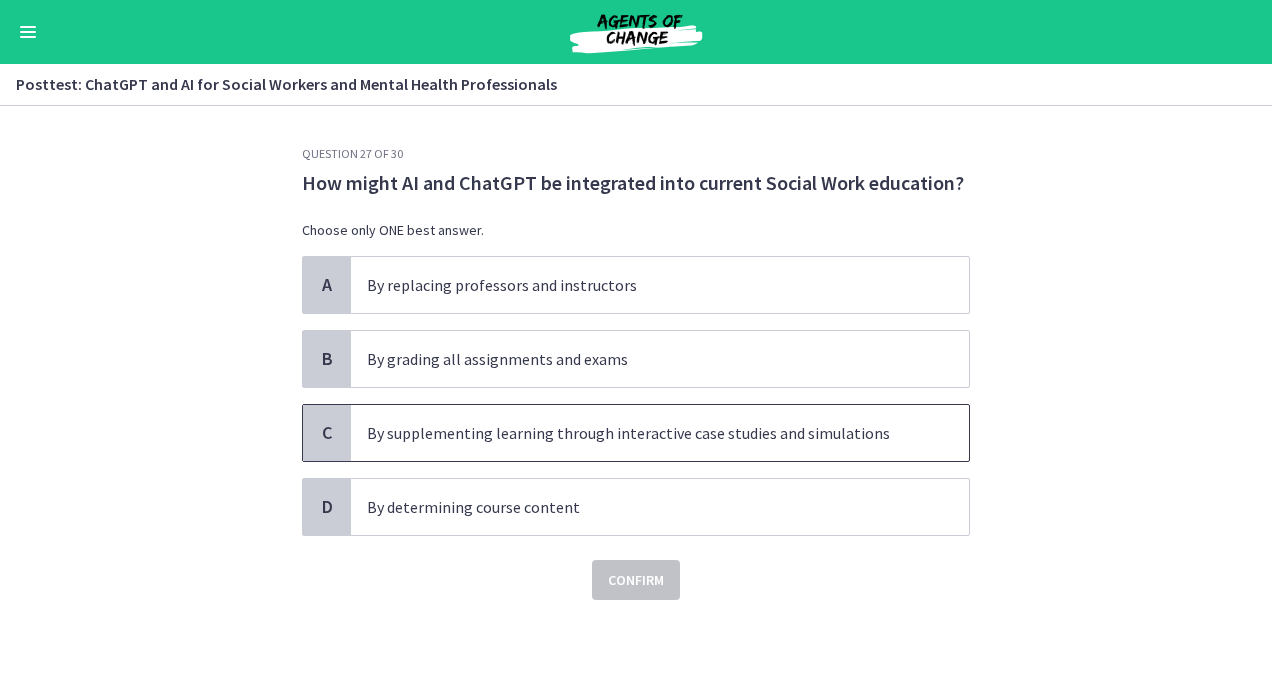 click on "By supplementing learning through interactive case studies and simulations" at bounding box center [640, 433] 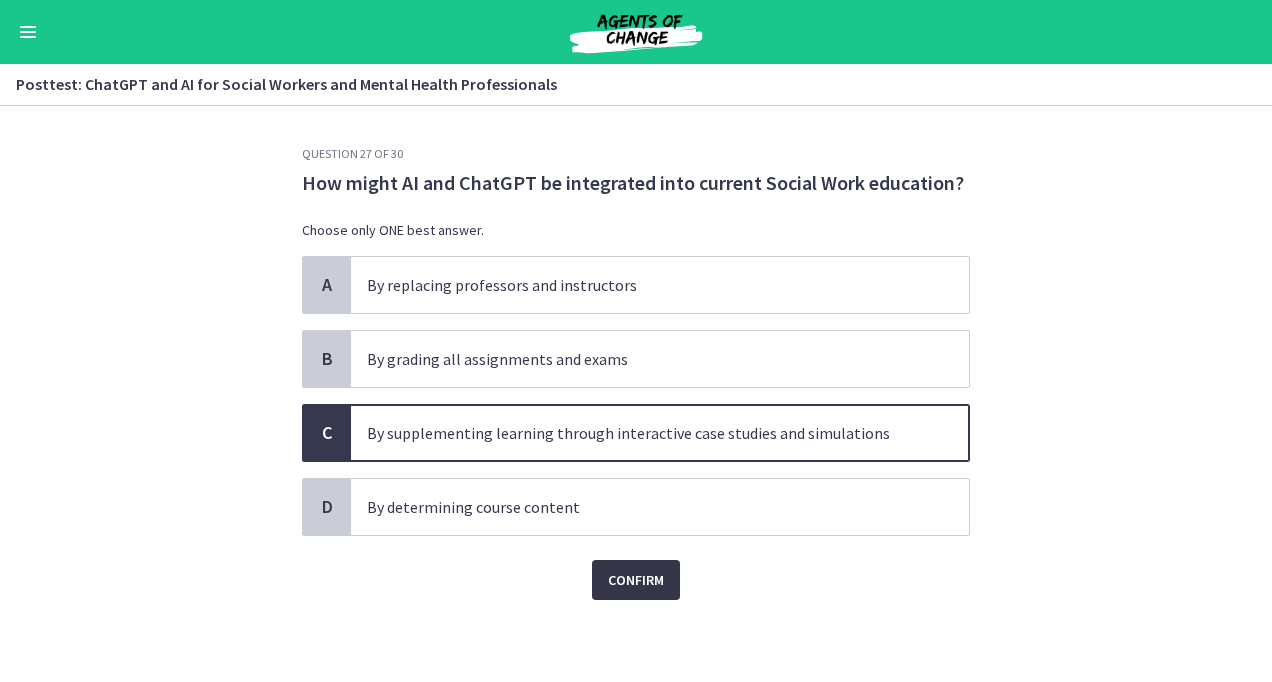 click on "Confirm" at bounding box center [636, 580] 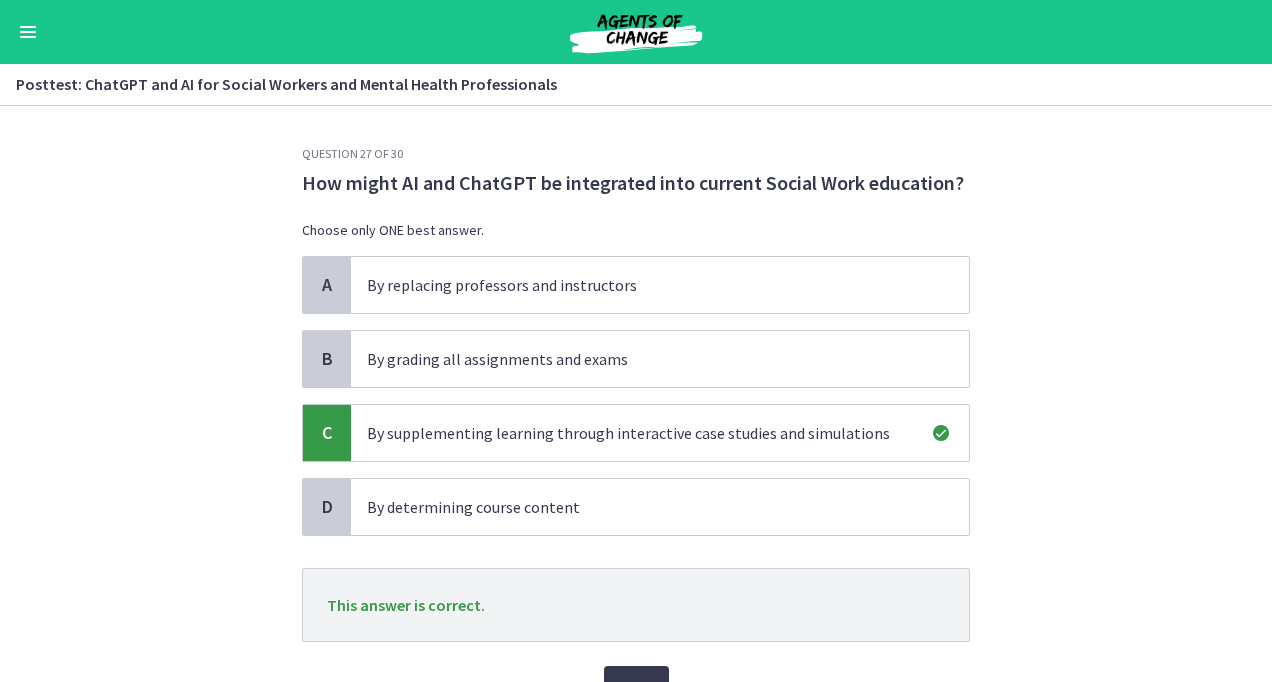 scroll, scrollTop: 100, scrollLeft: 0, axis: vertical 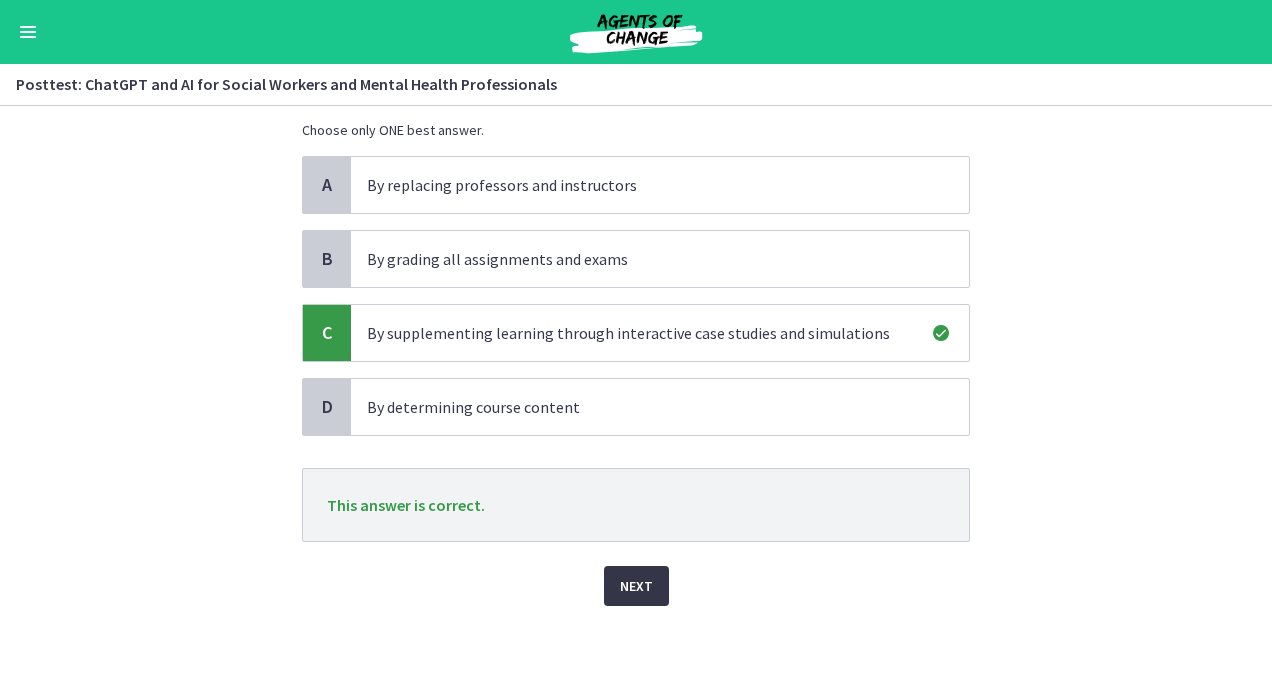 click on "Next" at bounding box center (636, 586) 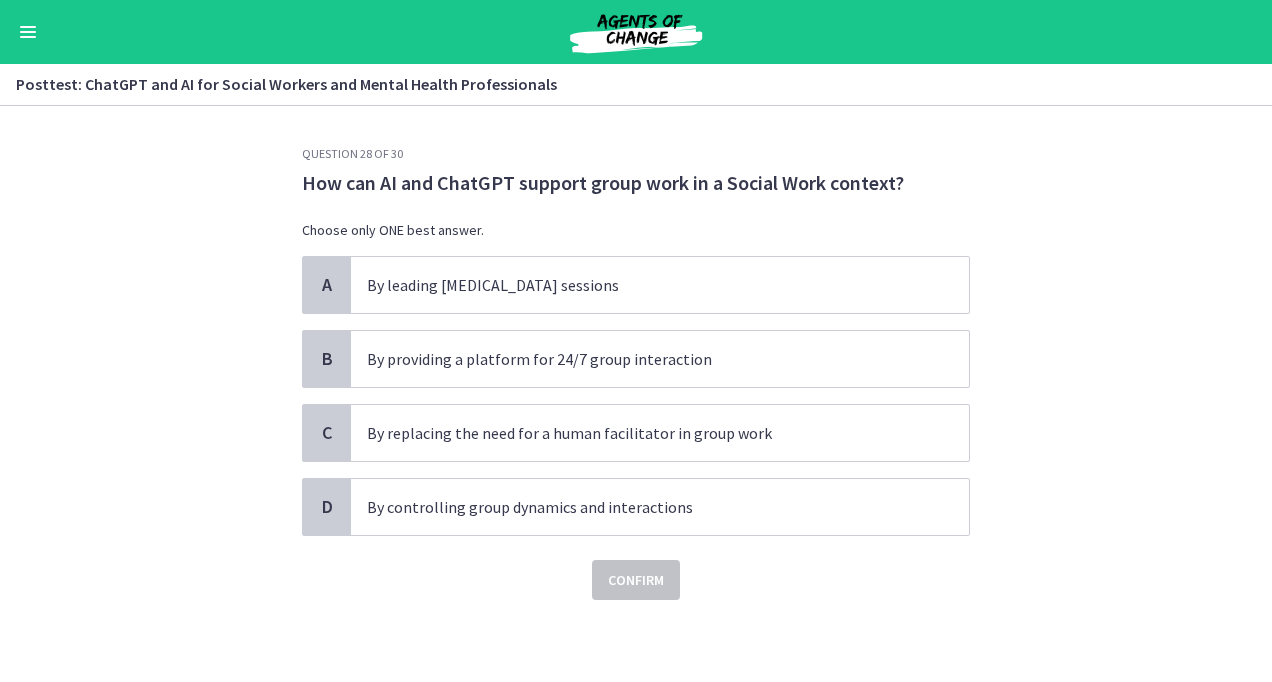 click on "Question   28   of   30
How can AI and ChatGPT support group work in a Social Work context?
Choose only ONE best answer.
A
By leading [MEDICAL_DATA] sessions
B
By providing a platform for 24/7 group interaction
C
By replacing the need for a human facilitator in group work
D
By controlling group dynamics and interactions
Confirm" at bounding box center [636, 394] 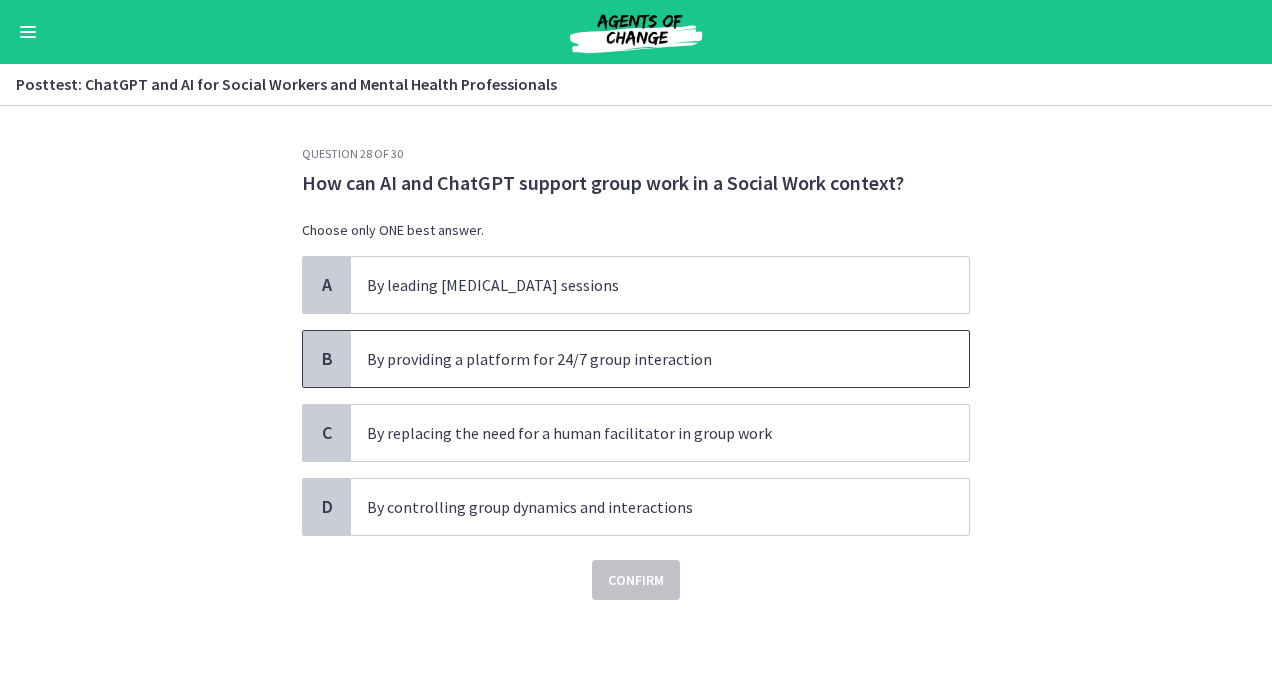 click on "By providing a platform for 24/7 group interaction" at bounding box center [640, 359] 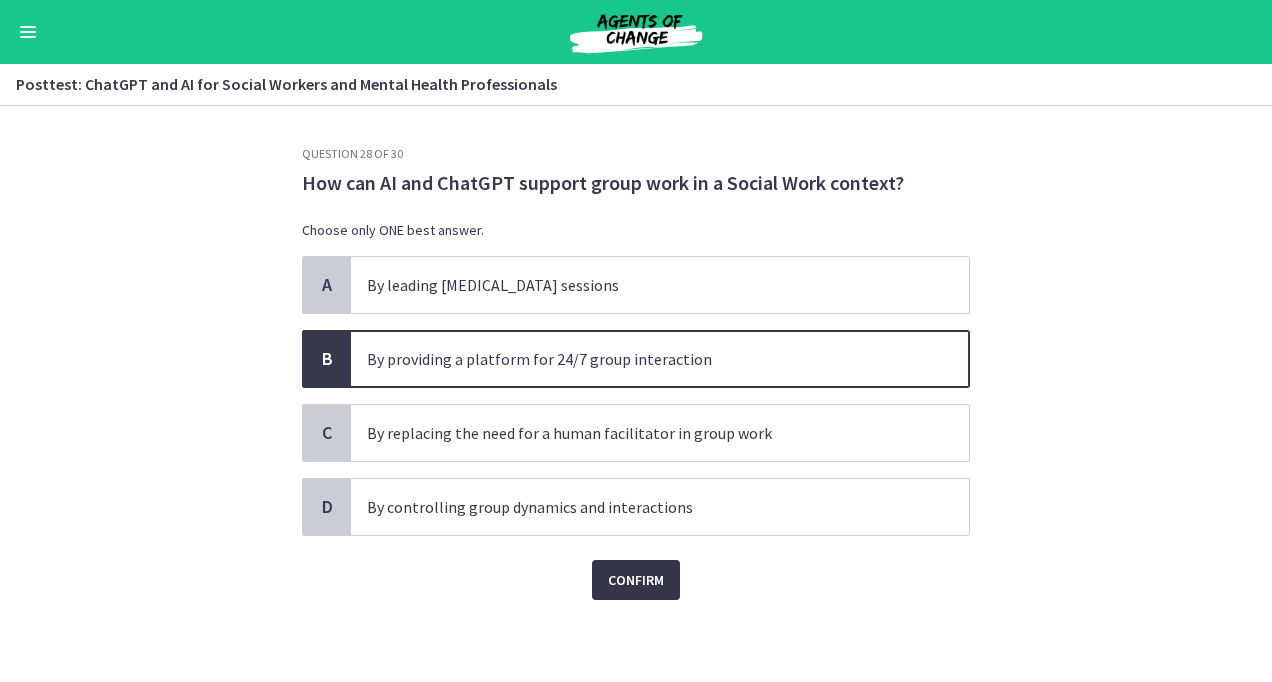 click on "Confirm" at bounding box center (636, 580) 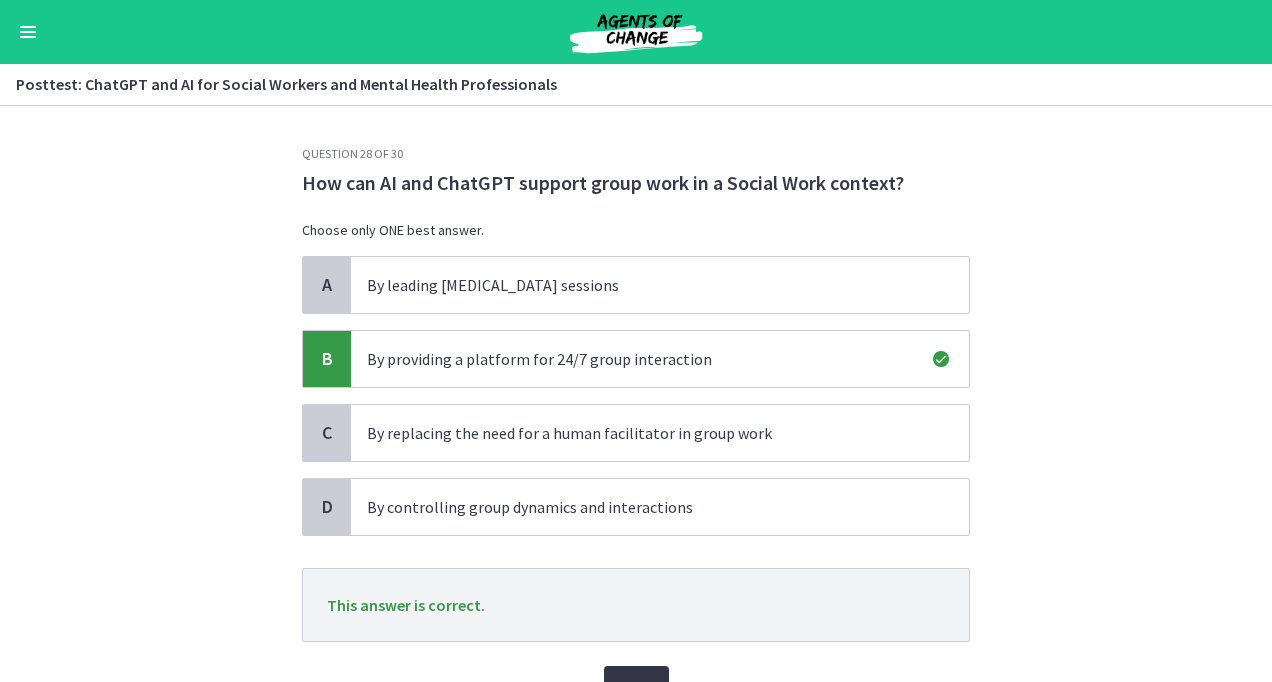 click on "Next" at bounding box center (636, 686) 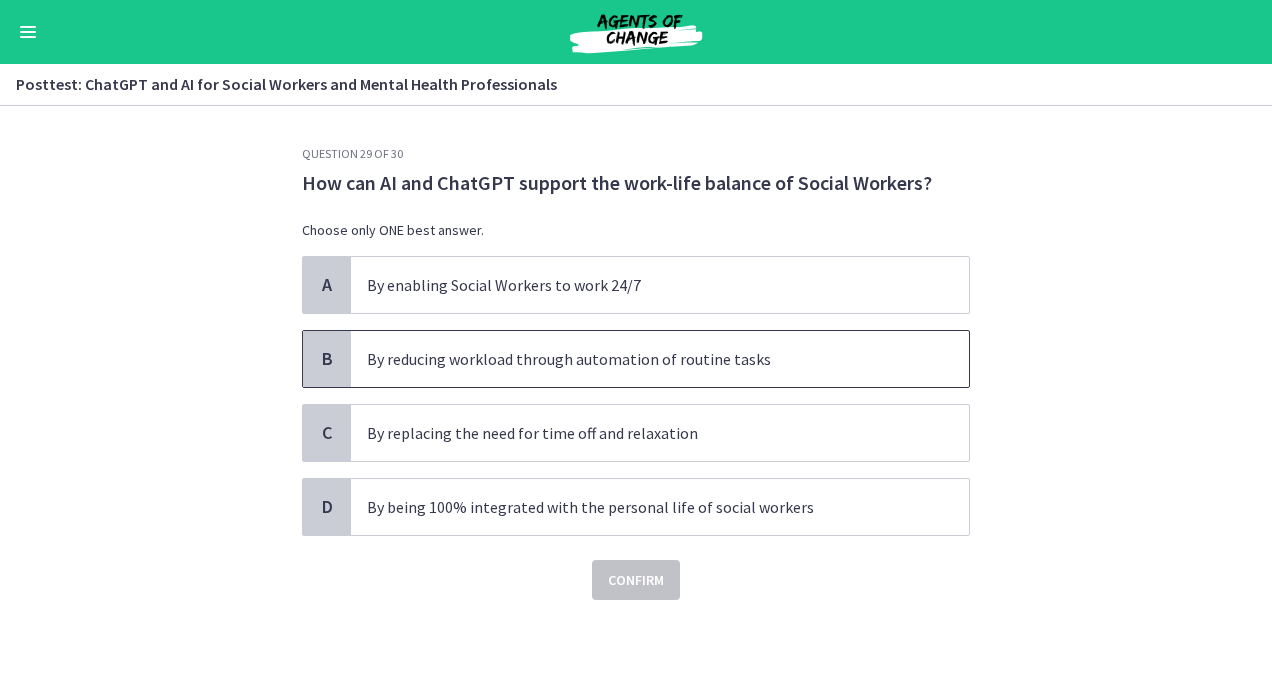 click on "By reducing workload through automation of routine tasks" at bounding box center (640, 359) 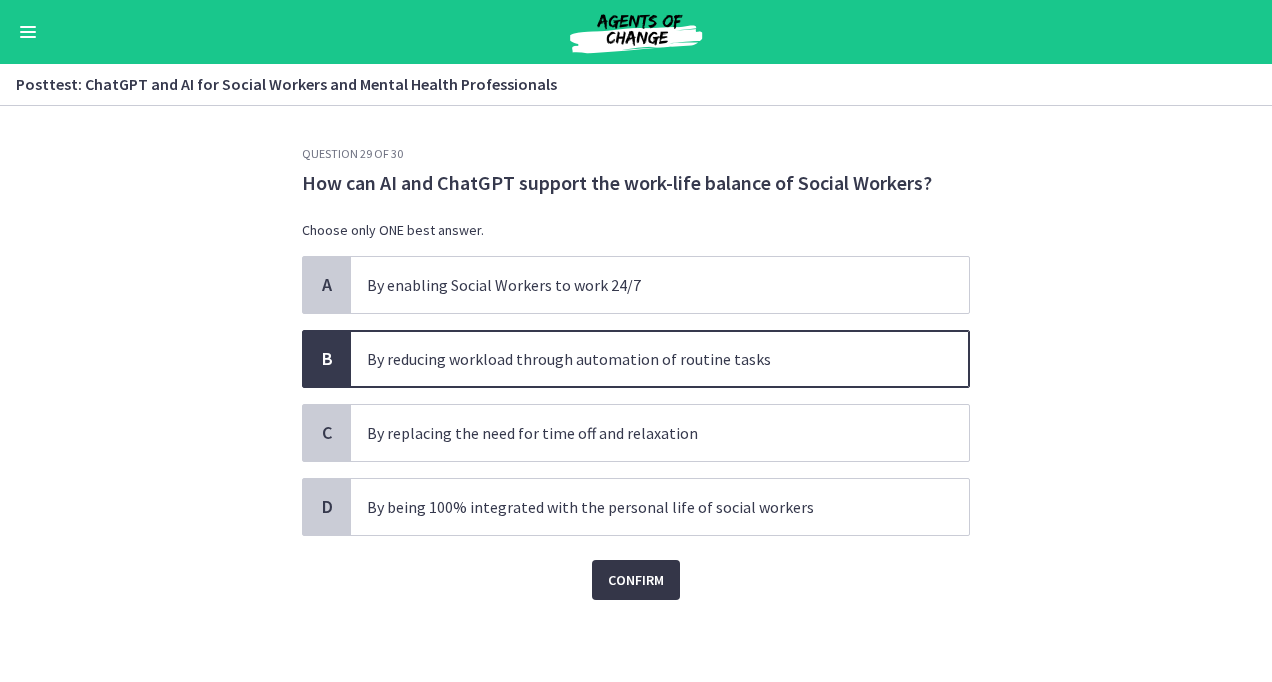 click on "Confirm" at bounding box center (636, 580) 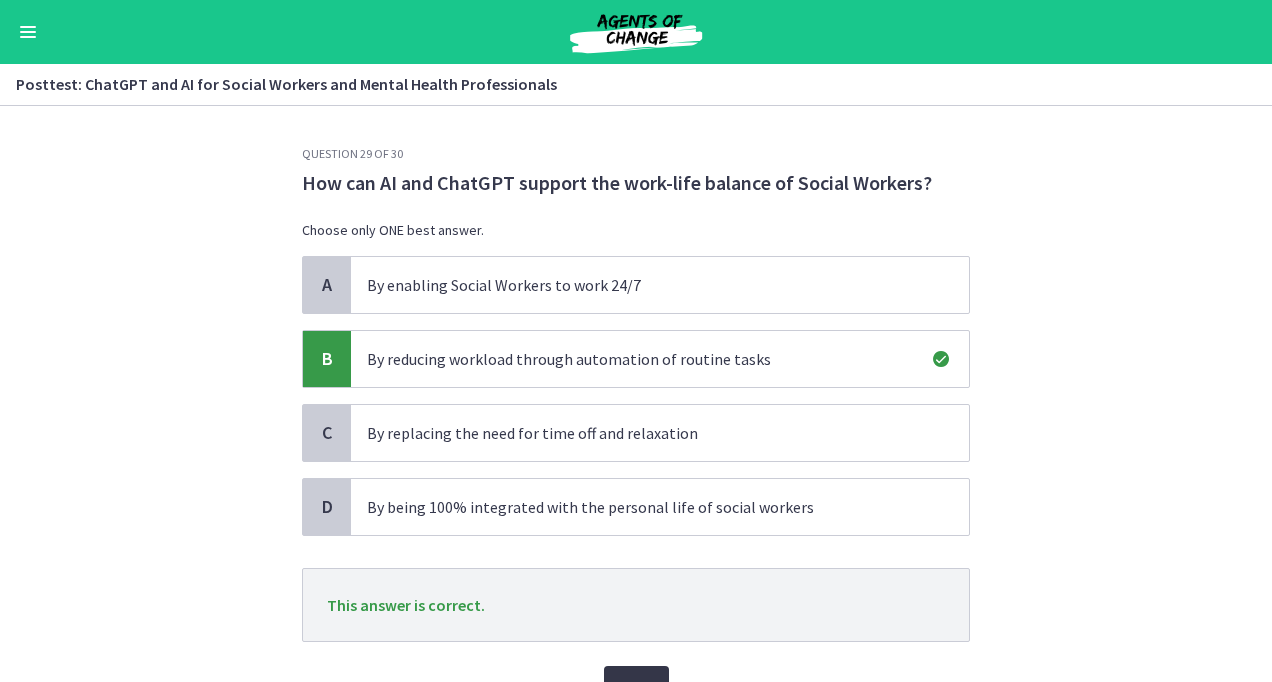 scroll, scrollTop: 100, scrollLeft: 0, axis: vertical 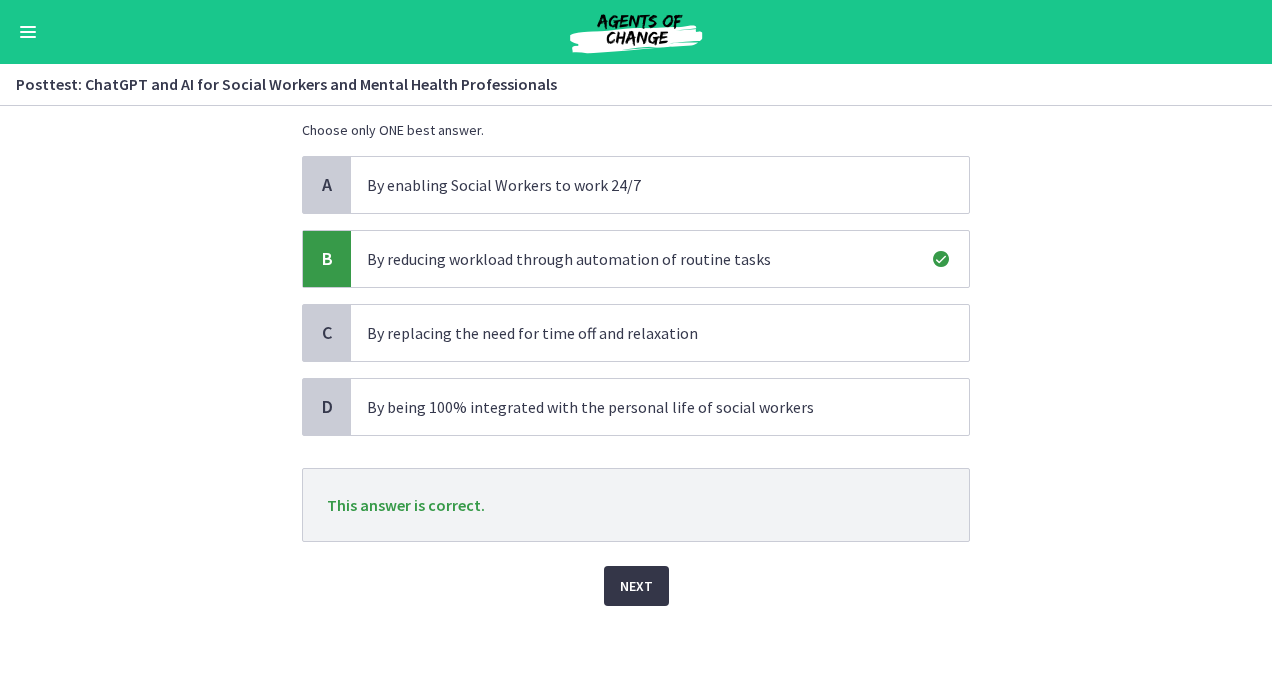 click on "Next" at bounding box center (636, 586) 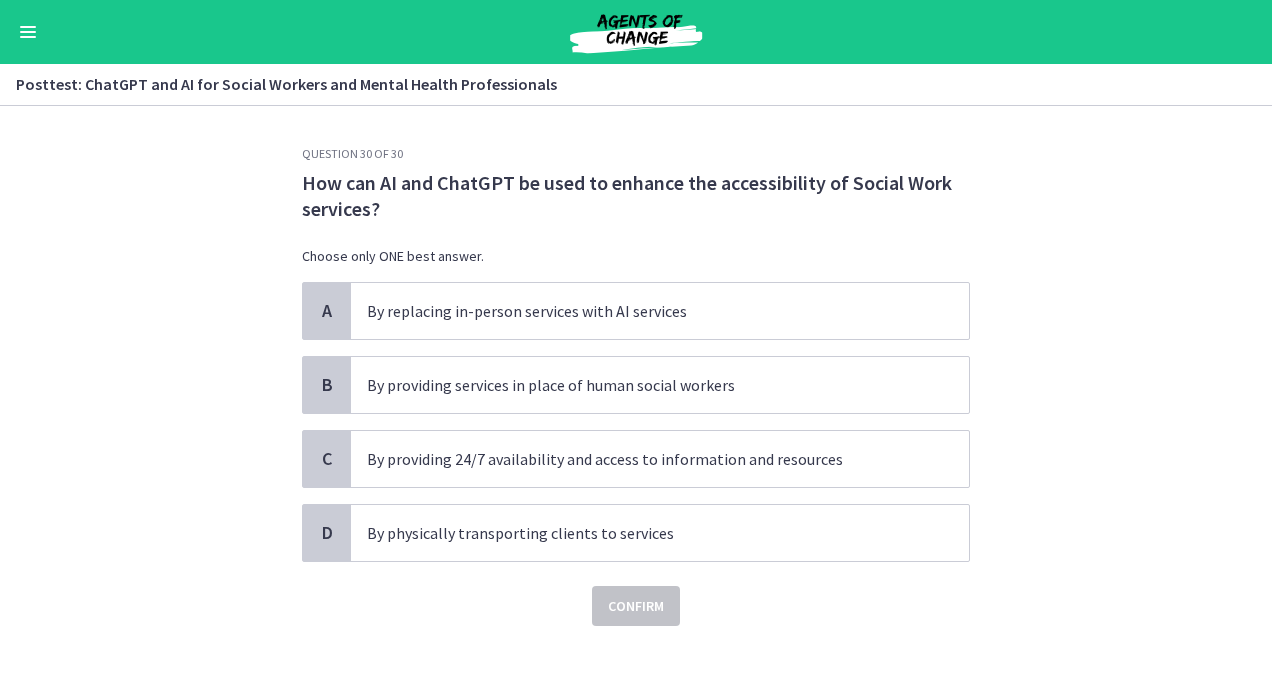 click on "Confirm" at bounding box center (636, 594) 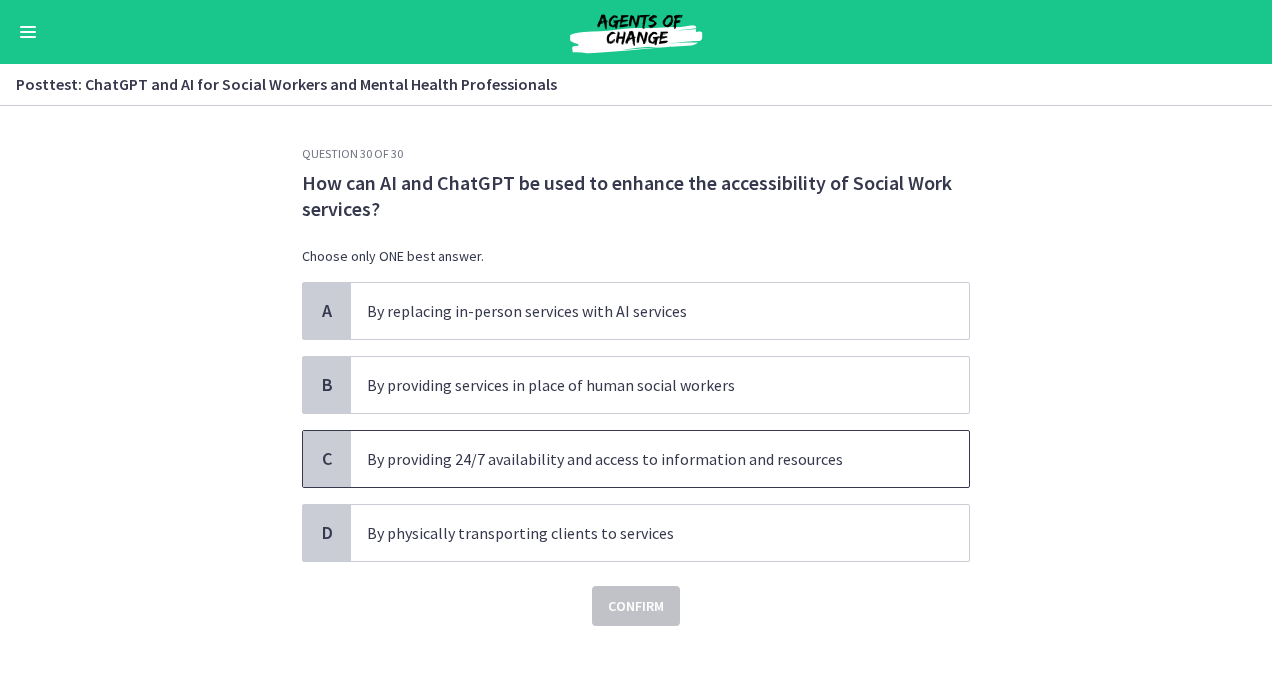 click on "By providing 24/7 availability and access to information and resources" at bounding box center [640, 459] 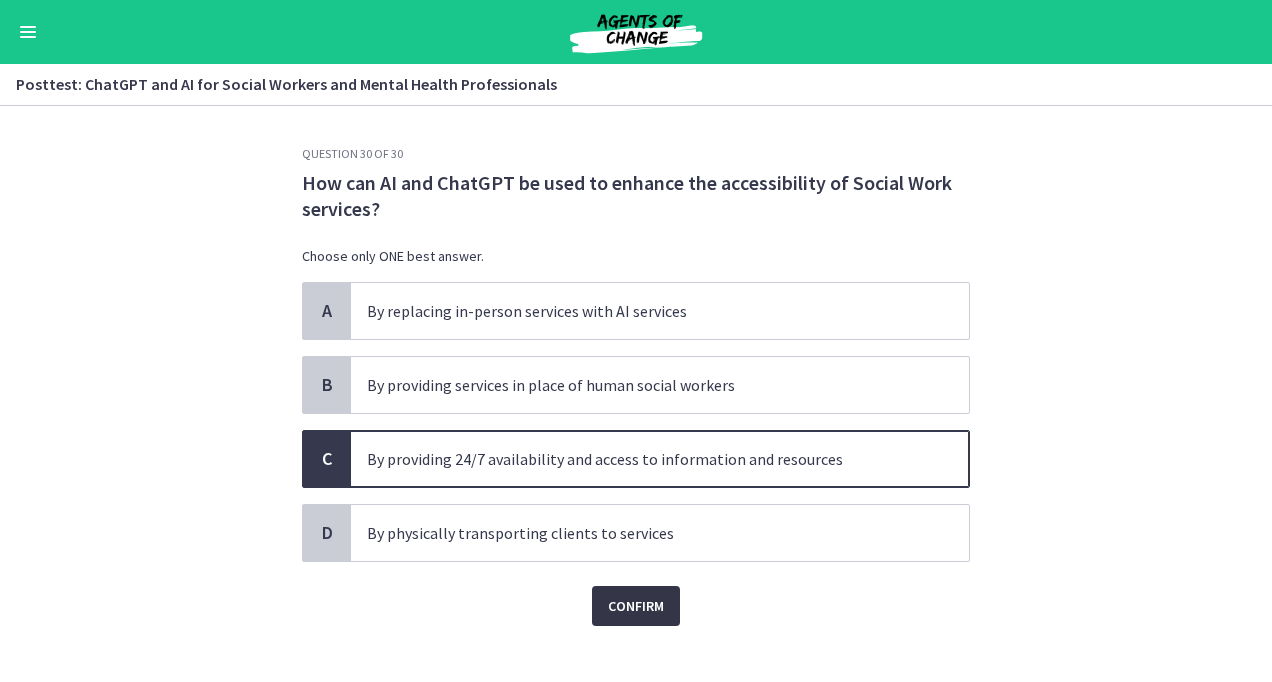 click on "Confirm" at bounding box center (636, 606) 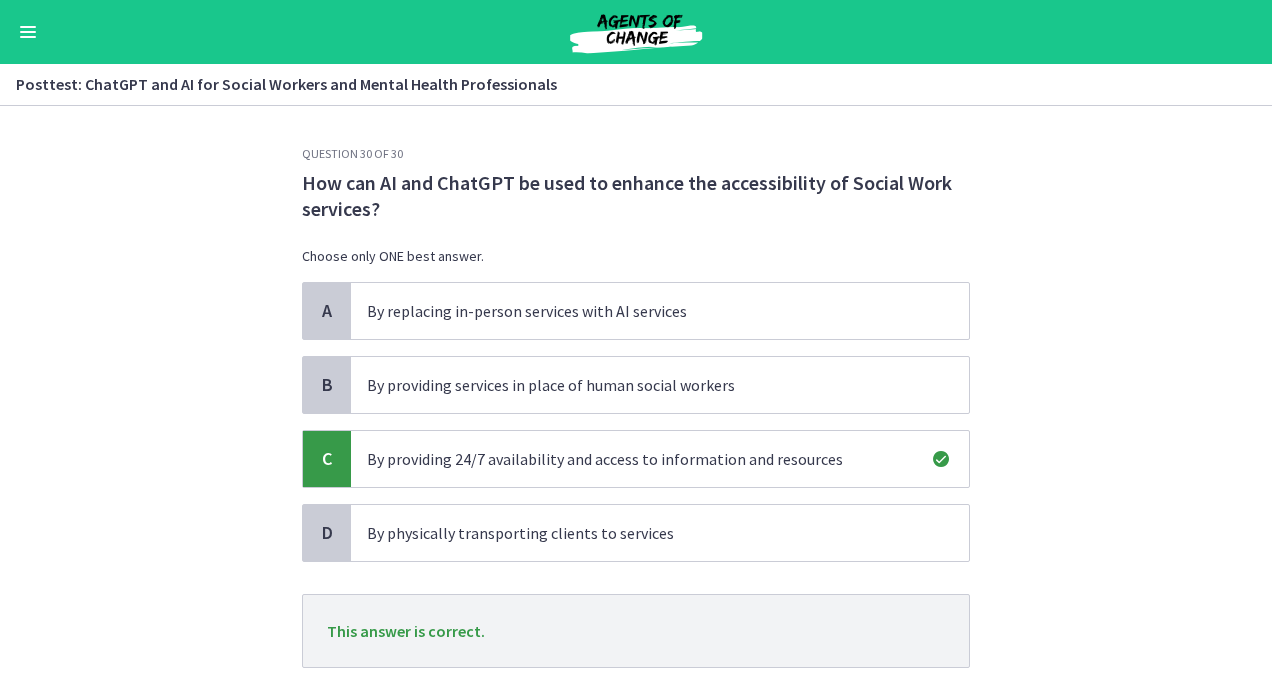 scroll, scrollTop: 126, scrollLeft: 0, axis: vertical 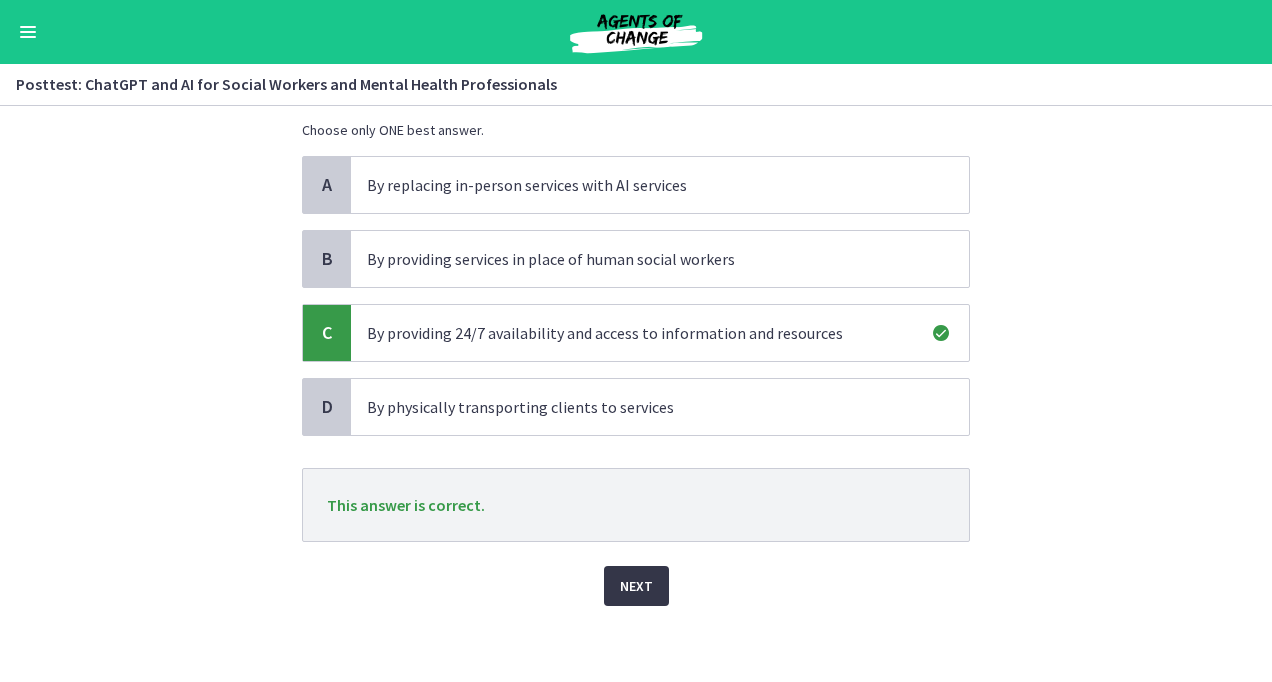 click on "Next" at bounding box center [636, 586] 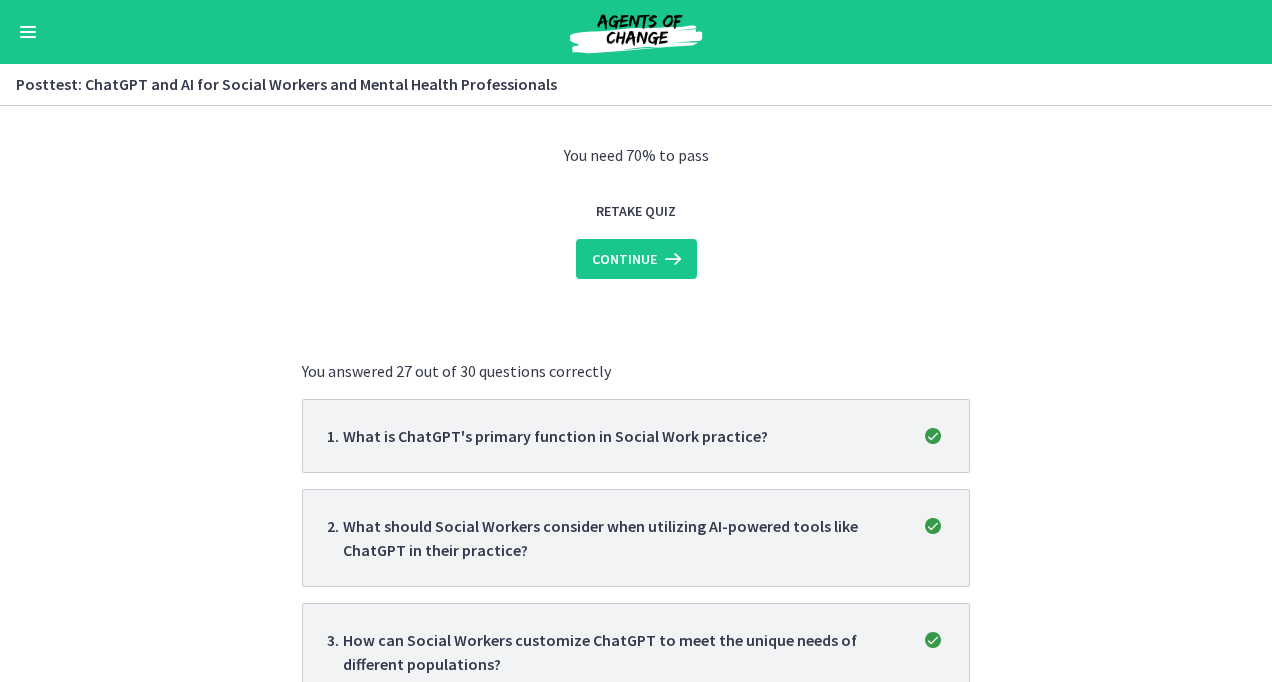 scroll, scrollTop: 172, scrollLeft: 0, axis: vertical 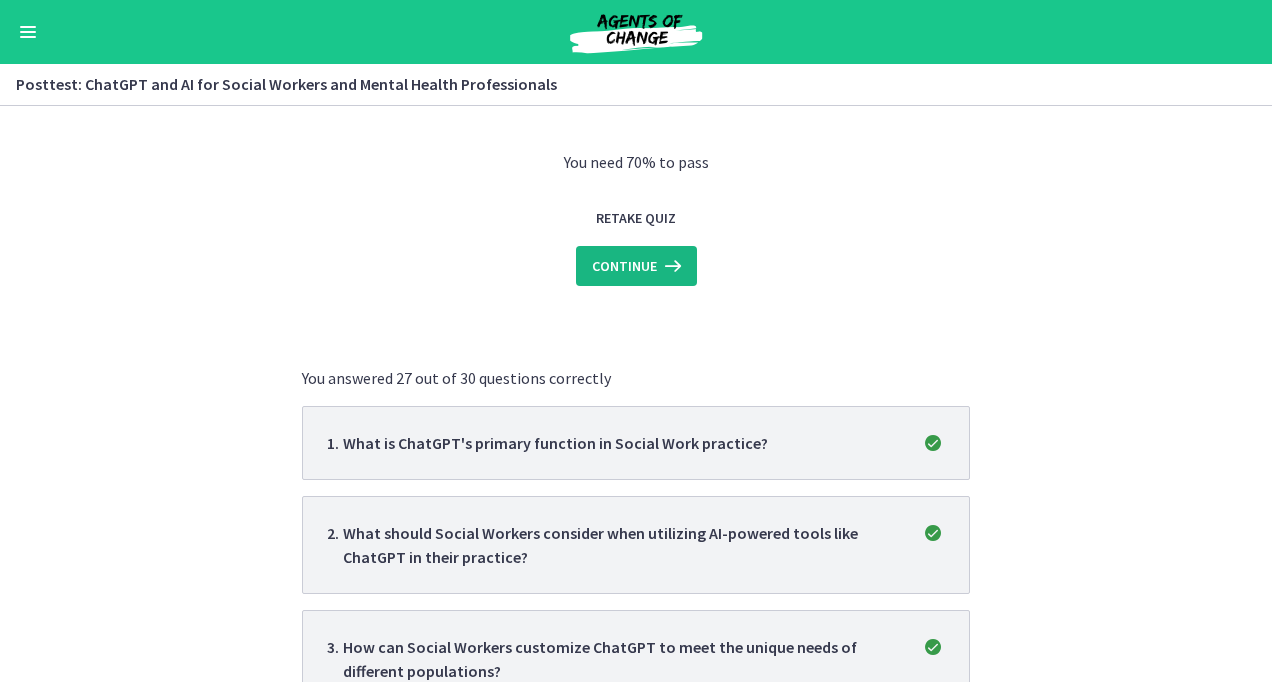 click on "Continue" at bounding box center (624, 266) 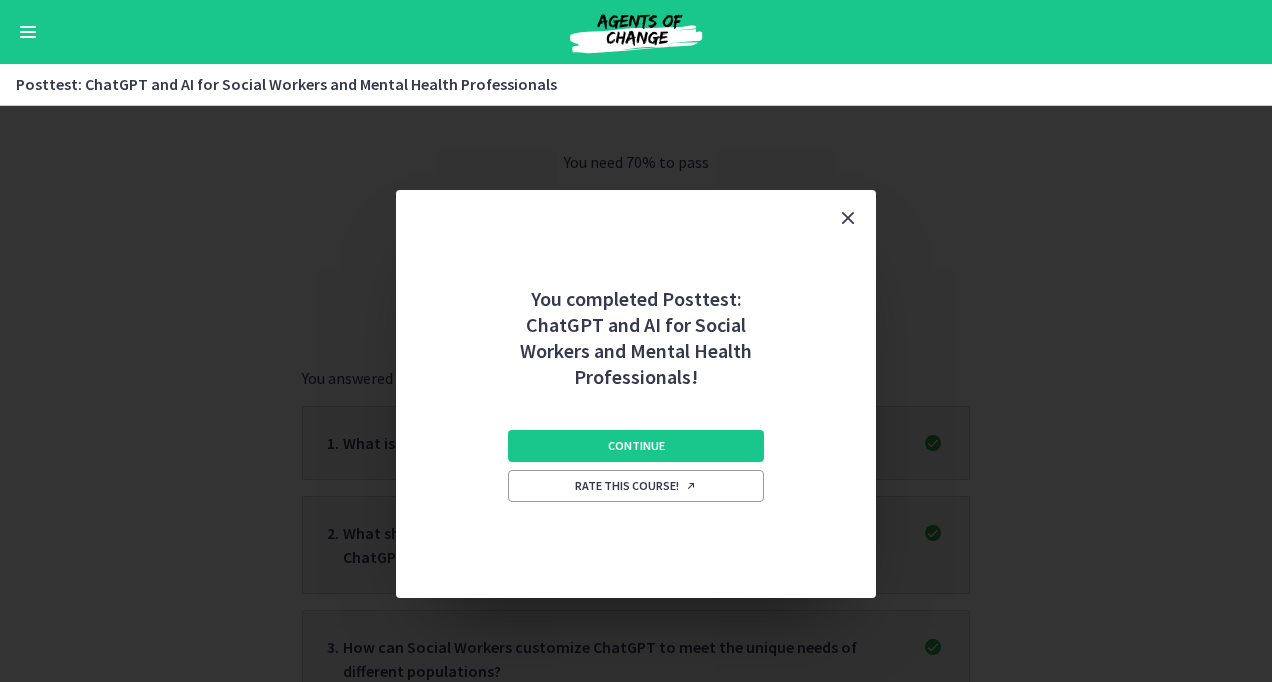 scroll, scrollTop: 0, scrollLeft: 0, axis: both 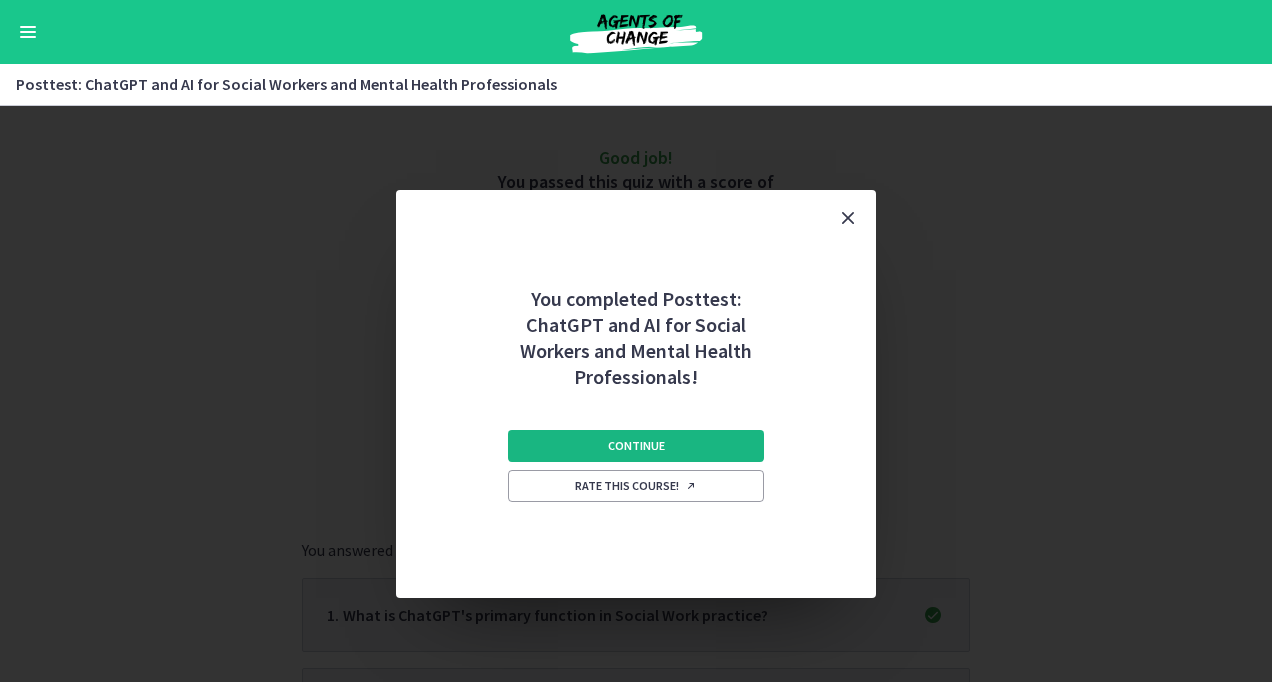 click on "Continue" at bounding box center (636, 446) 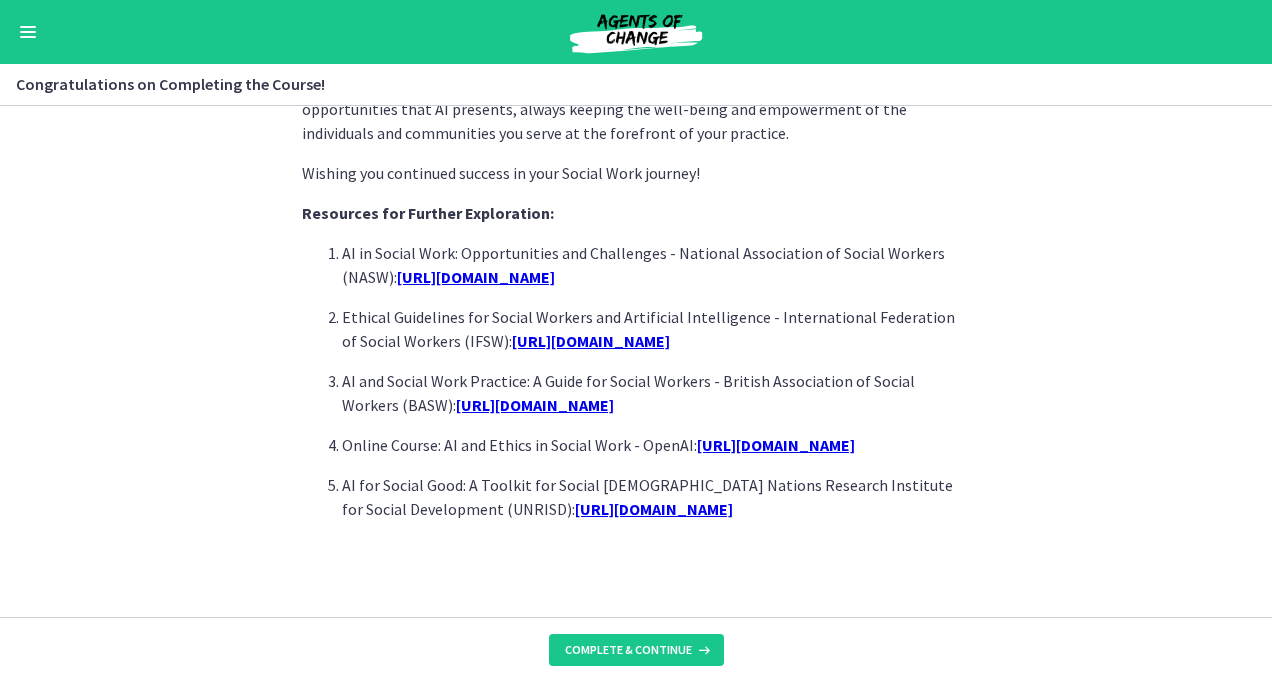 scroll, scrollTop: 1821, scrollLeft: 0, axis: vertical 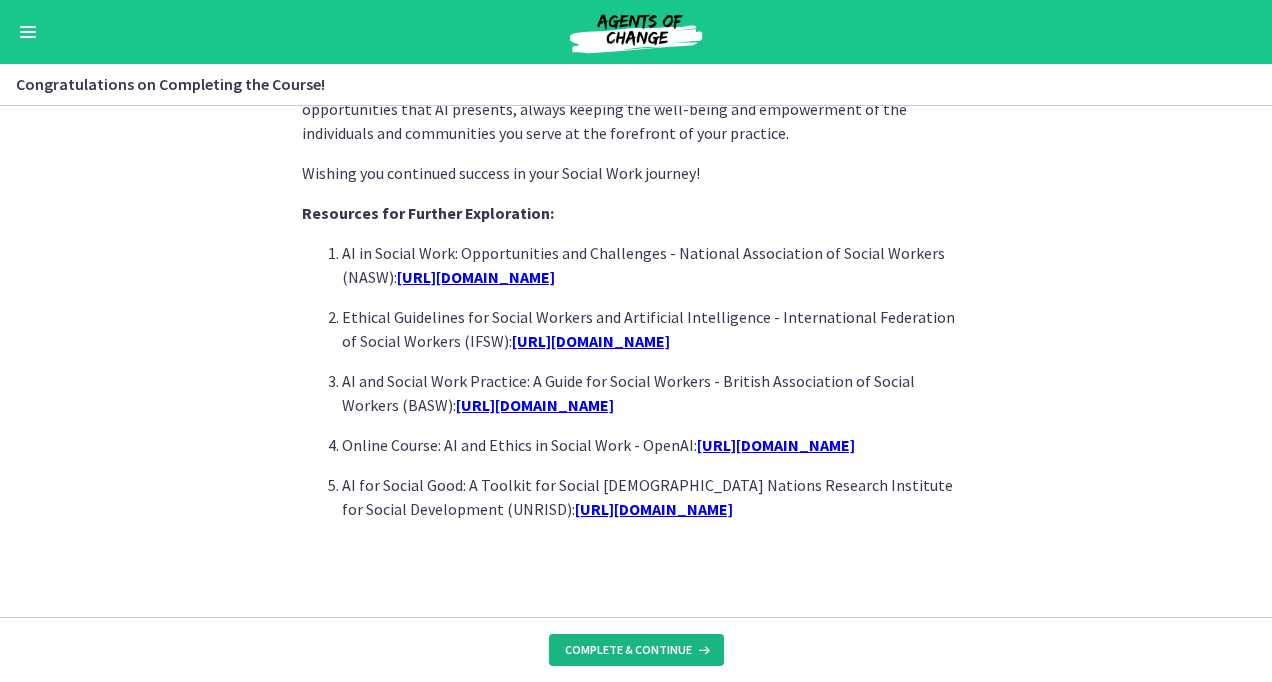 click on "Complete & continue" at bounding box center [628, 650] 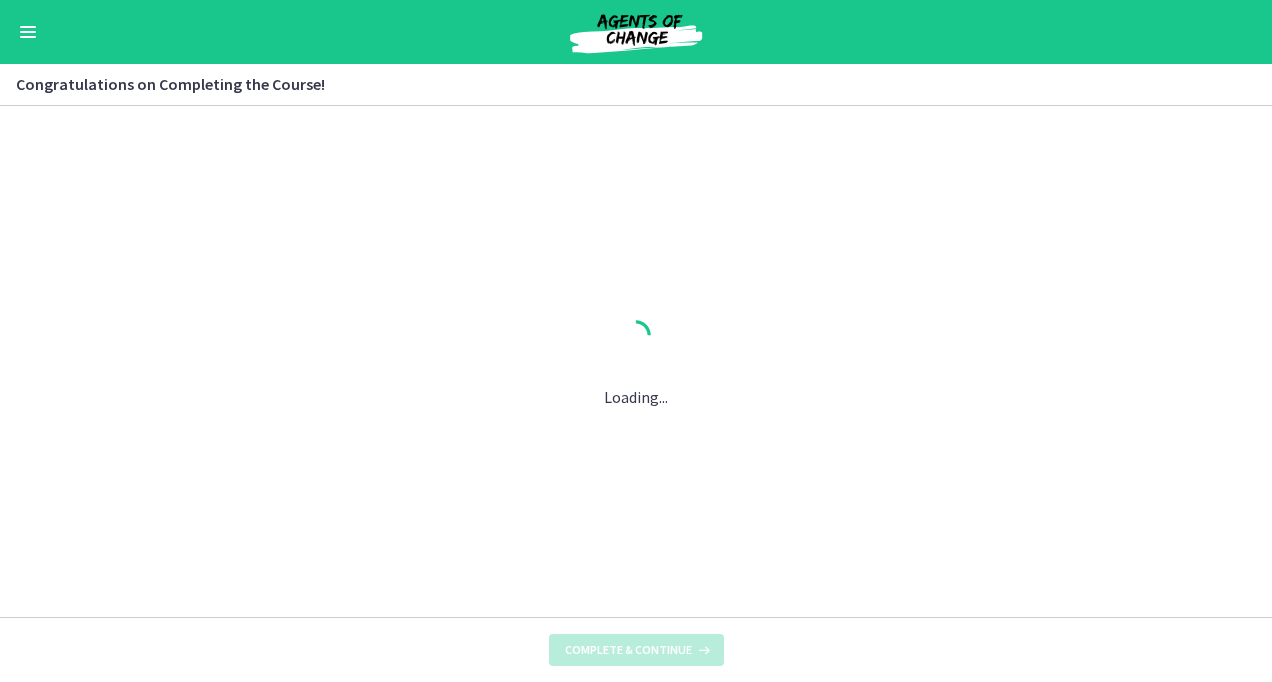 scroll, scrollTop: 0, scrollLeft: 0, axis: both 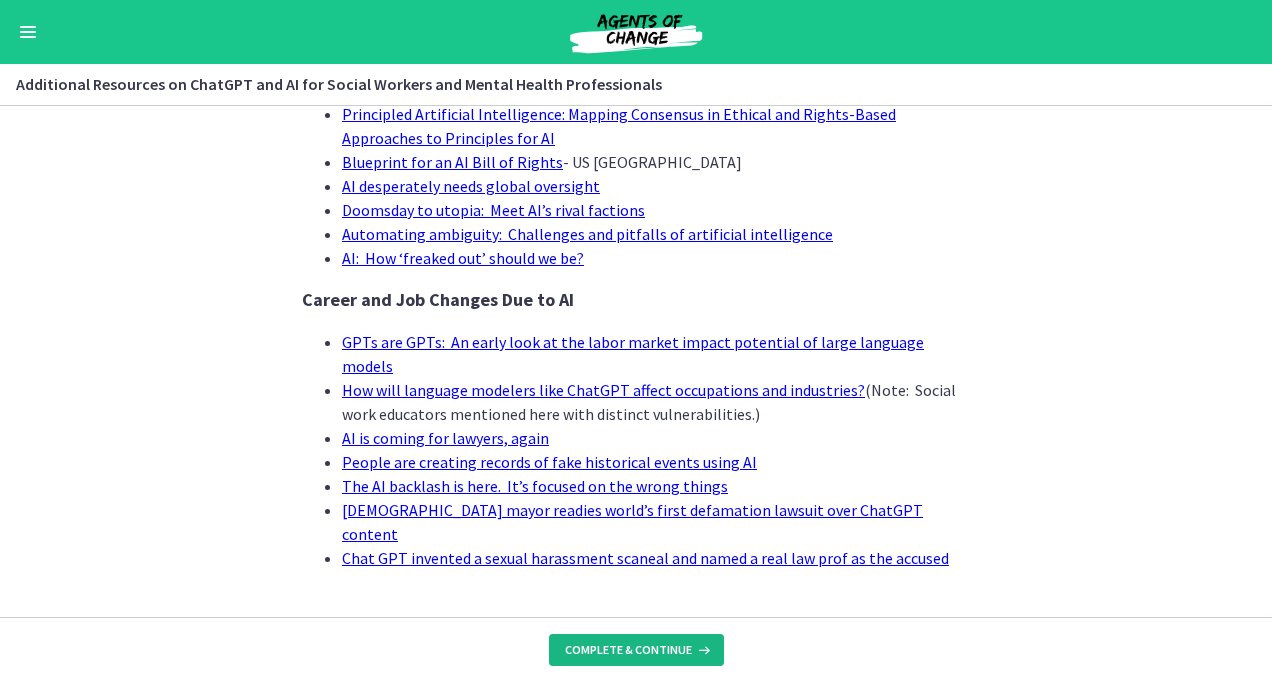 click on "Complete & continue" at bounding box center (636, 650) 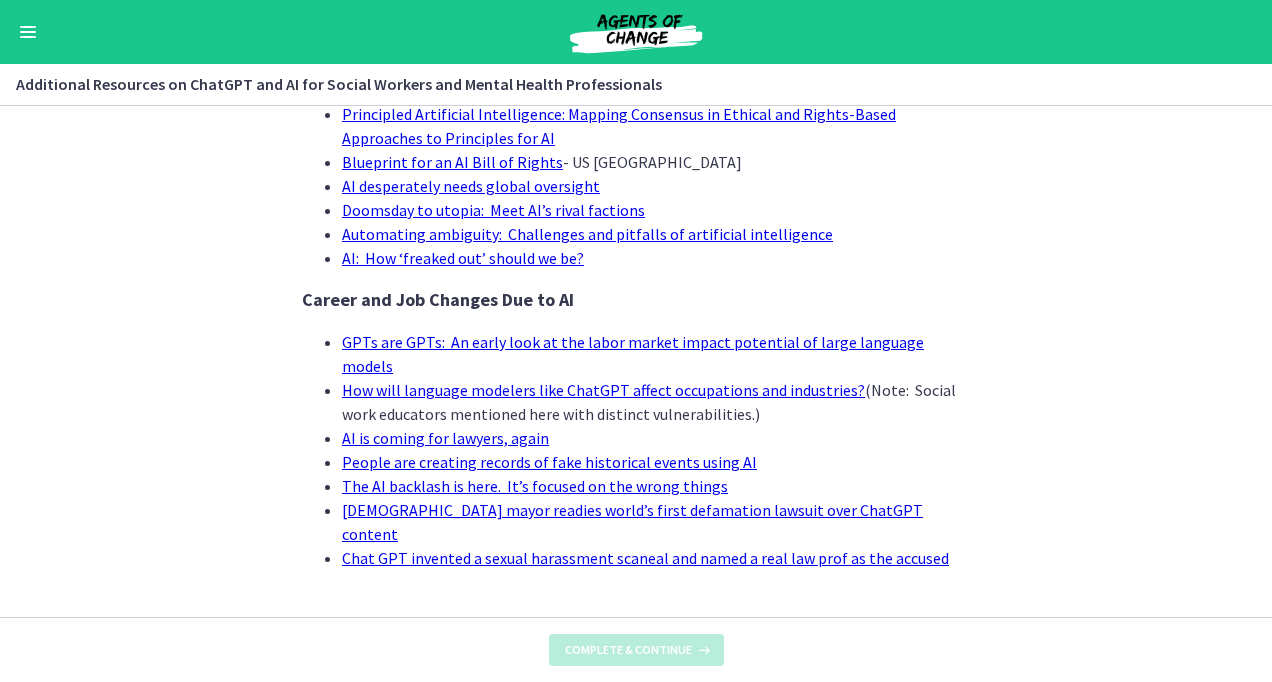 scroll, scrollTop: 0, scrollLeft: 0, axis: both 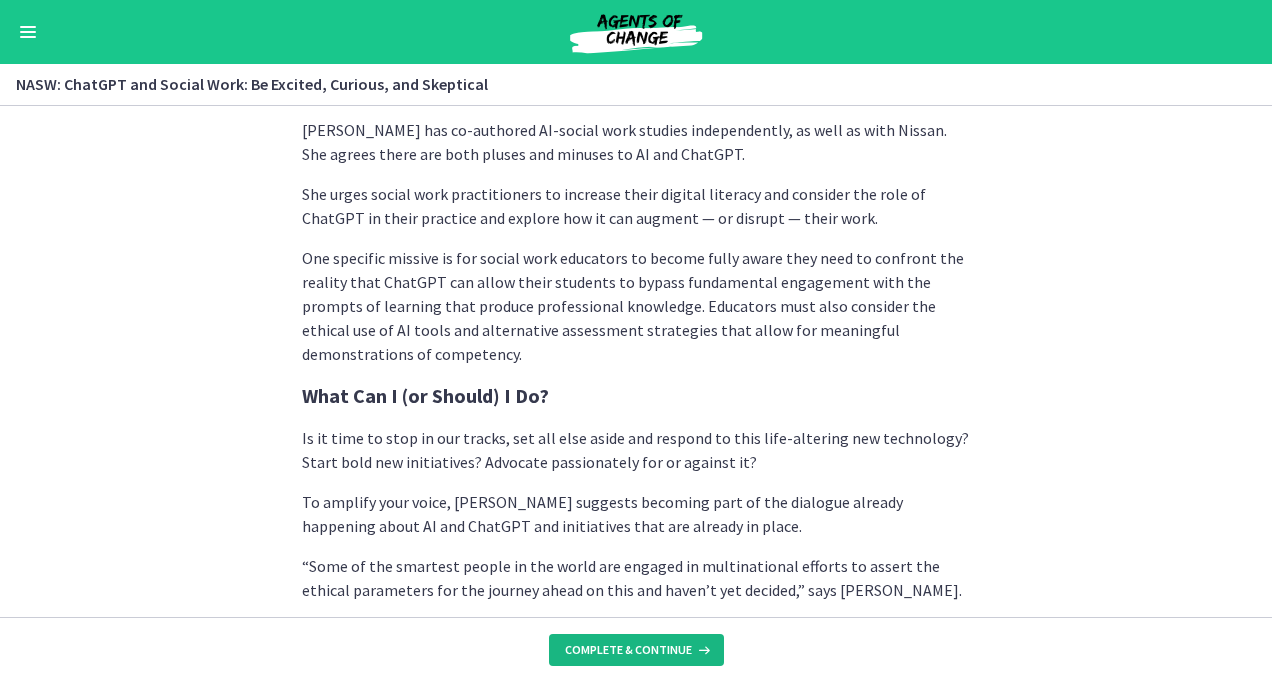 click on "Complete & continue" at bounding box center [628, 650] 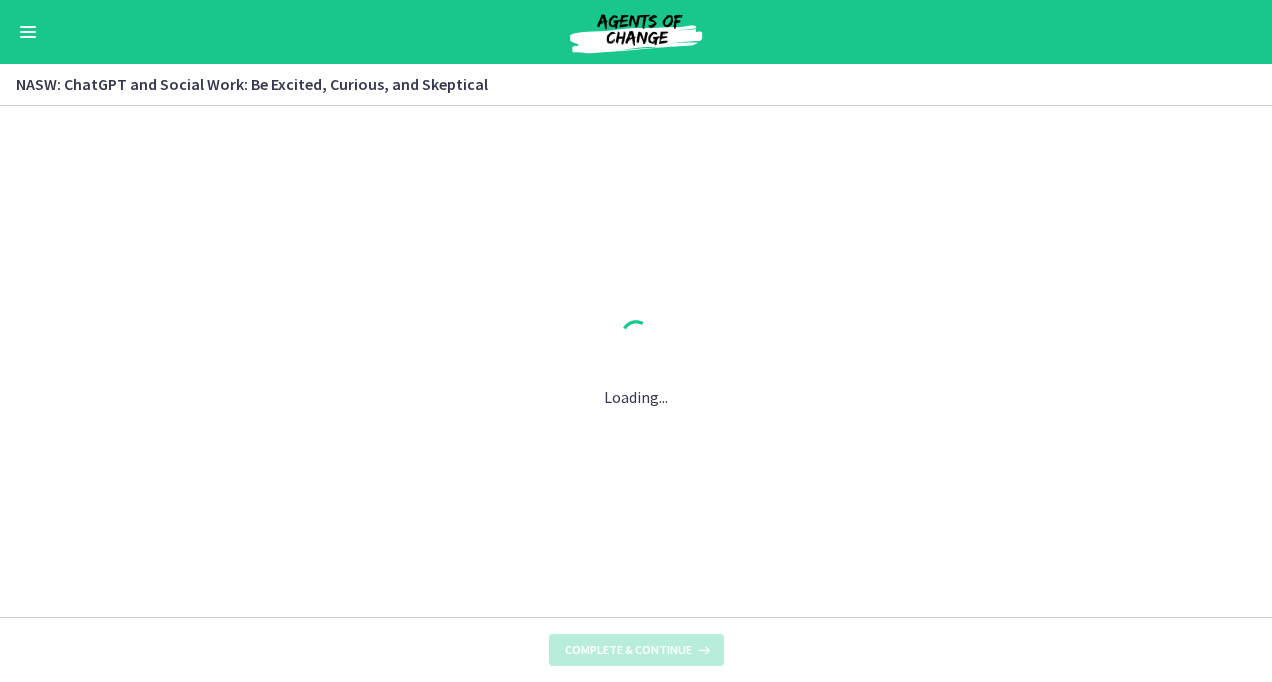 scroll, scrollTop: 0, scrollLeft: 0, axis: both 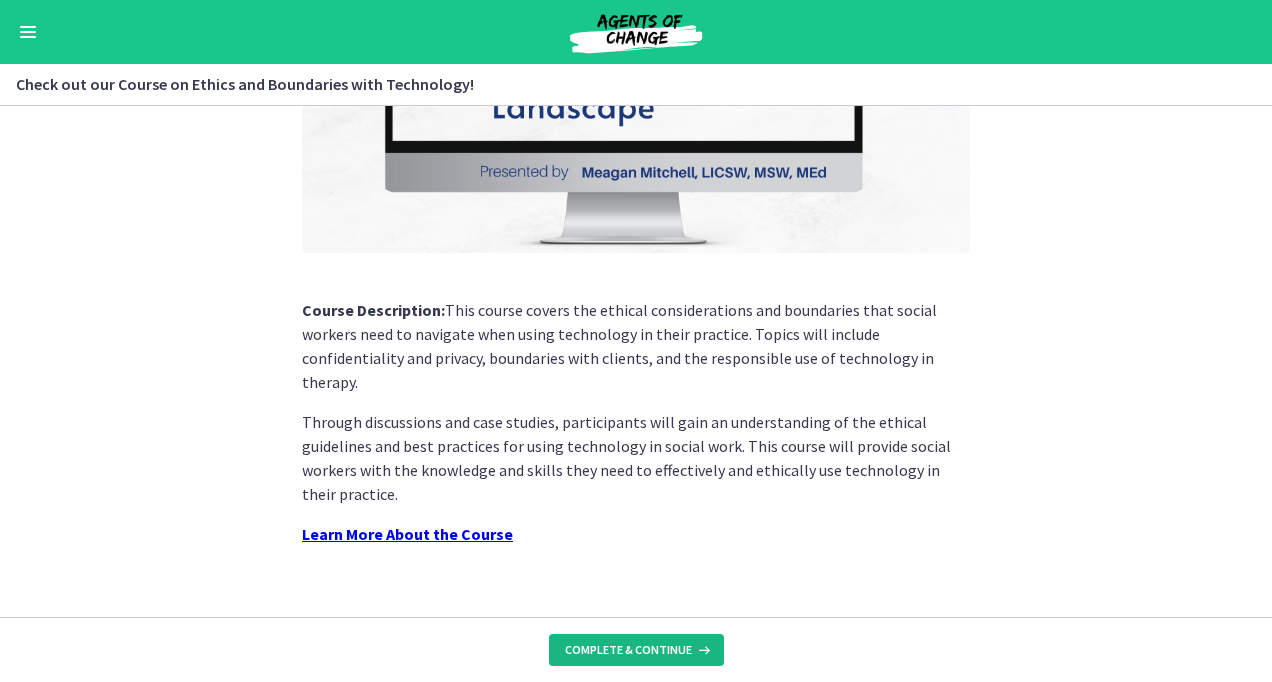 click on "Complete & continue" at bounding box center [628, 650] 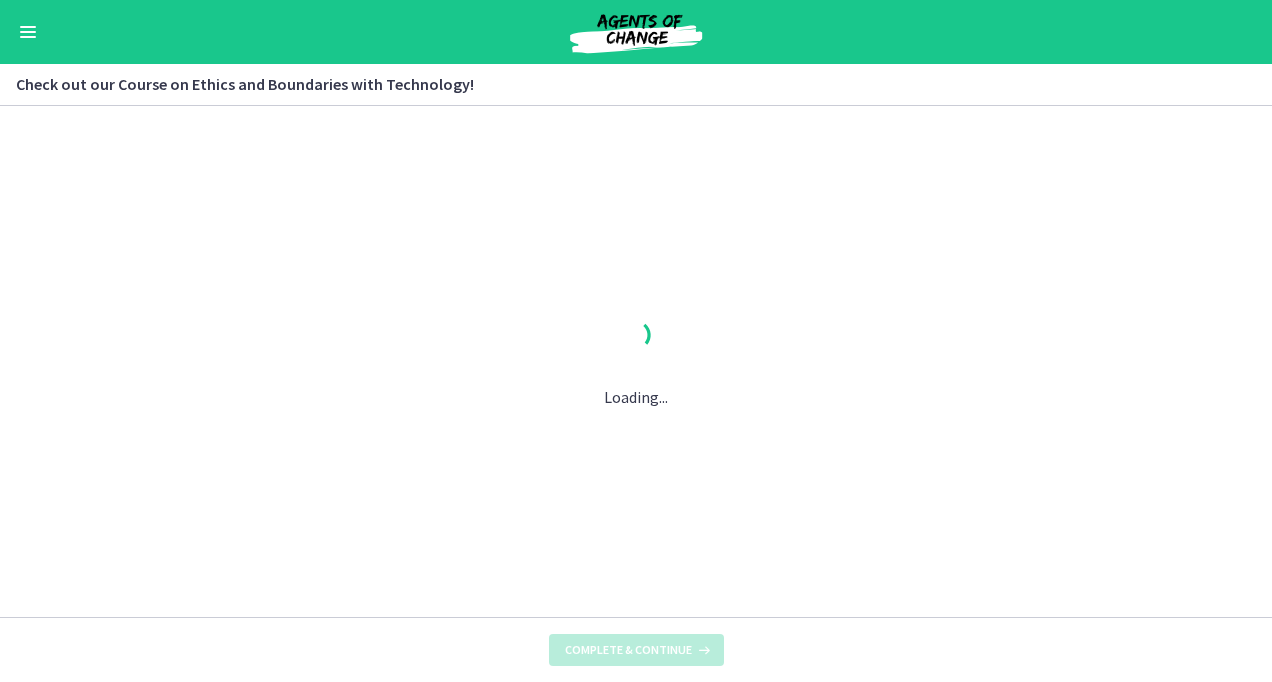 scroll, scrollTop: 0, scrollLeft: 0, axis: both 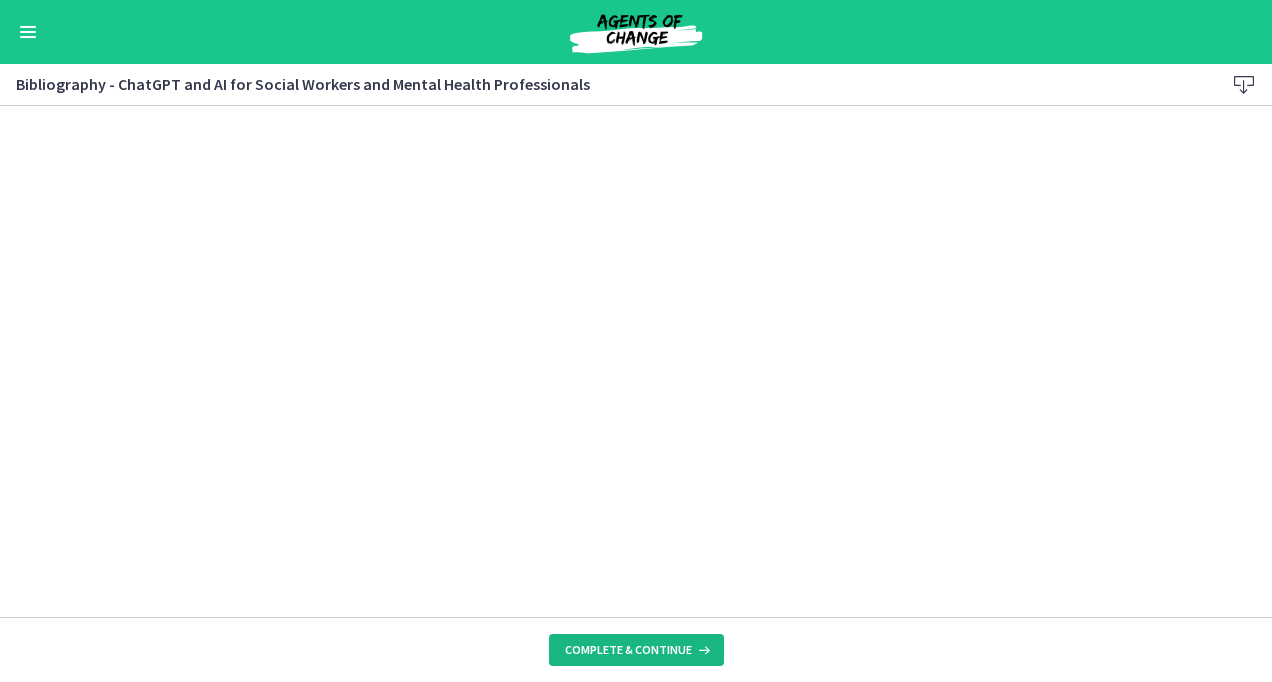 click on "Complete & continue" at bounding box center (628, 650) 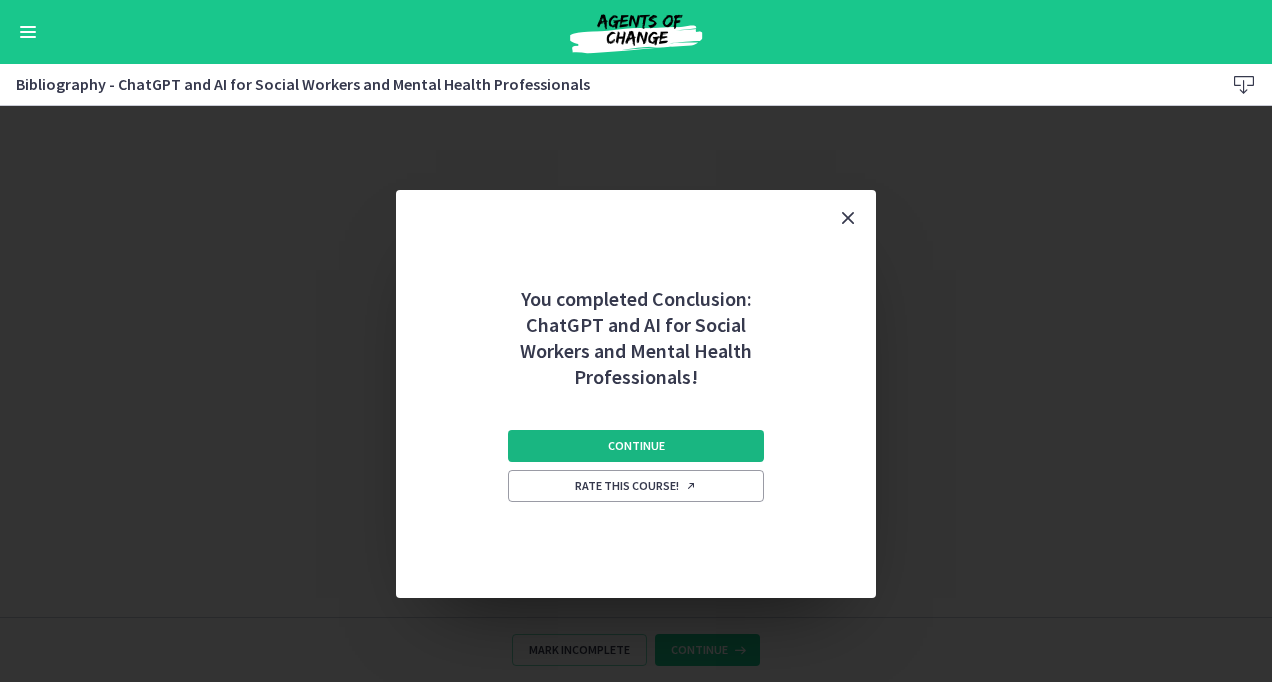 click on "Continue" at bounding box center (636, 446) 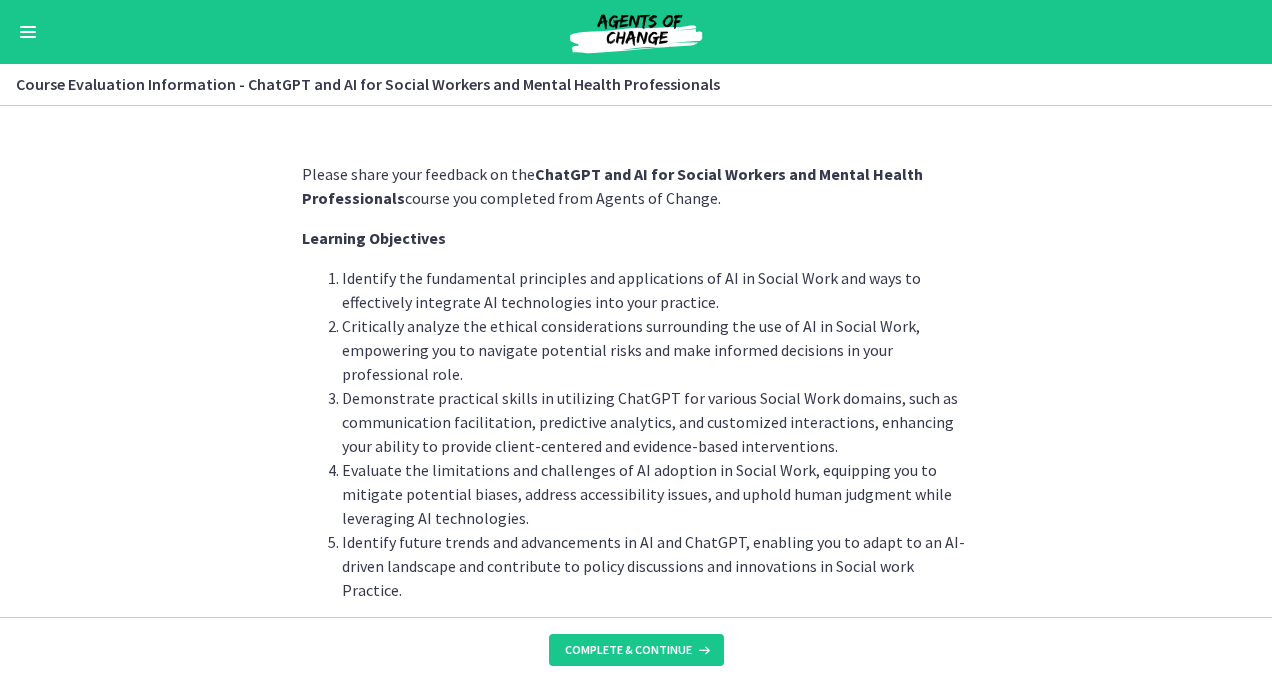 scroll, scrollTop: 56, scrollLeft: 0, axis: vertical 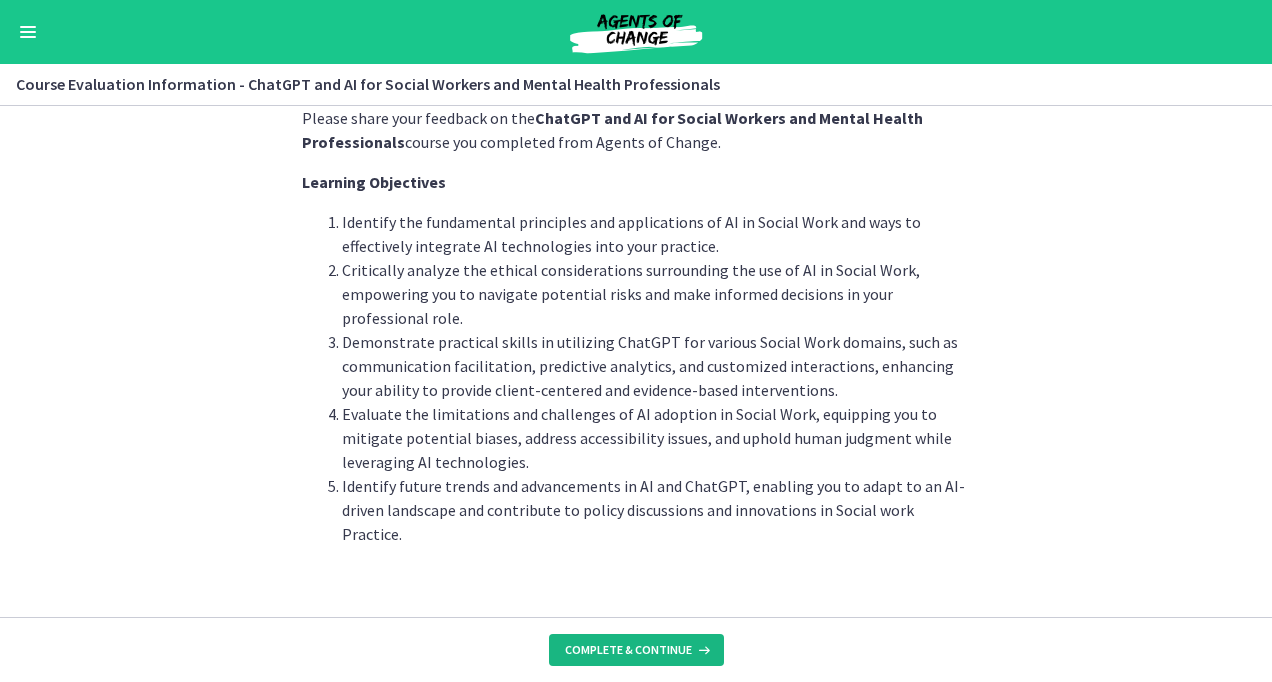 click on "Complete & continue" at bounding box center (628, 650) 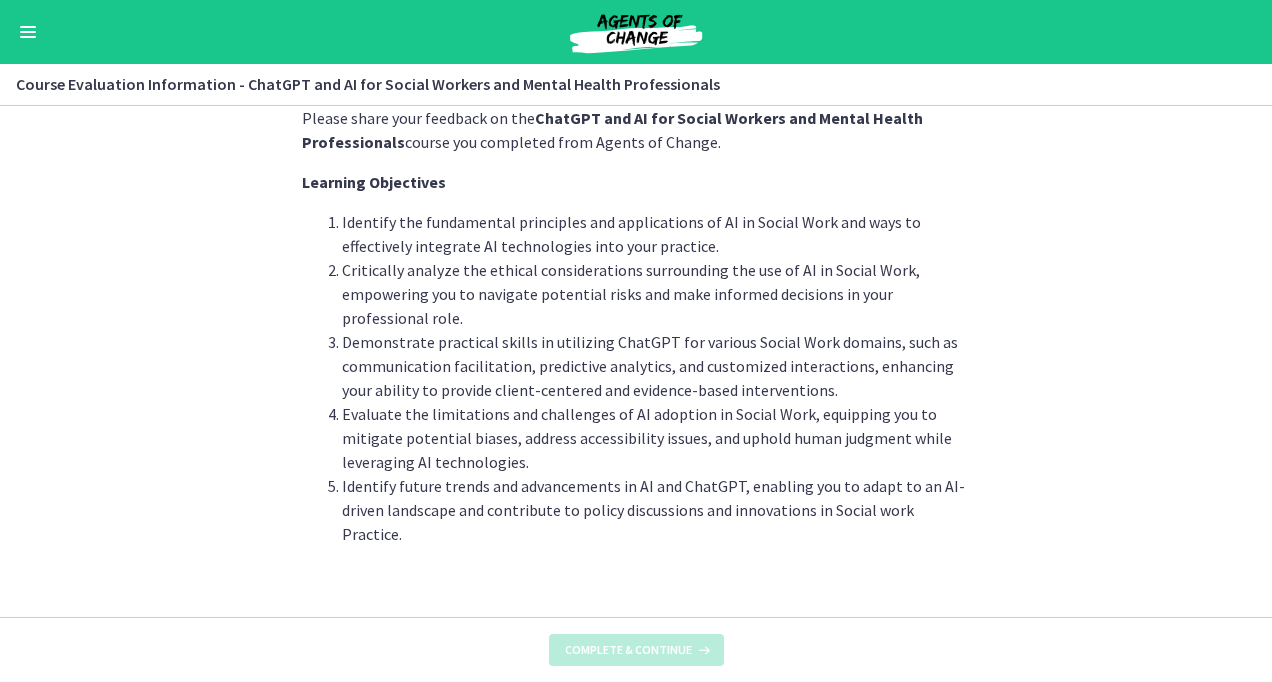 scroll, scrollTop: 0, scrollLeft: 0, axis: both 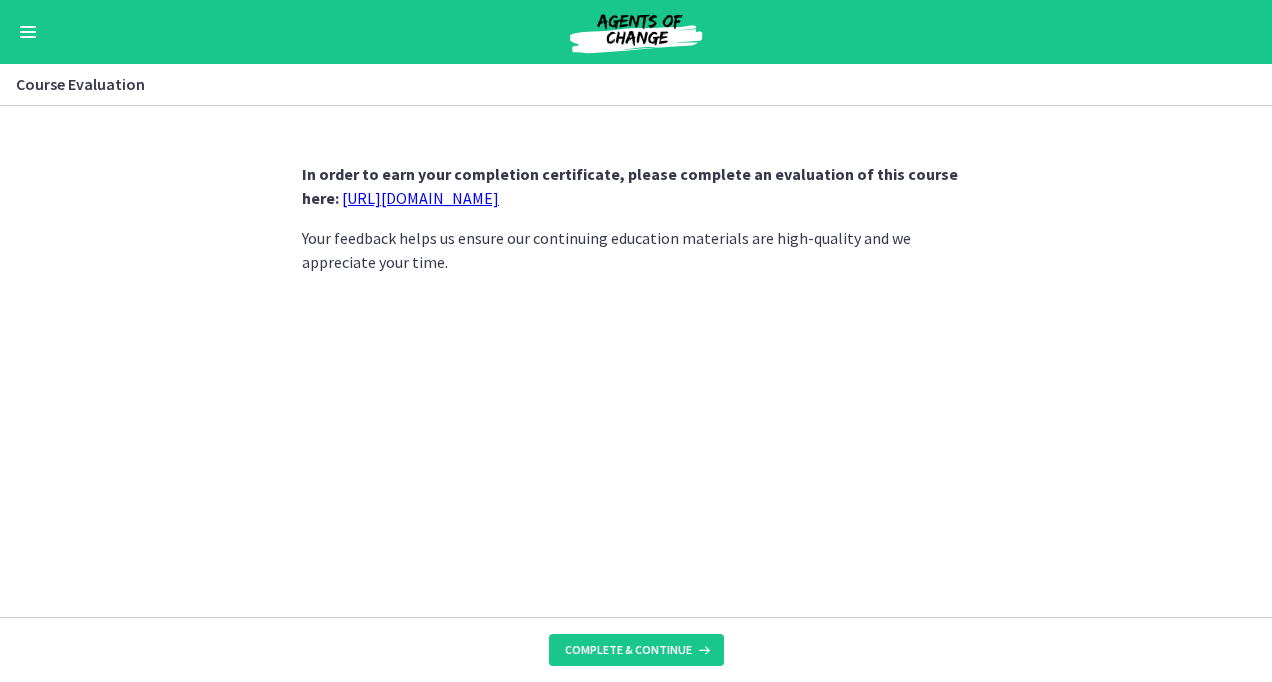 click on "In order to earn your completion certificate, please complete an evaluation of this course here:   [URL][DOMAIN_NAME] Your feedback helps us ensure our continuing education materials are high-quality and we appreciate your time." 